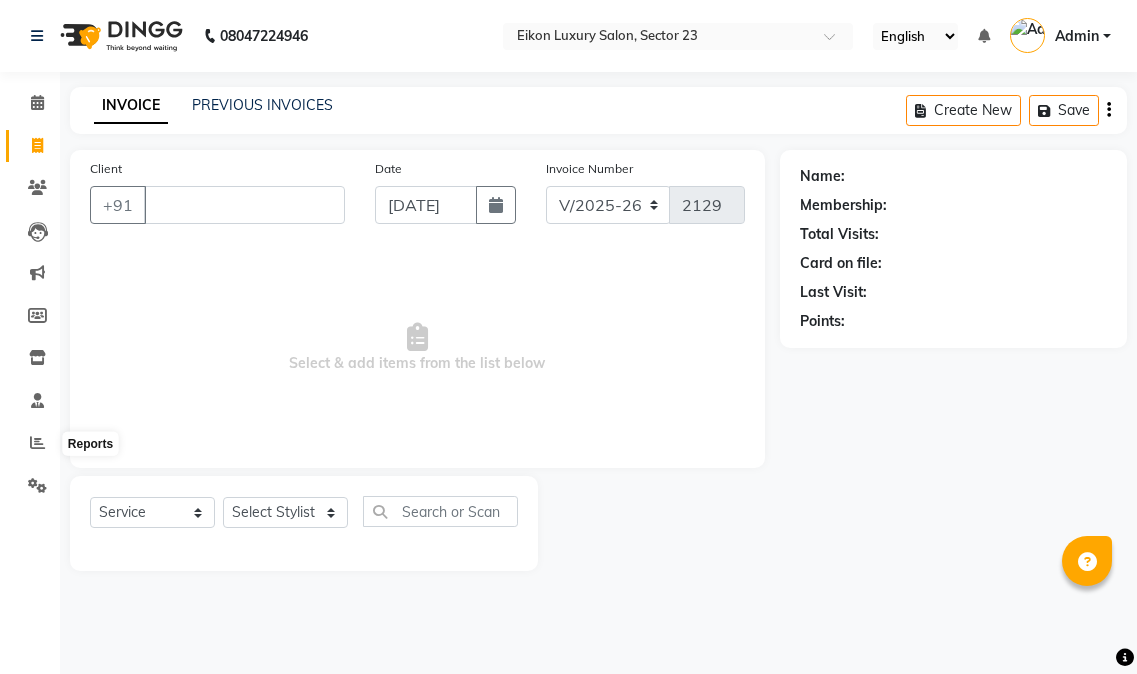 select on "7080" 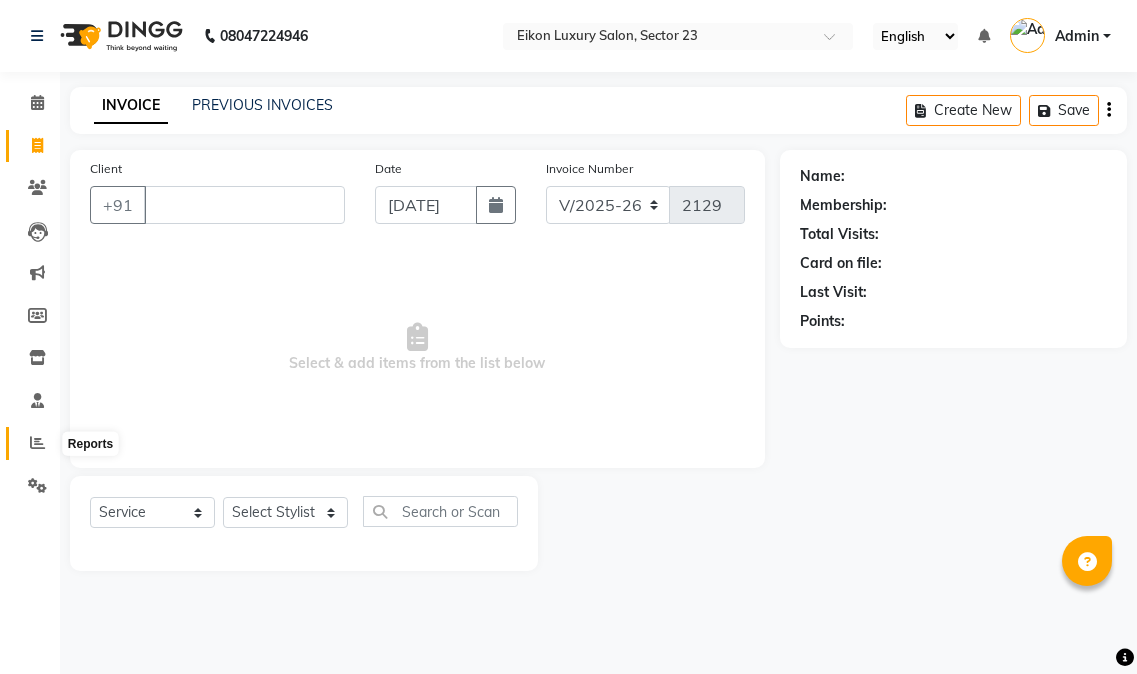 drag, startPoint x: 0, startPoint y: 0, endPoint x: 472, endPoint y: 198, distance: 511.84763 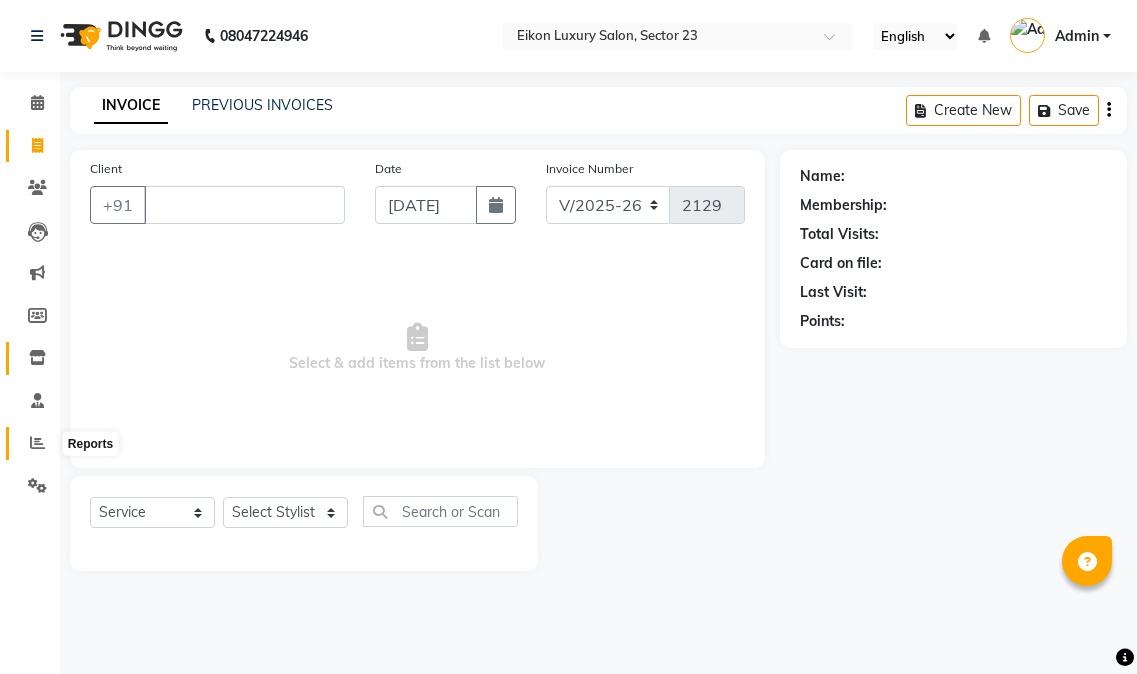 scroll, scrollTop: 0, scrollLeft: 0, axis: both 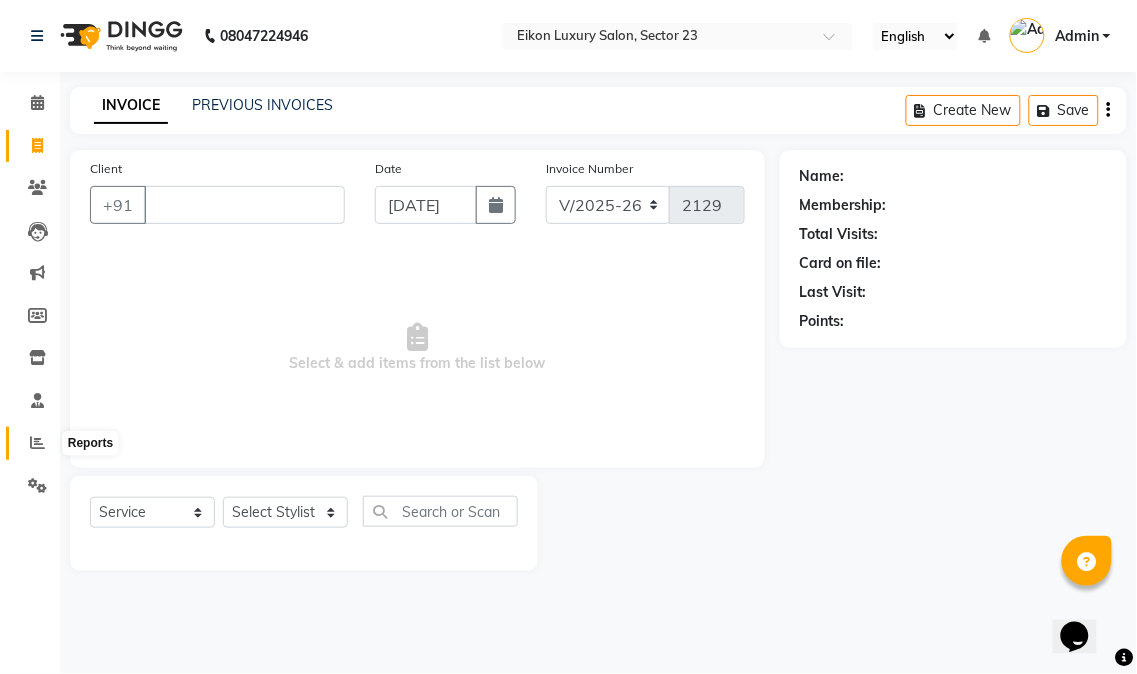 click 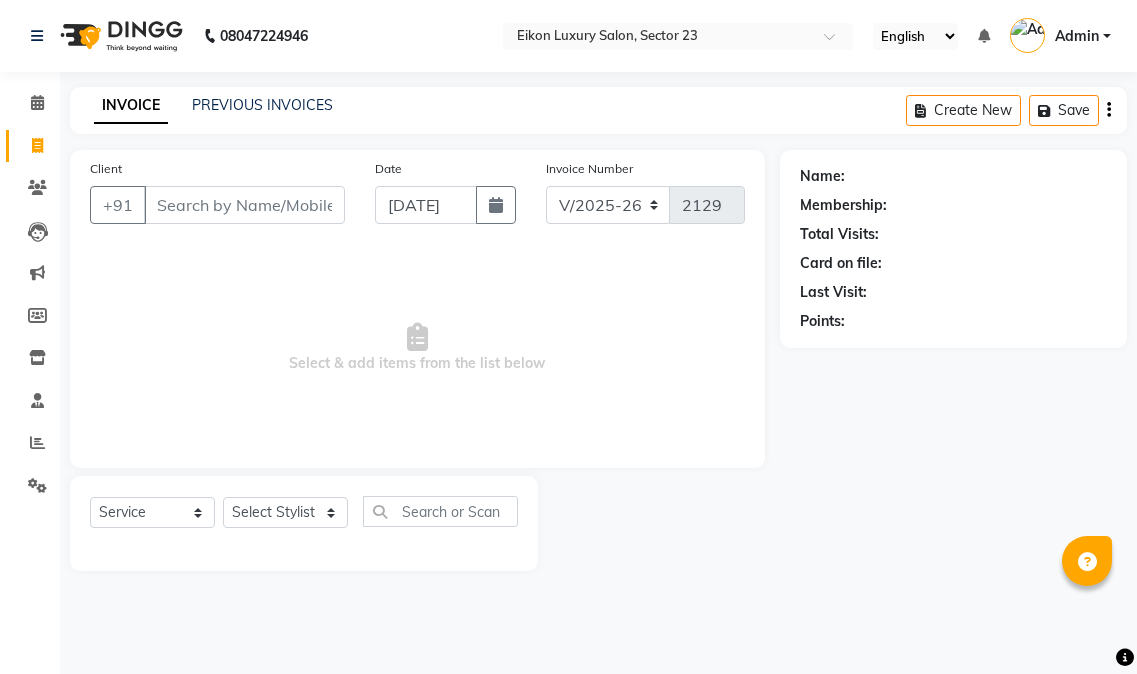 select on "7080" 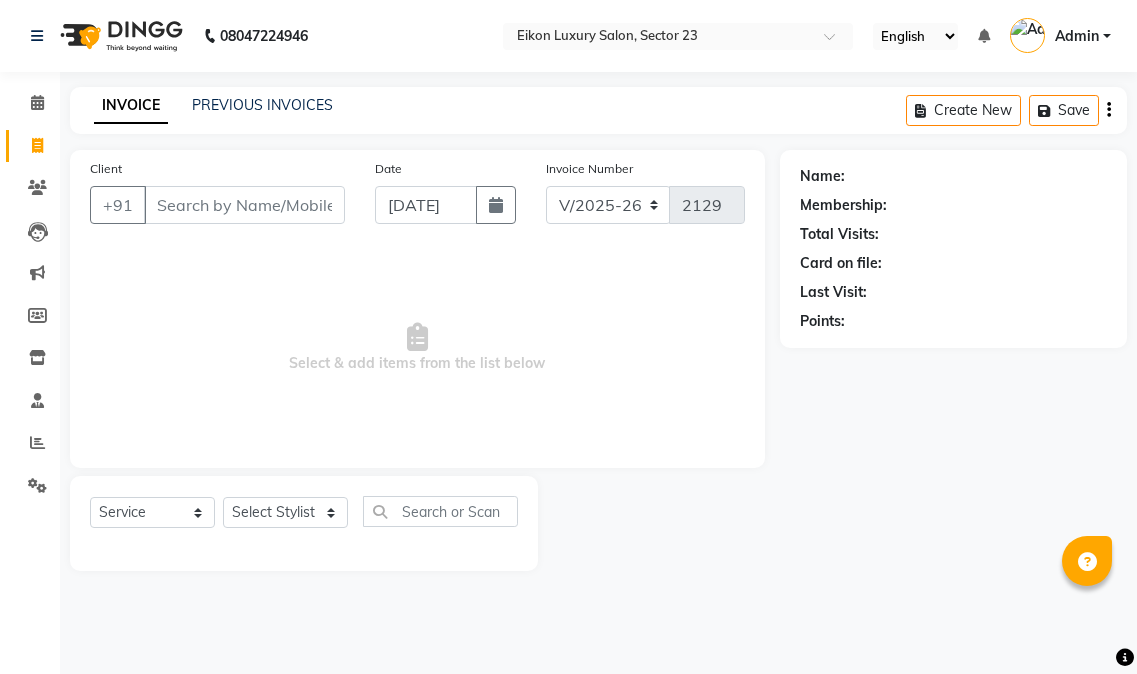 scroll, scrollTop: 0, scrollLeft: 0, axis: both 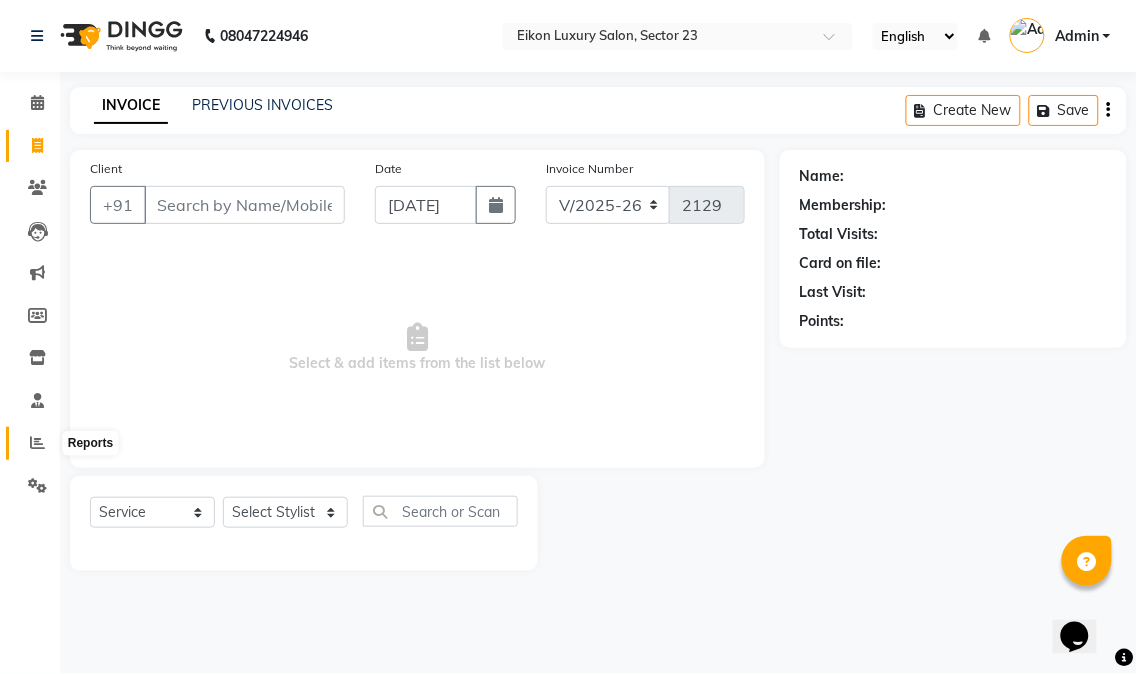 click 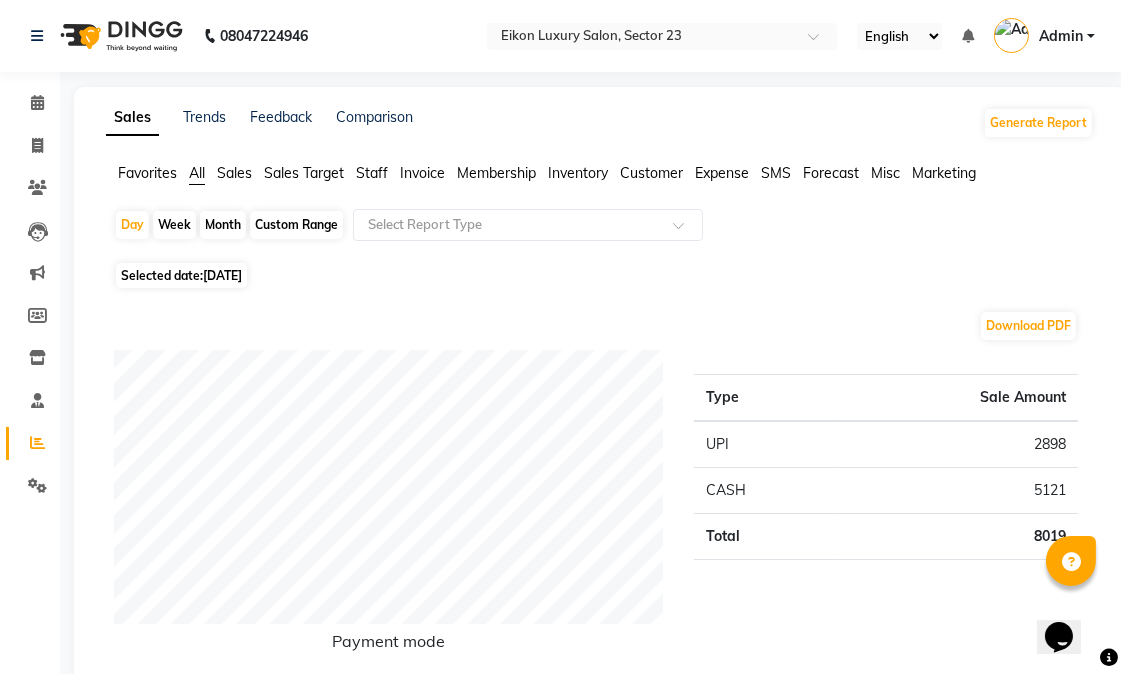 click on "Month" 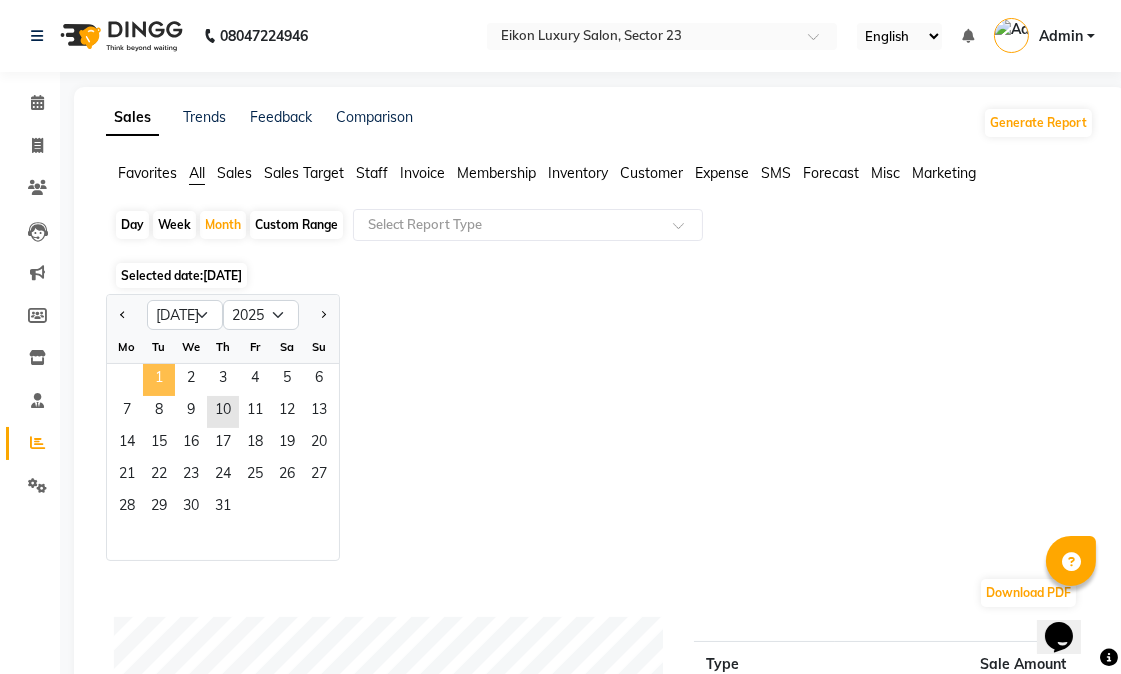 click on "1" 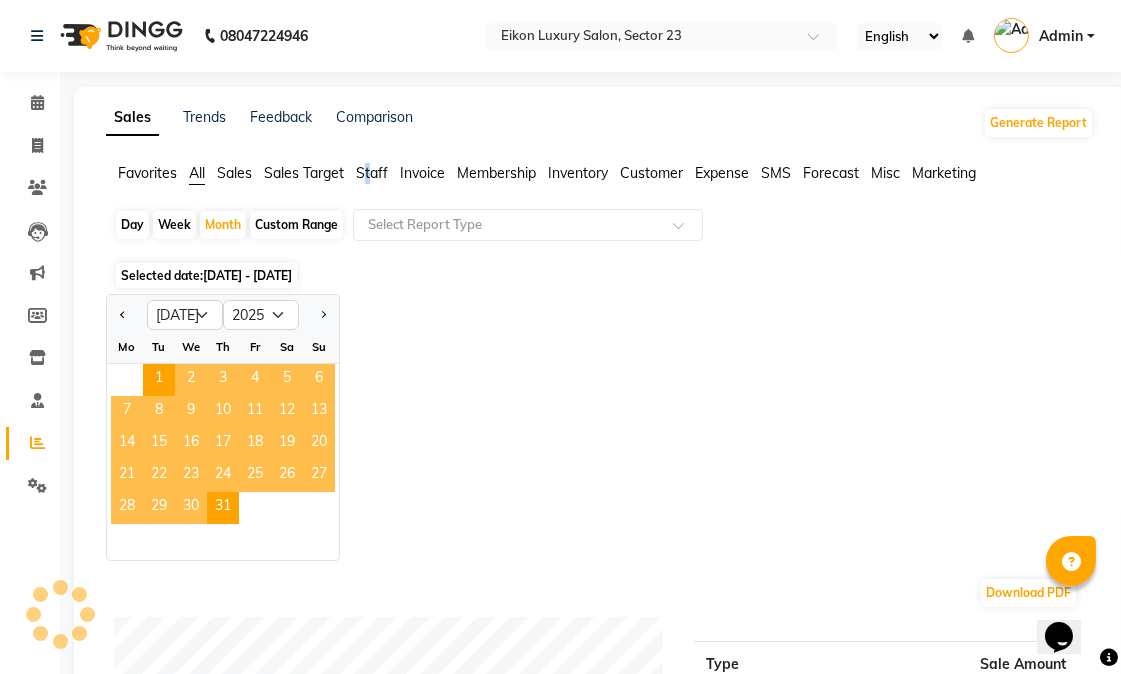 click on "Staff" 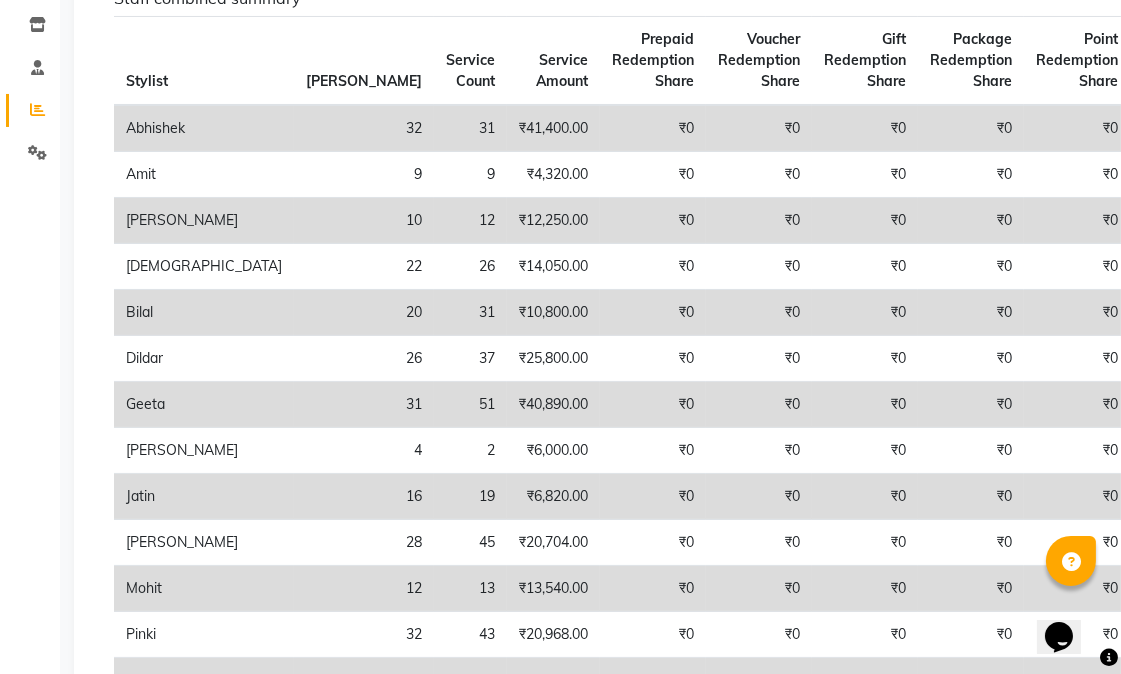 scroll, scrollTop: 0, scrollLeft: 0, axis: both 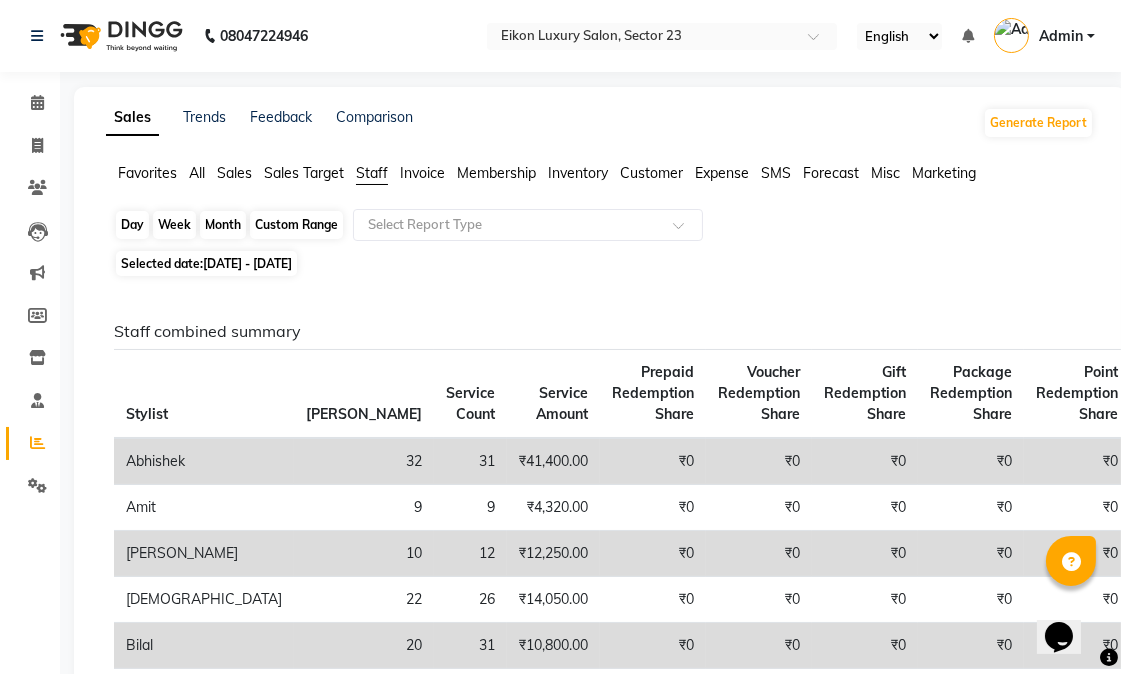 click on "Month" 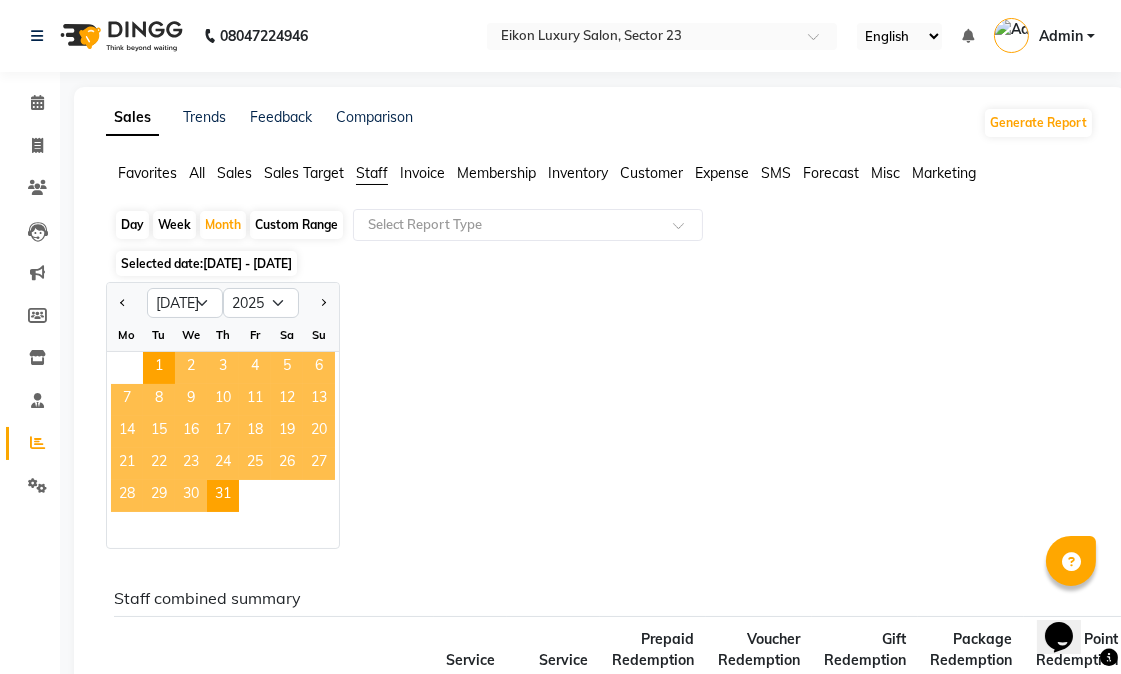 click on "Jan Feb Mar Apr May Jun Jul Aug Sep Oct Nov Dec 2015 2016 2017 2018 2019 2020 2021 2022 2023 2024 2025 2026 2027 2028 2029 2030 2031 2032 2033 2034 2035 Mo Tu We Th Fr Sa Su  1   2   3   4   5   6   7   8   9   10   11   12   13   14   15   16   17   18   19   20   21   22   23   24   25   26   27   28   29   30   31" 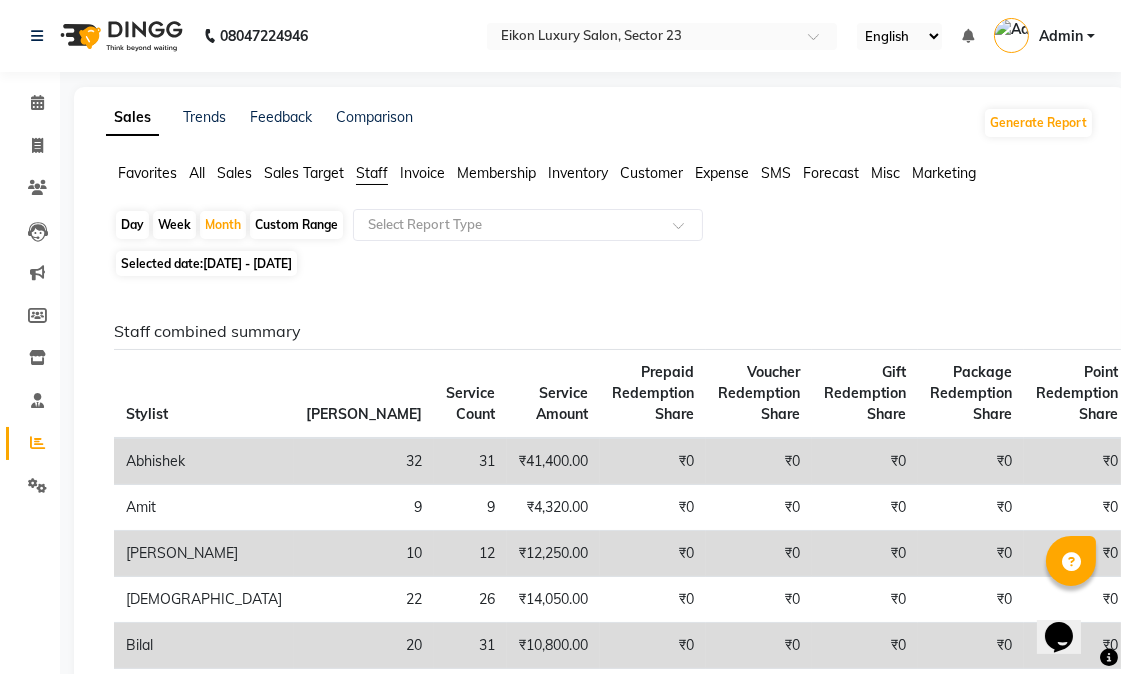 click on "Day" 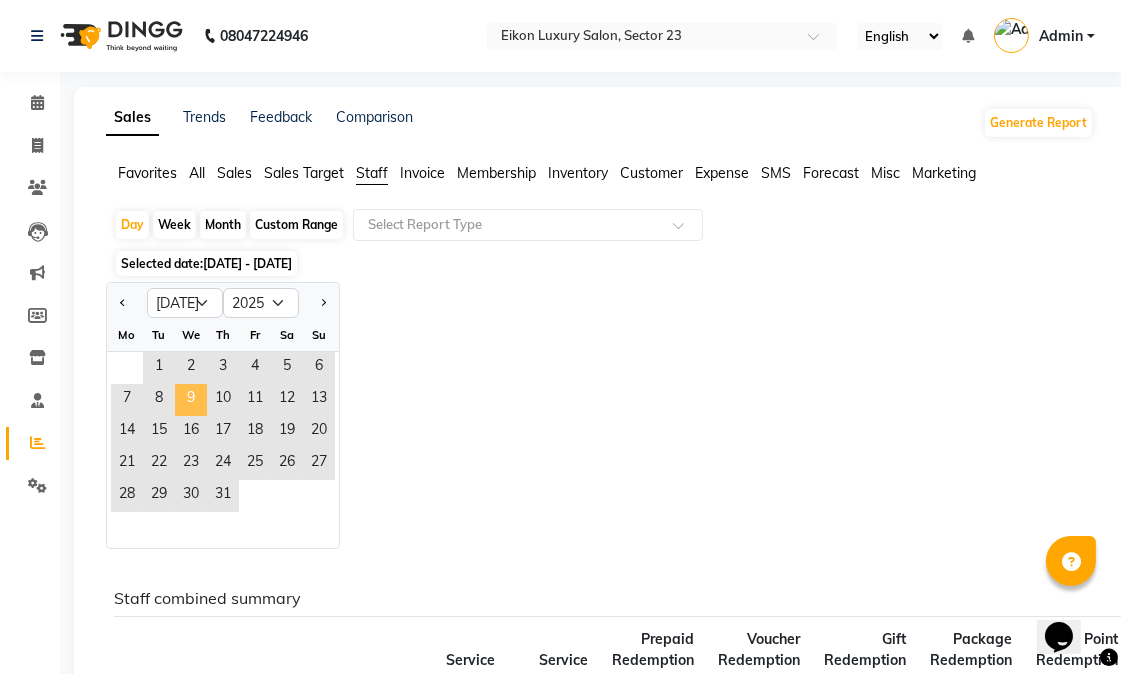 click on "9" 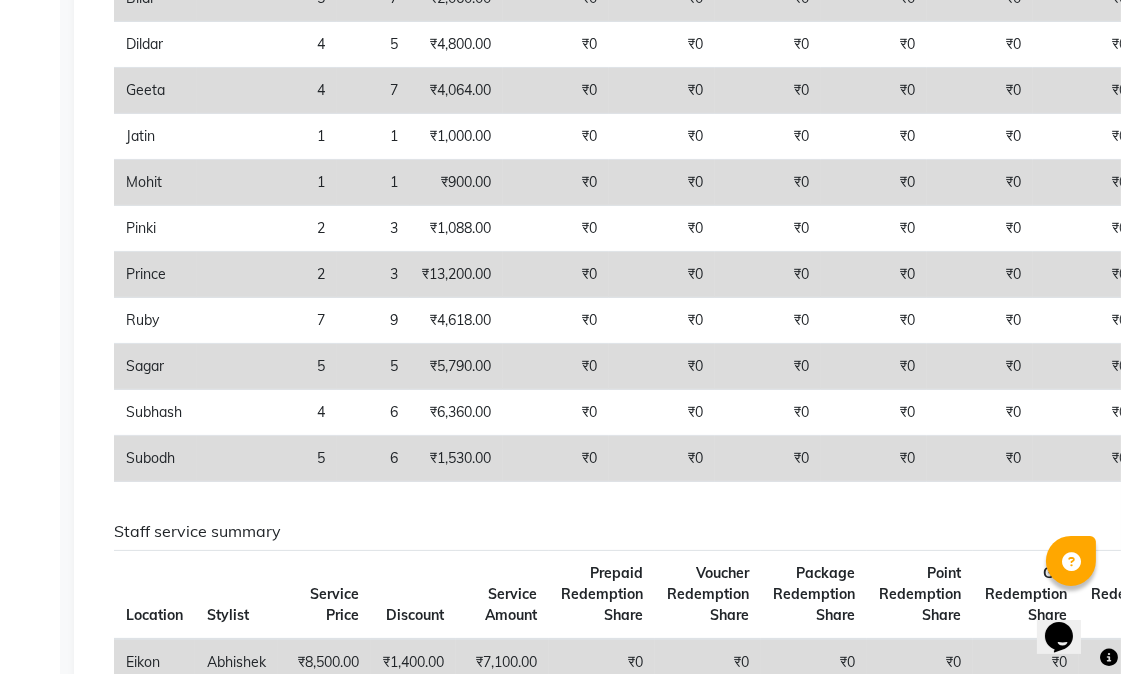 scroll, scrollTop: 111, scrollLeft: 0, axis: vertical 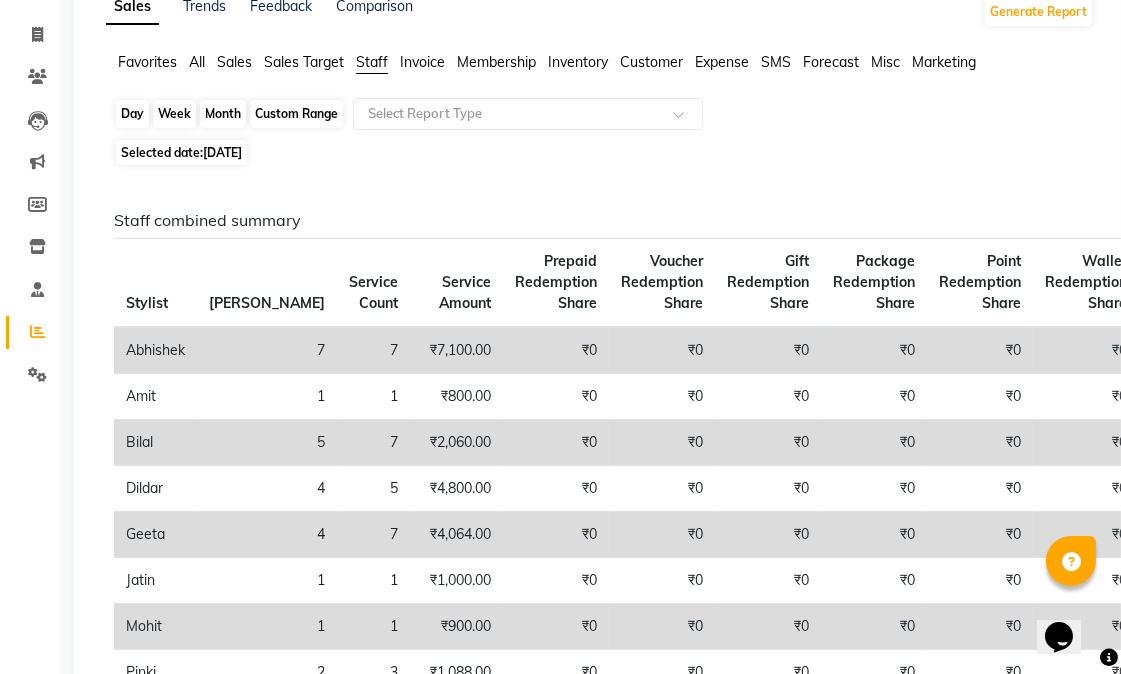 click on "Day" 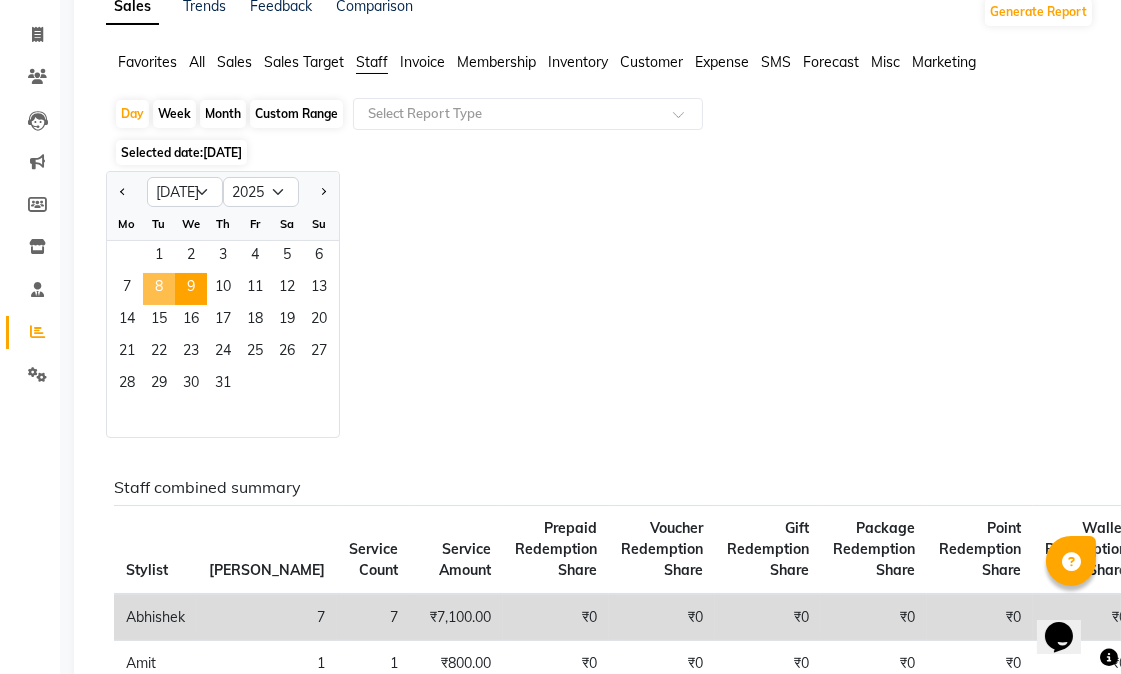 click on "8" 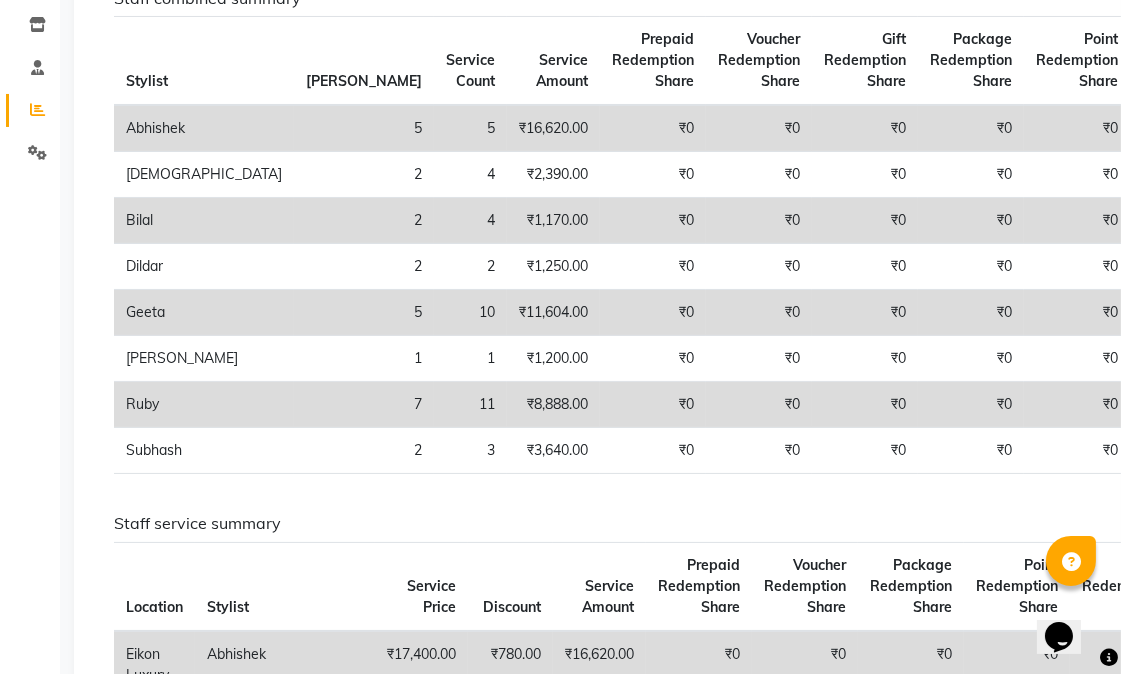 scroll, scrollTop: 0, scrollLeft: 0, axis: both 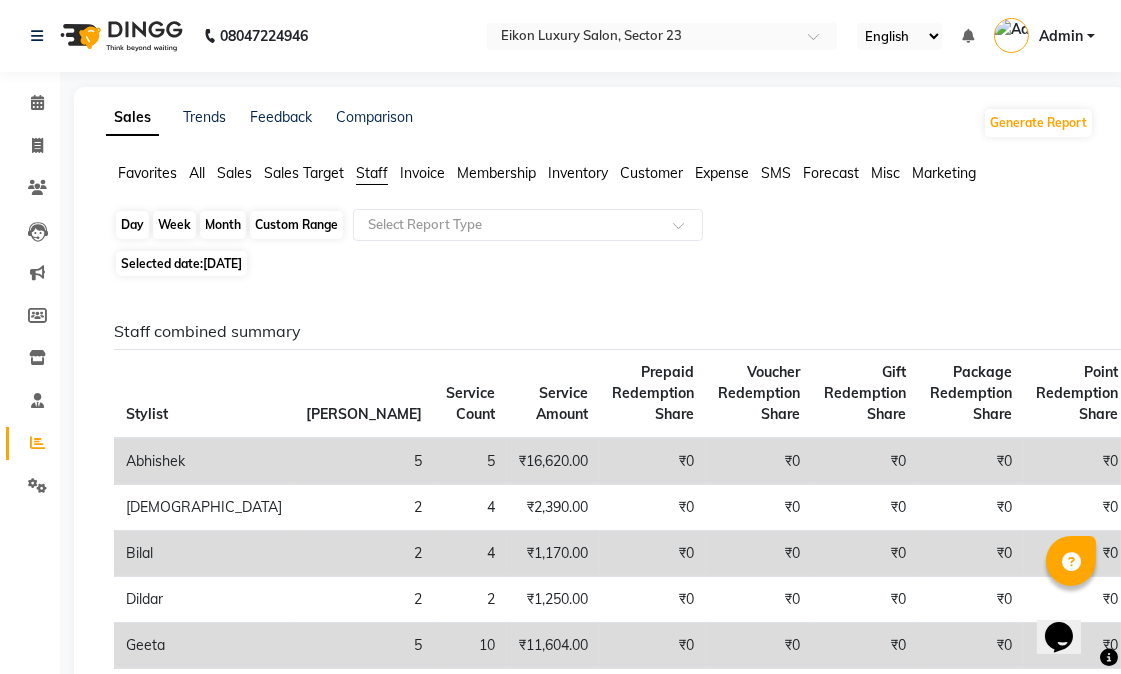 click on "Day" 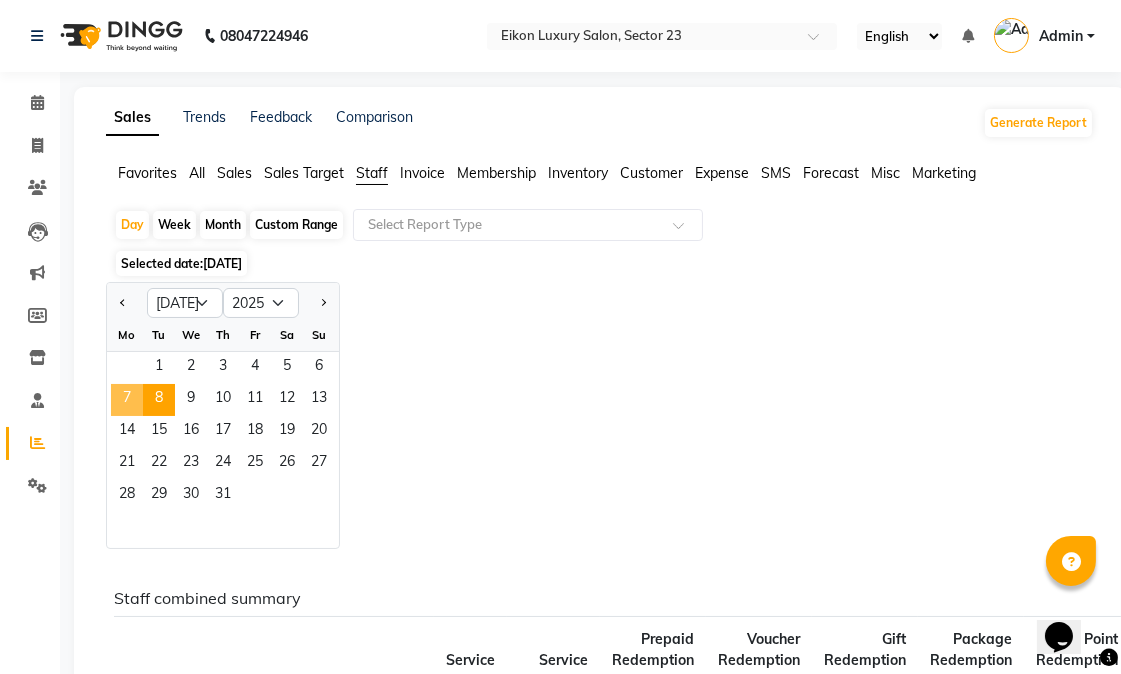 click on "7" 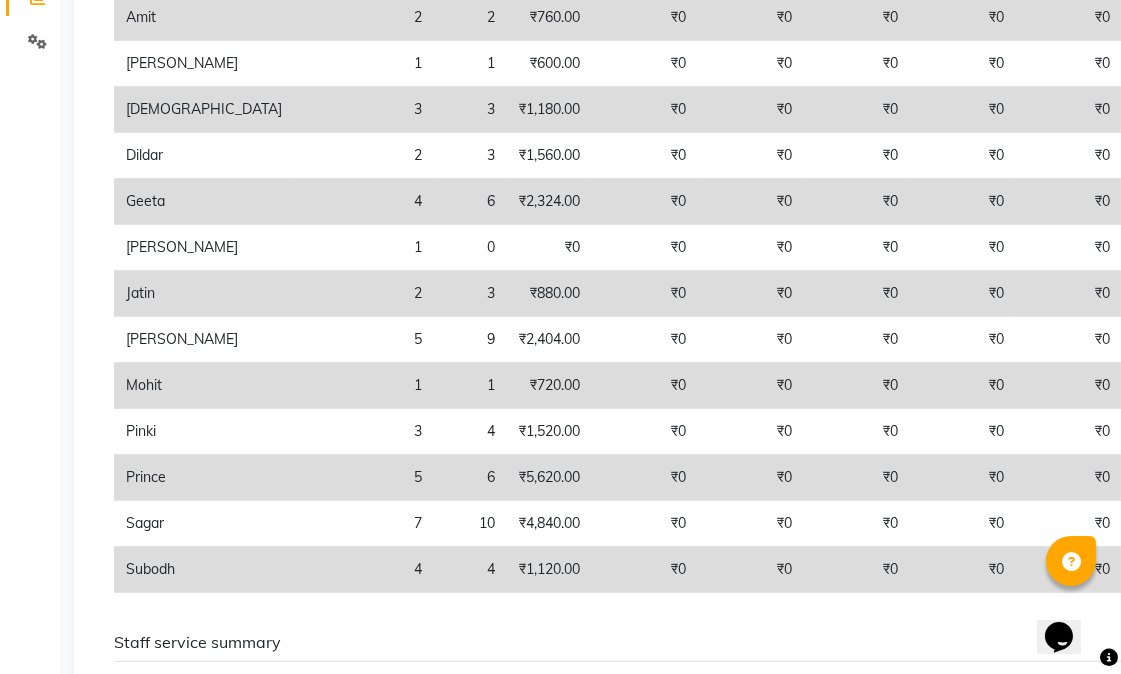 scroll, scrollTop: 0, scrollLeft: 0, axis: both 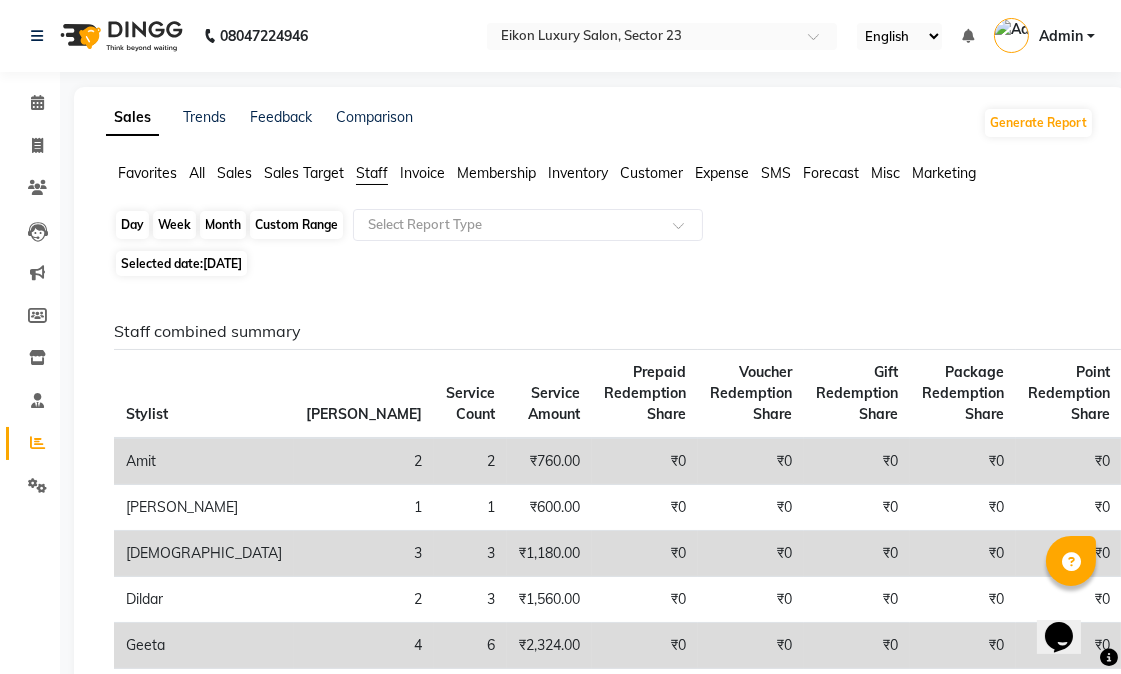 click on "Day" 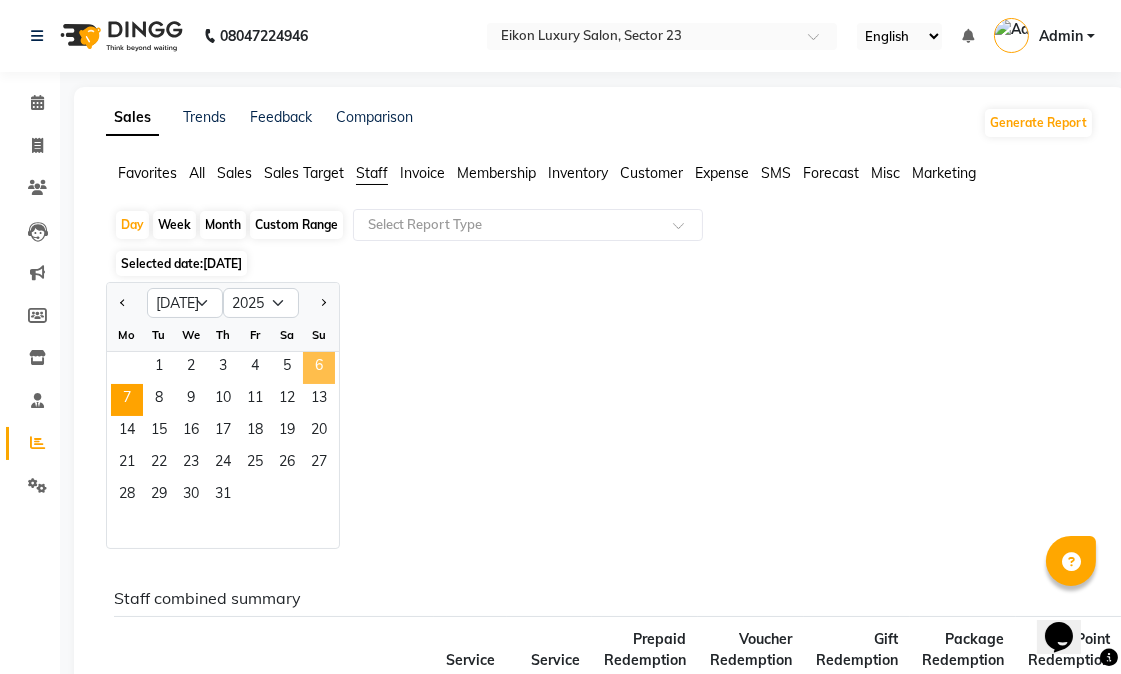 click on "6" 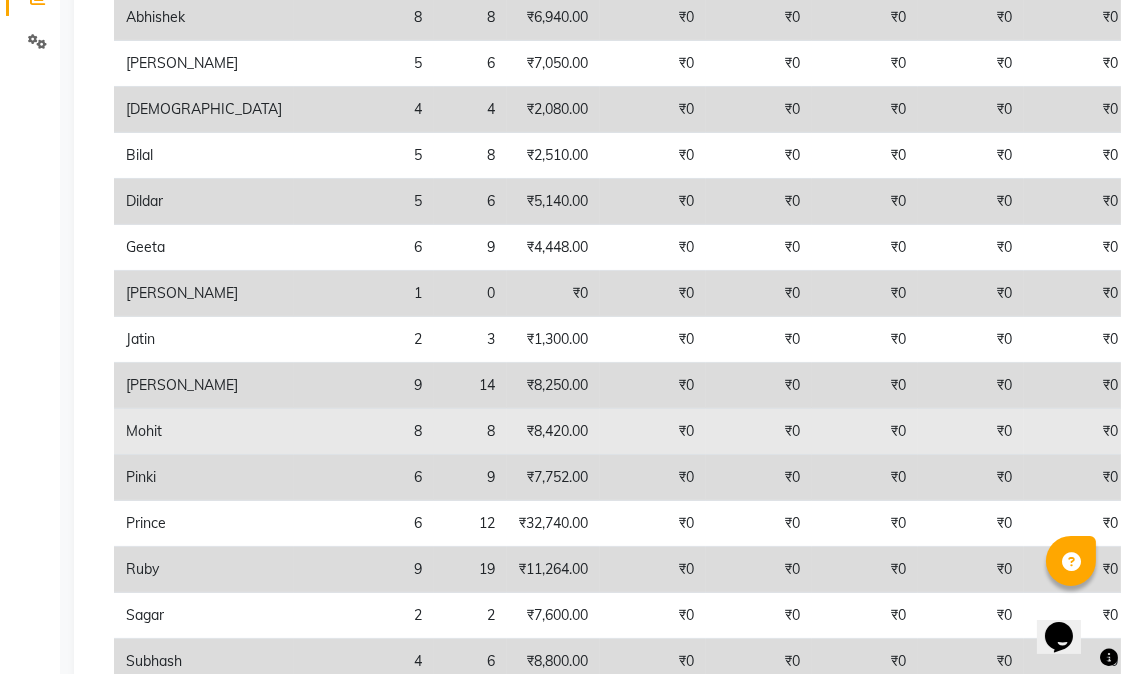 scroll, scrollTop: 0, scrollLeft: 0, axis: both 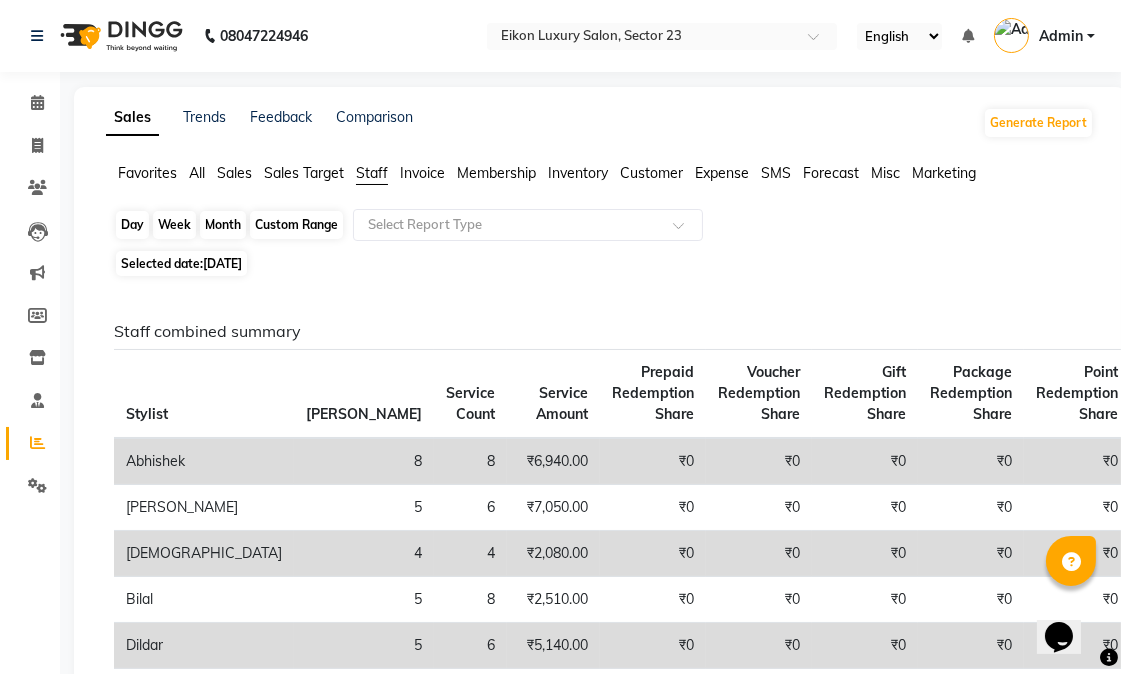 click on "Day" 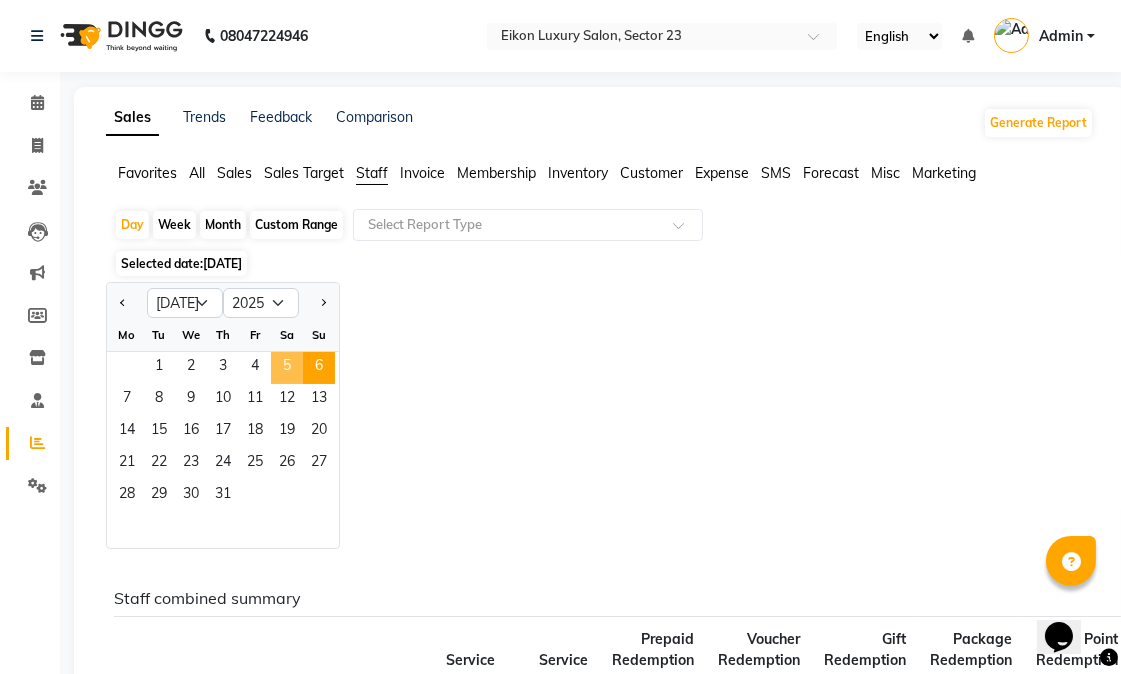 click on "5" 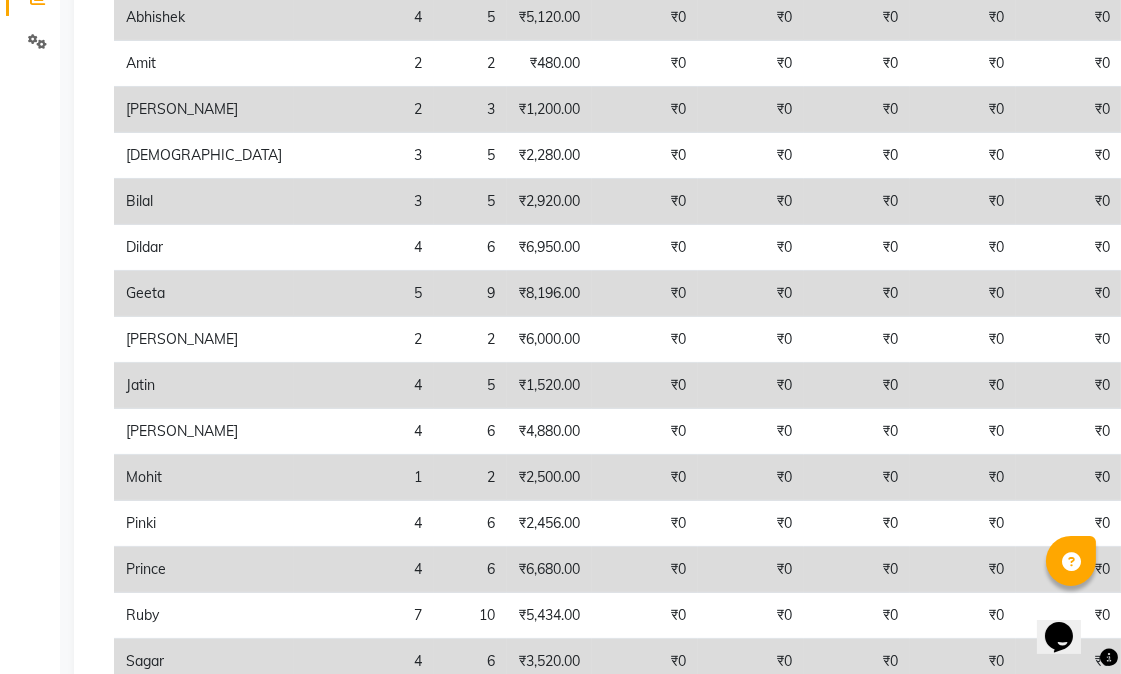 scroll, scrollTop: 0, scrollLeft: 0, axis: both 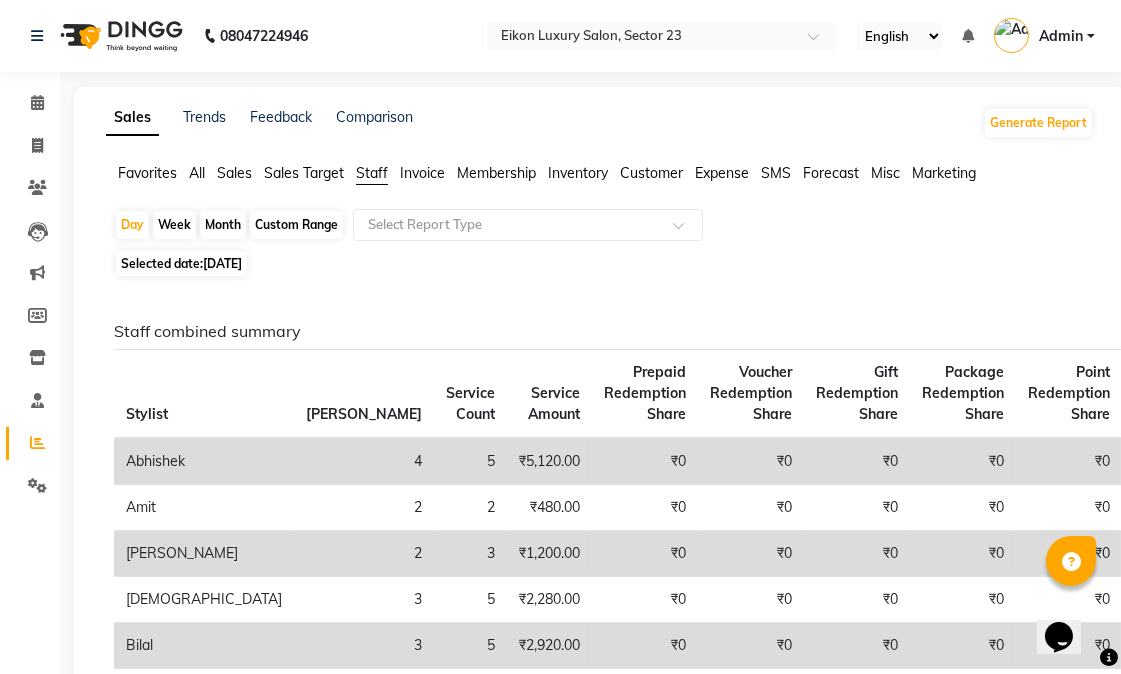 click on "Month" 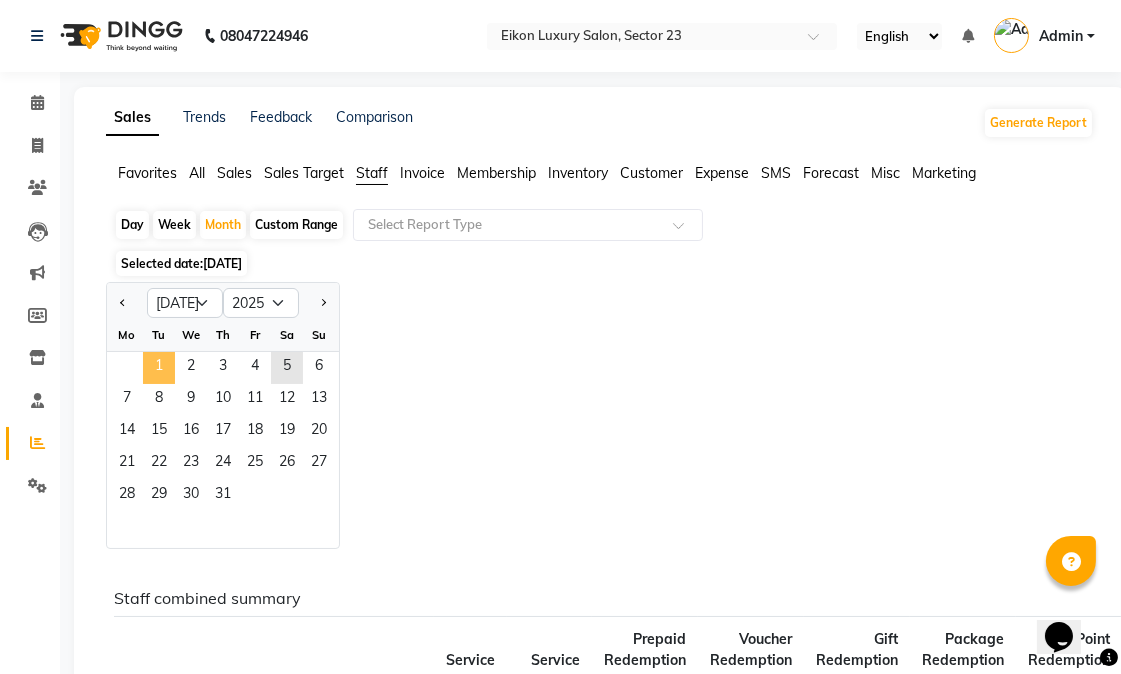 click on "1" 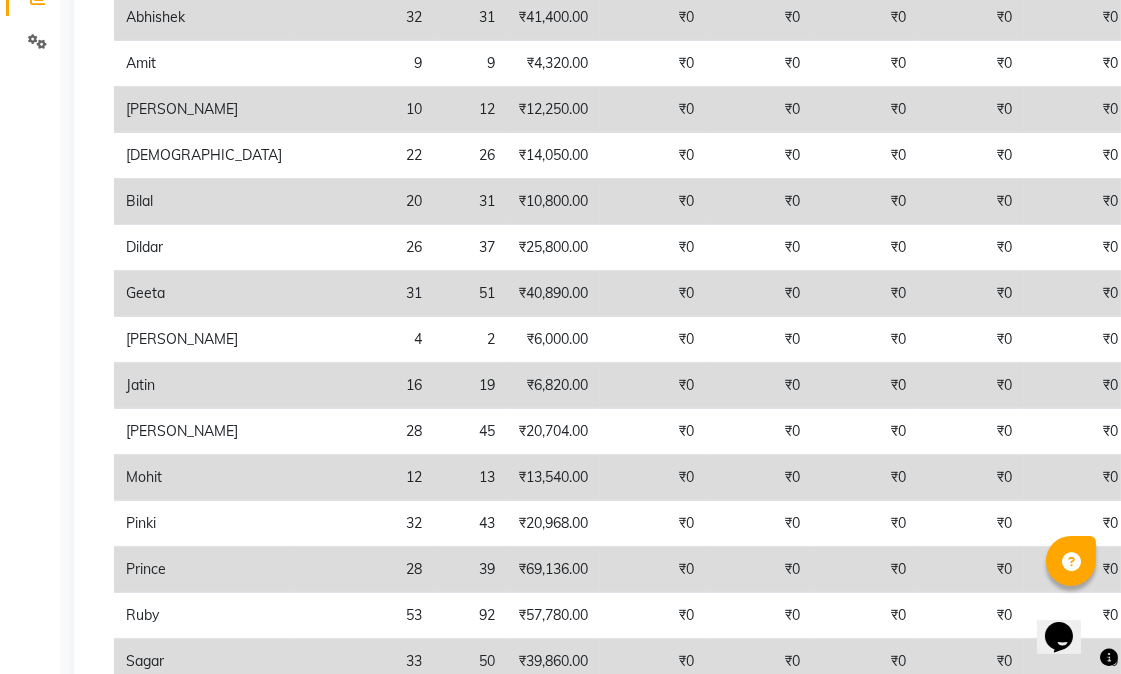 scroll, scrollTop: 666, scrollLeft: 0, axis: vertical 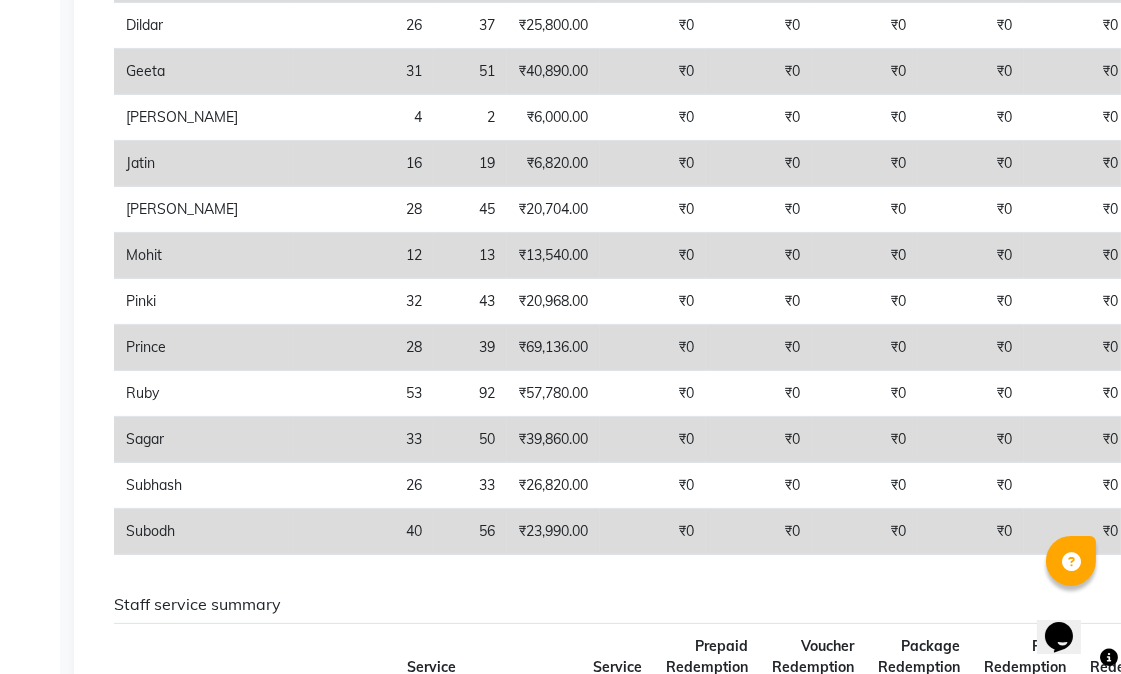 click on "Staff combined summary Stylist Bill Count Service Count Service Amount Prepaid Redemption Share Voucher Redemption Share Gift Redemption Share Package Redemption Share Point Redemption Share Wallet Redemption Share Net Service Amount Product Net Membership Net Prepaid Net Voucher Net Gift Net Package Net  Abhishek 32 31 ₹41,400.00 ₹0 ₹0 ₹0 ₹0 ₹0 ₹0 ₹41,400.00 ₹19,498.00 ₹1,500.00 ₹0 ₹0 ₹0 ₹0  Amit 9 9 ₹4,320.00 ₹0 ₹0 ₹0 ₹0 ₹0 ₹0 ₹4,320.00 ₹0 ₹0 ₹0 ₹0 ₹0 ₹0  Anchal 10 12 ₹12,250.00 ₹0 ₹0 ₹0 ₹0 ₹0 ₹0 ₹12,250.00 ₹0 ₹0 ₹0 ₹0 ₹0 ₹0  Ashu 22 26 ₹14,050.00 ₹0 ₹0 ₹0 ₹0 ₹0 ₹0 ₹14,050.00 ₹0 ₹0 ₹0 ₹0 ₹0 ₹0  Bilal 20 31 ₹10,800.00 ₹0 ₹0 ₹0 ₹0 ₹0 ₹0 ₹10,800.00 ₹0 ₹0 ₹0 ₹0 ₹0 ₹0  Dildar 26 37 ₹25,800.00 ₹0 ₹0 ₹0 ₹0 ₹0 ₹0 ₹25,800.00 ₹1,000.00 ₹0 ₹0 ₹0 ₹0 ₹0  Geeta 31 51 ₹40,890.00 ₹0 ₹0 ₹0 ₹0 ₹0 ₹0 ₹40,890.00 ₹2,400.00 ₹0 ₹0 ₹0 ₹0 4" 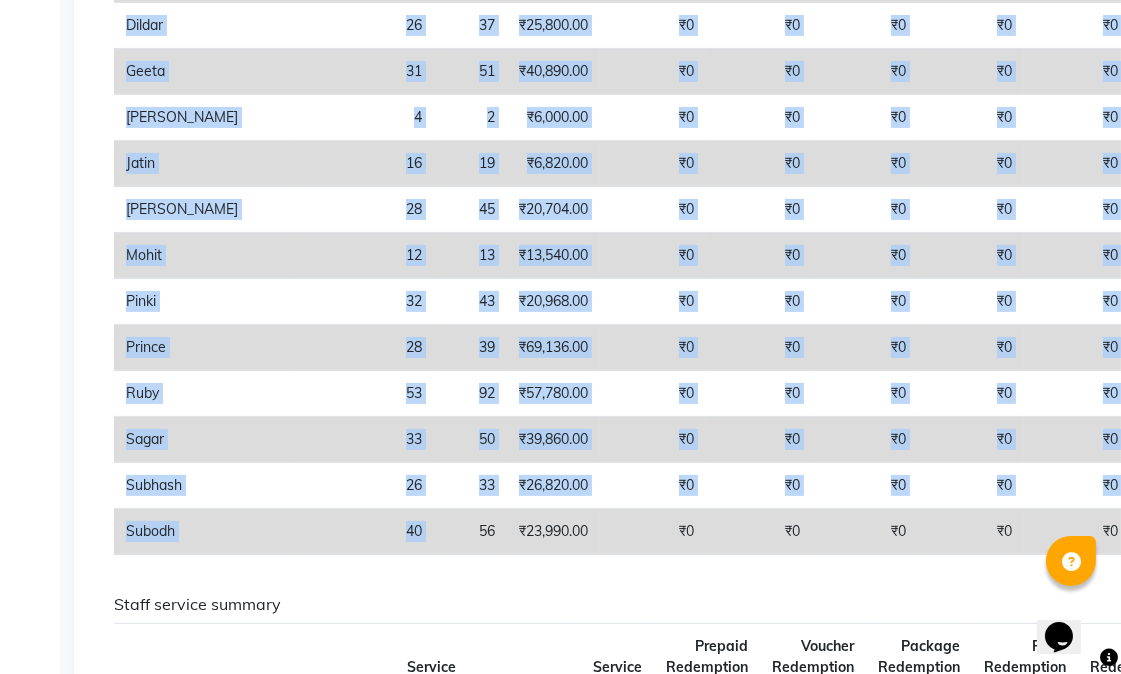click on "Staff combined summary Stylist Bill Count Service Count Service Amount Prepaid Redemption Share Voucher Redemption Share Gift Redemption Share Package Redemption Share Point Redemption Share Wallet Redemption Share Net Service Amount Product Net Membership Net Prepaid Net Voucher Net Gift Net Package Net  Abhishek 32 31 ₹41,400.00 ₹0 ₹0 ₹0 ₹0 ₹0 ₹0 ₹41,400.00 ₹19,498.00 ₹1,500.00 ₹0 ₹0 ₹0 ₹0  Amit 9 9 ₹4,320.00 ₹0 ₹0 ₹0 ₹0 ₹0 ₹0 ₹4,320.00 ₹0 ₹0 ₹0 ₹0 ₹0 ₹0  Anchal 10 12 ₹12,250.00 ₹0 ₹0 ₹0 ₹0 ₹0 ₹0 ₹12,250.00 ₹0 ₹0 ₹0 ₹0 ₹0 ₹0  Ashu 22 26 ₹14,050.00 ₹0 ₹0 ₹0 ₹0 ₹0 ₹0 ₹14,050.00 ₹0 ₹0 ₹0 ₹0 ₹0 ₹0  Bilal 20 31 ₹10,800.00 ₹0 ₹0 ₹0 ₹0 ₹0 ₹0 ₹10,800.00 ₹0 ₹0 ₹0 ₹0 ₹0 ₹0  Dildar 26 37 ₹25,800.00 ₹0 ₹0 ₹0 ₹0 ₹0 ₹0 ₹25,800.00 ₹1,000.00 ₹0 ₹0 ₹0 ₹0 ₹0  Geeta 31 51 ₹40,890.00 ₹0 ₹0 ₹0 ₹0 ₹0 ₹0 ₹40,890.00 ₹2,400.00 ₹0 ₹0 ₹0 ₹0 4" 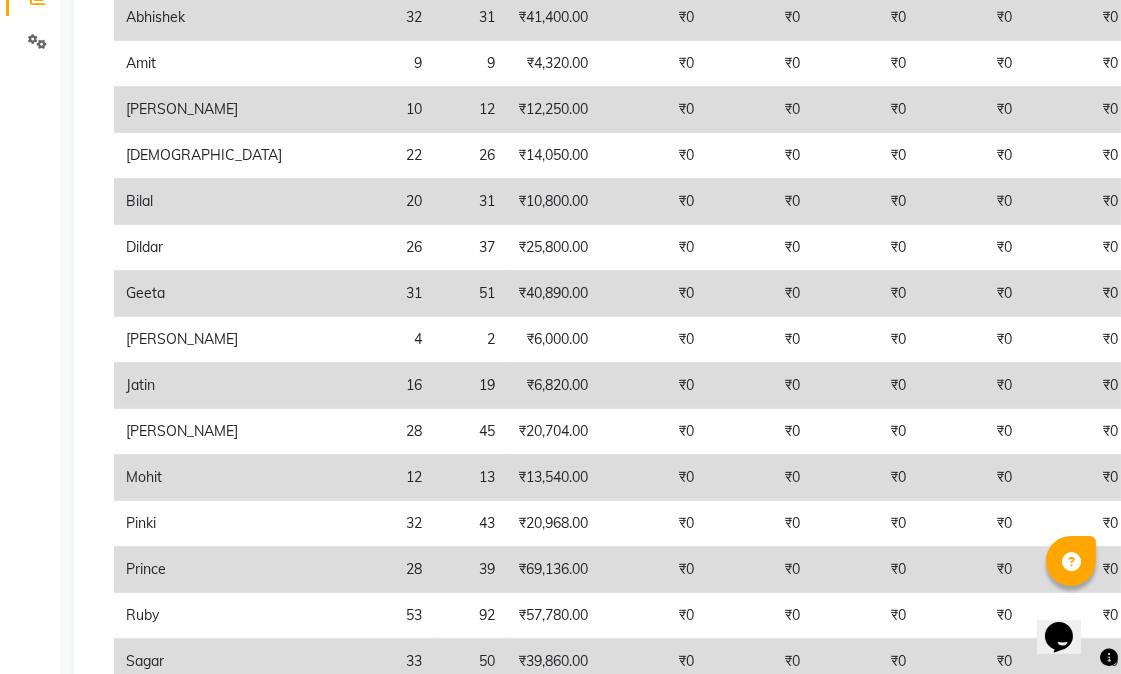 scroll, scrollTop: 666, scrollLeft: 0, axis: vertical 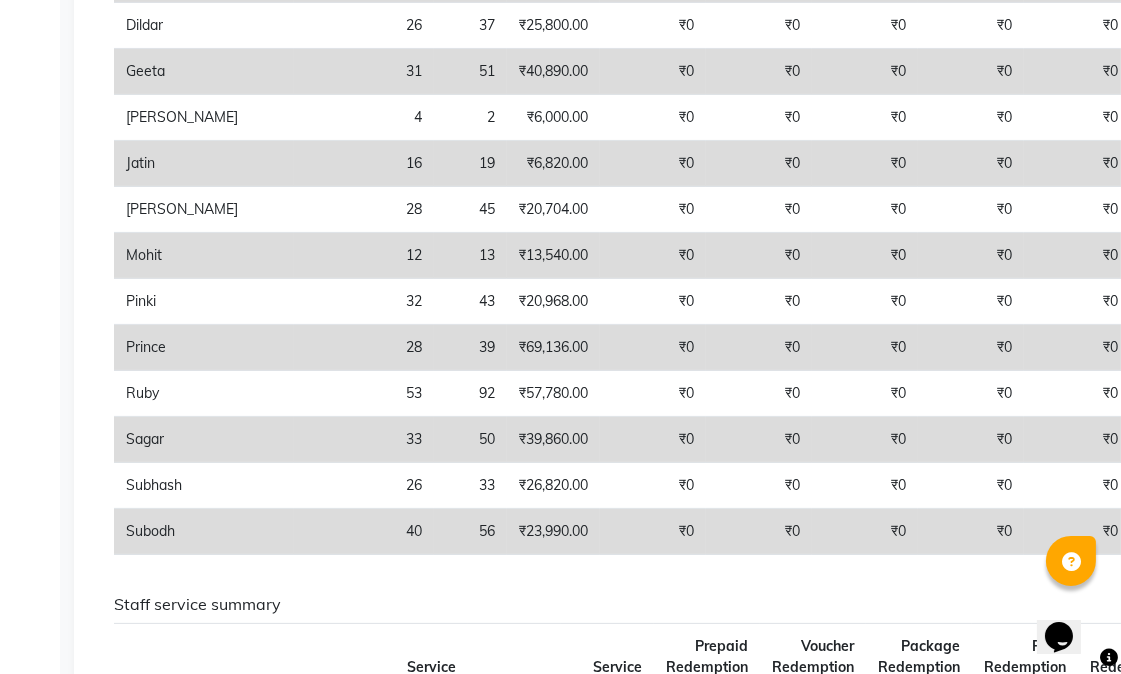 select on "service" 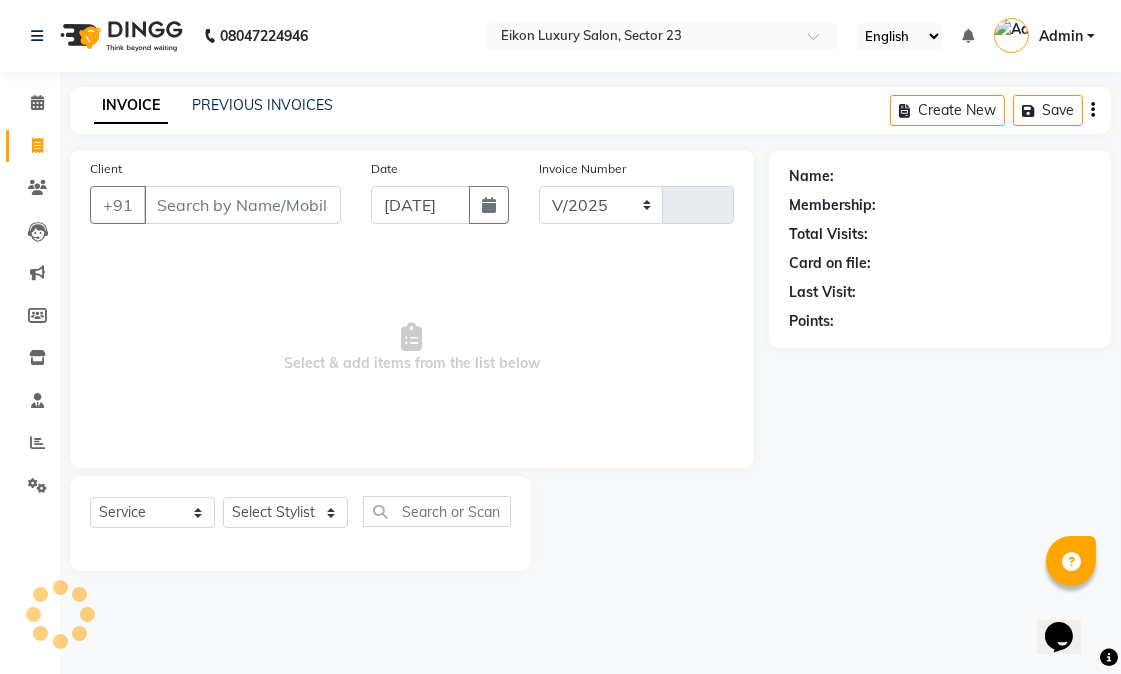select on "7080" 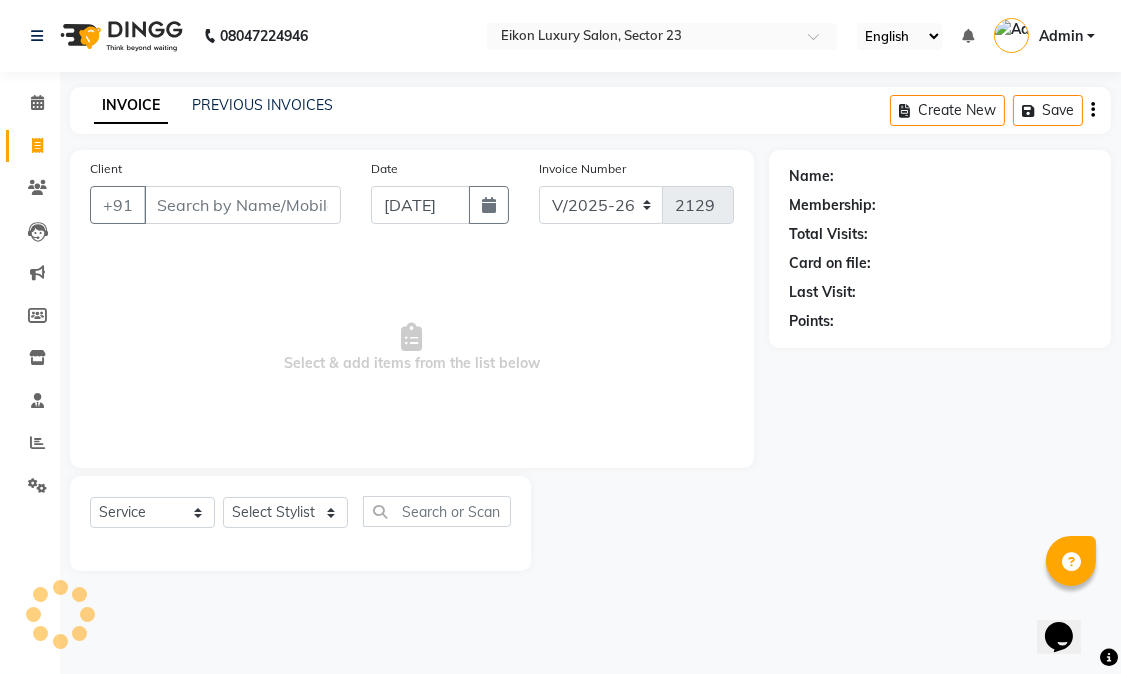 scroll, scrollTop: 0, scrollLeft: 0, axis: both 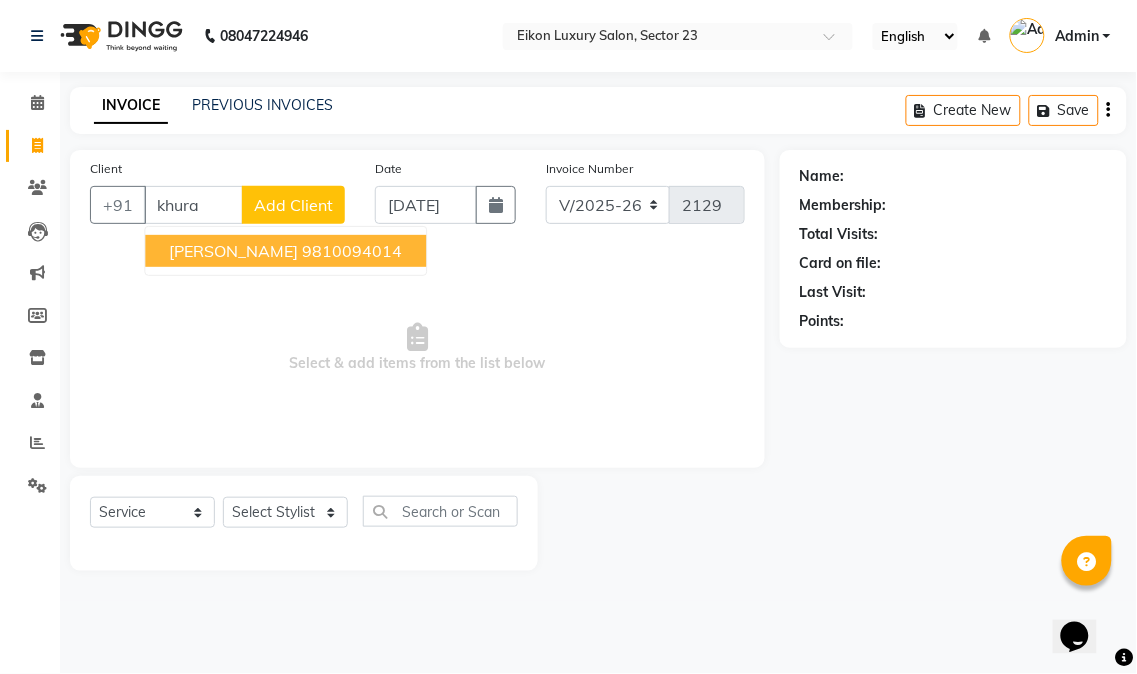 click on "Mrs. Khurana" at bounding box center (233, 251) 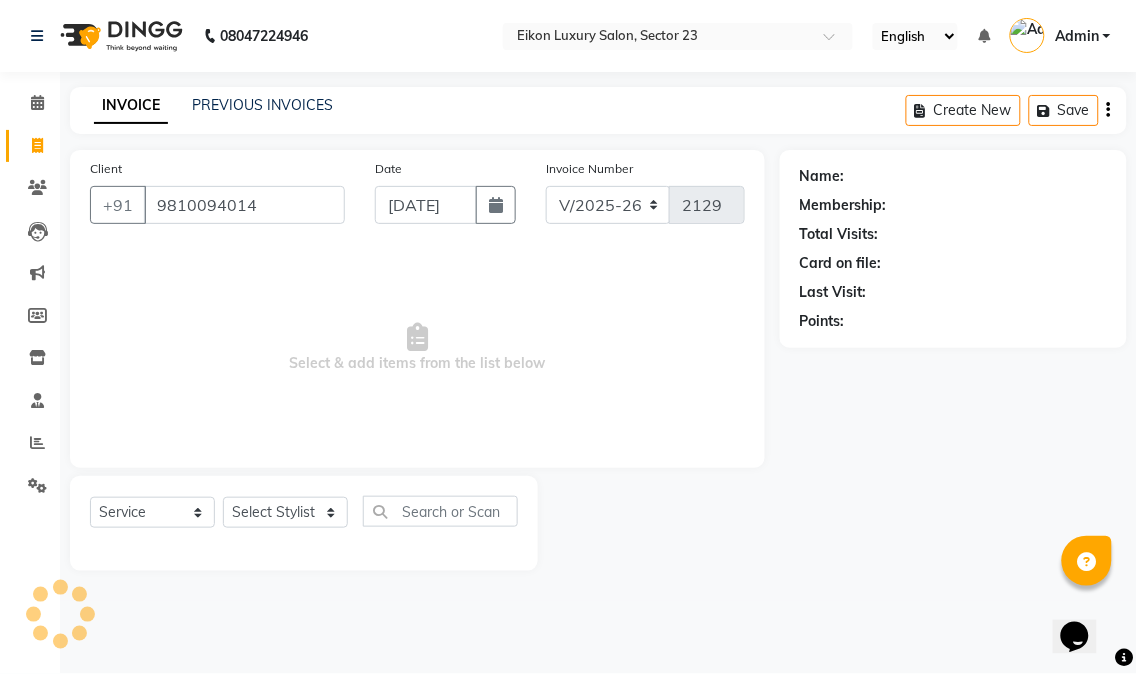 type on "9810094014" 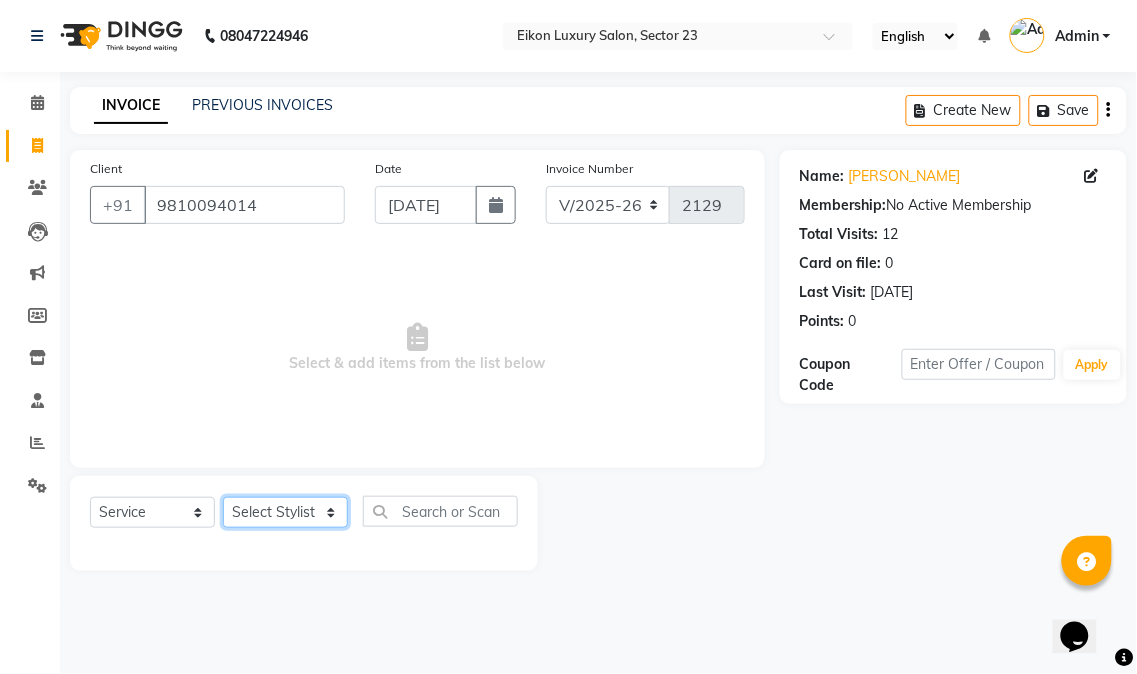 click on "Select Stylist Abhishek amit [PERSON_NAME] [PERSON_NAME] [PERSON_NAME] [PERSON_NAME] [PERSON_NAME] [PERSON_NAME] Mohit [PERSON_NAME] [PERSON_NAME] [PERSON_NAME] [PERSON_NAME] [PERSON_NAME]" 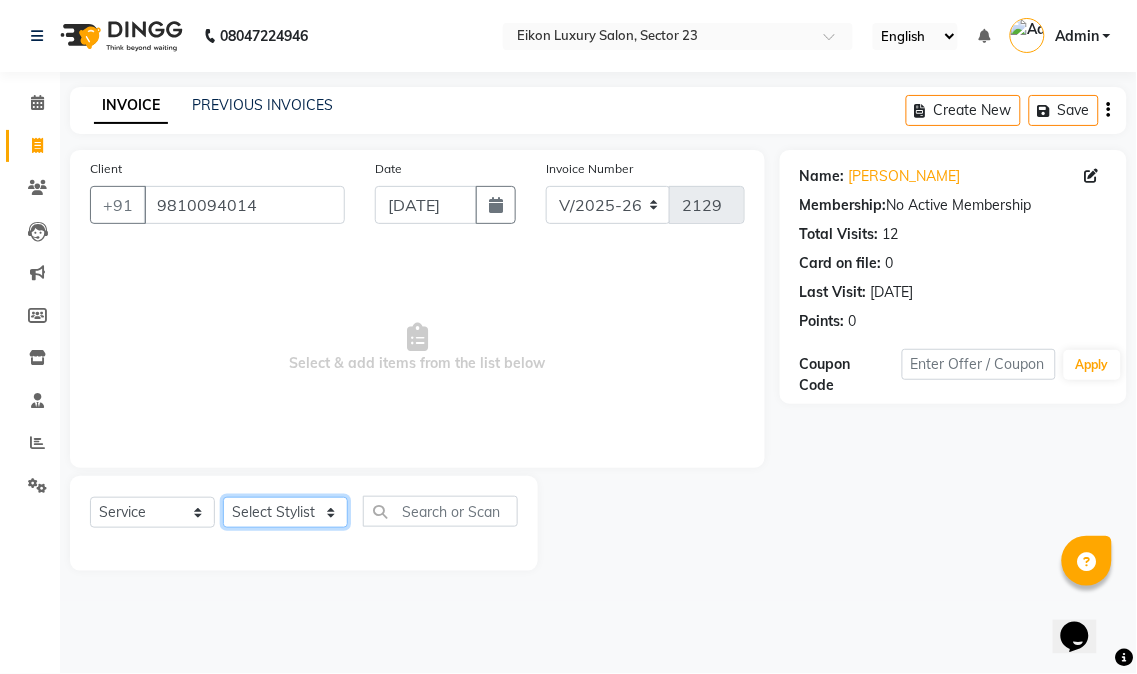 select on "58953" 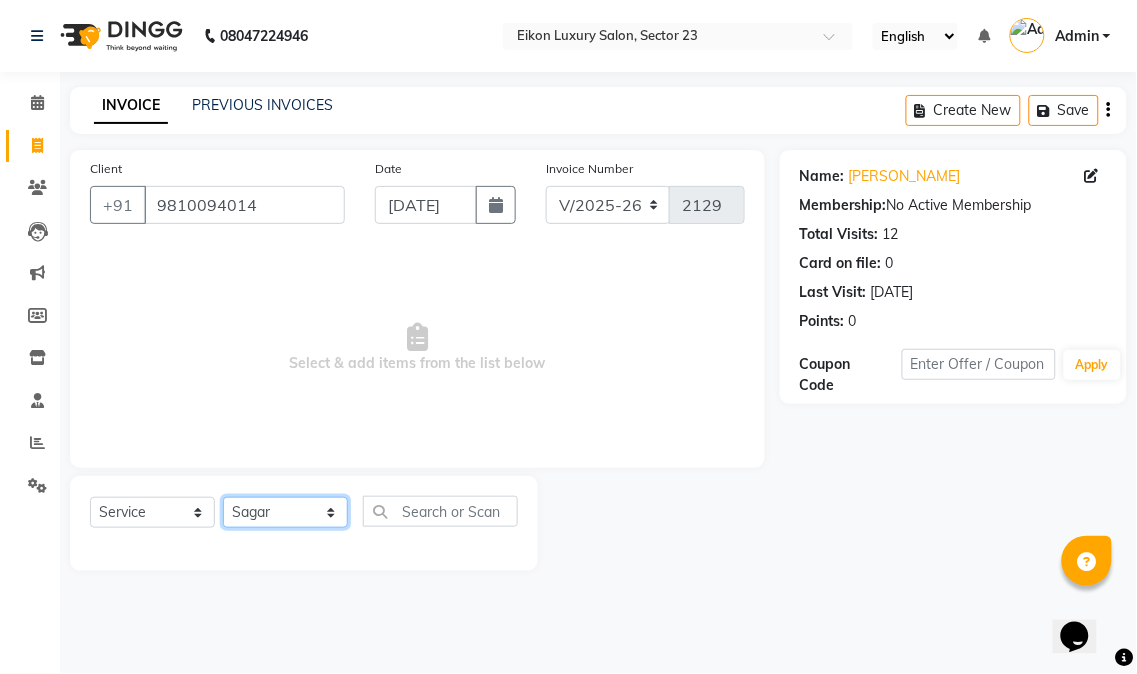 click on "Select Stylist Abhishek amit [PERSON_NAME] [PERSON_NAME] [PERSON_NAME] [PERSON_NAME] [PERSON_NAME] [PERSON_NAME] Mohit [PERSON_NAME] [PERSON_NAME] [PERSON_NAME] [PERSON_NAME] [PERSON_NAME]" 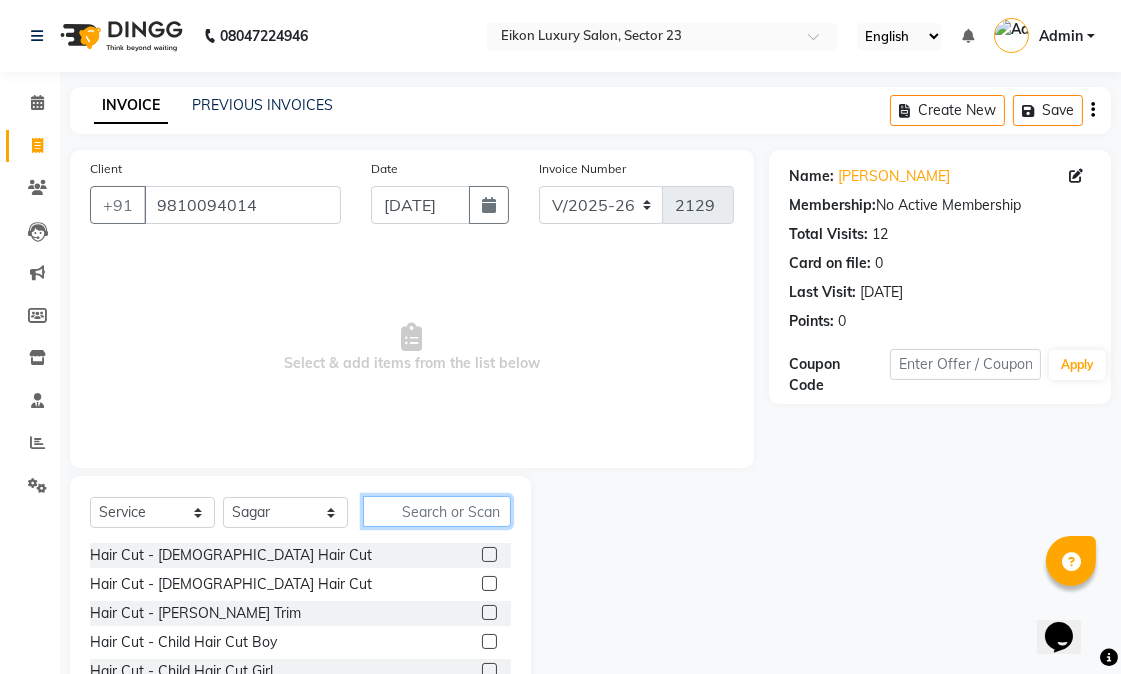 click 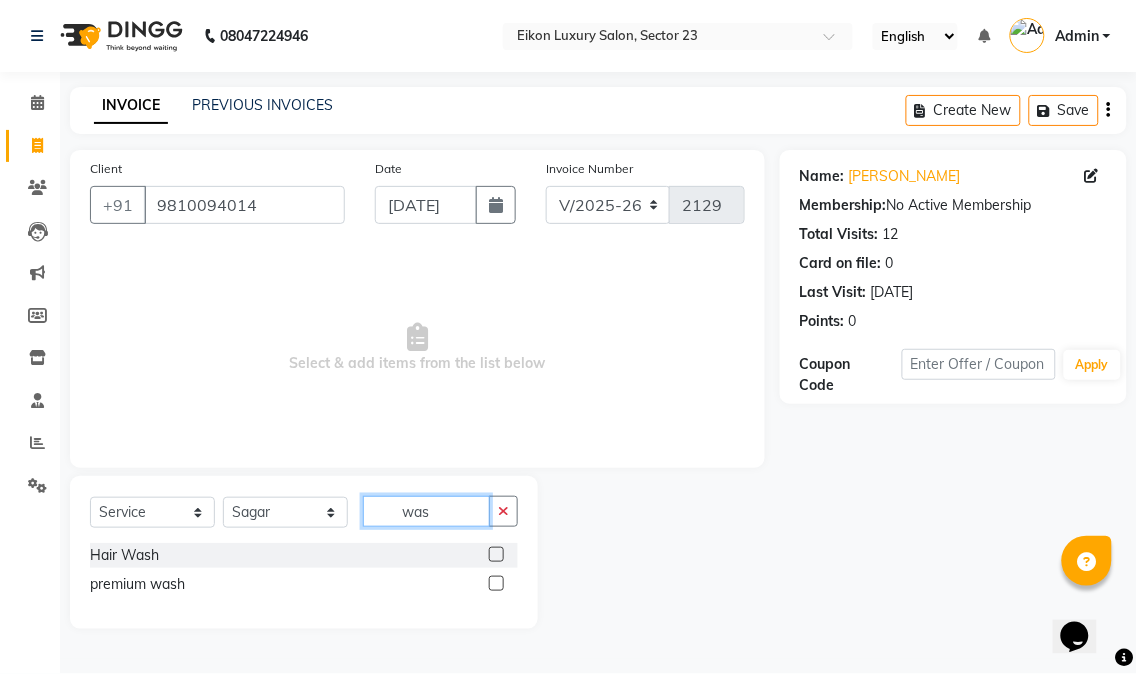 type on "was" 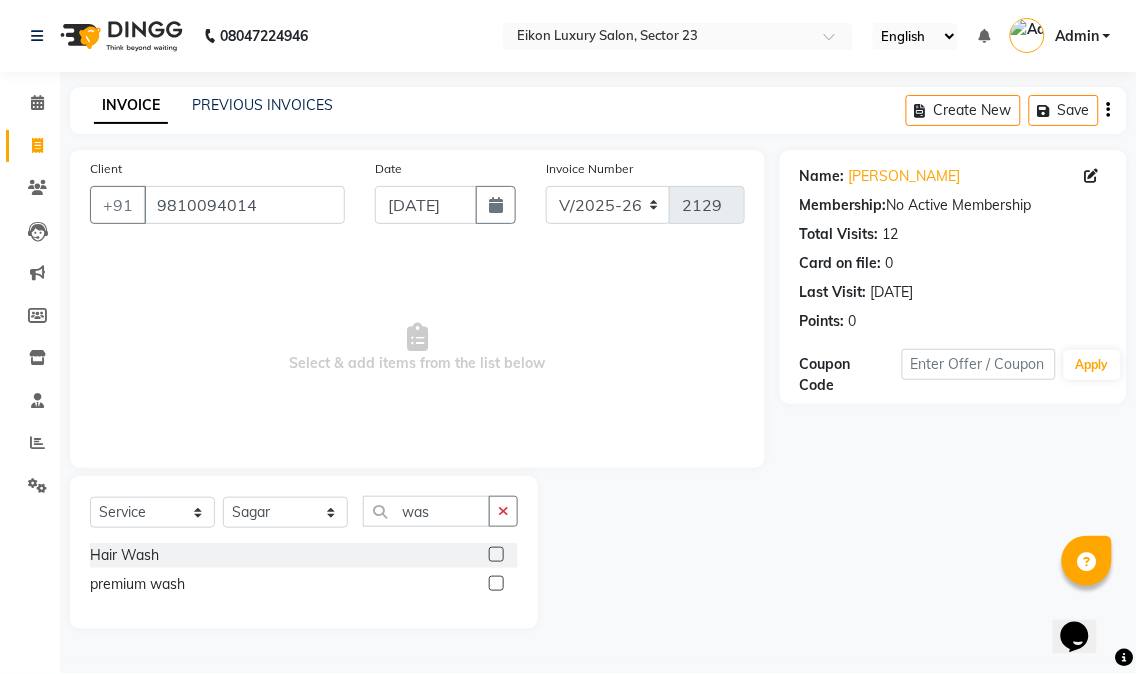 click 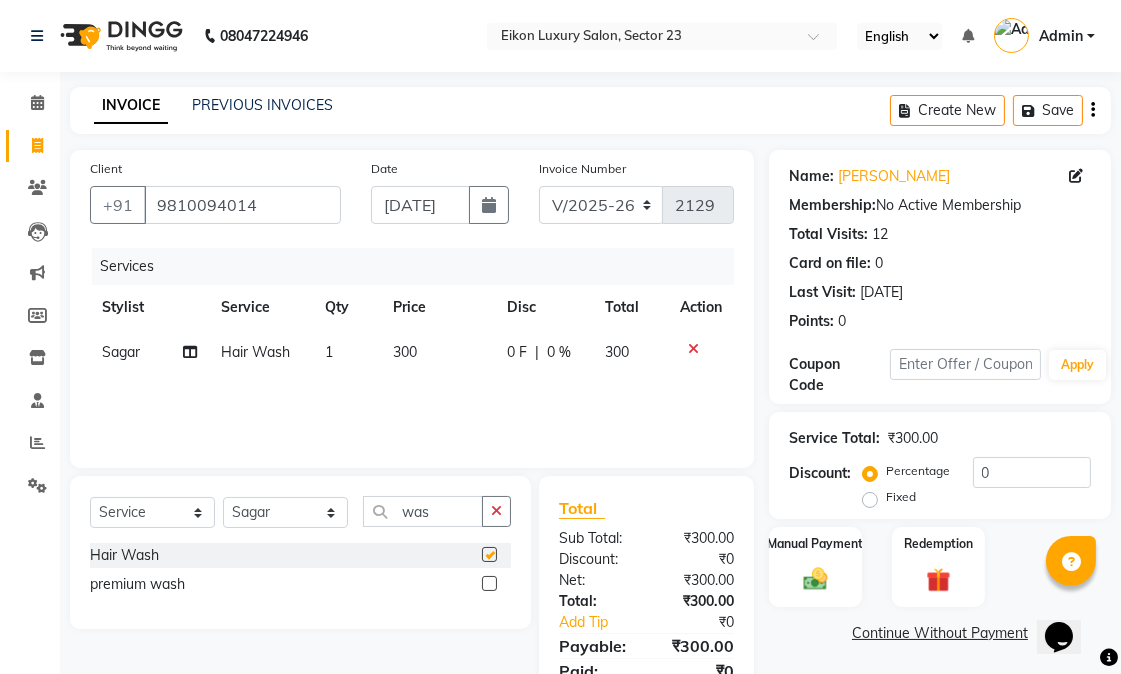 checkbox on "false" 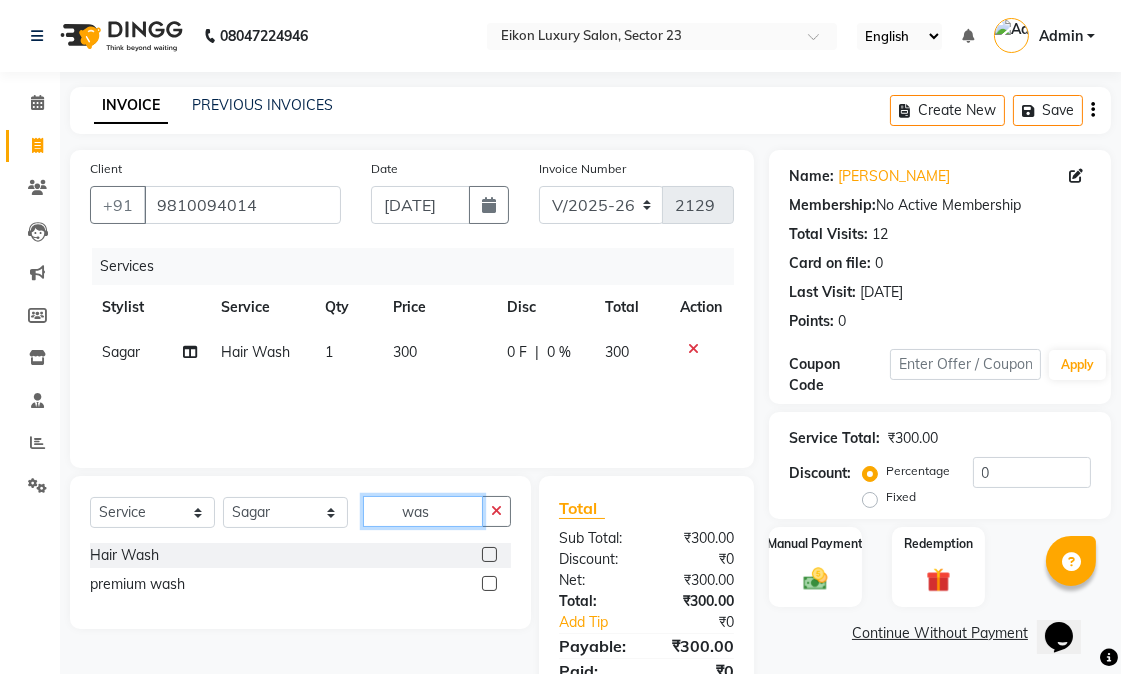 click on "was" 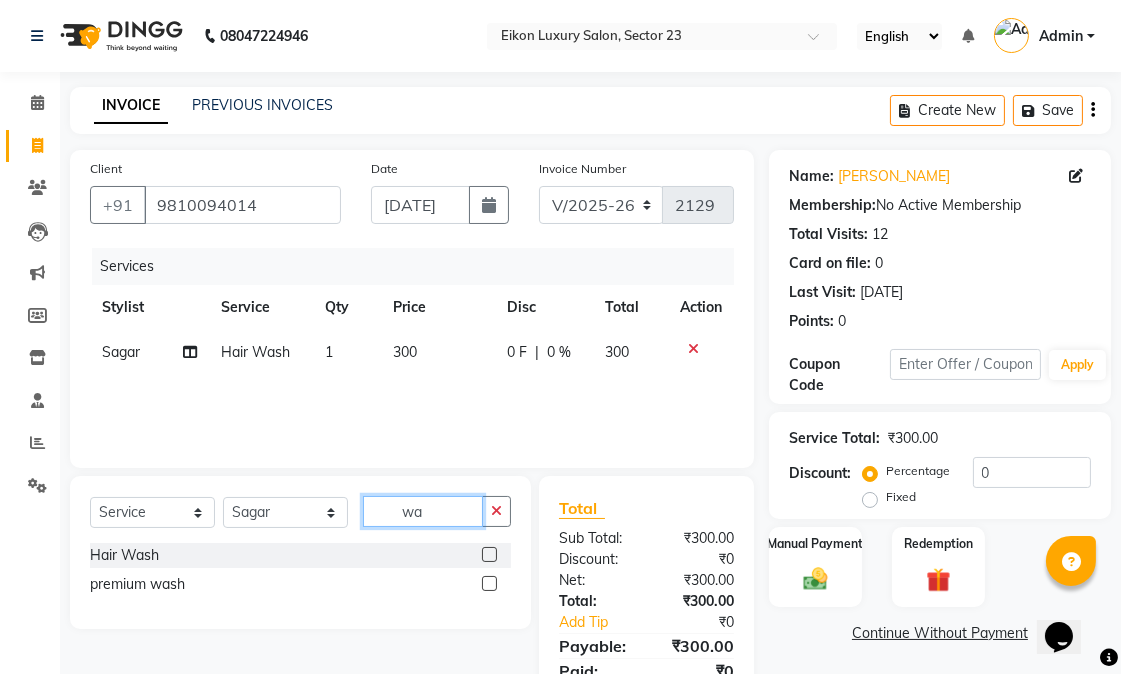 type on "w" 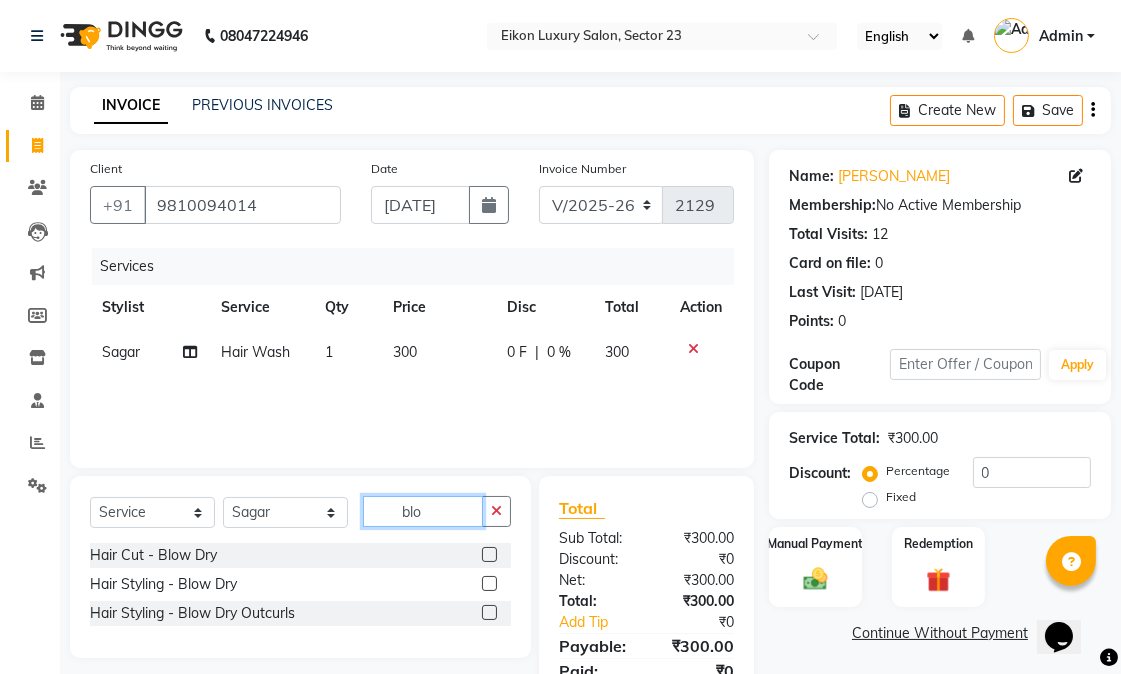 type on "blo" 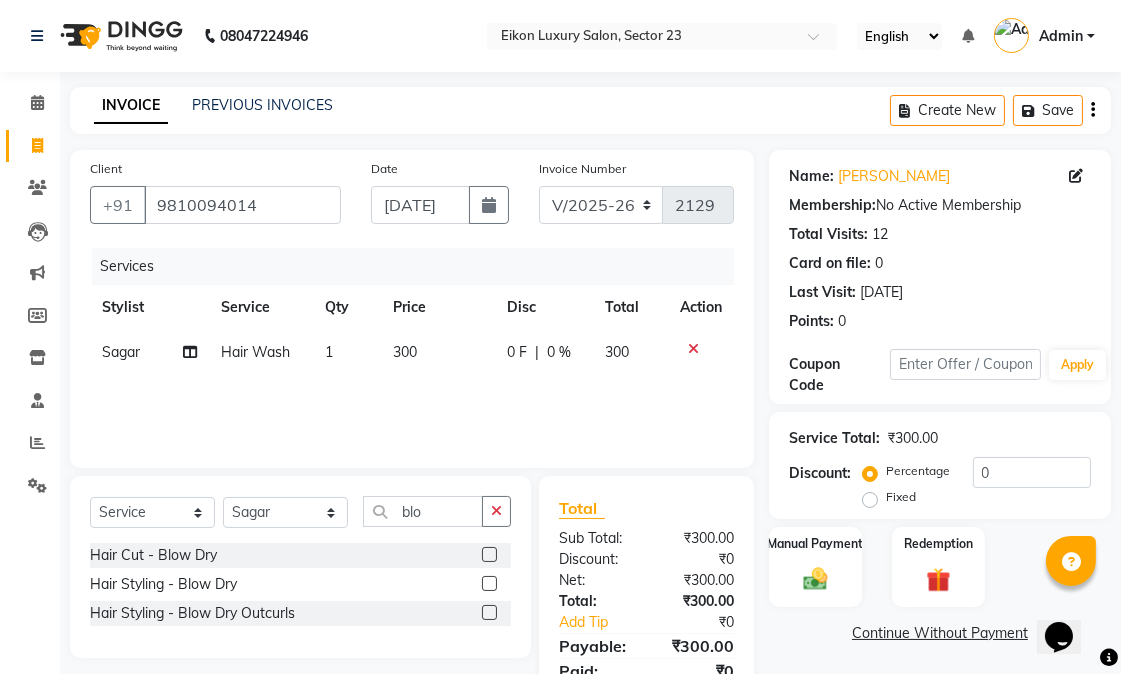 click 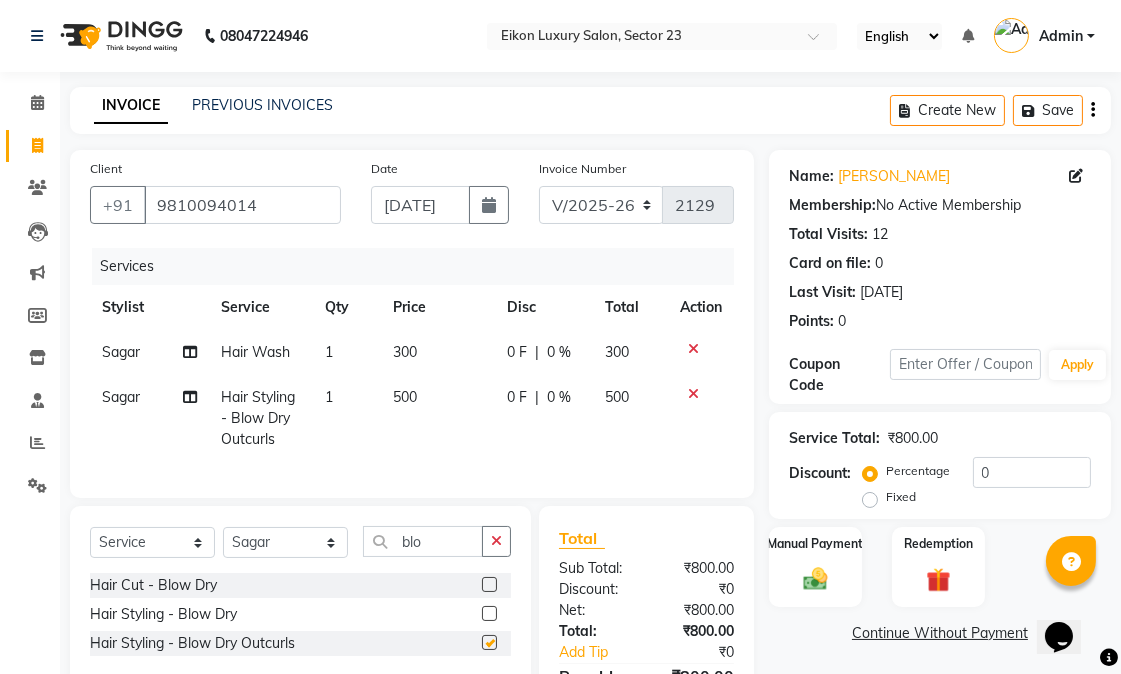 checkbox on "false" 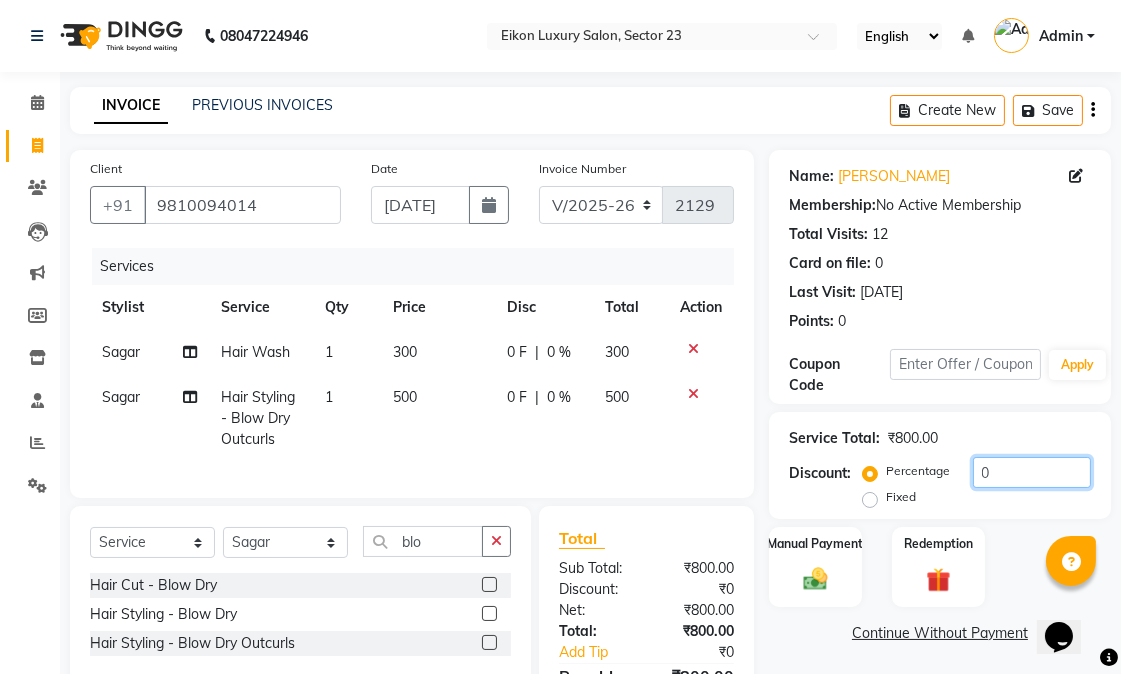 click on "0" 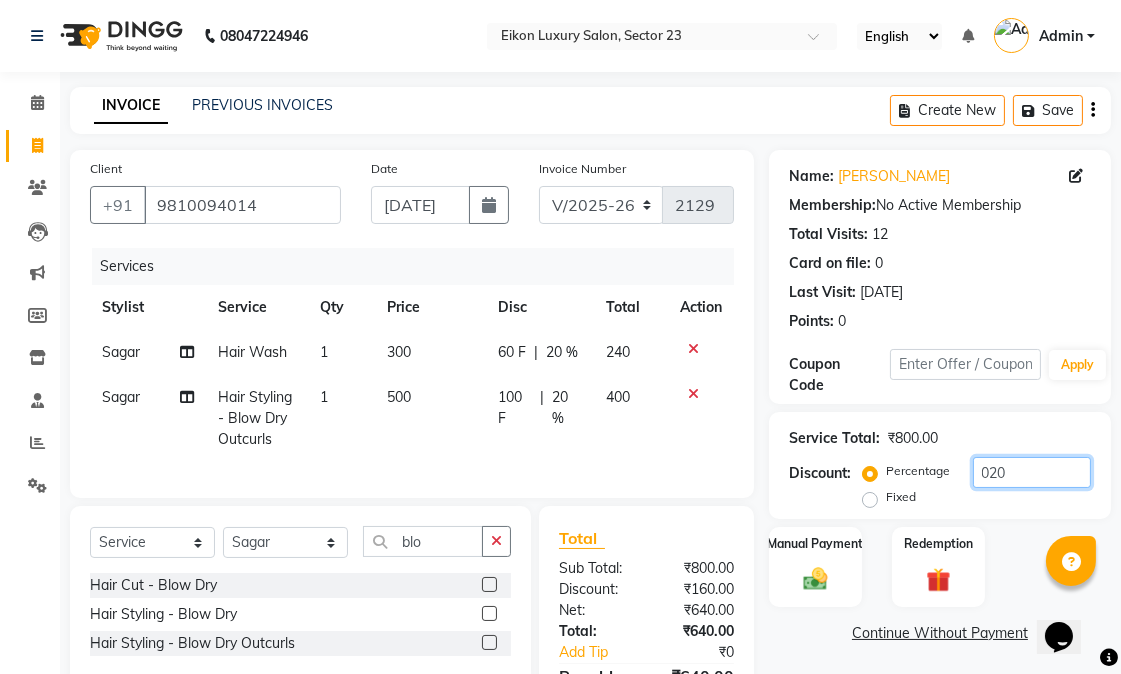 scroll, scrollTop: 130, scrollLeft: 0, axis: vertical 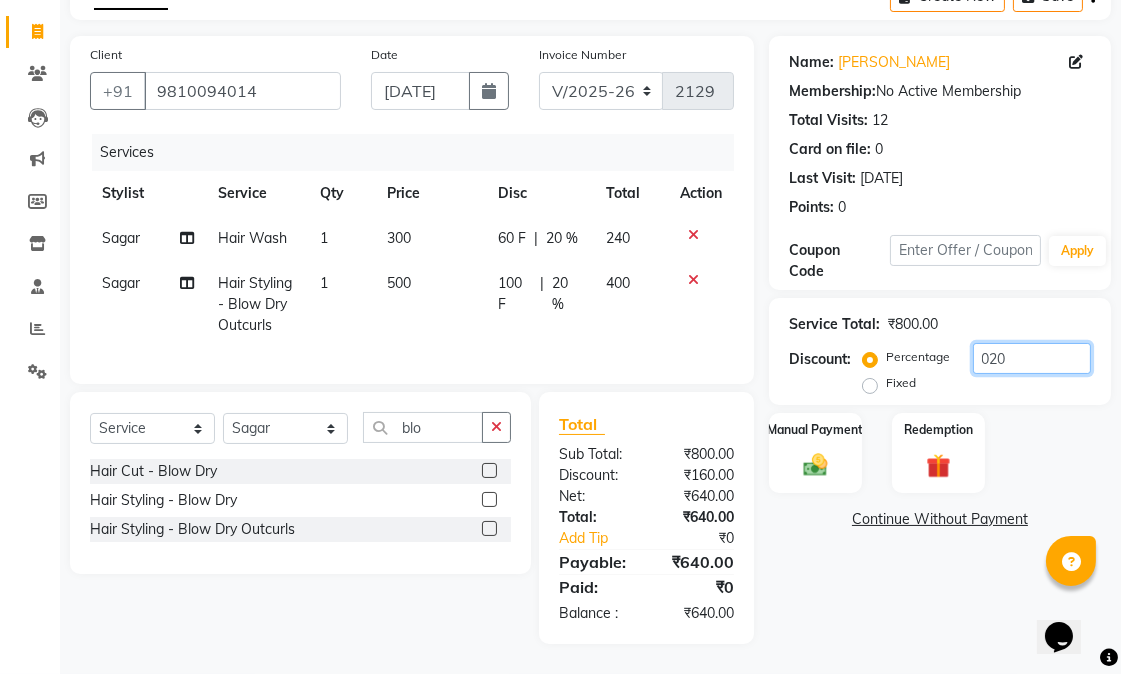 type on "020" 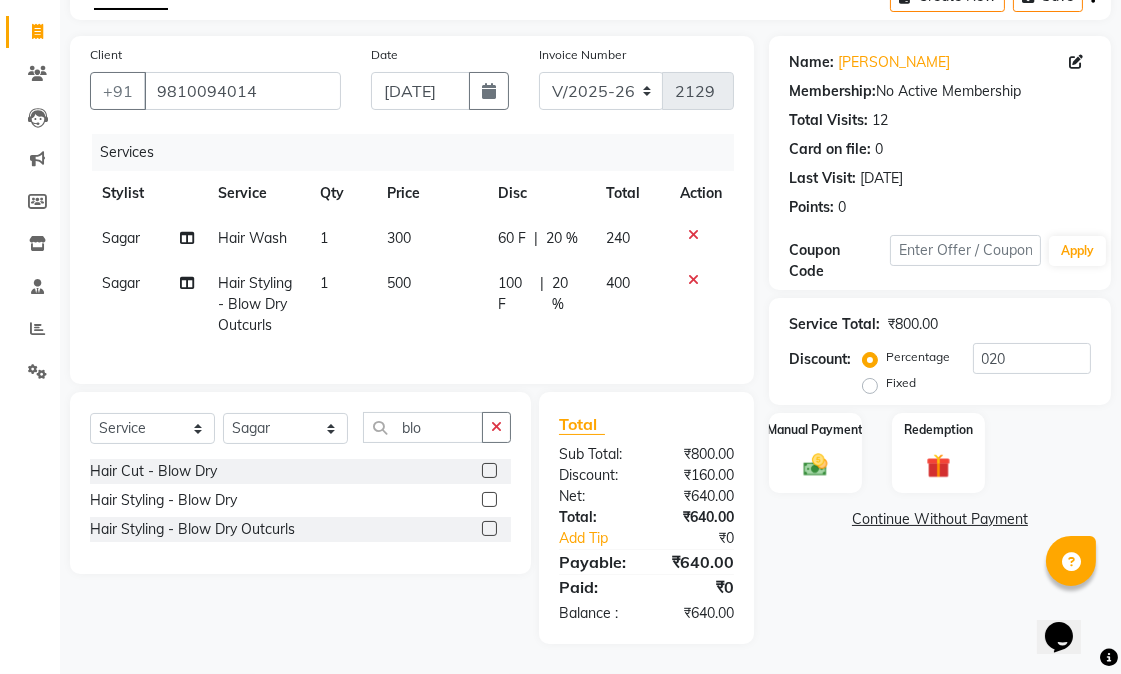 click on "Select  Service  Product  Membership  Package Voucher Prepaid Gift Card  Select Stylist Abhishek amit anchal Ashu Bilal Dildar Geeta Hritik Jatin Manav Mohit Pinki Prince Ruby Sagar Subhash Subodh Uday blo Hair Cut - Blow Dry  Hair Styling - Blow Dry  Hair Styling - Blow Dry Outcurls" 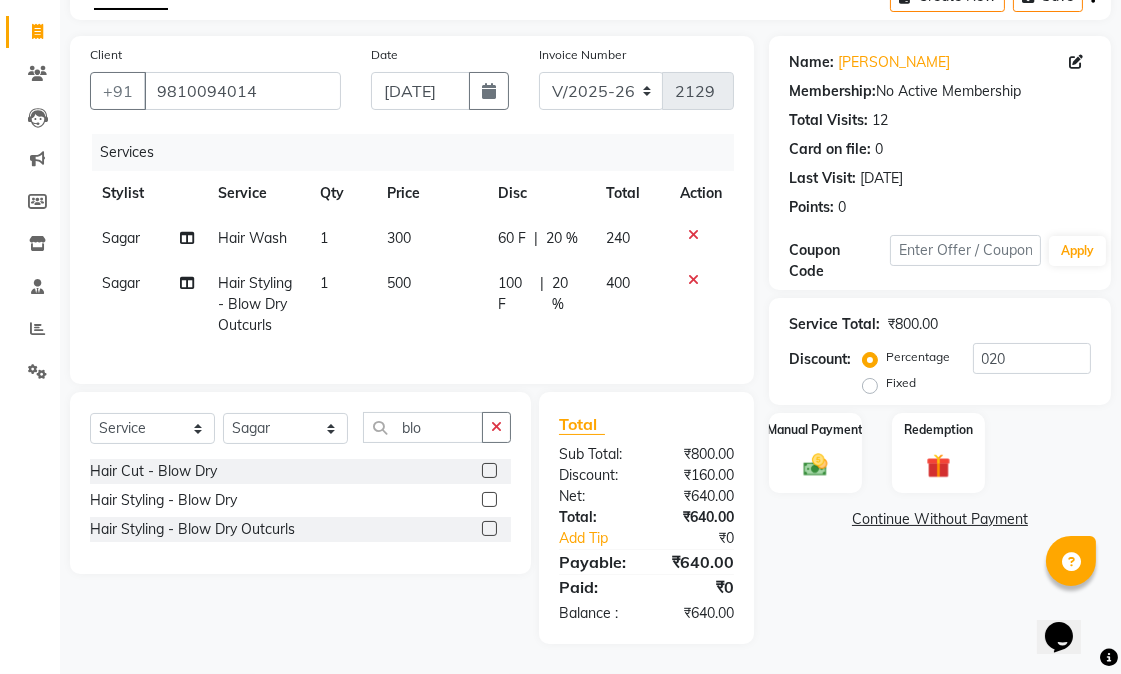 click on "Select  Service  Product  Membership  Package Voucher Prepaid Gift Card  Select Stylist Abhishek amit anchal Ashu Bilal Dildar Geeta Hritik Jatin Manav Mohit Pinki Prince Ruby Sagar Subhash Subodh Uday blo Hair Cut - Blow Dry  Hair Styling - Blow Dry  Hair Styling - Blow Dry Outcurls" 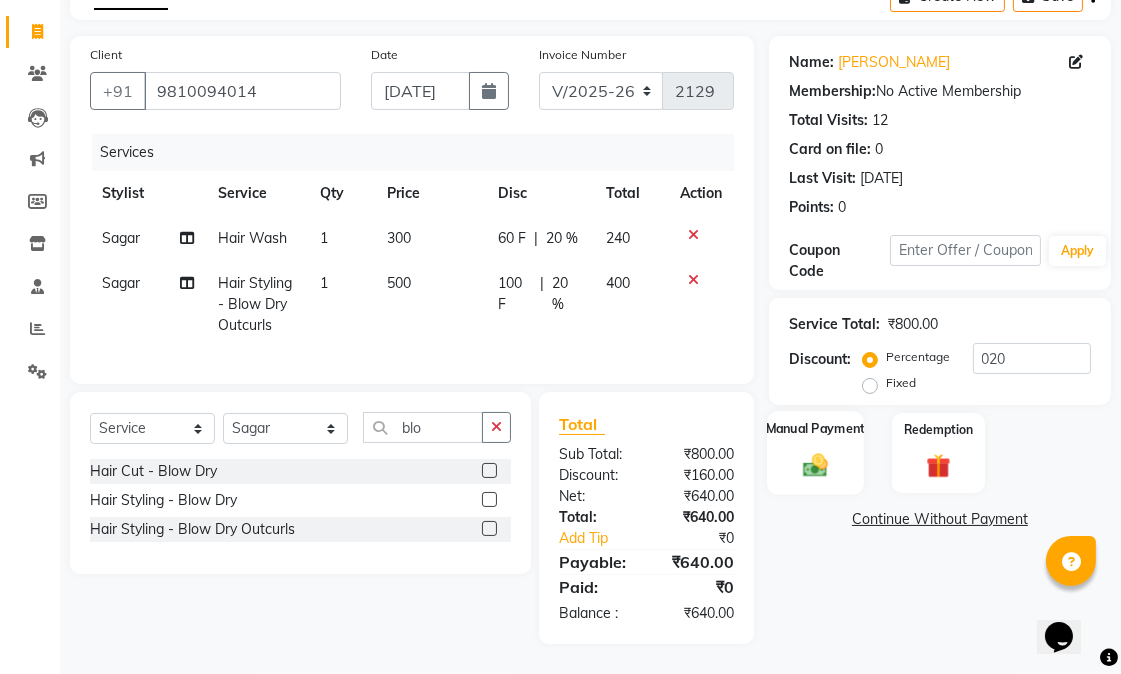 click on "Manual Payment" 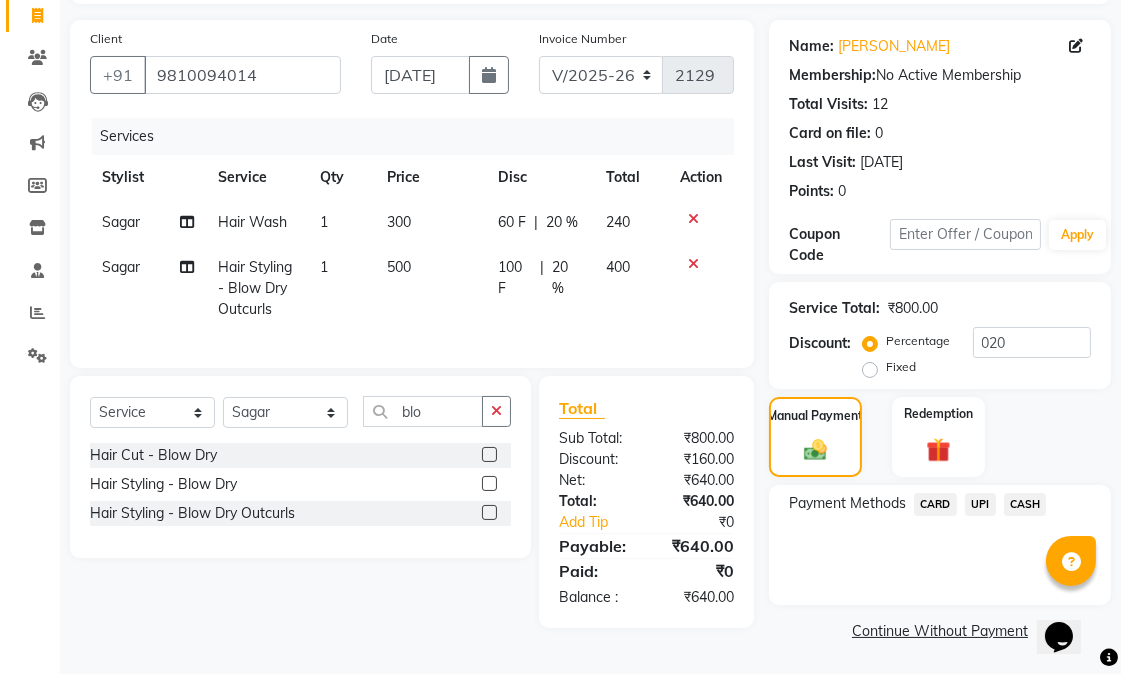 click on "CARD" 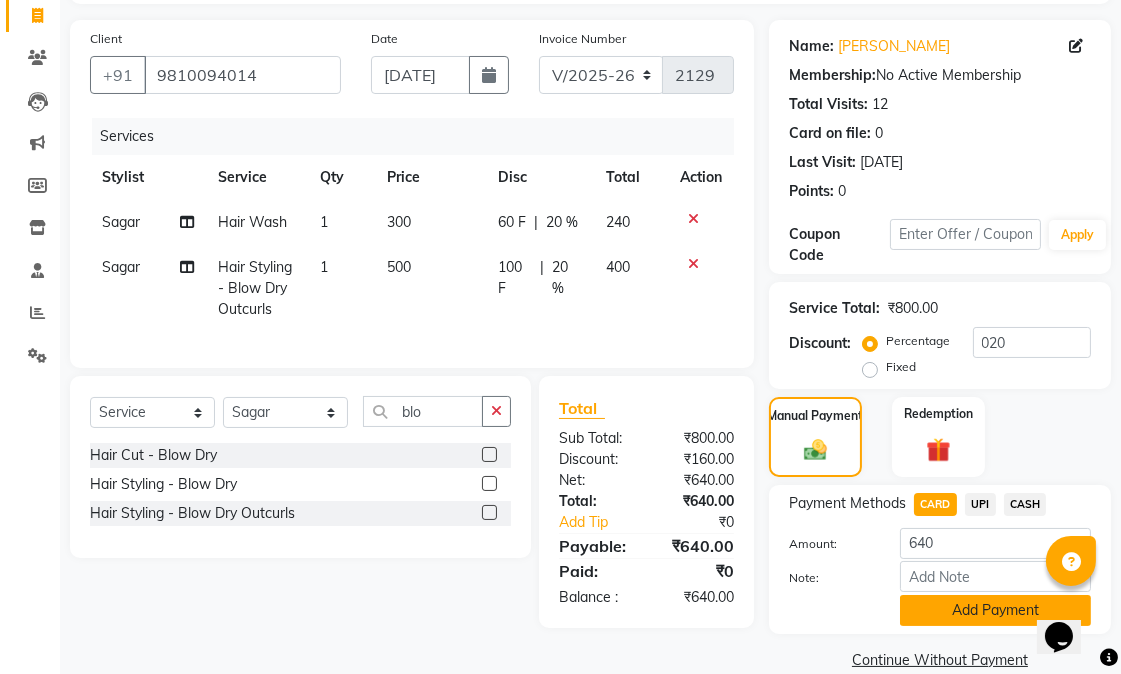 click on "Add Payment" 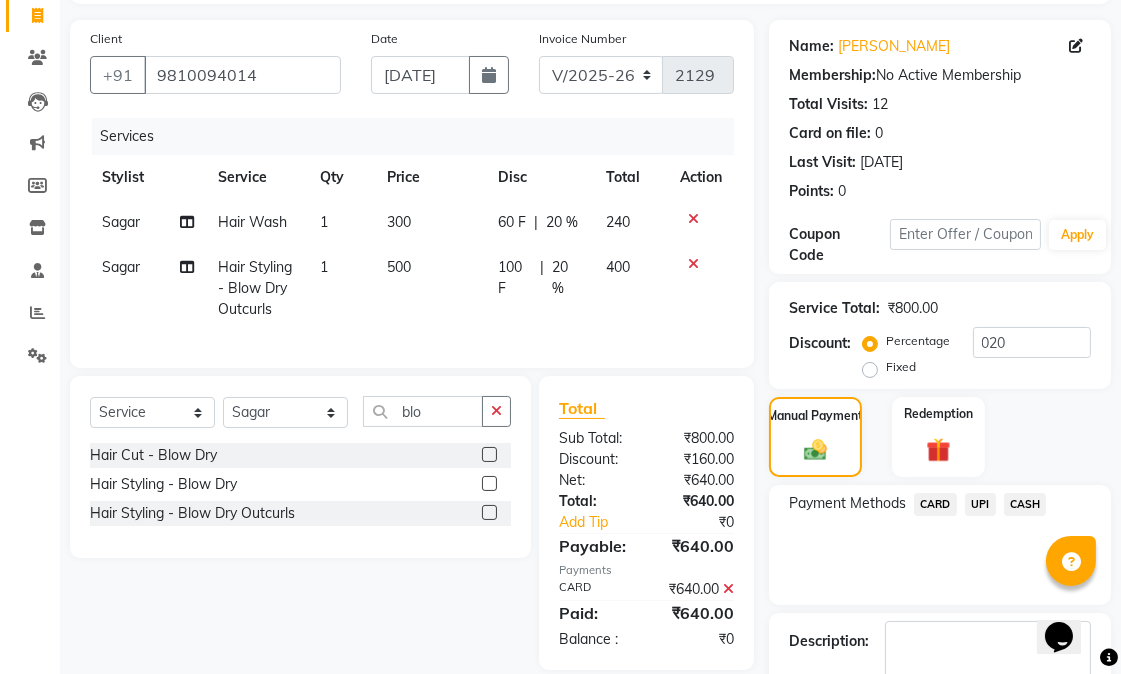 scroll, scrollTop: 244, scrollLeft: 0, axis: vertical 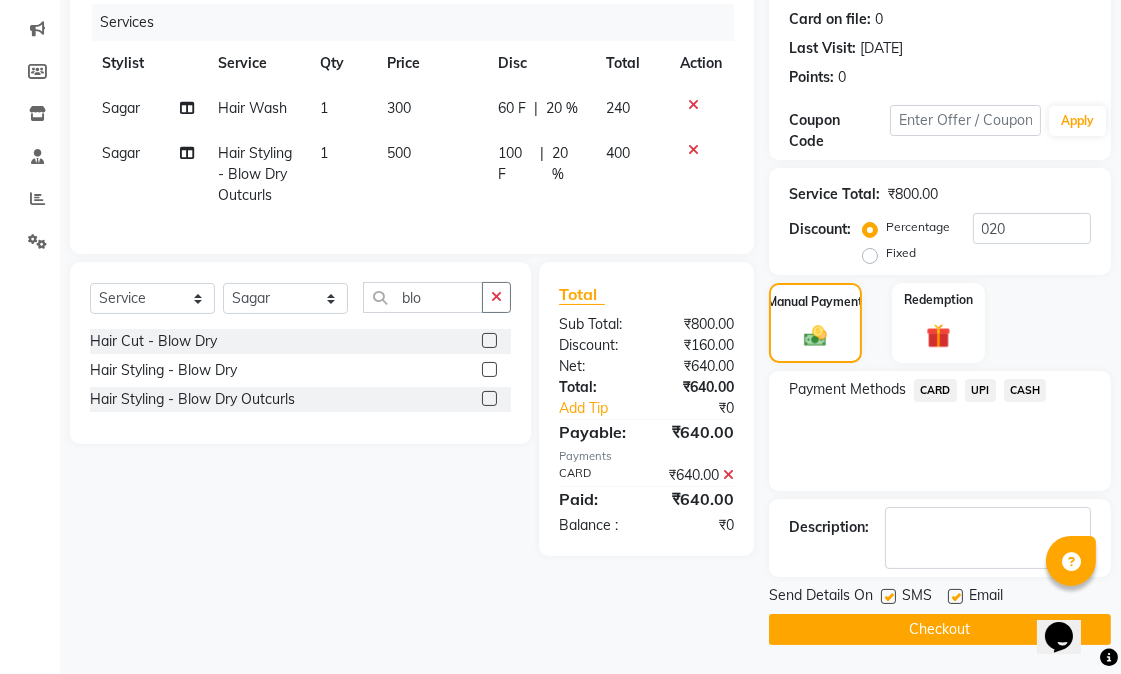 click on "CARD" 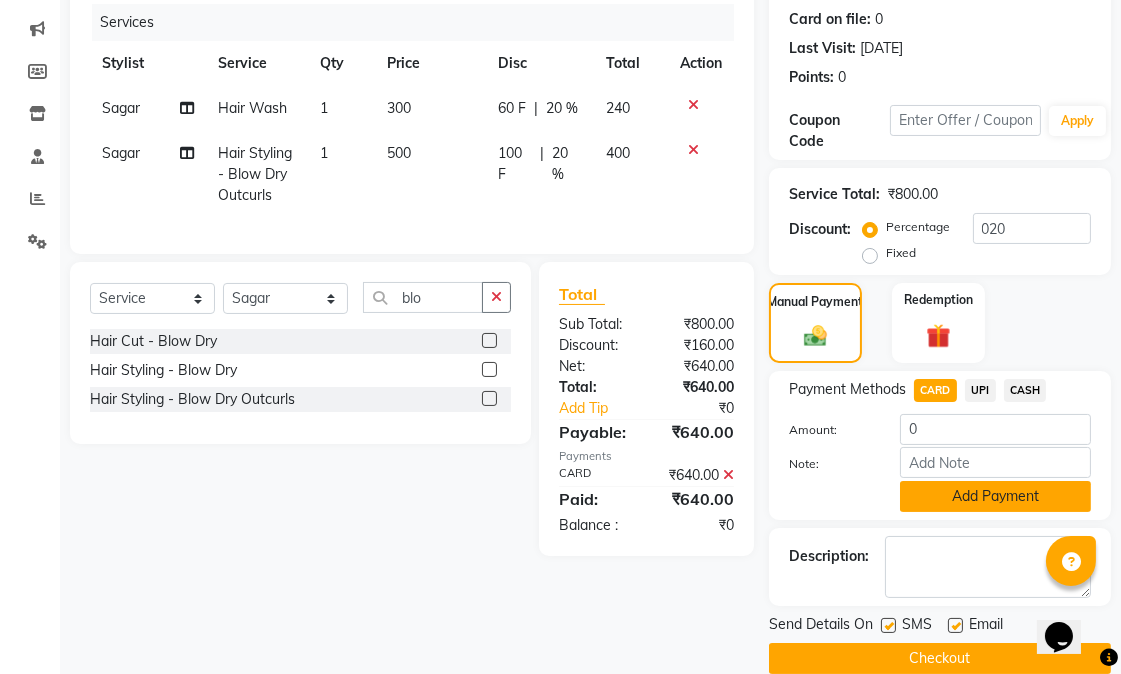 click on "Add Payment" 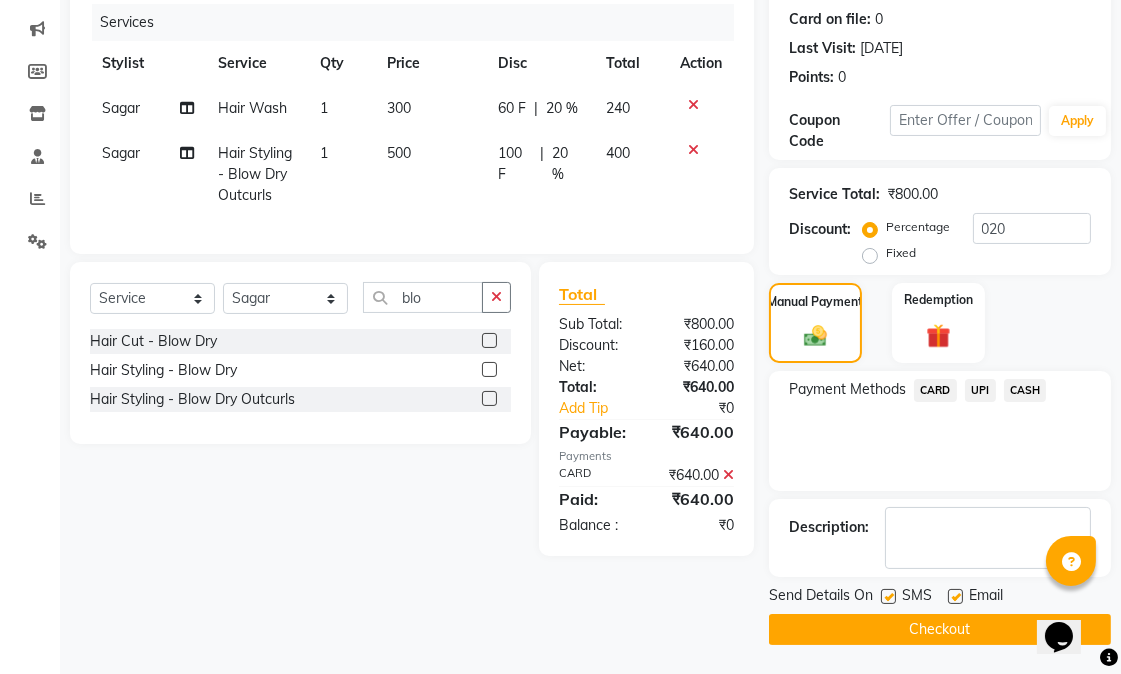 click on "Checkout" 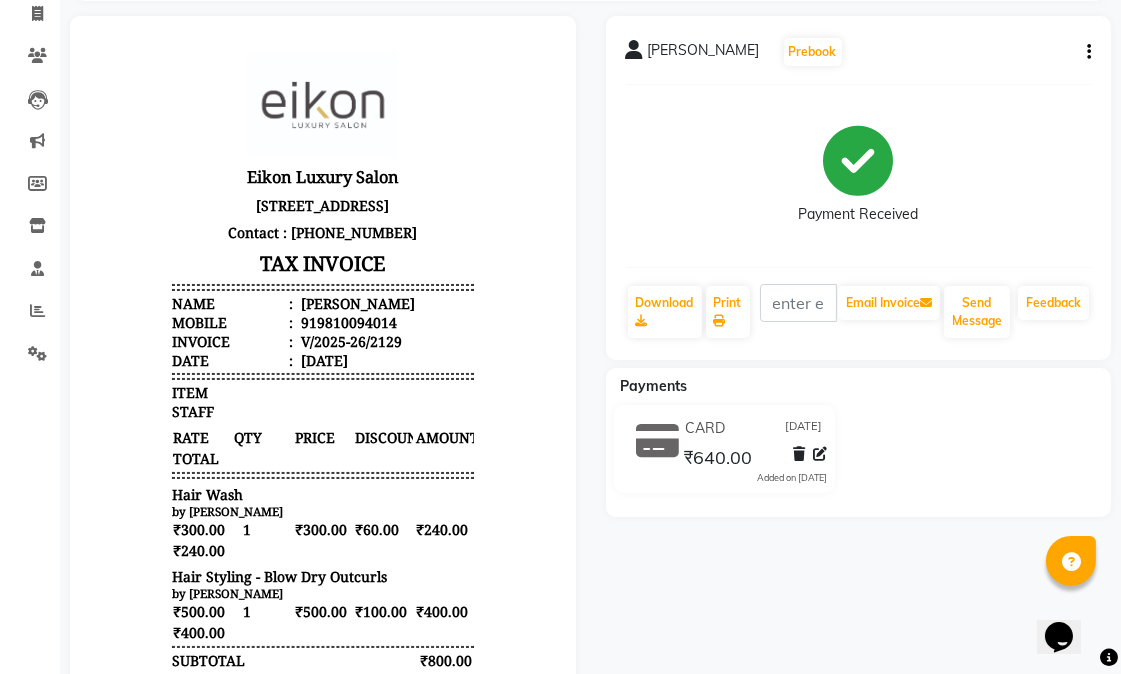 scroll, scrollTop: 0, scrollLeft: 0, axis: both 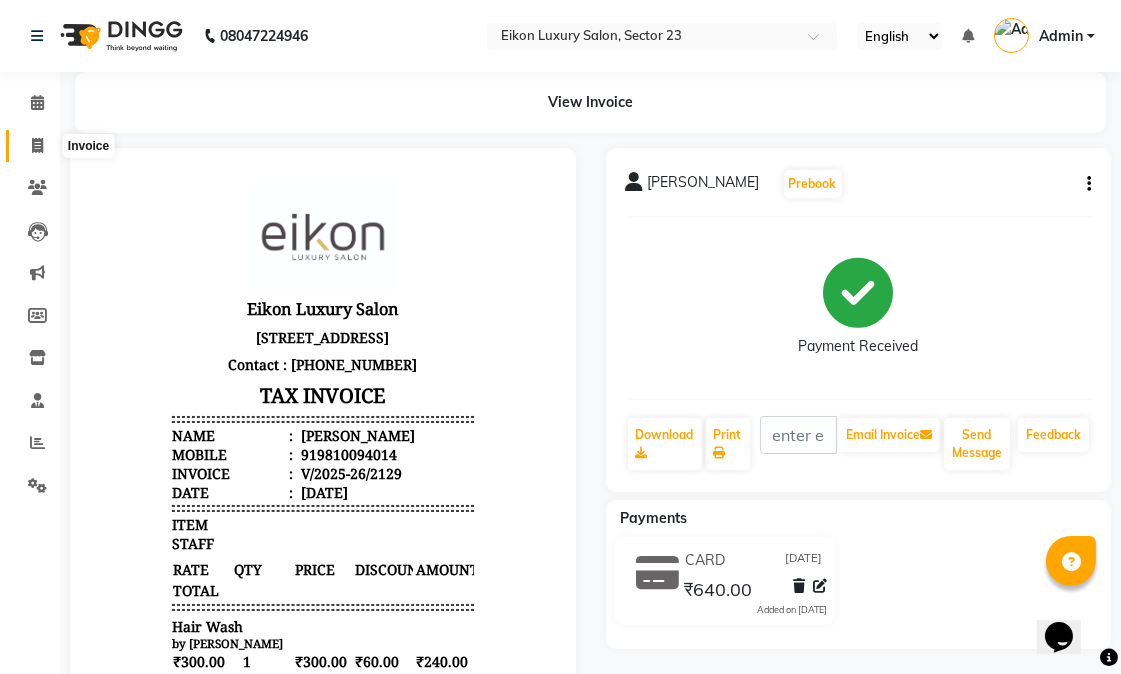 click on "Invoice" 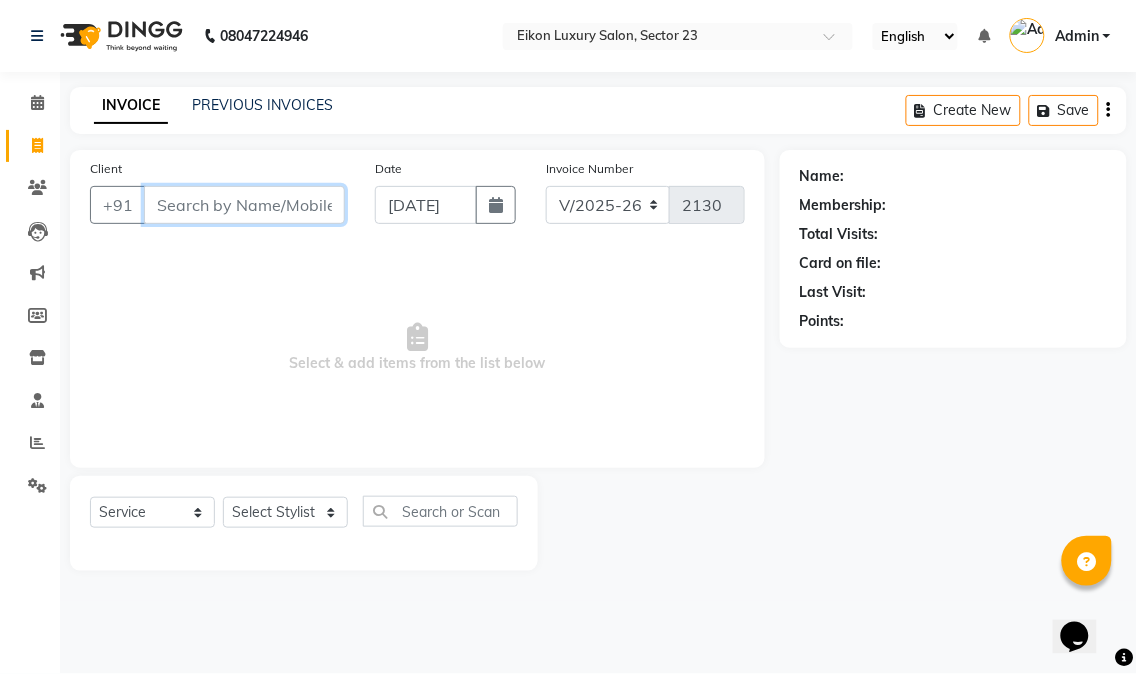click on "Client" at bounding box center [244, 205] 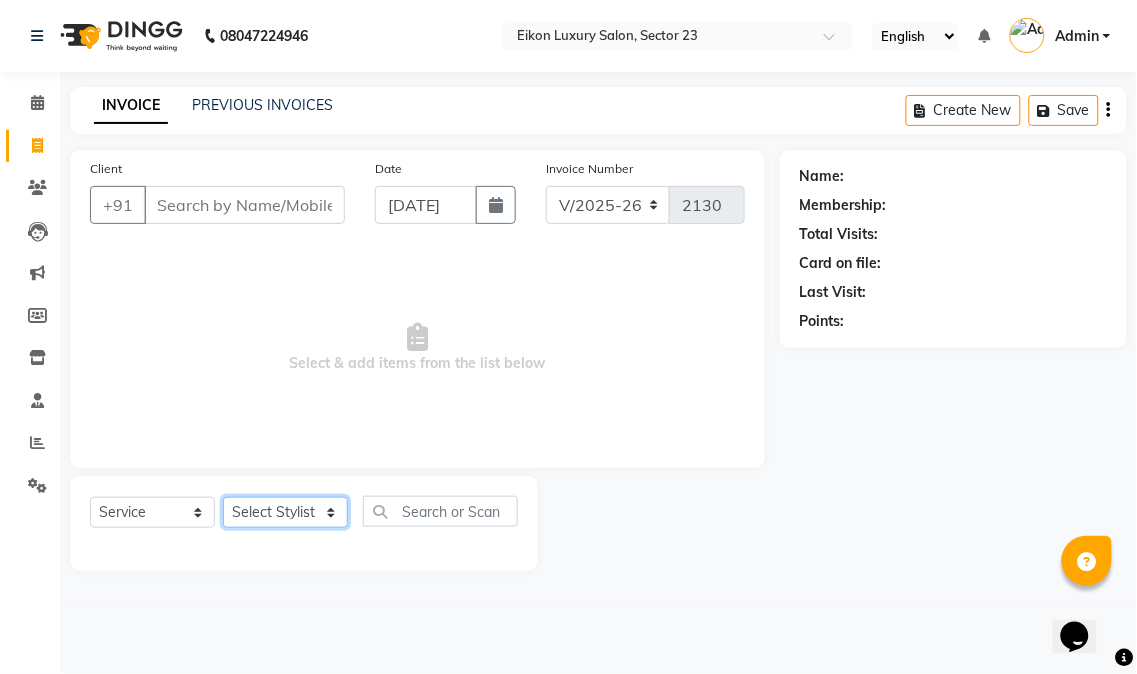 click on "Select Stylist Abhishek amit [PERSON_NAME] [PERSON_NAME] [PERSON_NAME] [PERSON_NAME] [PERSON_NAME] [PERSON_NAME] Mohit [PERSON_NAME] [PERSON_NAME] [PERSON_NAME] [PERSON_NAME] [PERSON_NAME]" 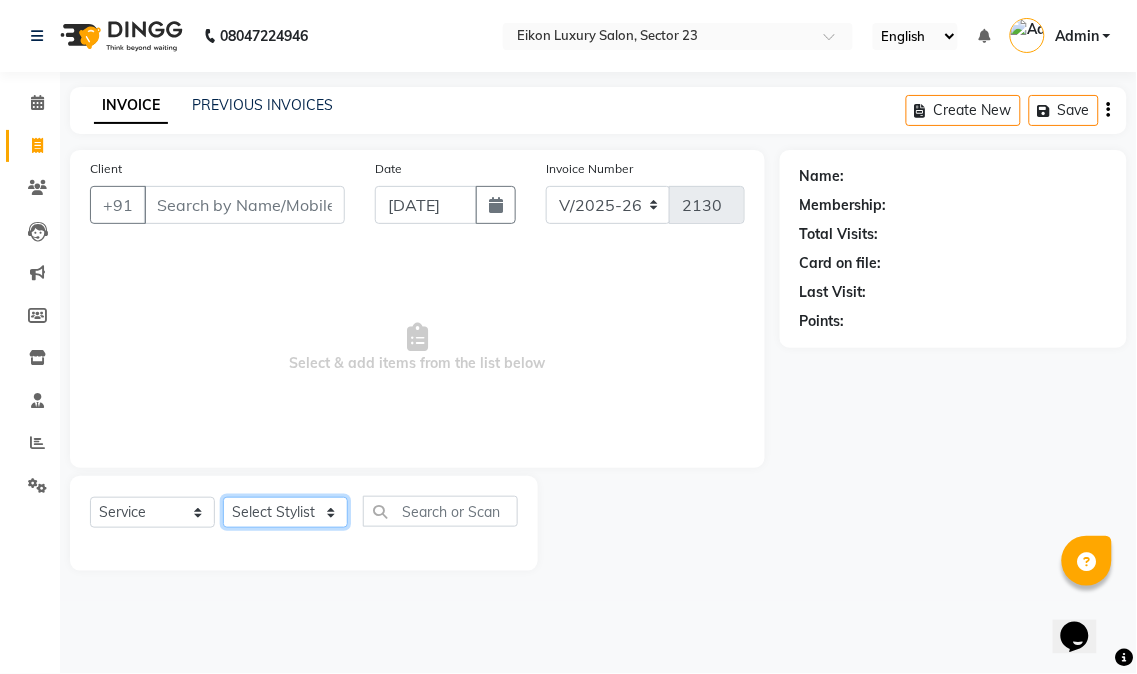select on "58949" 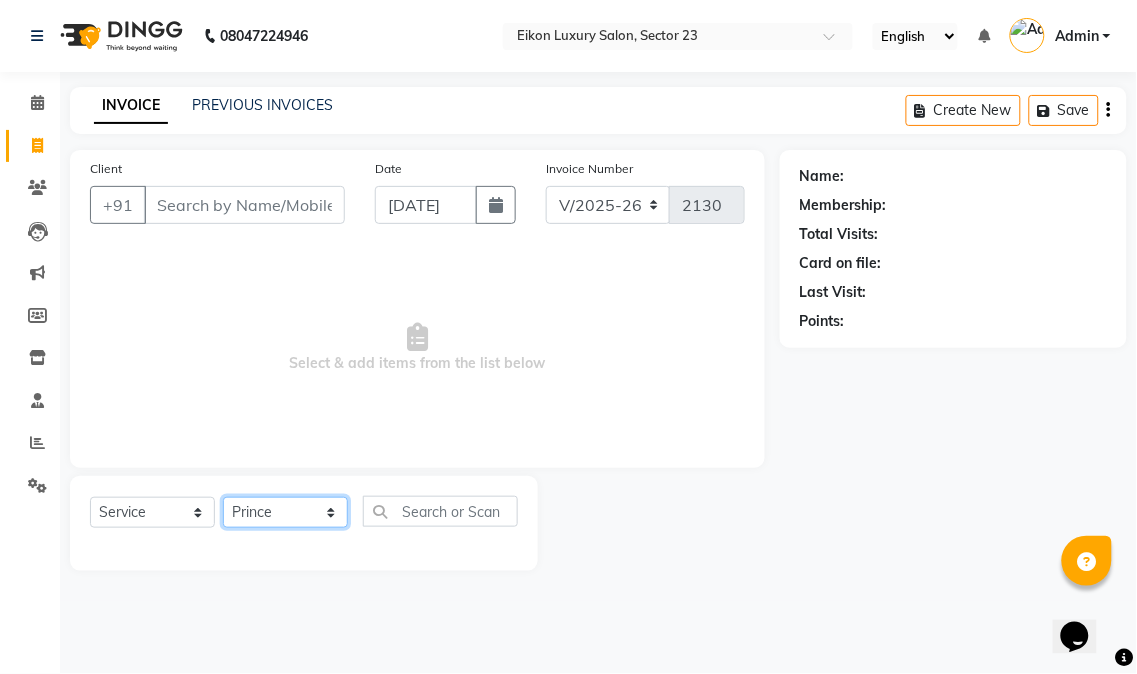 click on "Select Stylist Abhishek amit [PERSON_NAME] [PERSON_NAME] [PERSON_NAME] [PERSON_NAME] [PERSON_NAME] [PERSON_NAME] Mohit [PERSON_NAME] [PERSON_NAME] [PERSON_NAME] [PERSON_NAME] [PERSON_NAME]" 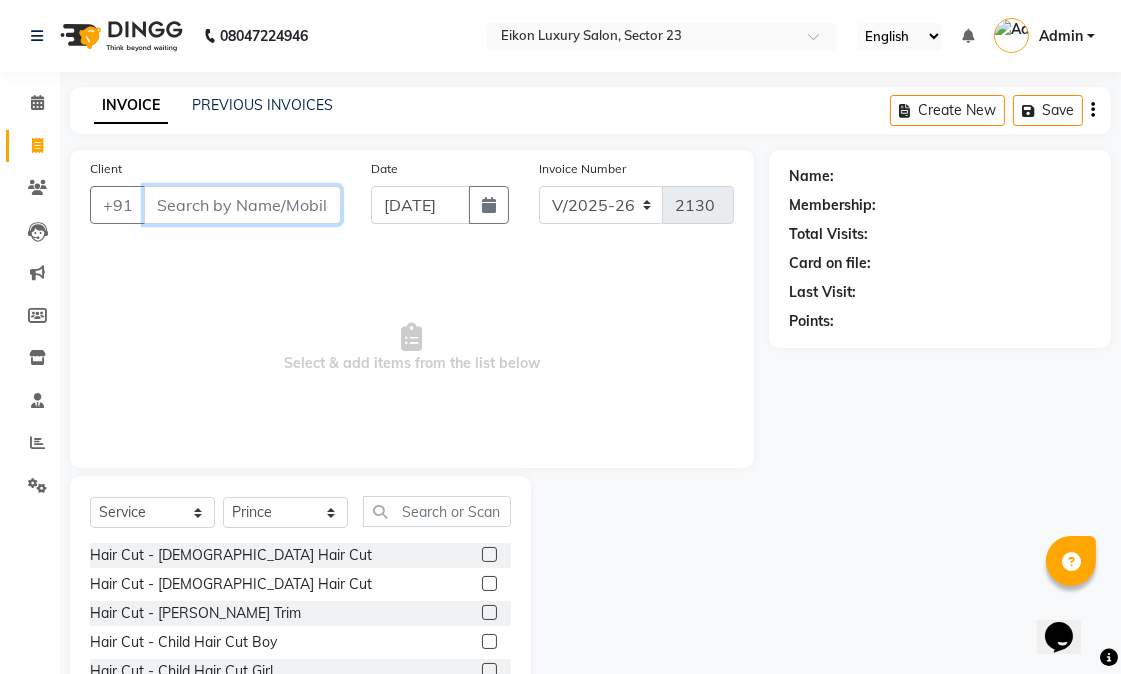click on "Client" at bounding box center [242, 205] 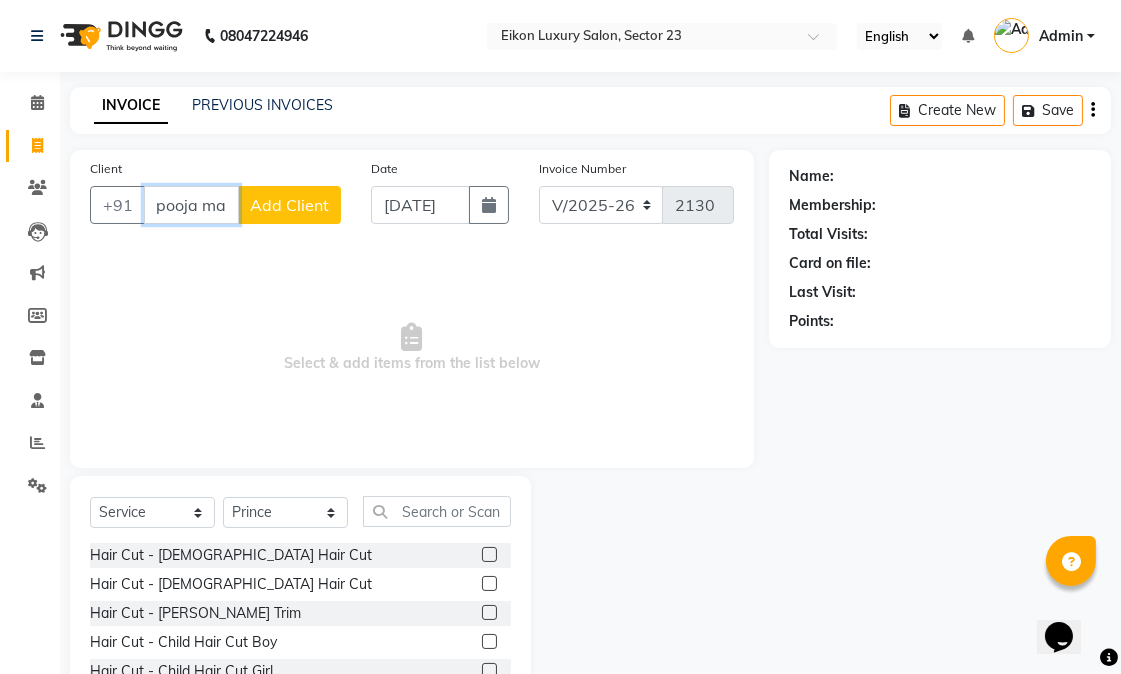 scroll, scrollTop: 0, scrollLeft: 0, axis: both 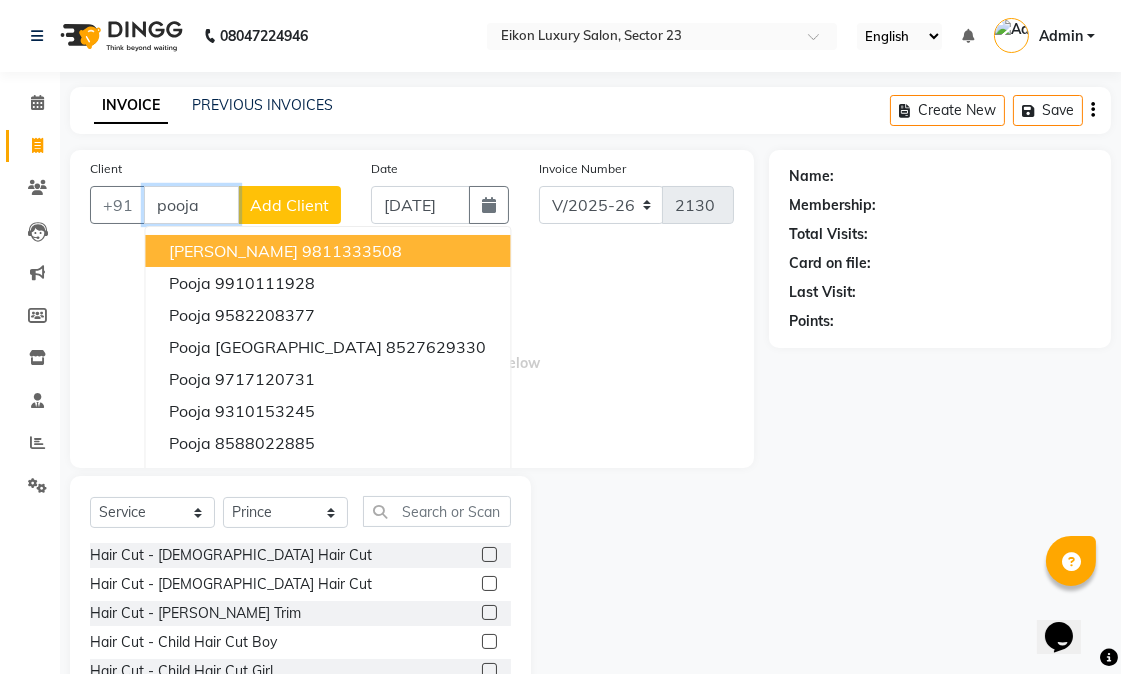 click on "pooja" at bounding box center [191, 205] 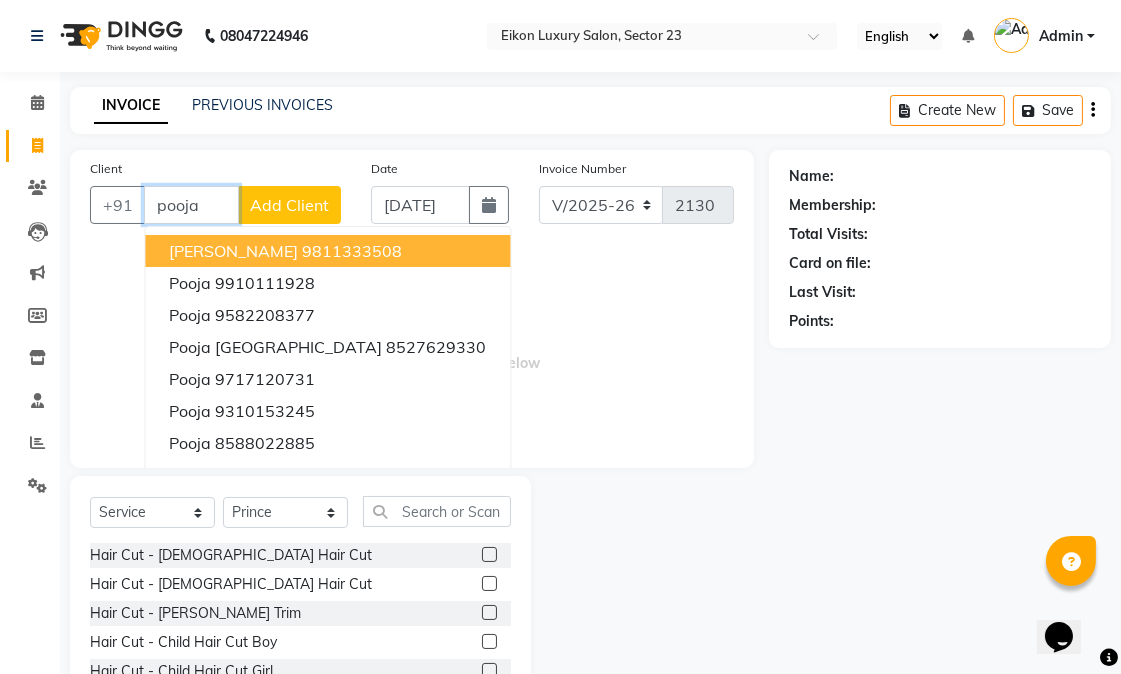 click on "pooja" at bounding box center (191, 205) 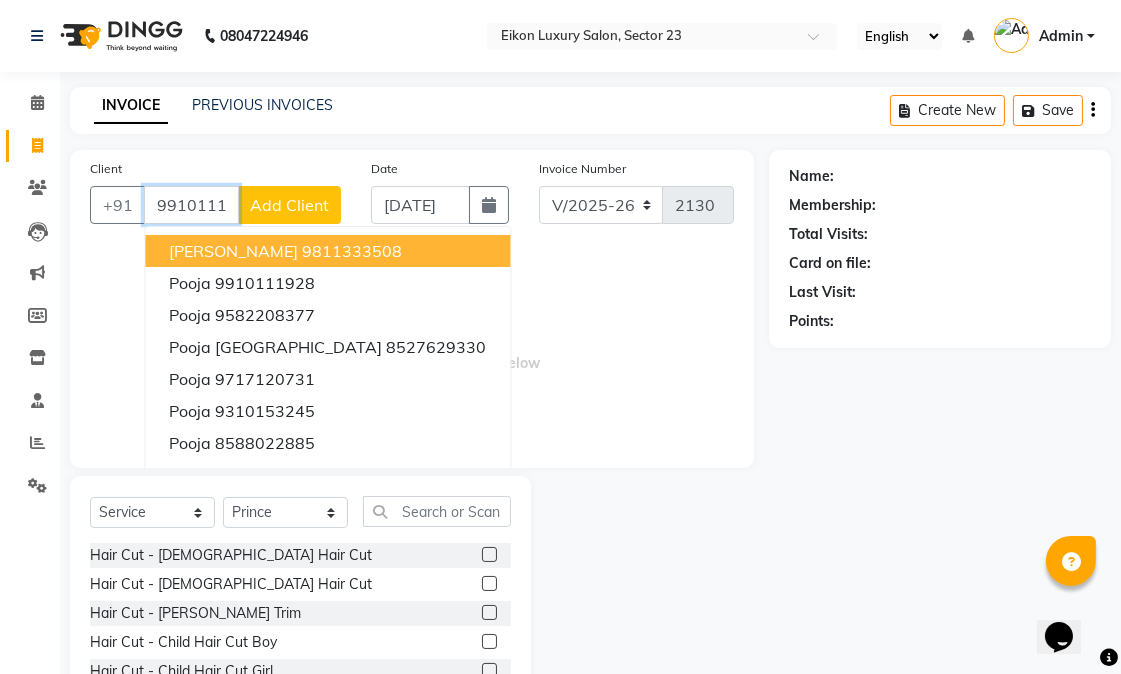 type on "9910111928" 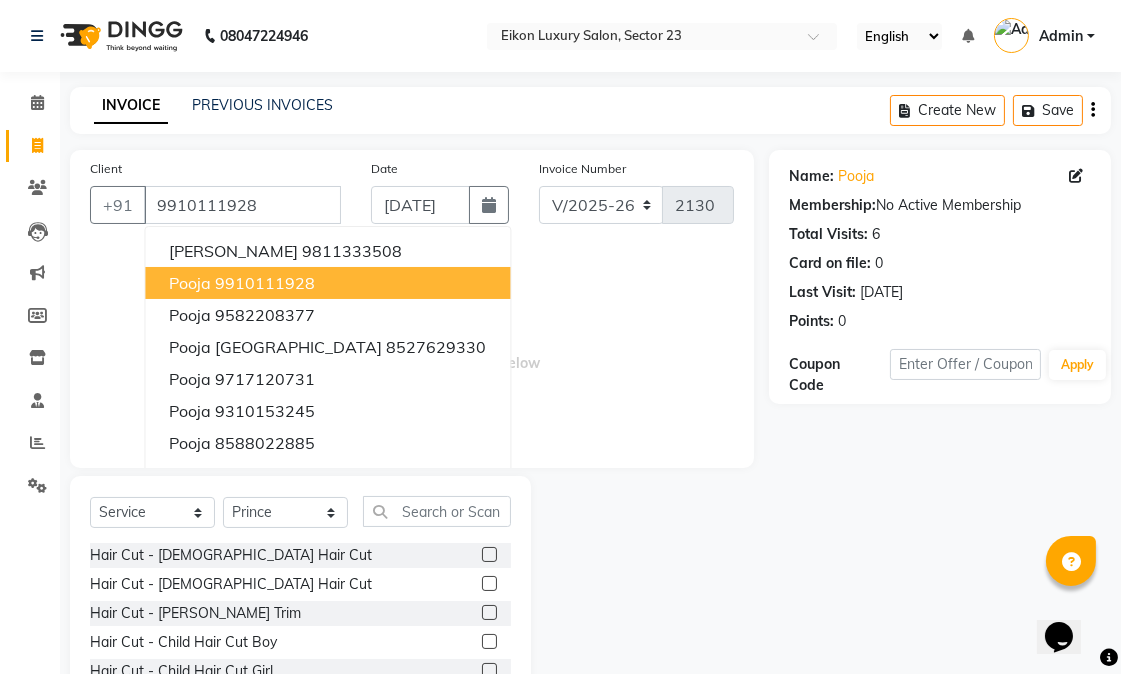 click on "Name: Pooja  Membership:  No Active Membership  Total Visits:  6 Card on file:  0 Last Visit:   02-07-2025 Points:   0  Coupon Code Apply" 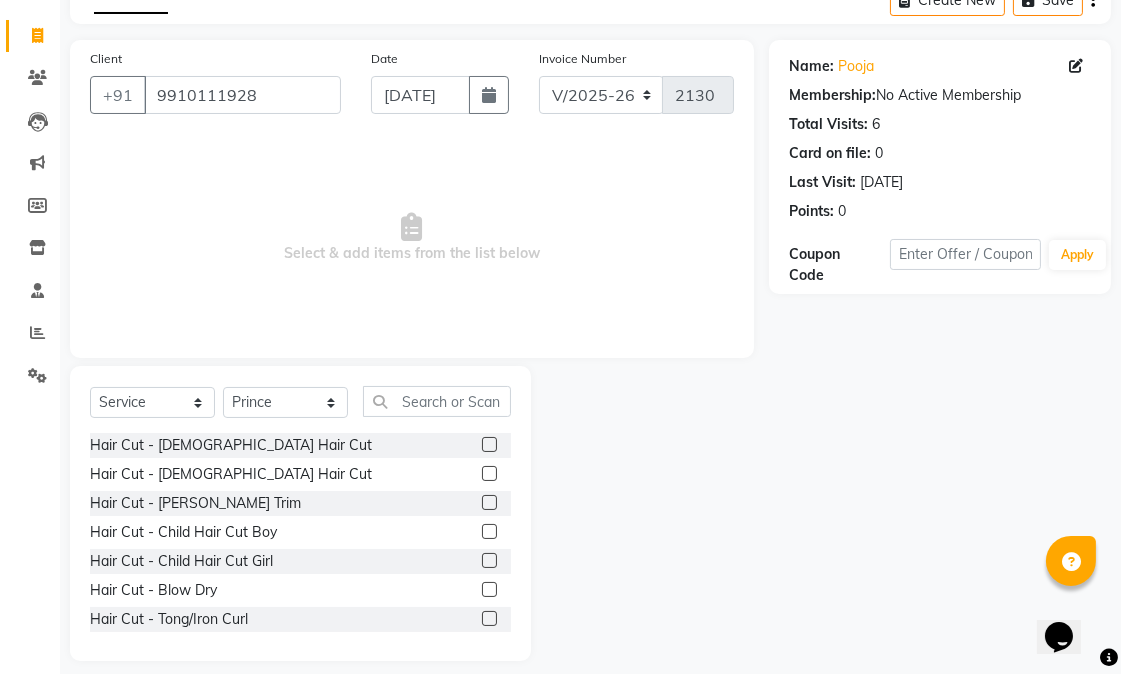 scroll, scrollTop: 111, scrollLeft: 0, axis: vertical 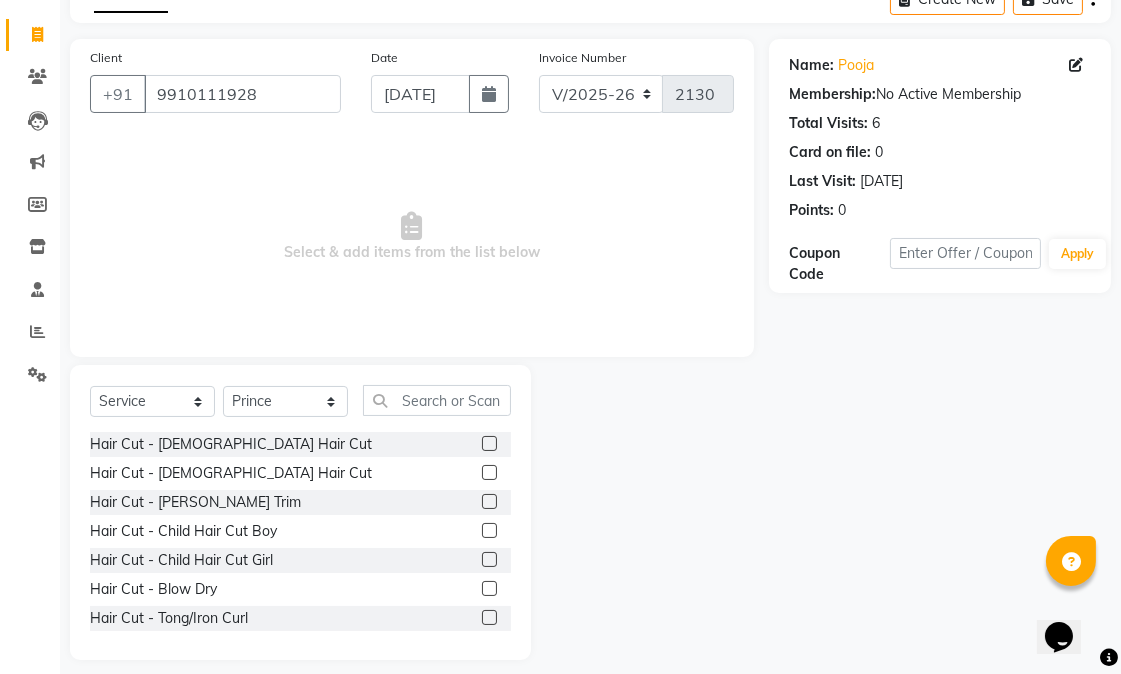 click 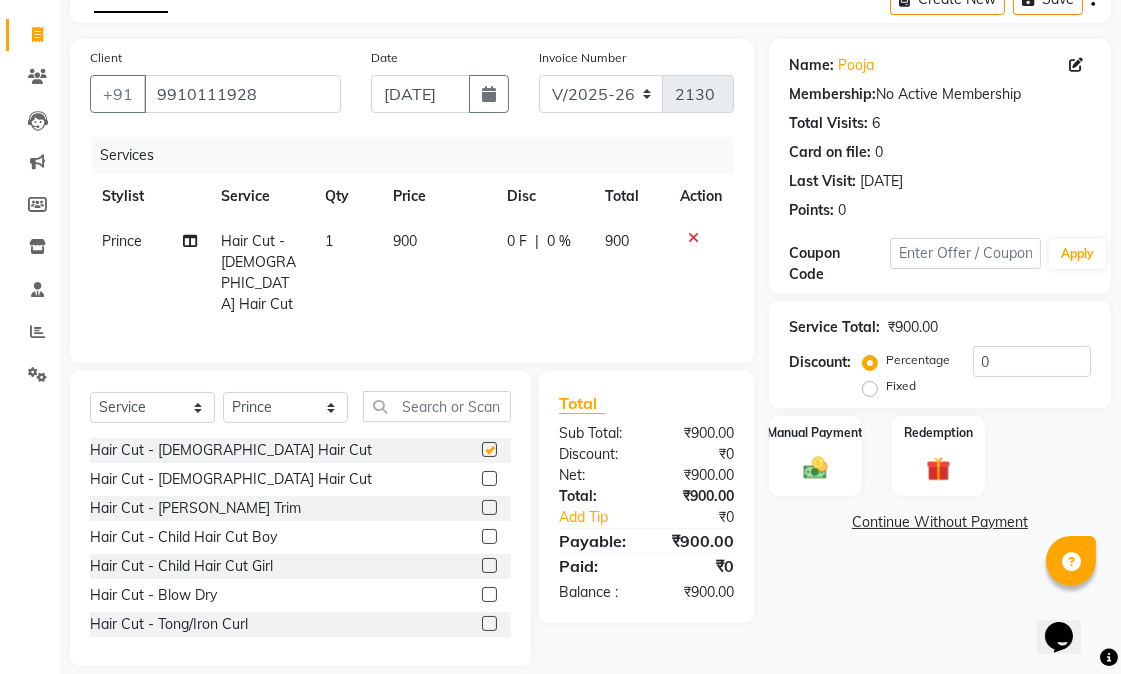 checkbox on "false" 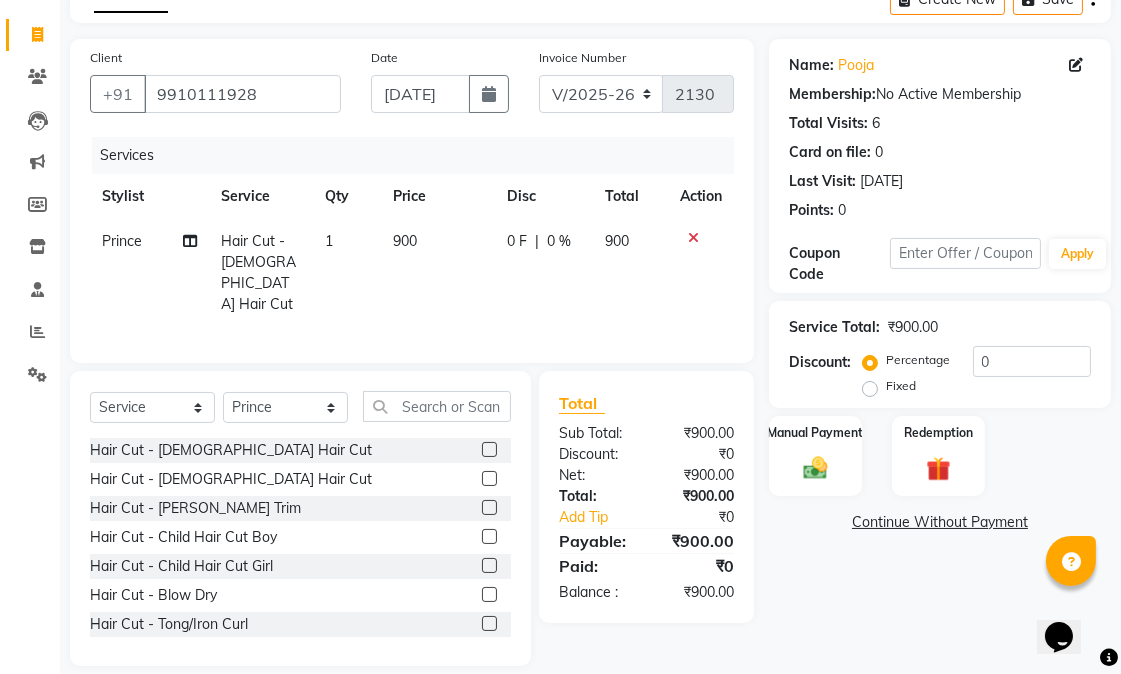 click on "Name: Pooja  Membership:  No Active Membership  Total Visits:  6 Card on file:  0 Last Visit:   02-07-2025 Points:   0  Coupon Code Apply Service Total:  ₹900.00  Discount:  Percentage   Fixed  0 Manual Payment Redemption  Continue Without Payment" 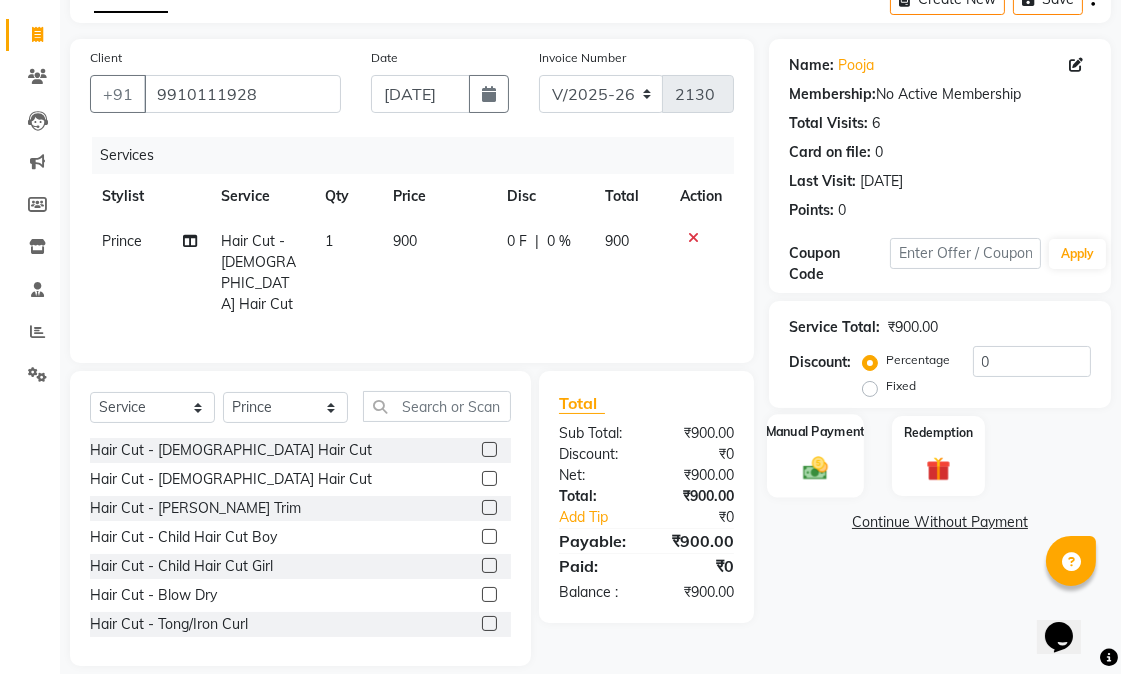 click on "Manual Payment" 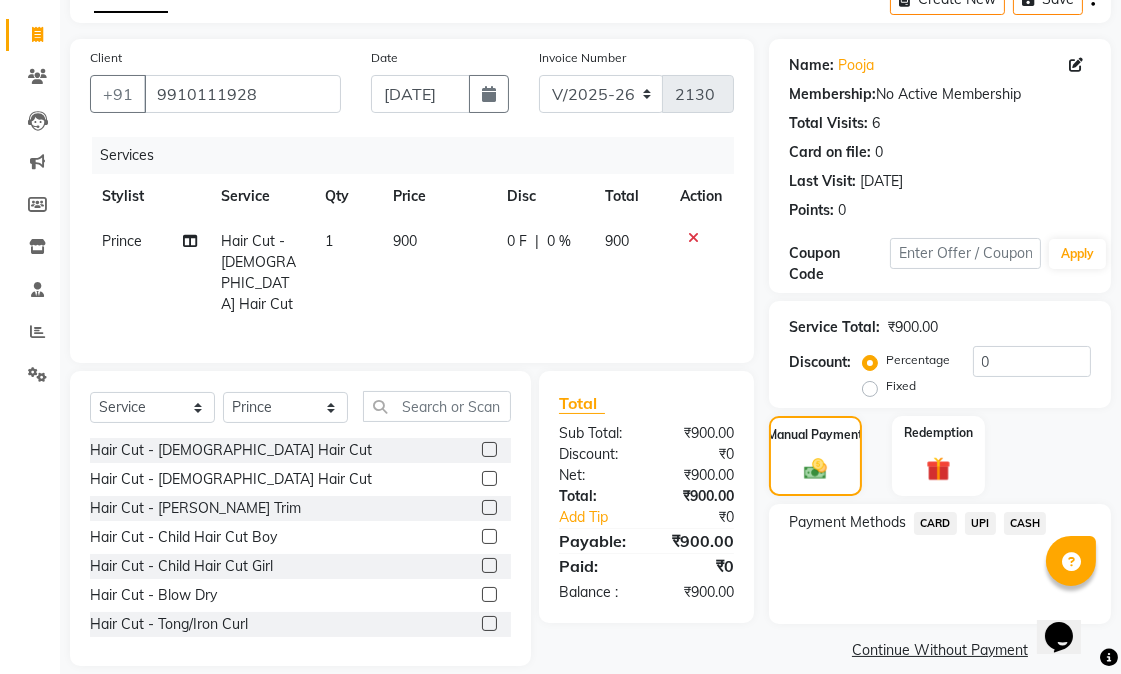 click on "CARD" 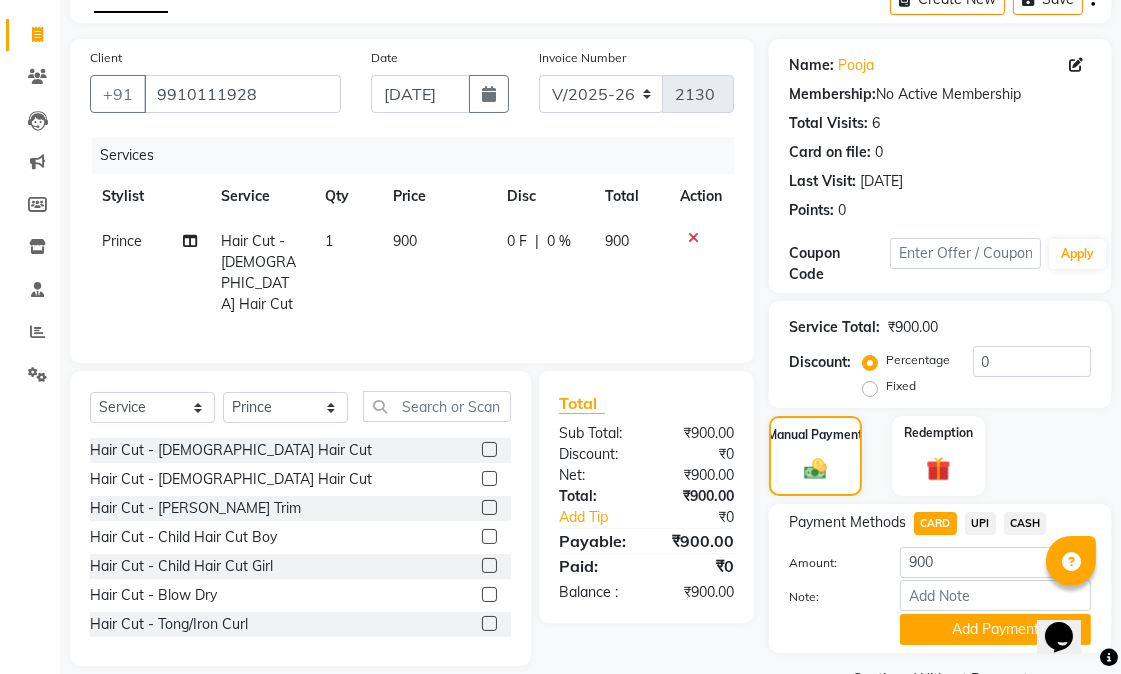 scroll, scrollTop: 161, scrollLeft: 0, axis: vertical 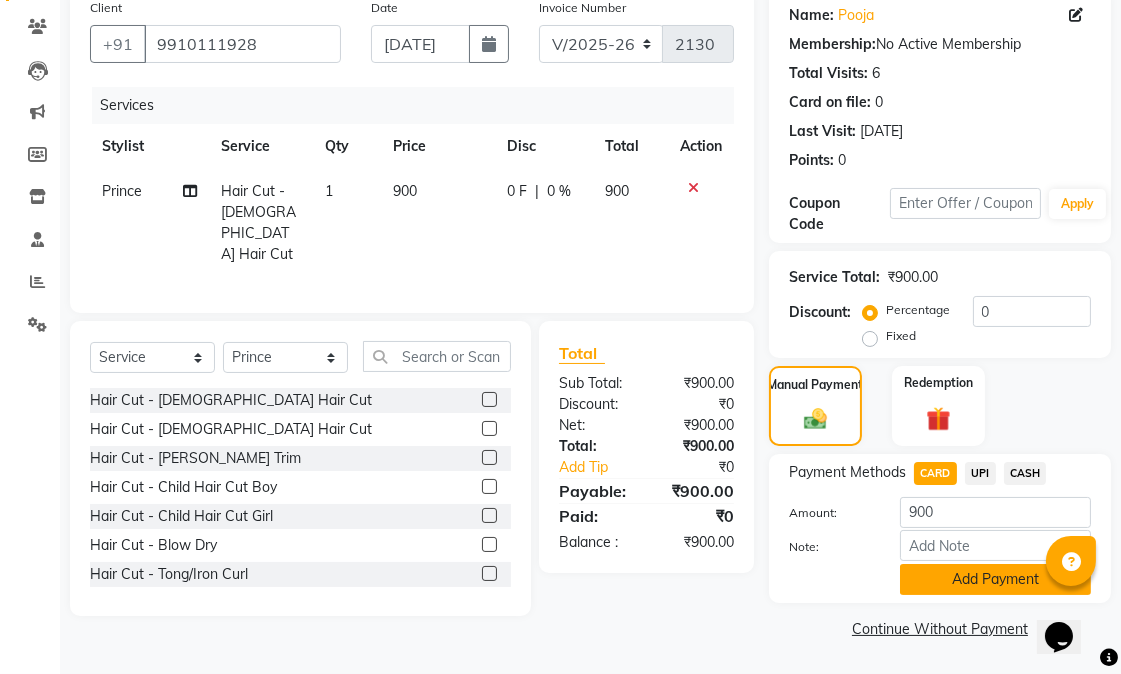 click on "Add Payment" 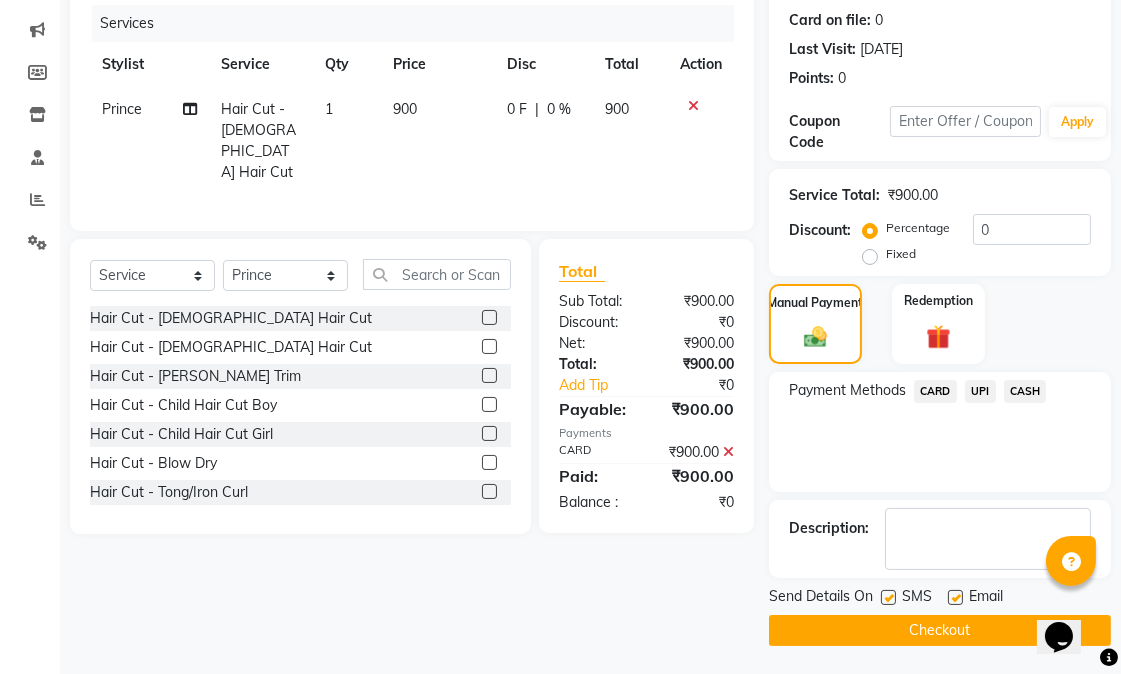 scroll, scrollTop: 244, scrollLeft: 0, axis: vertical 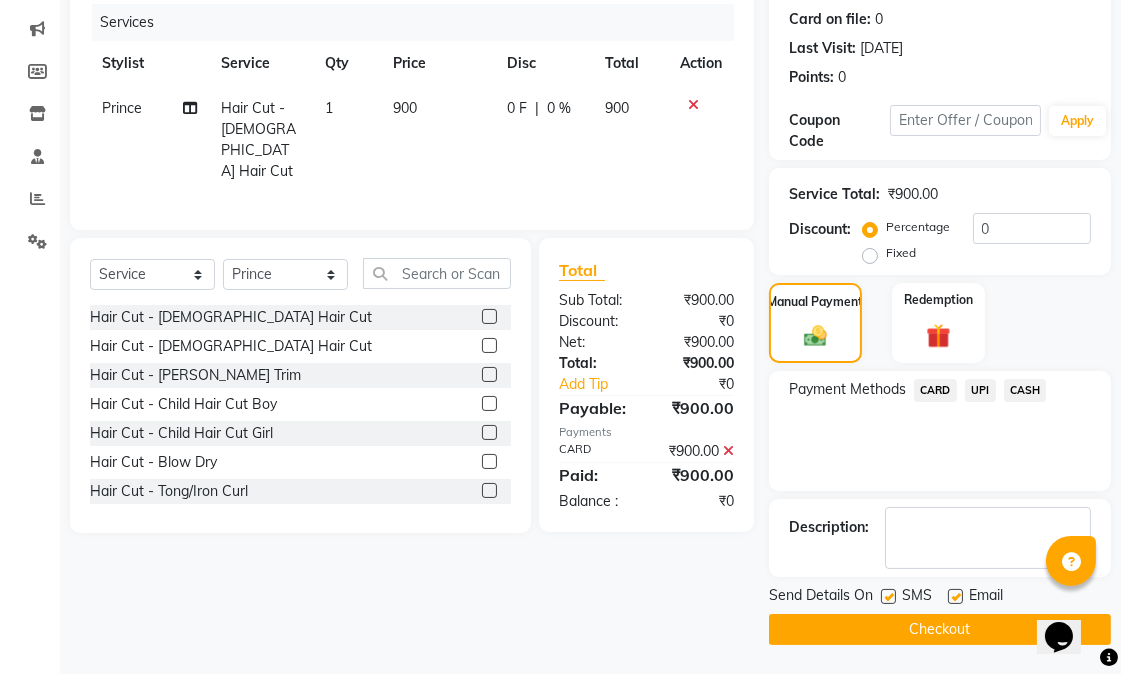 click on "Checkout" 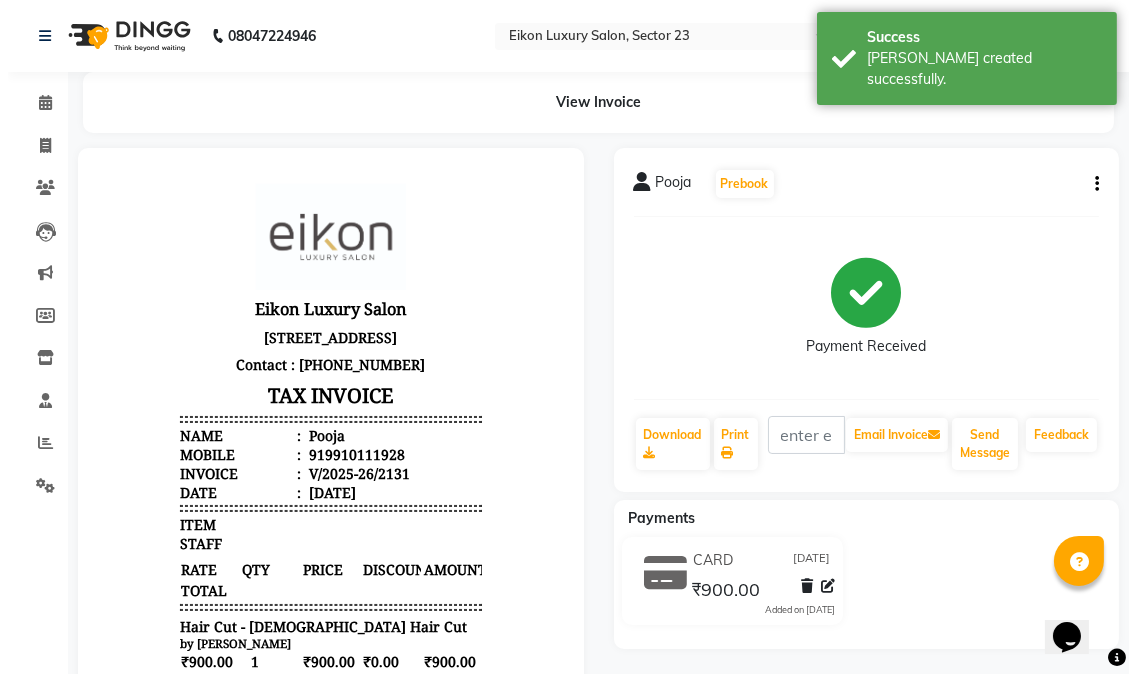scroll, scrollTop: 0, scrollLeft: 0, axis: both 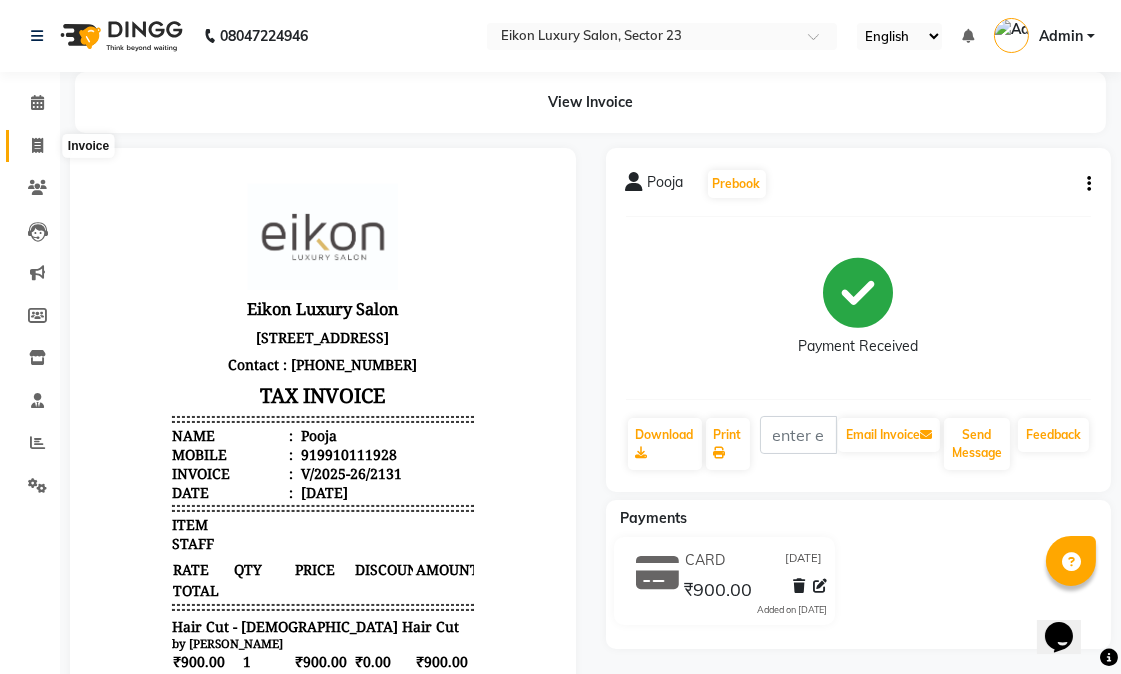 click 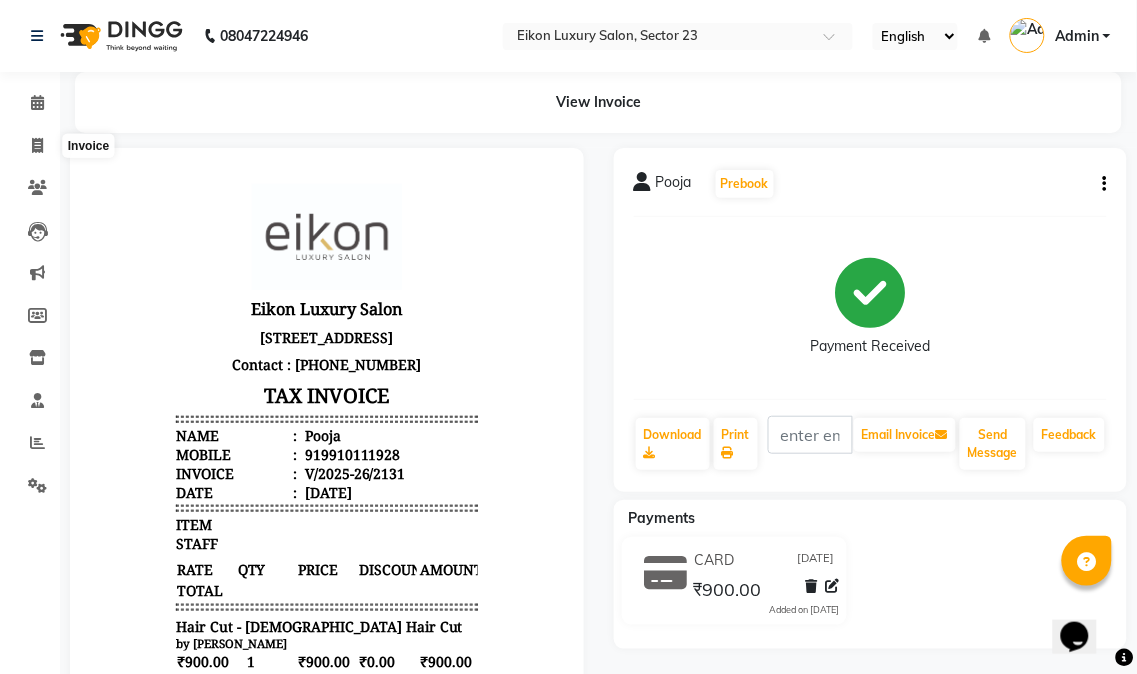 select on "7080" 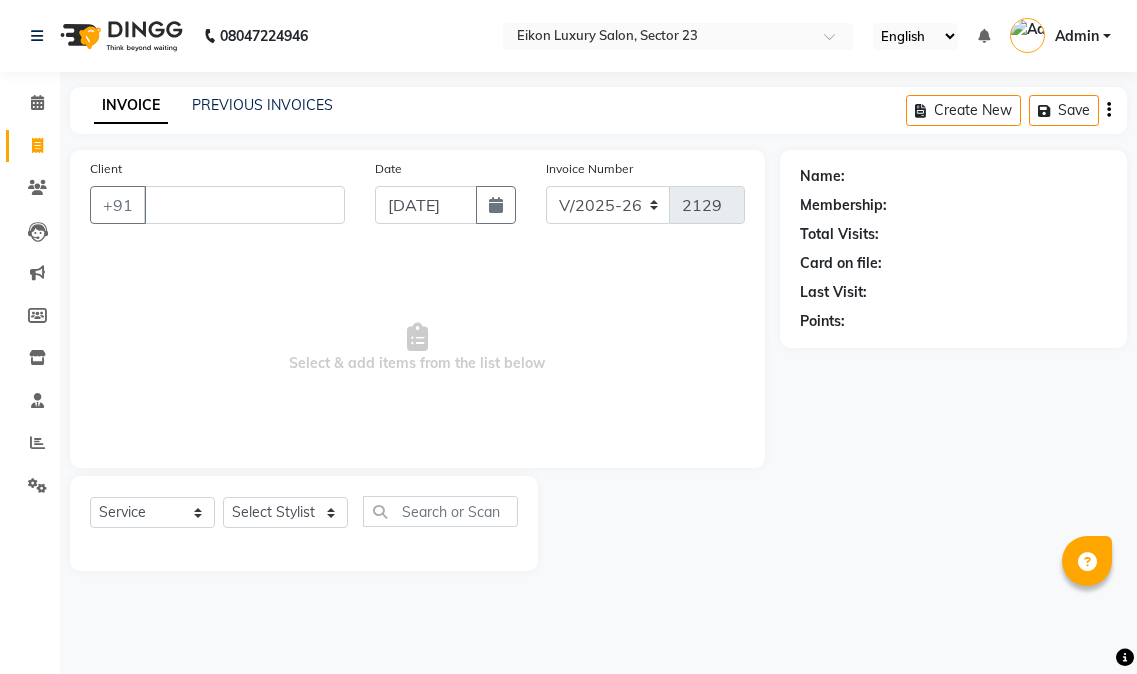 select on "7080" 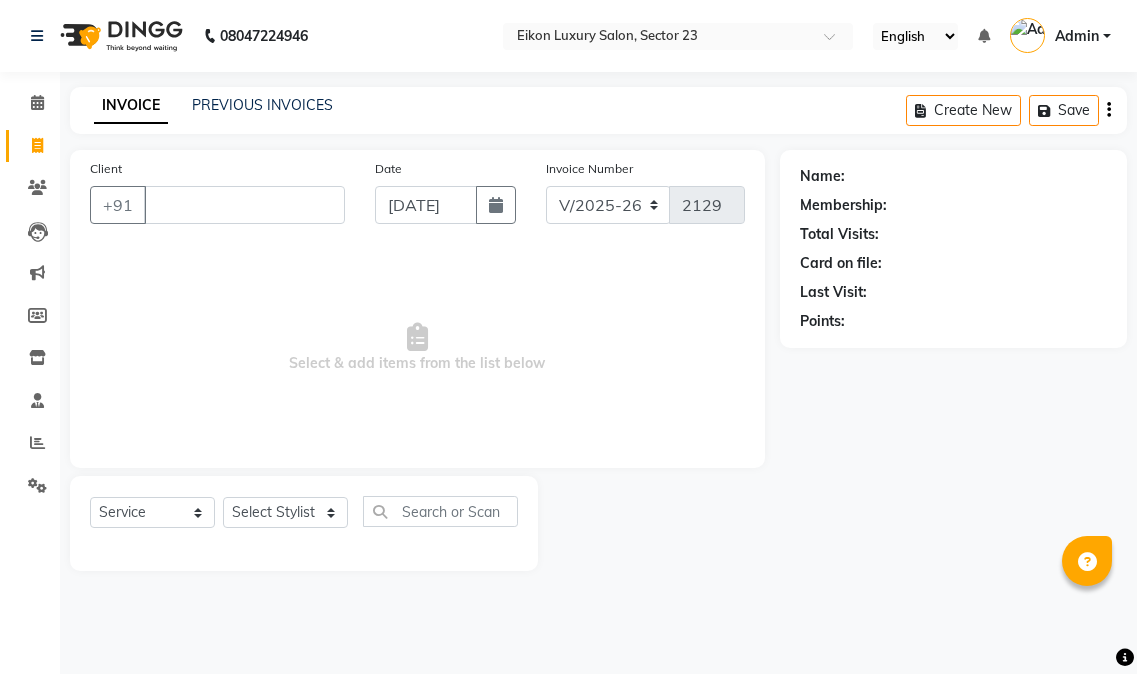 scroll, scrollTop: 0, scrollLeft: 0, axis: both 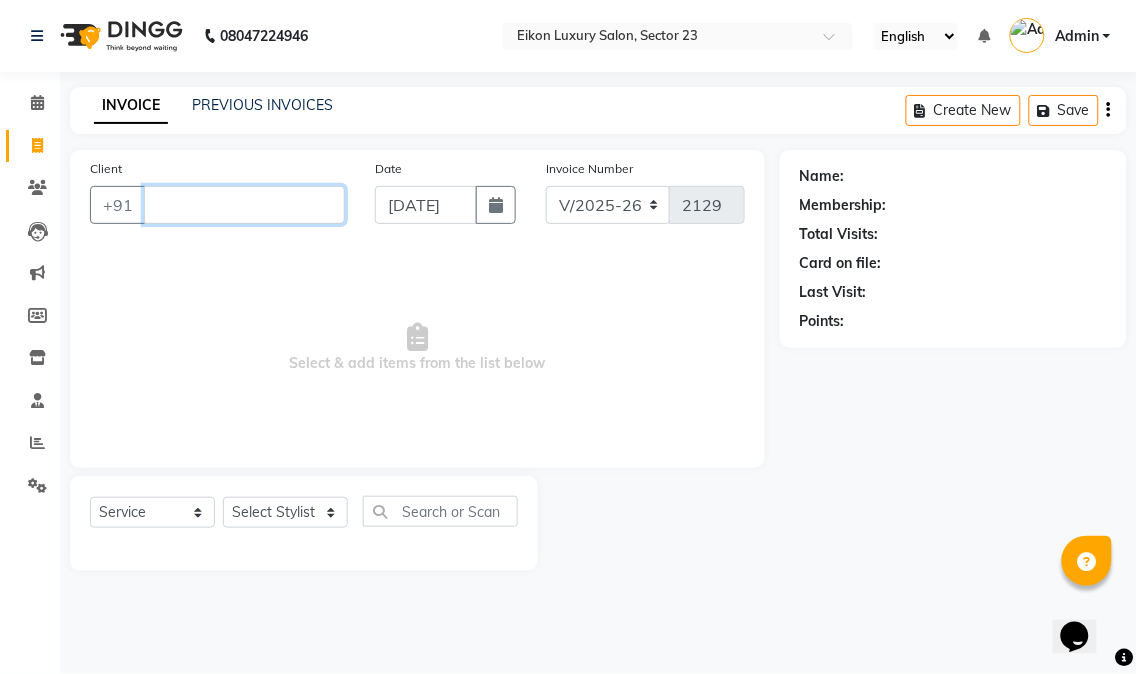 click on "Client" at bounding box center (244, 205) 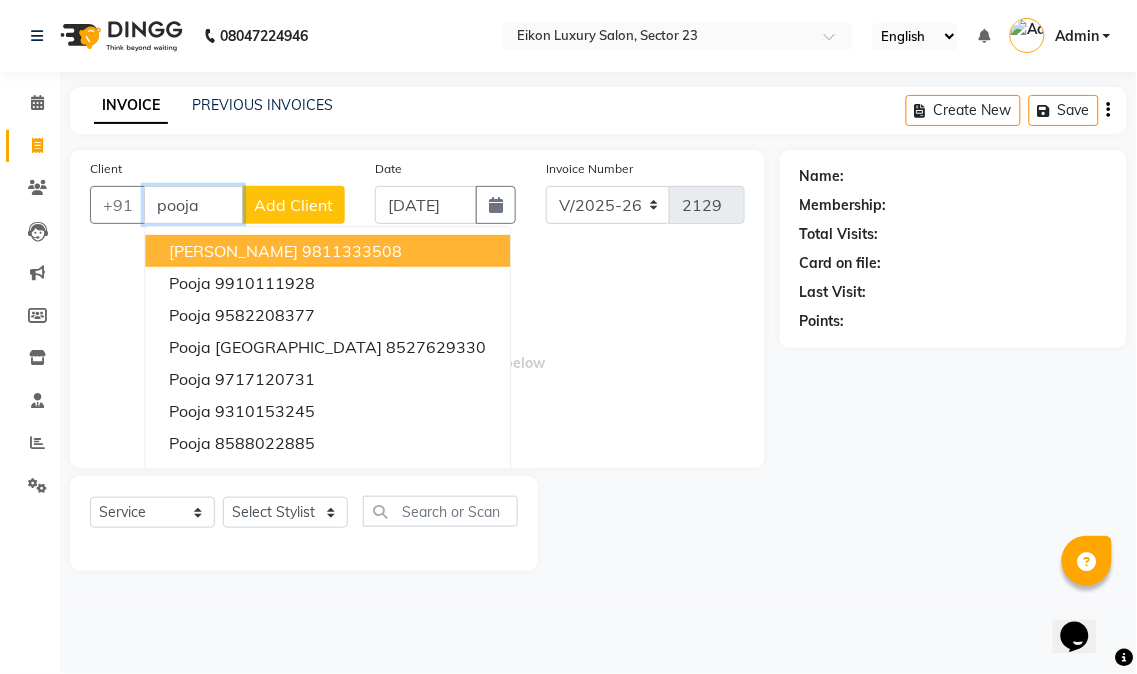 click on "pooja" at bounding box center (193, 205) 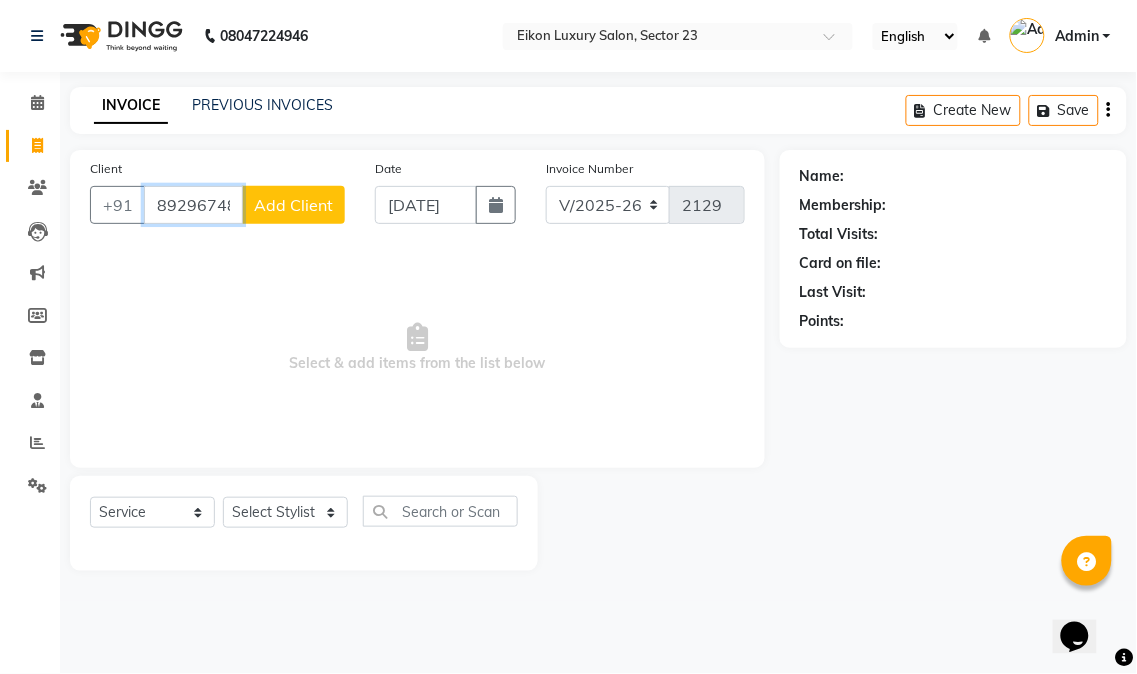type on "8929674825" 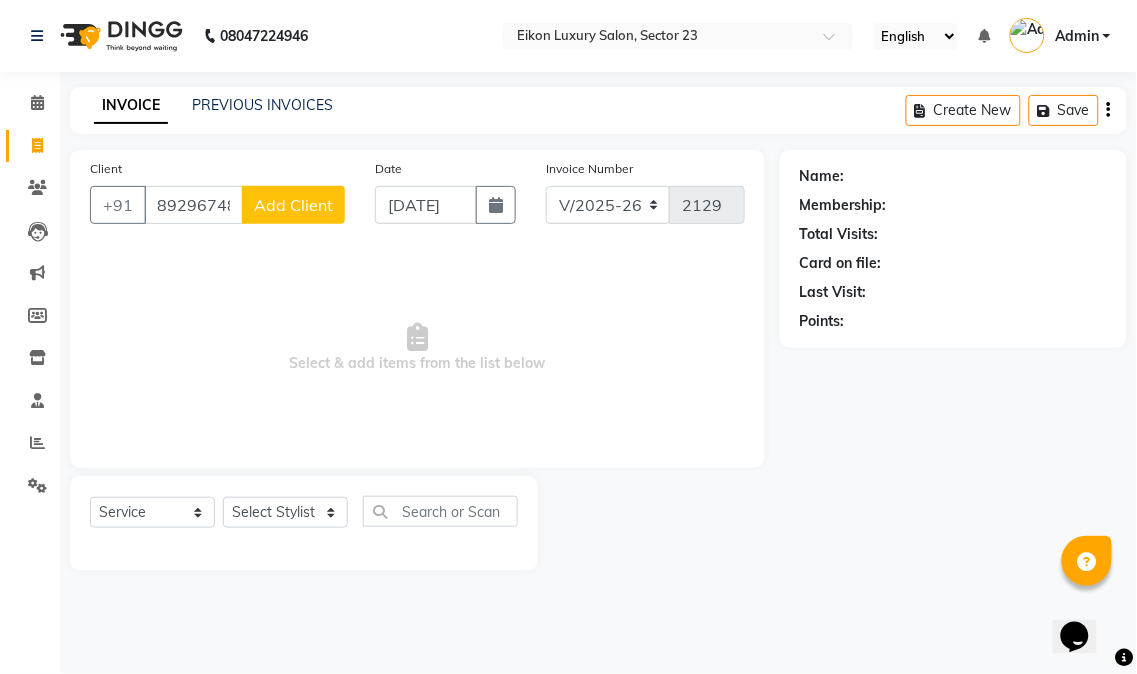 click on "Add Client" 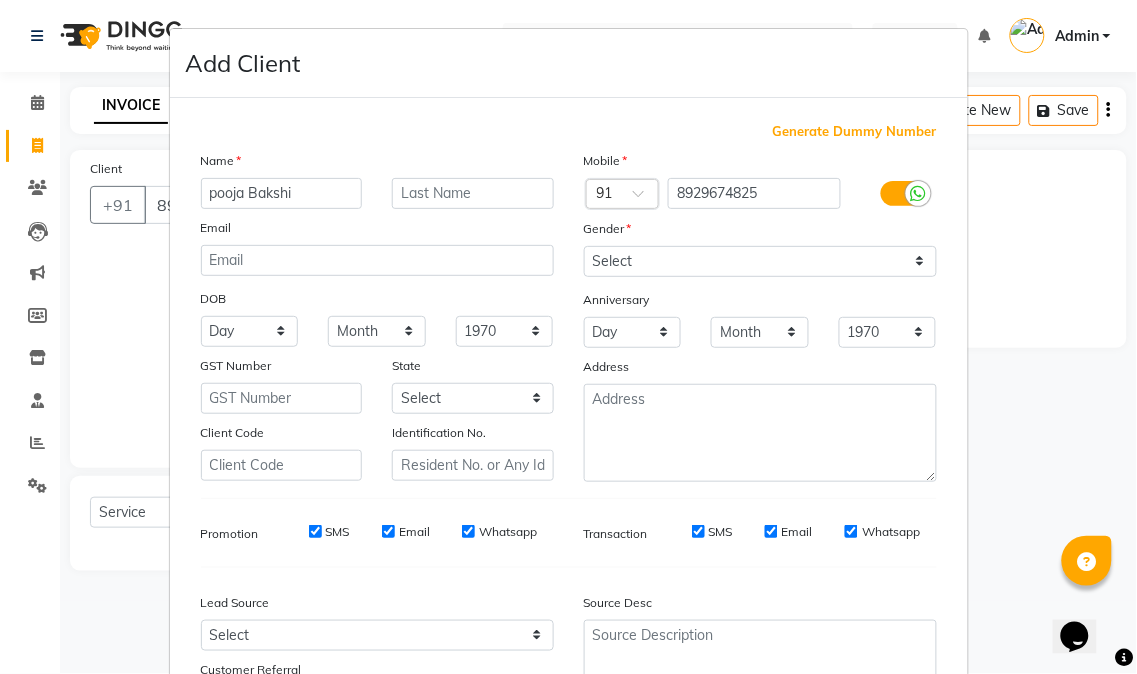 type on "pooja Bakshi" 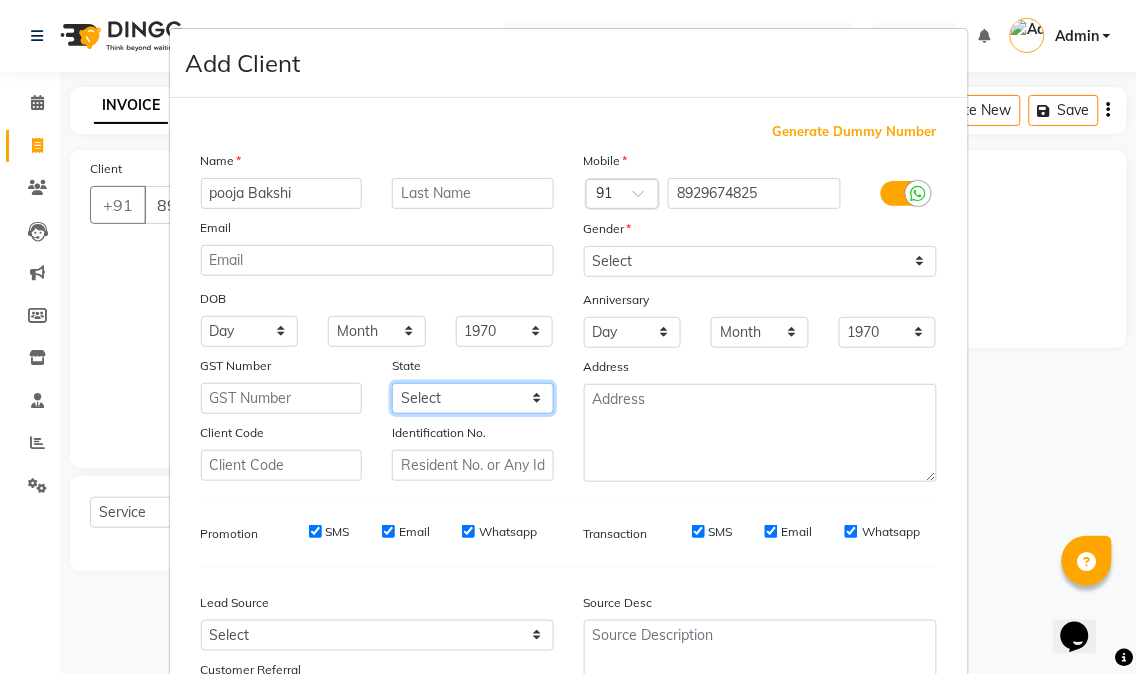 click on "Select Andaman and Nicobar Islands Andhra Pradesh Arunachal Pradesh Assam Bihar Chandigarh Chhattisgarh Dadra and Nagar Haveli Daman and Diu Delhi Goa Gujarat Haryana Himachal Pradesh Jammu and Kashmir Jharkhand Karnataka Kerala Lakshadweep Madhya Pradesh Maharashtra Manipur Meghalaya Mizoram Nagaland Odisha Pondicherry Punjab Rajasthan Sikkim Tamil Nadu Telangana Tripura Uttar Pradesh Uttarakhand West Bengal Ladakh Other Territory Centre Jurisdiction" at bounding box center (473, 398) 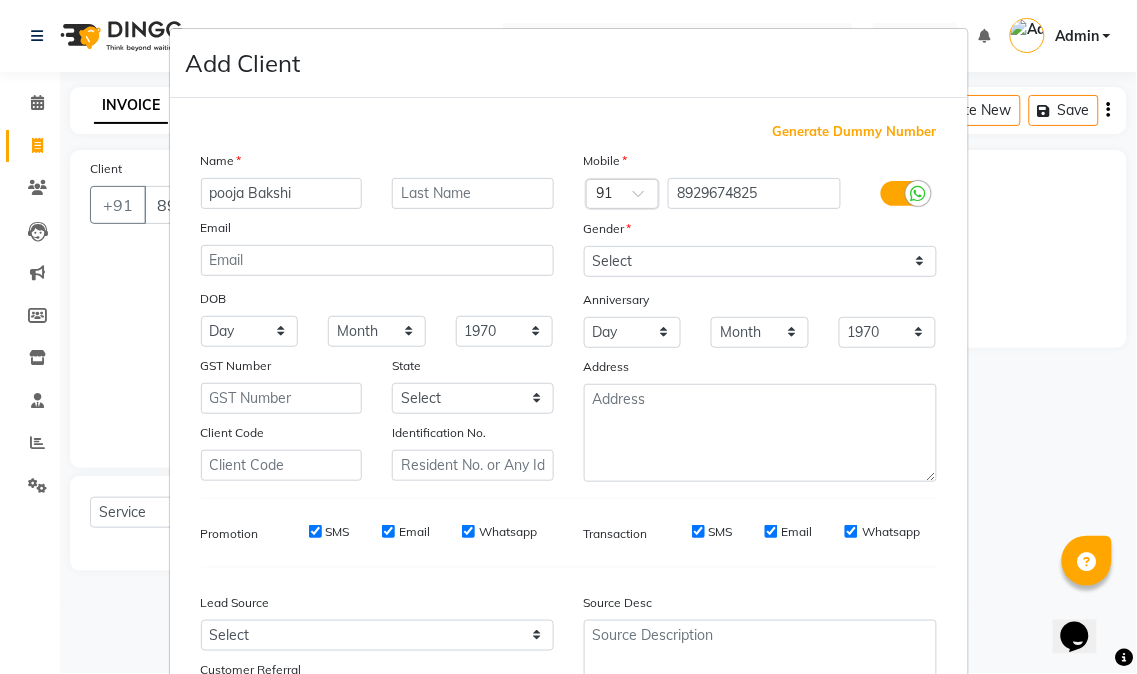 click on "Generate Dummy Number Name pooja Bakshi Email DOB Day 01 02 03 04 05 06 07 08 09 10 11 12 13 14 15 16 17 18 19 20 21 22 23 24 25 26 27 28 29 30 31 Month January February March April May June July August September October November December 1940 1941 1942 1943 1944 1945 1946 1947 1948 1949 1950 1951 1952 1953 1954 1955 1956 1957 1958 1959 1960 1961 1962 1963 1964 1965 1966 1967 1968 1969 1970 1971 1972 1973 1974 1975 1976 1977 1978 1979 1980 1981 1982 1983 1984 1985 1986 1987 1988 1989 1990 1991 1992 1993 1994 1995 1996 1997 1998 1999 2000 2001 2002 2003 2004 2005 2006 2007 2008 2009 2010 2011 2012 2013 2014 2015 2016 2017 2018 2019 2020 2021 2022 2023 2024 GST Number State Select Andaman and Nicobar Islands Andhra Pradesh Arunachal Pradesh Assam Bihar Chandigarh Chhattisgarh Dadra and Nagar Haveli Daman and Diu Delhi Goa Gujarat Haryana Himachal Pradesh Jammu and Kashmir Jharkhand Karnataka Kerala Lakshadweep Madhya Pradesh Maharashtra Manipur Meghalaya Mizoram Nagaland Odisha Pondicherry Punjab Rajasthan ×" at bounding box center (569, 423) 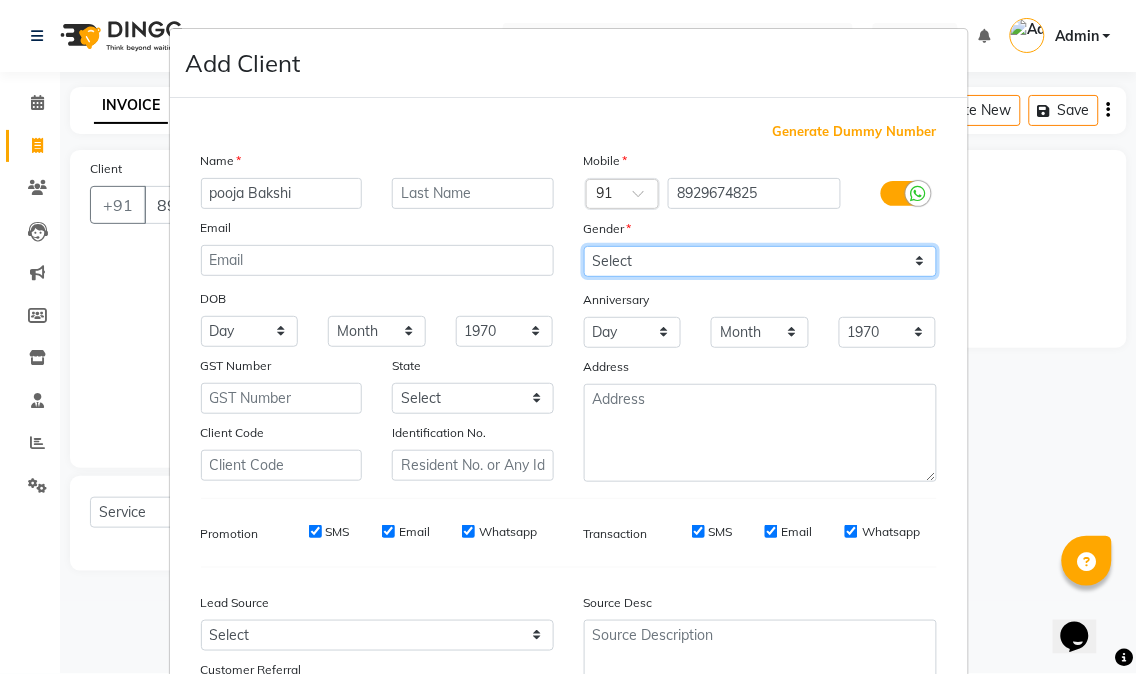 click on "Select Male Female Other Prefer Not To Say" at bounding box center (760, 261) 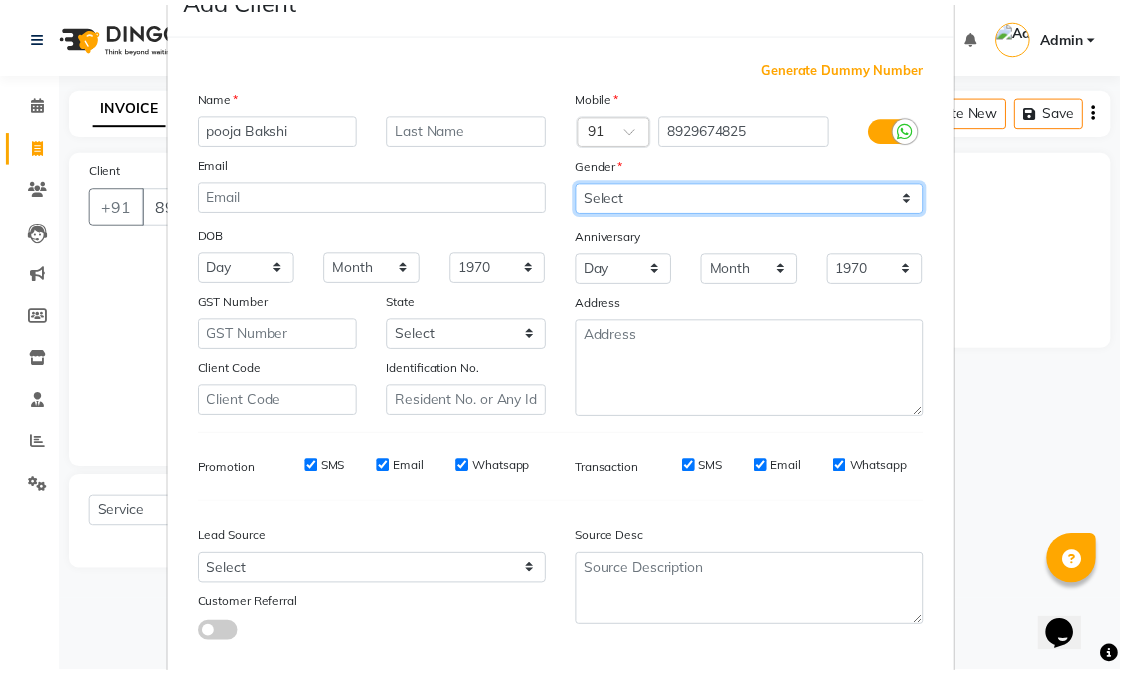 scroll, scrollTop: 176, scrollLeft: 0, axis: vertical 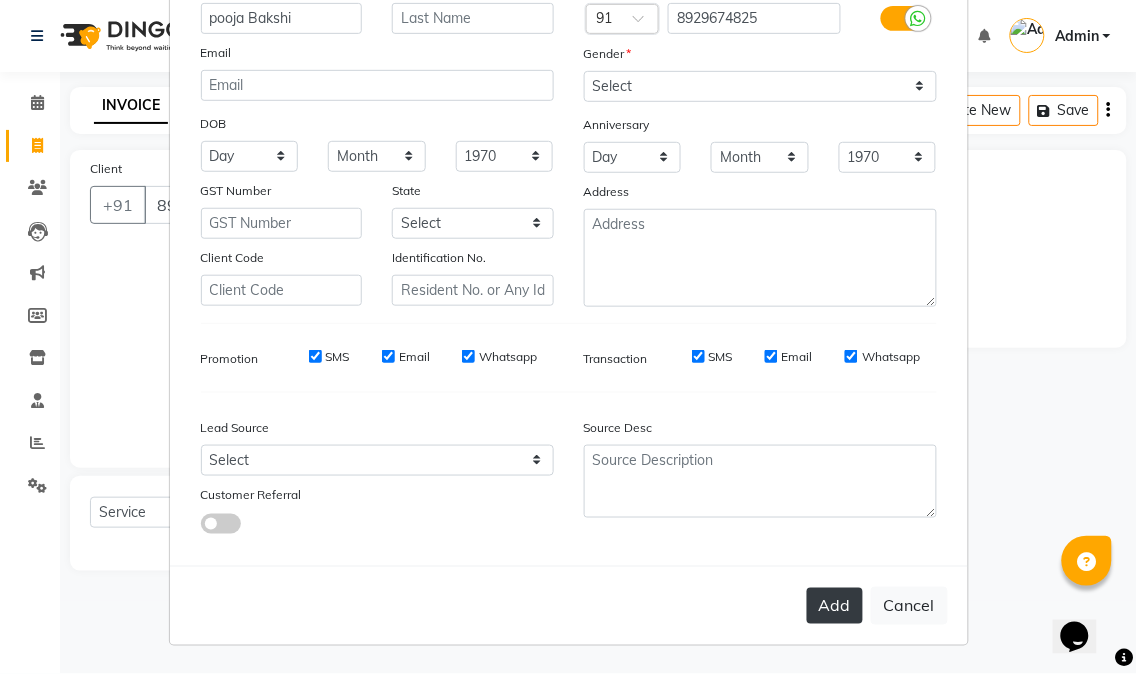 click on "Add" at bounding box center [835, 606] 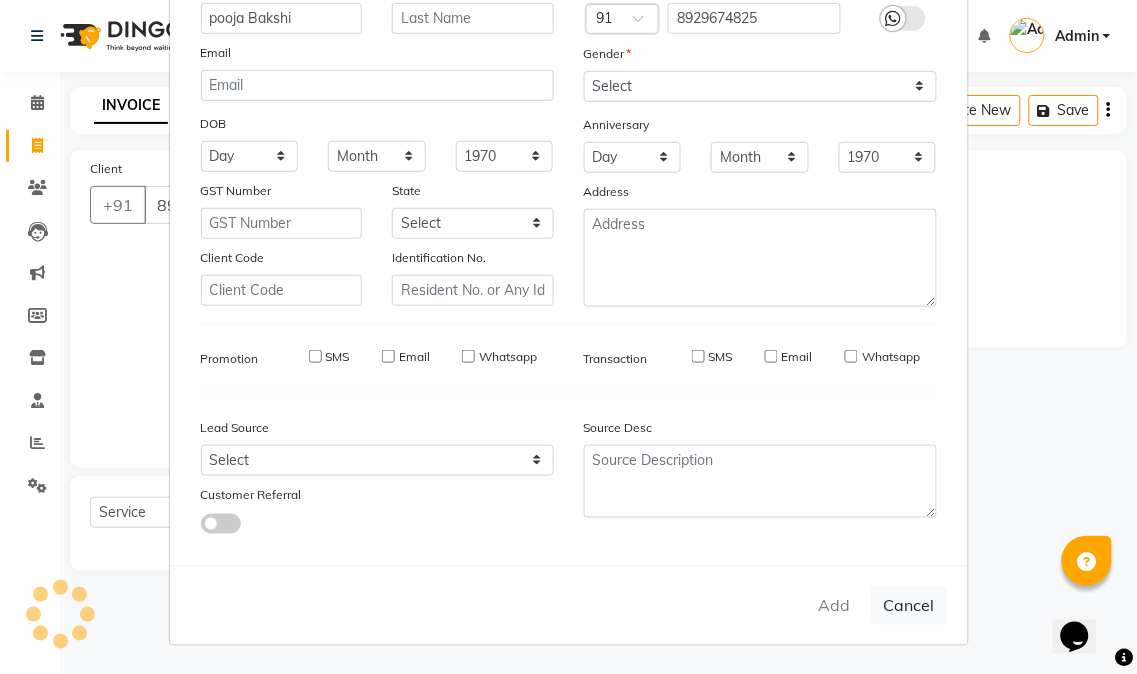 type 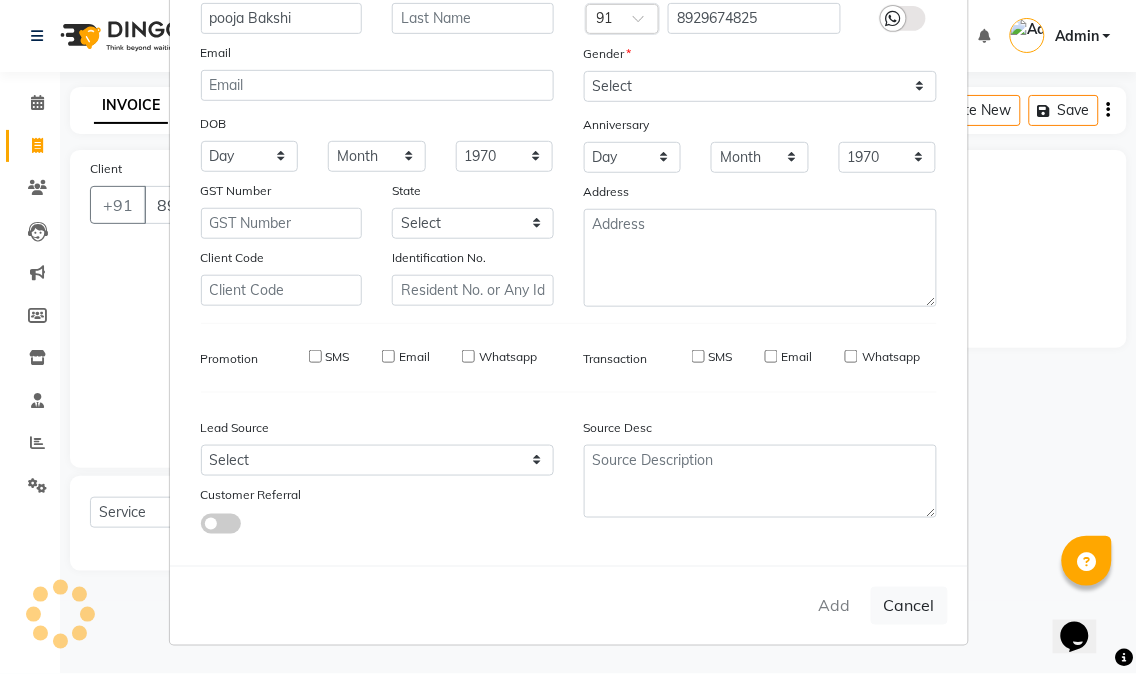 select 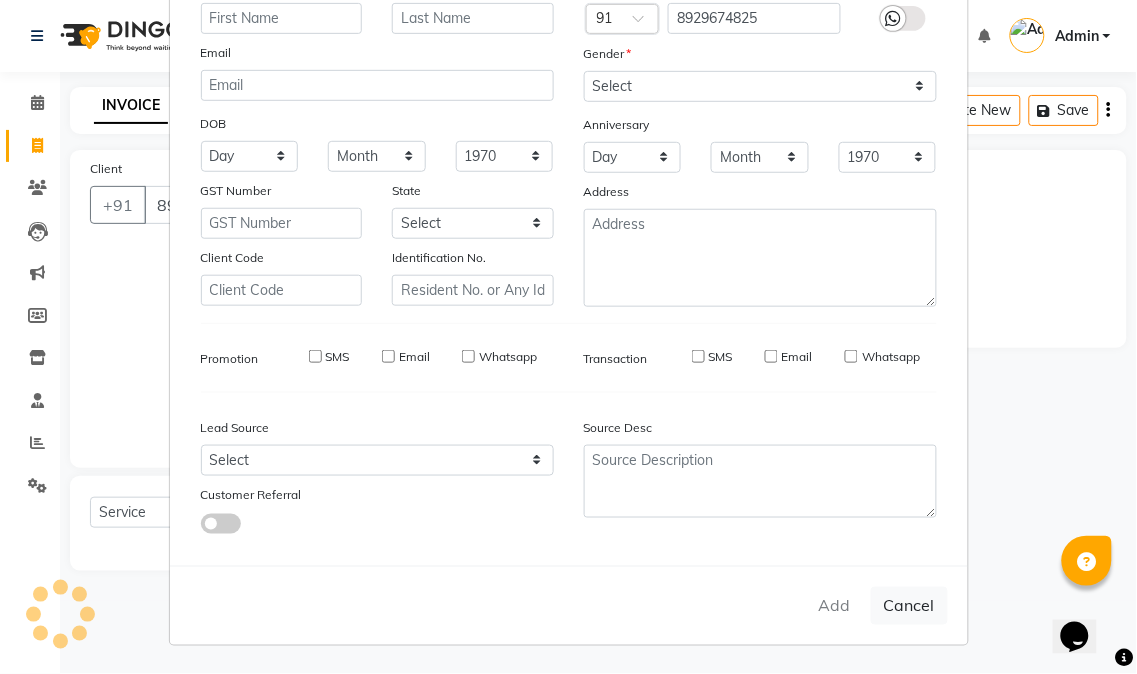 select 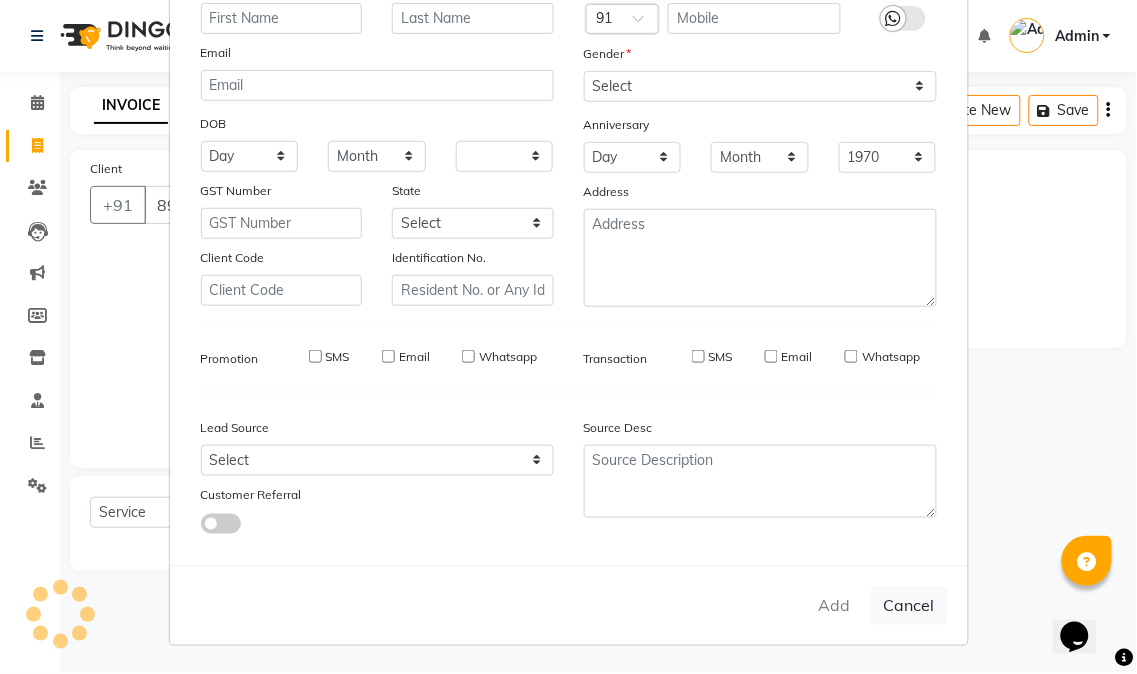 select 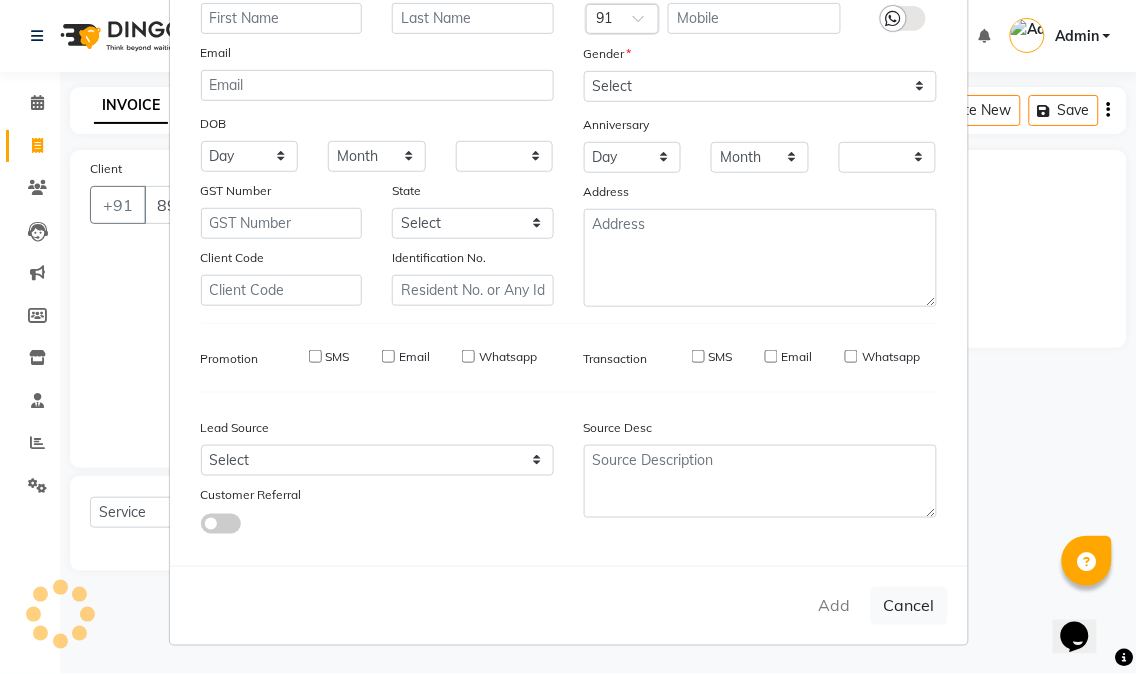 checkbox on "false" 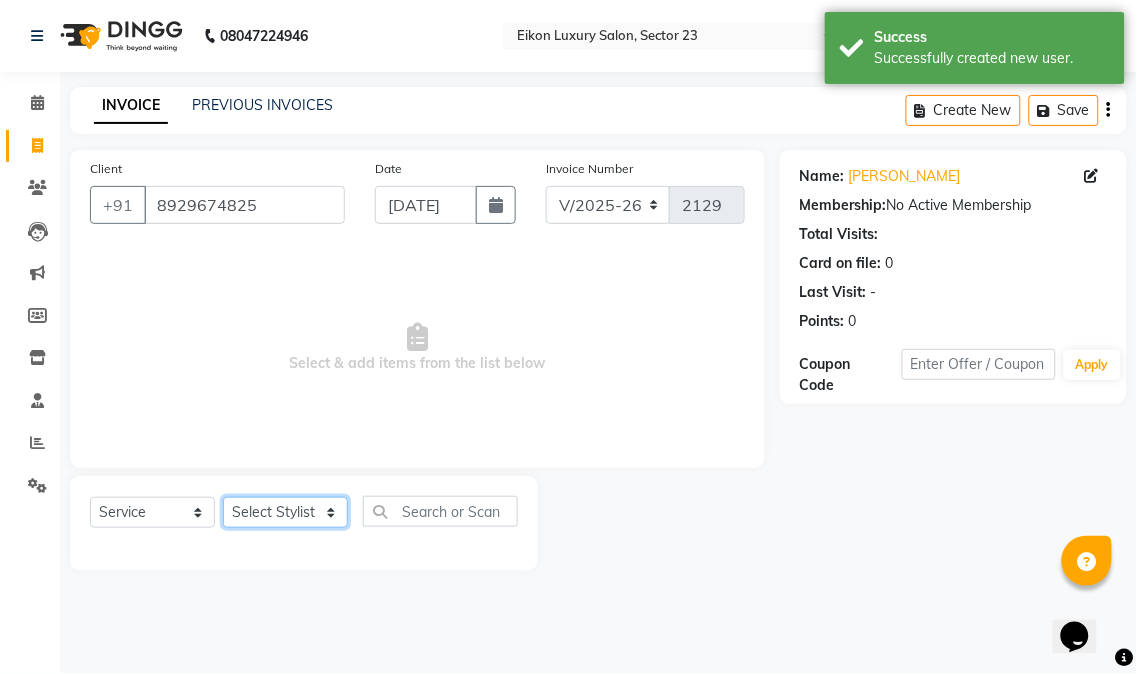 click on "Select Stylist Abhishek amit [PERSON_NAME] [PERSON_NAME] [PERSON_NAME] [PERSON_NAME] [PERSON_NAME] [PERSON_NAME] Mohit [PERSON_NAME] [PERSON_NAME] [PERSON_NAME] [PERSON_NAME] [PERSON_NAME]" 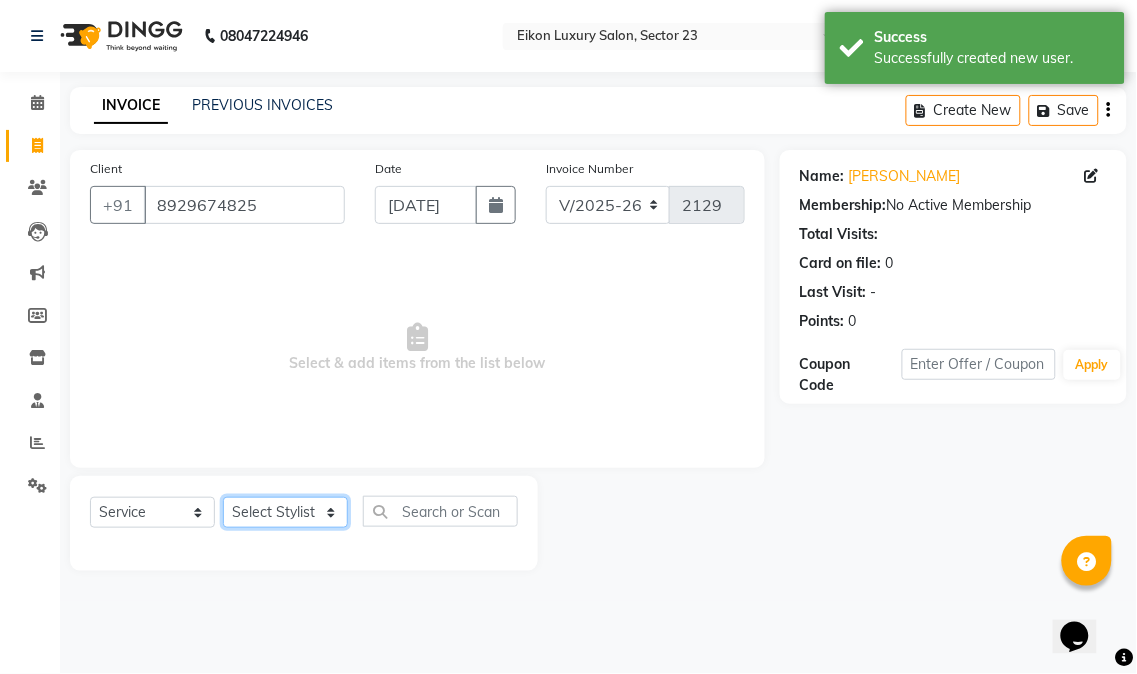 select on "81687" 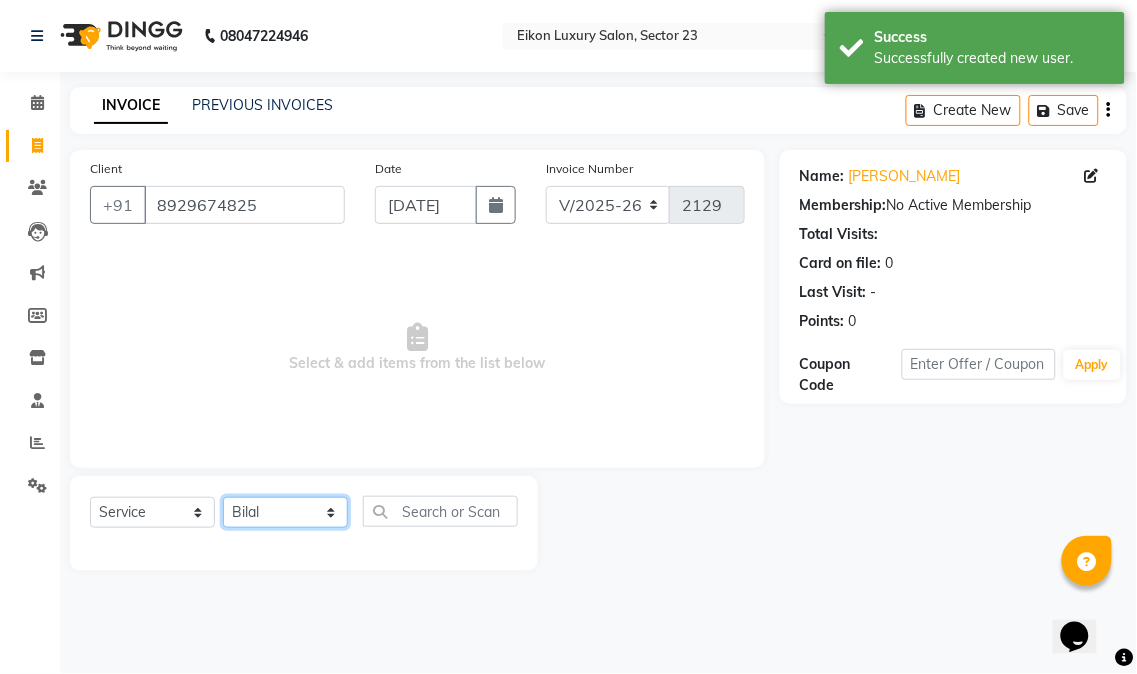 click on "Select Stylist Abhishek amit [PERSON_NAME] [PERSON_NAME] [PERSON_NAME] [PERSON_NAME] [PERSON_NAME] [PERSON_NAME] Mohit [PERSON_NAME] [PERSON_NAME] [PERSON_NAME] [PERSON_NAME] [PERSON_NAME]" 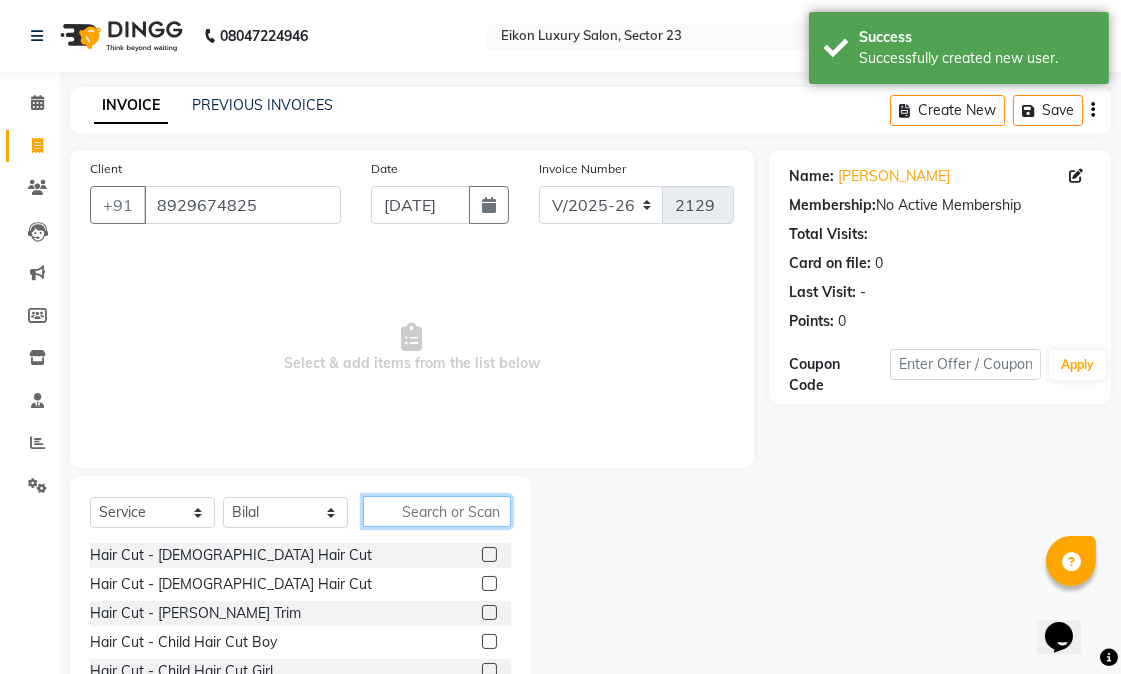 click 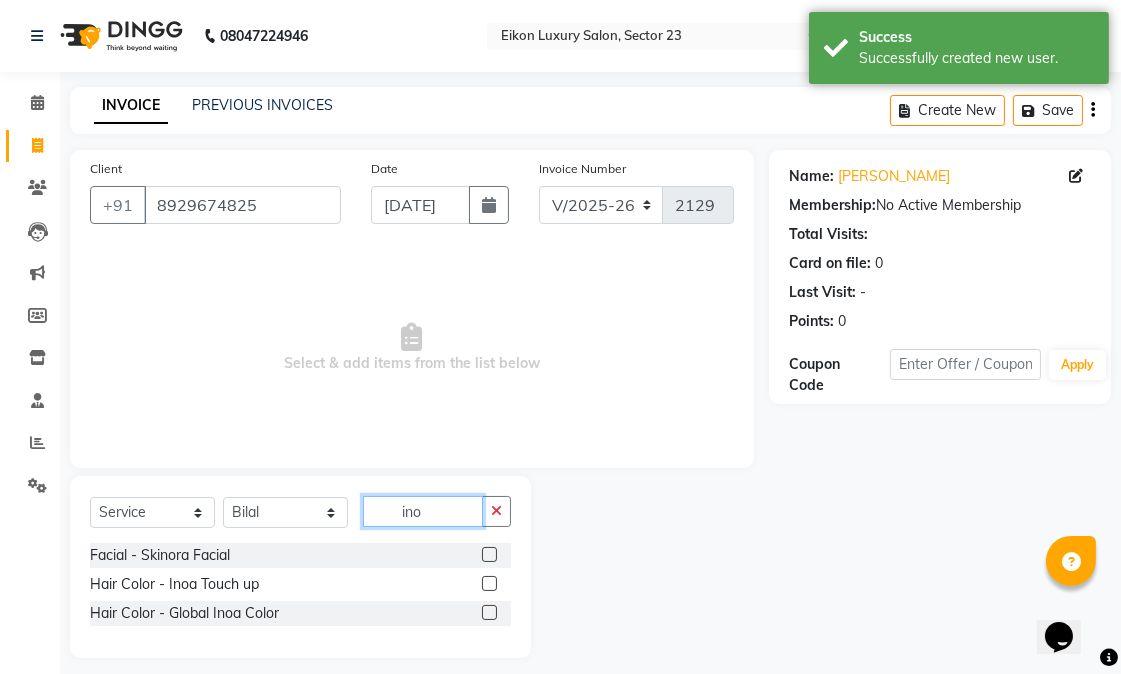 type on "ino" 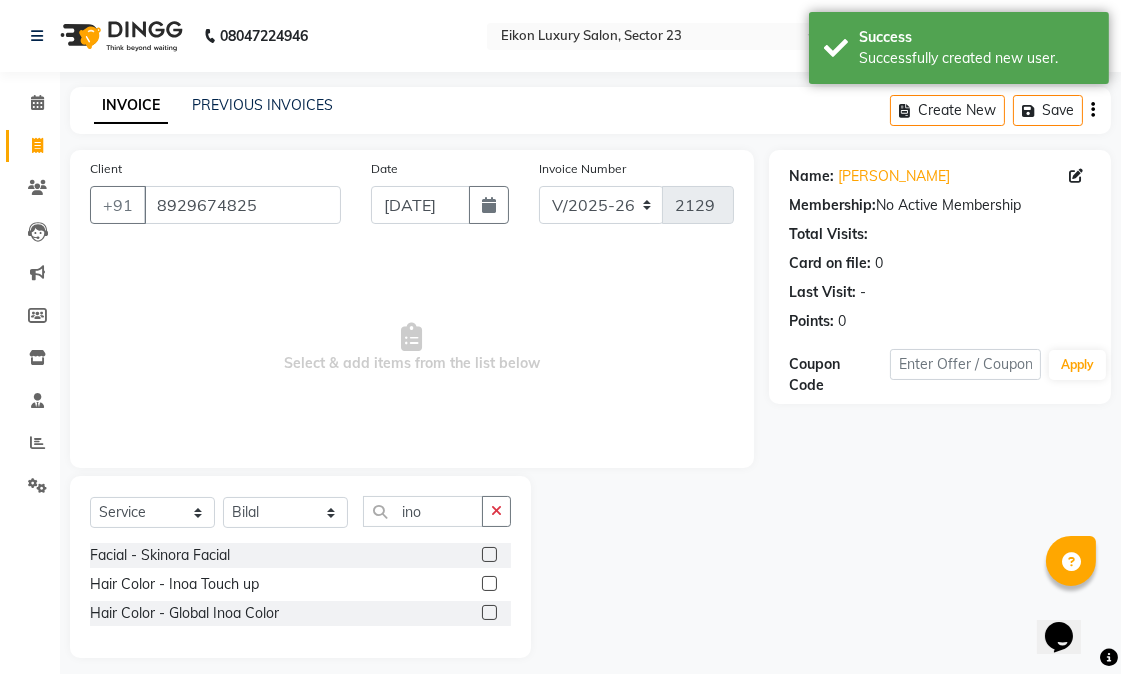 click 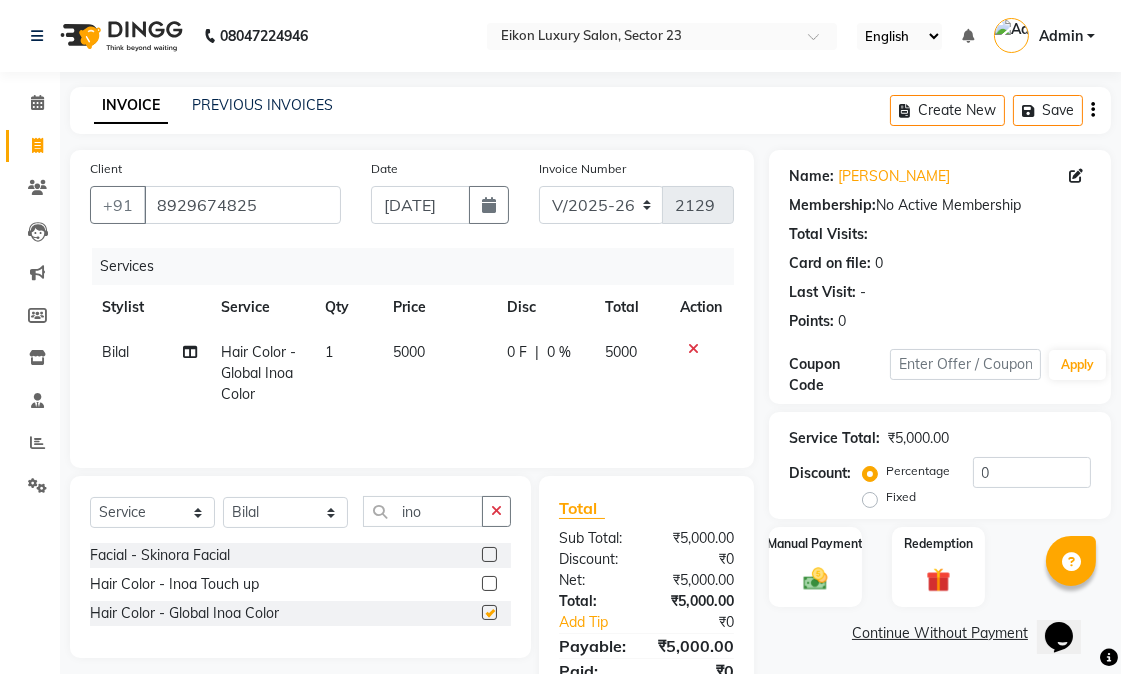 checkbox on "false" 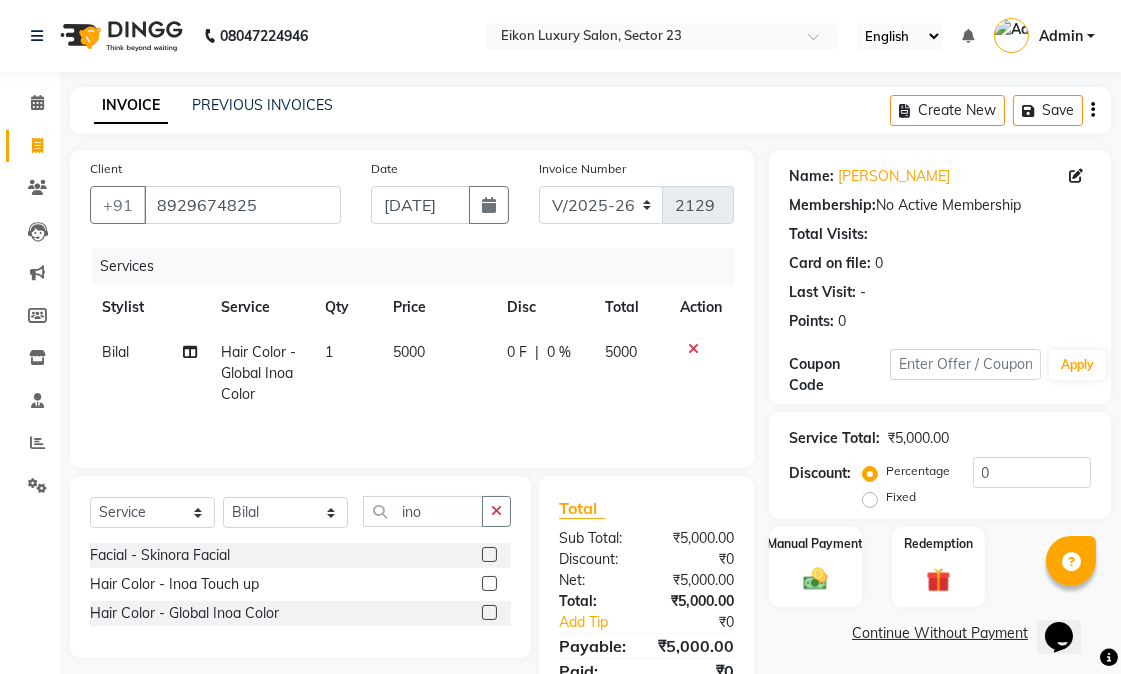 click 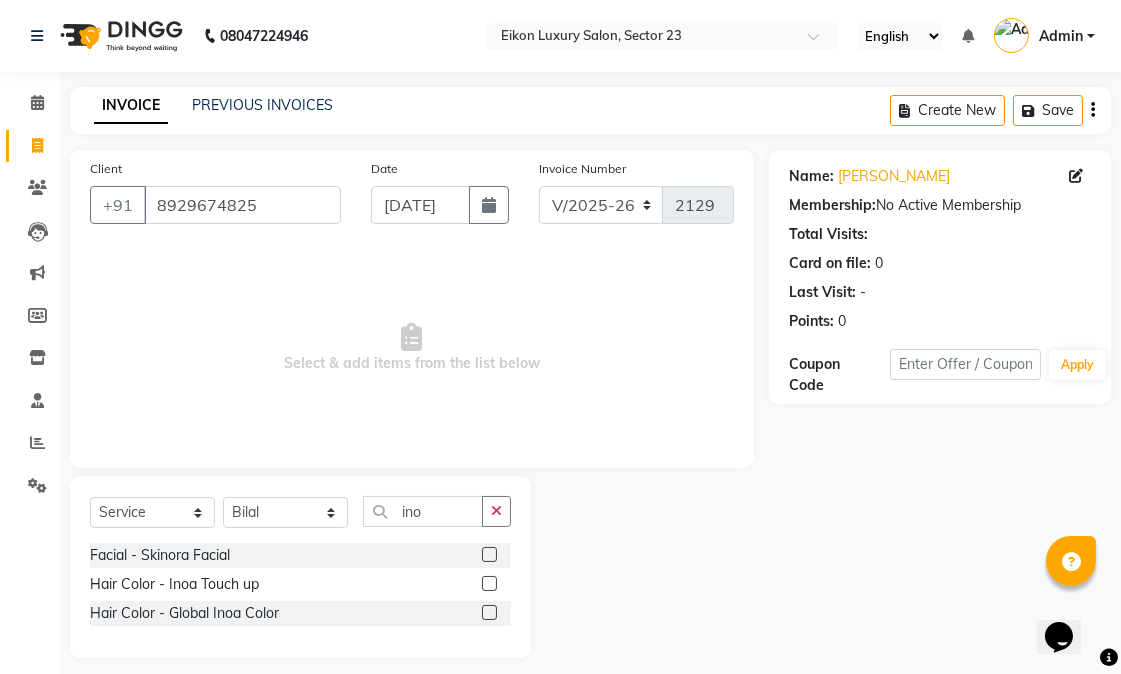 click 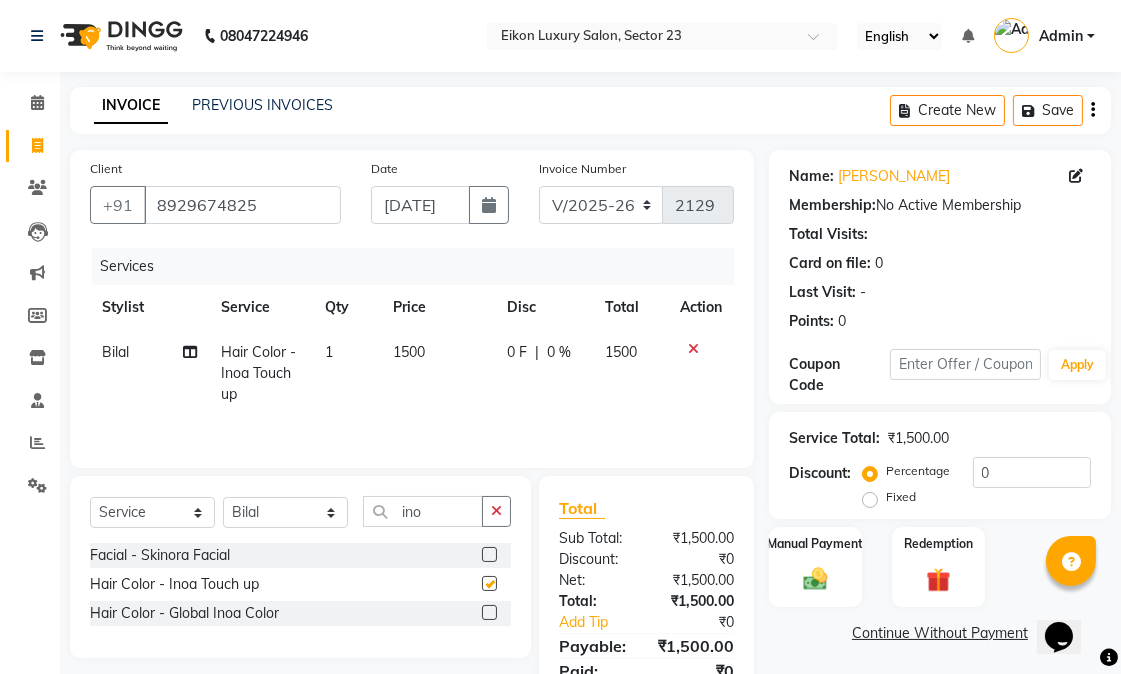 checkbox on "false" 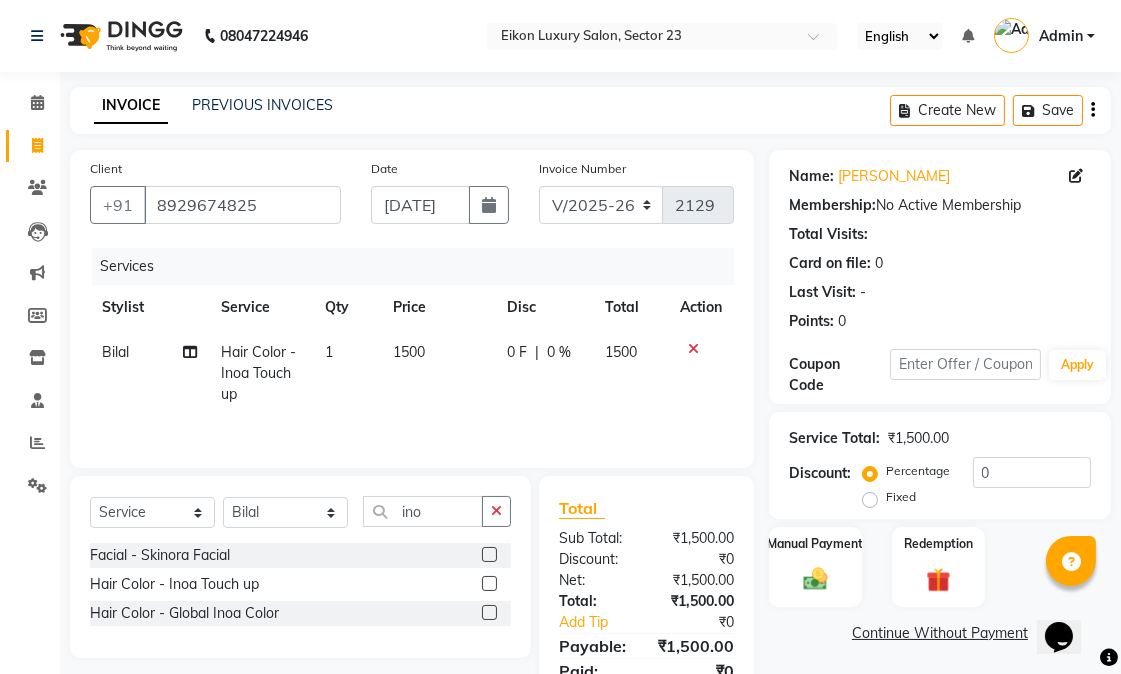 scroll, scrollTop: 110, scrollLeft: 0, axis: vertical 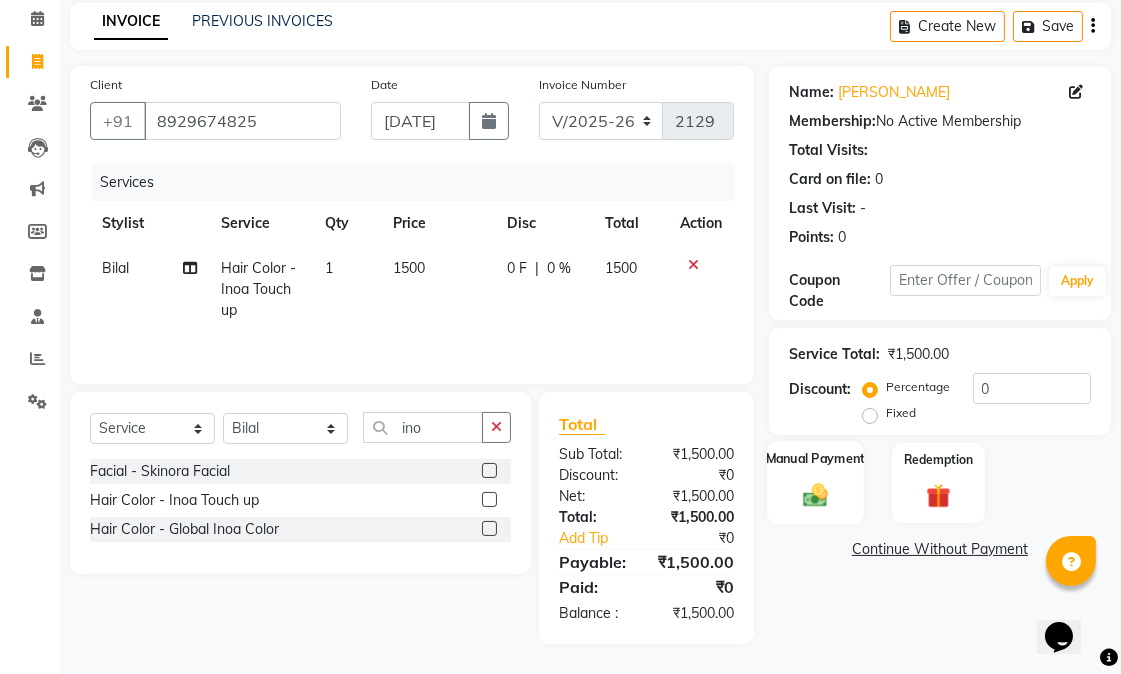 click on "Manual Payment" 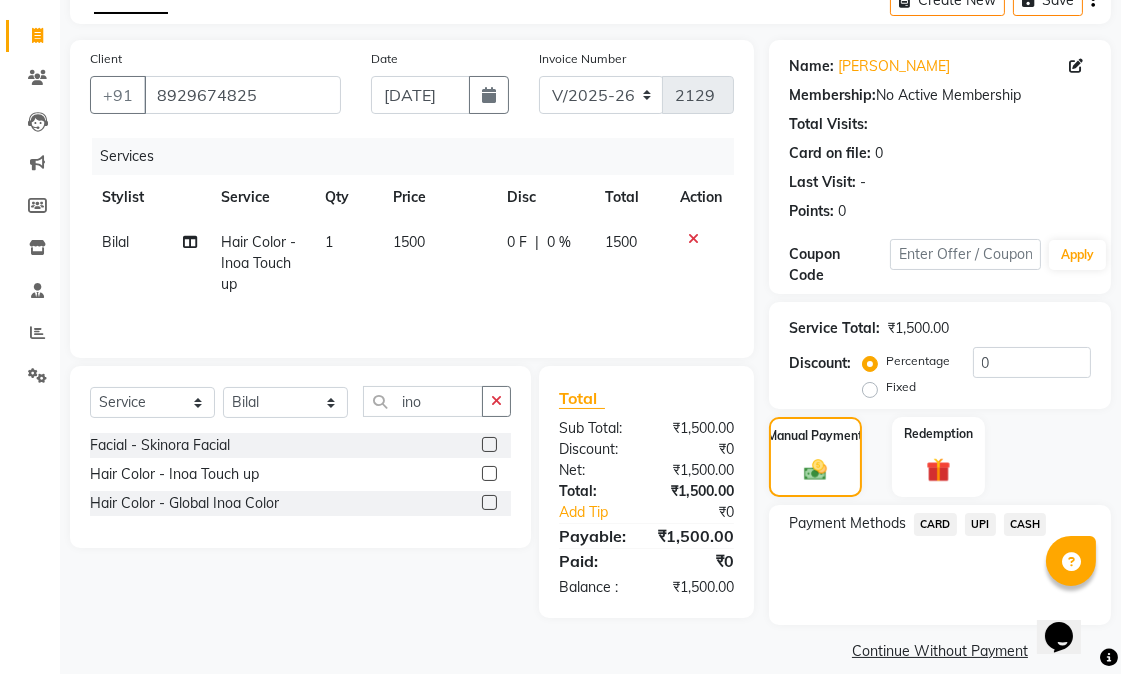 click on "CASH" 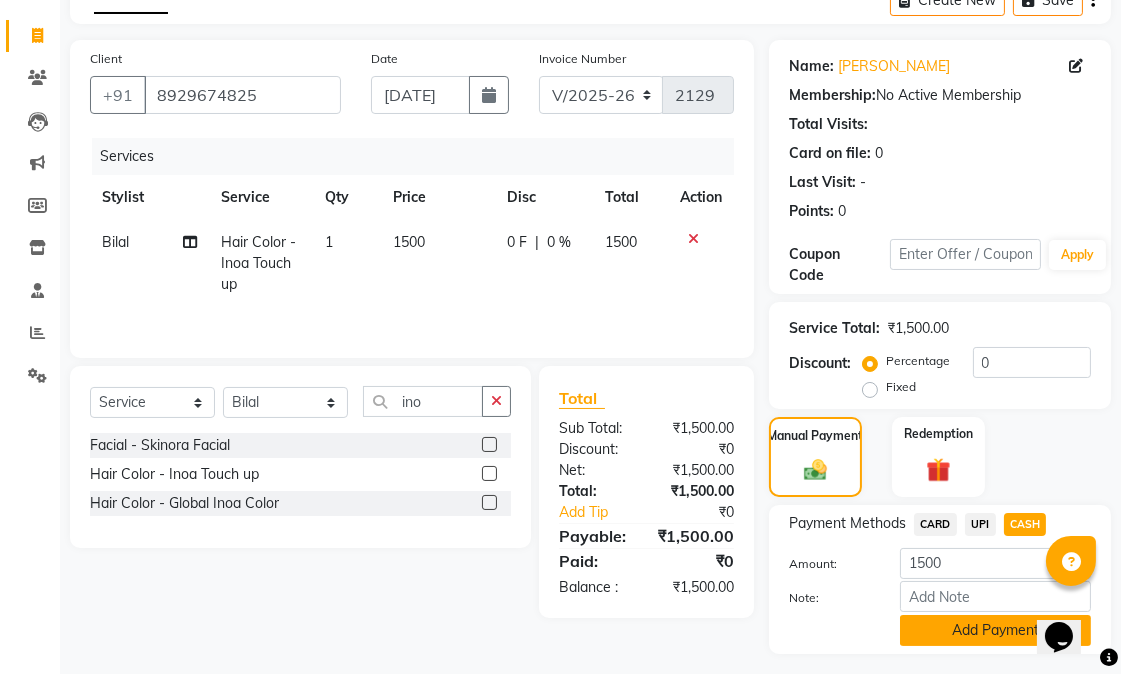 click on "Add Payment" 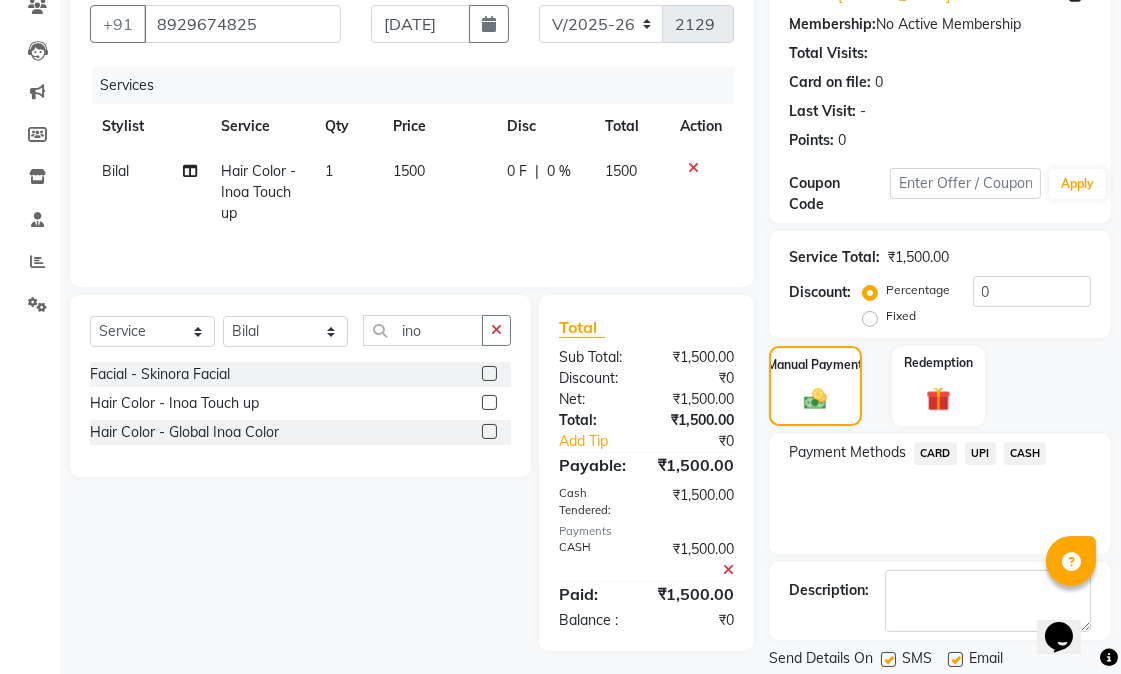 scroll, scrollTop: 244, scrollLeft: 0, axis: vertical 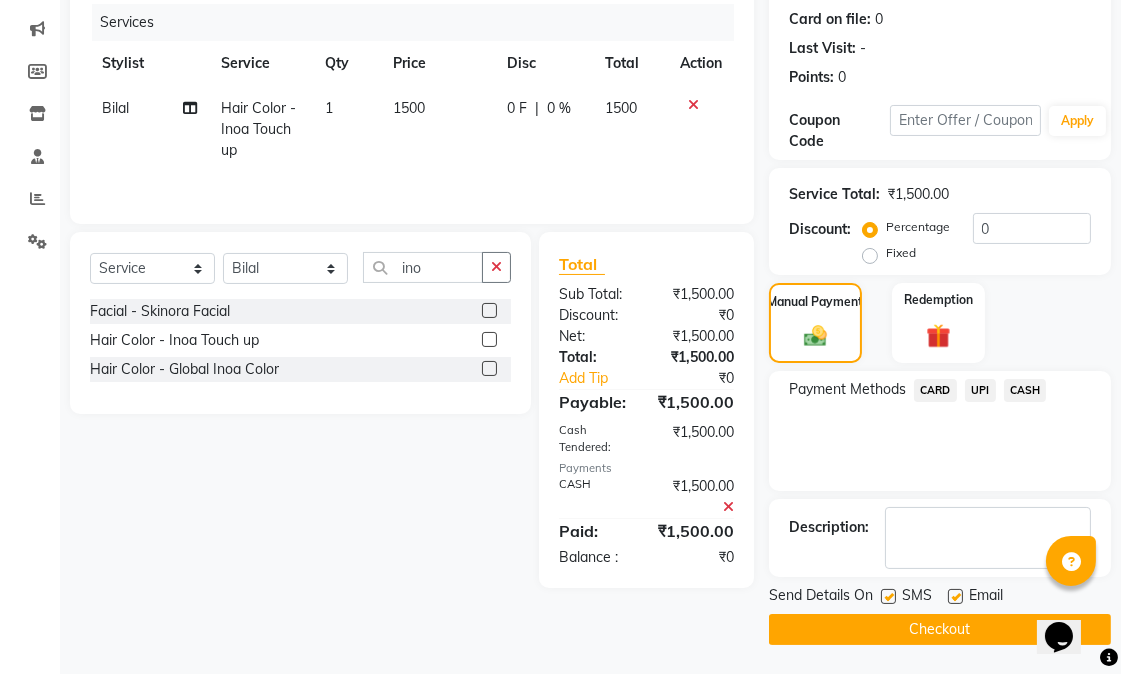 click on "Checkout" 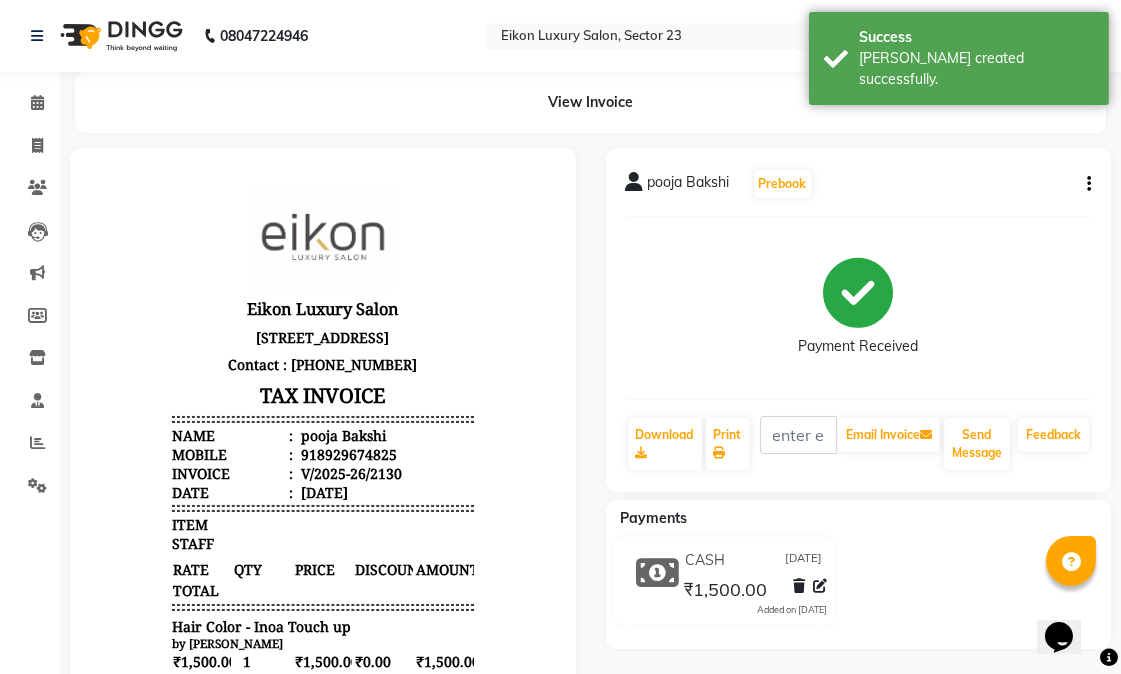scroll, scrollTop: 0, scrollLeft: 0, axis: both 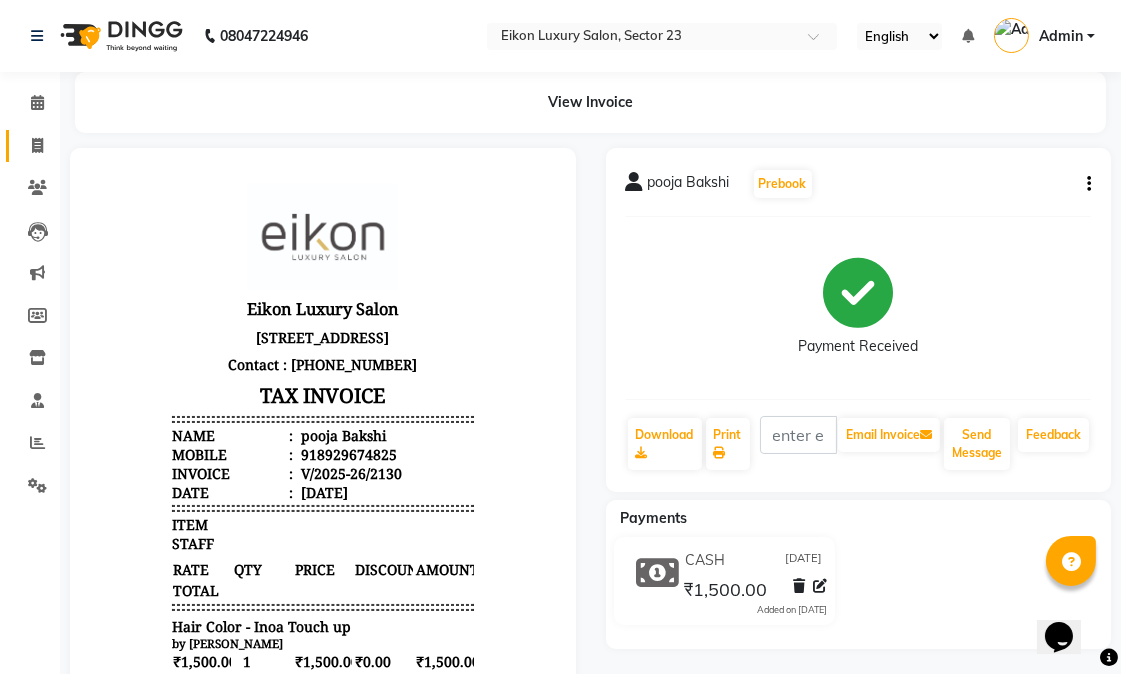 click 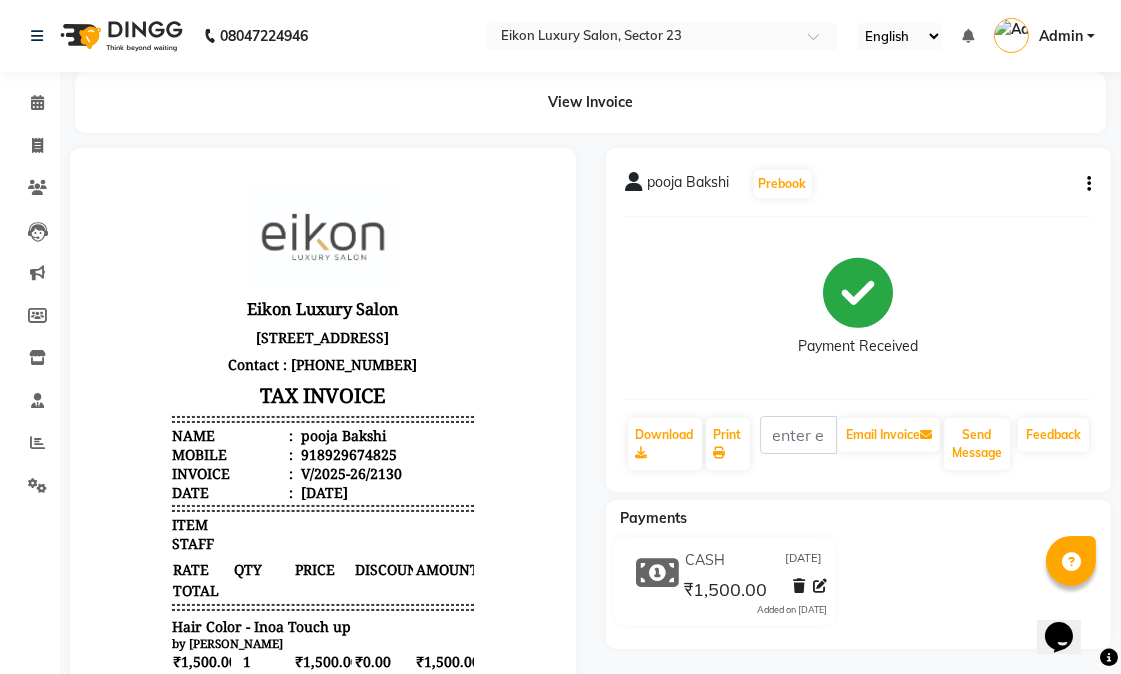 select on "service" 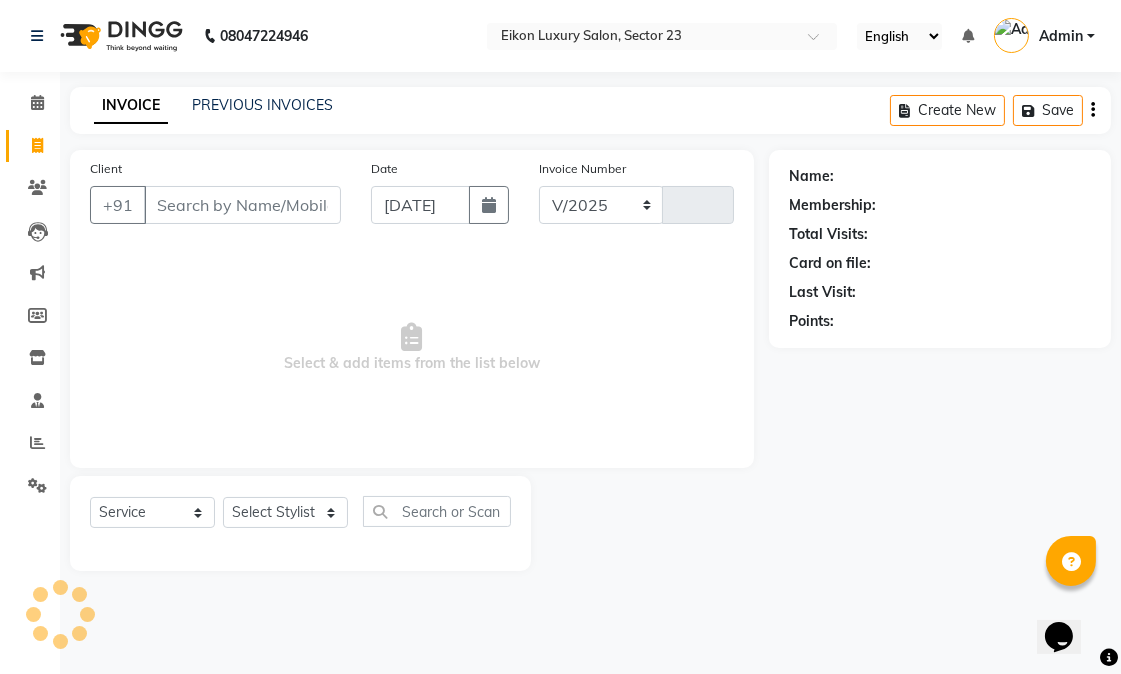 select on "7080" 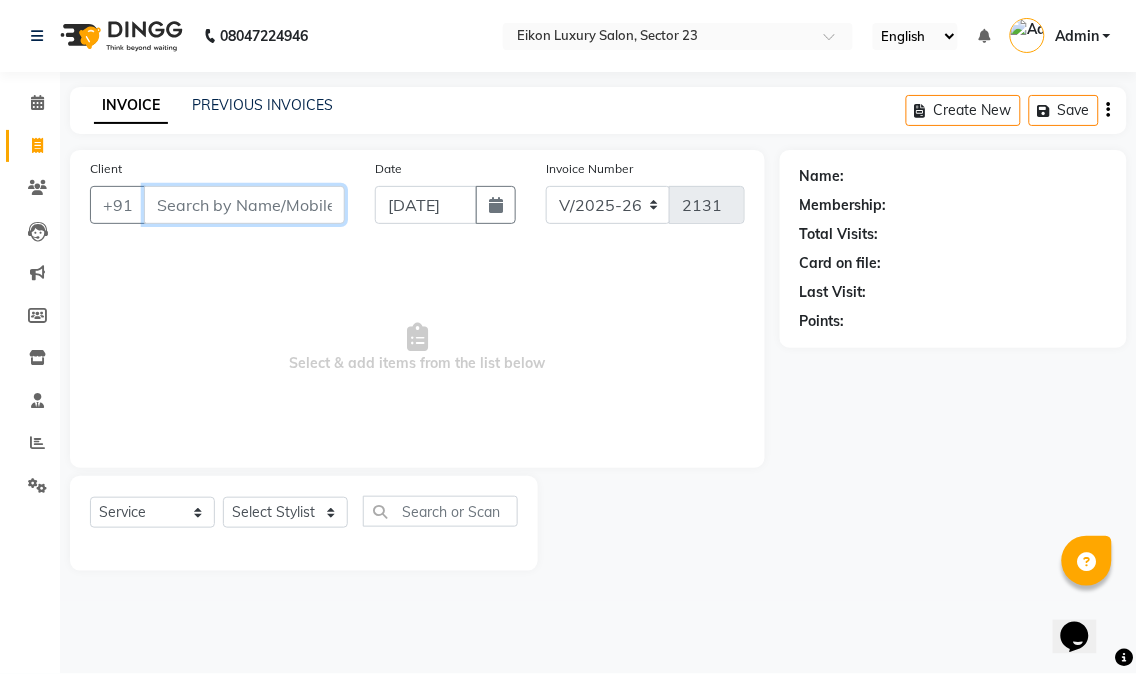 click on "Client" at bounding box center (244, 205) 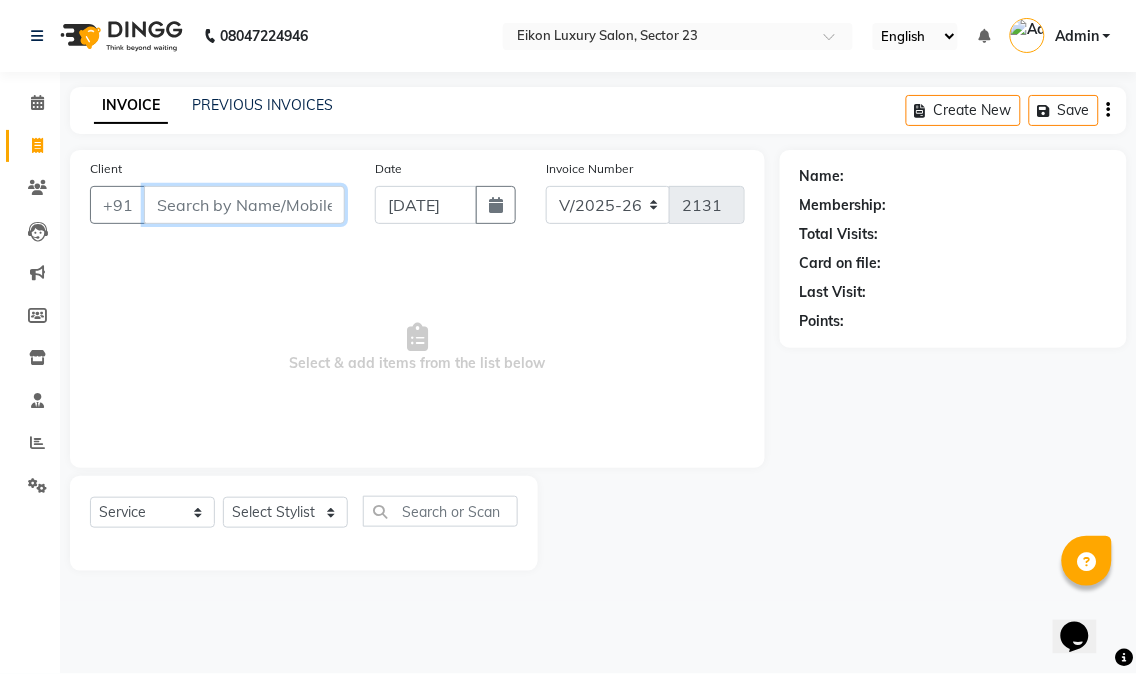 click on "Client" at bounding box center [244, 205] 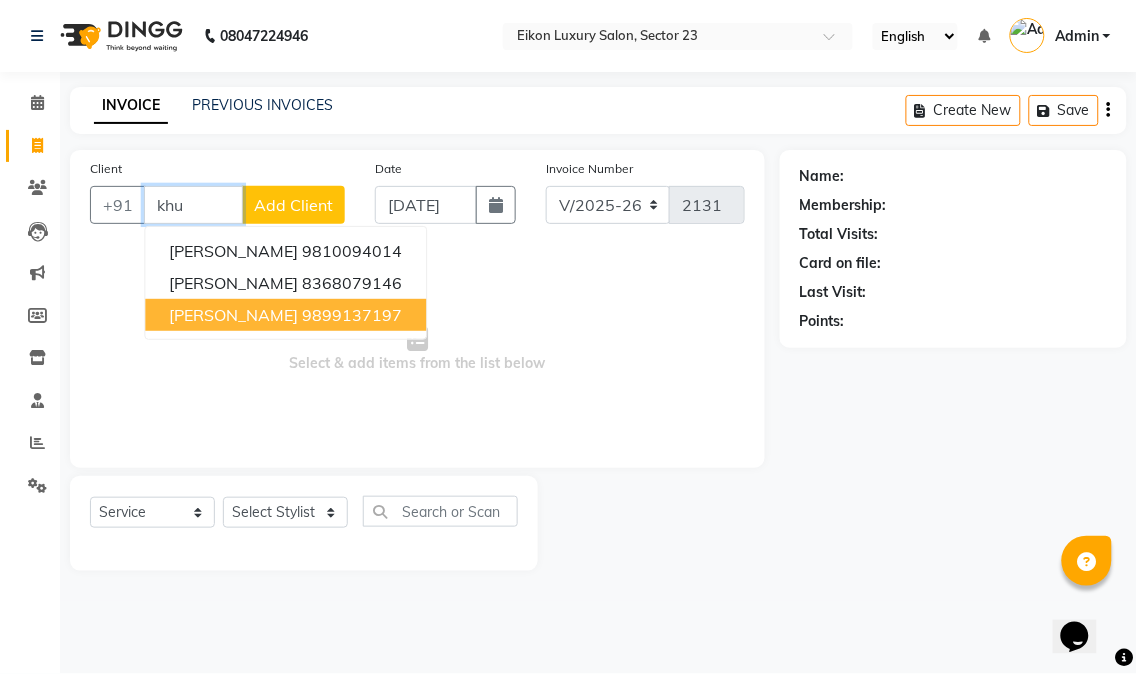 click on "9899137197" at bounding box center (352, 315) 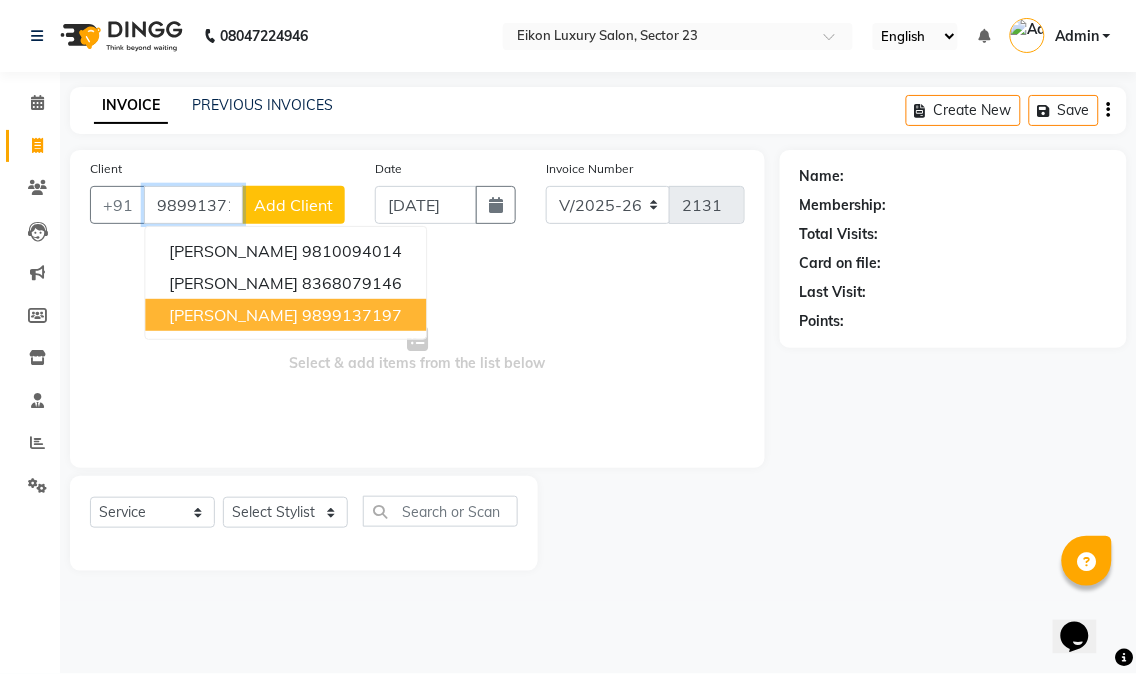 type on "9899137197" 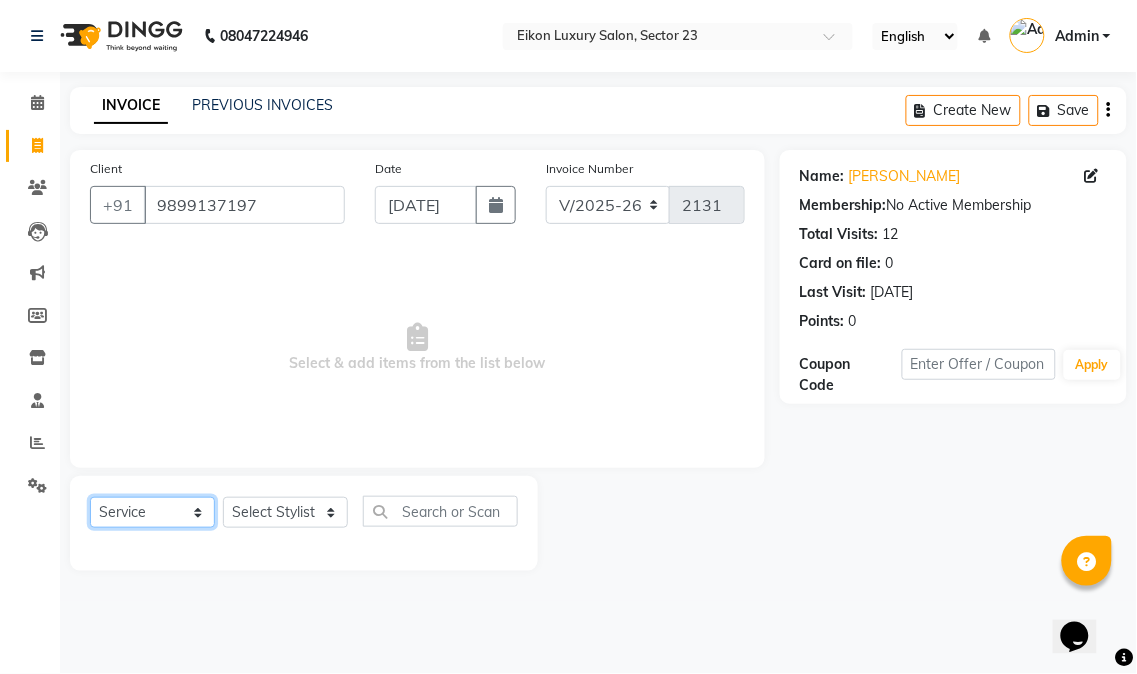 click on "Select  Service  Product  Membership  Package Voucher Prepaid Gift Card" 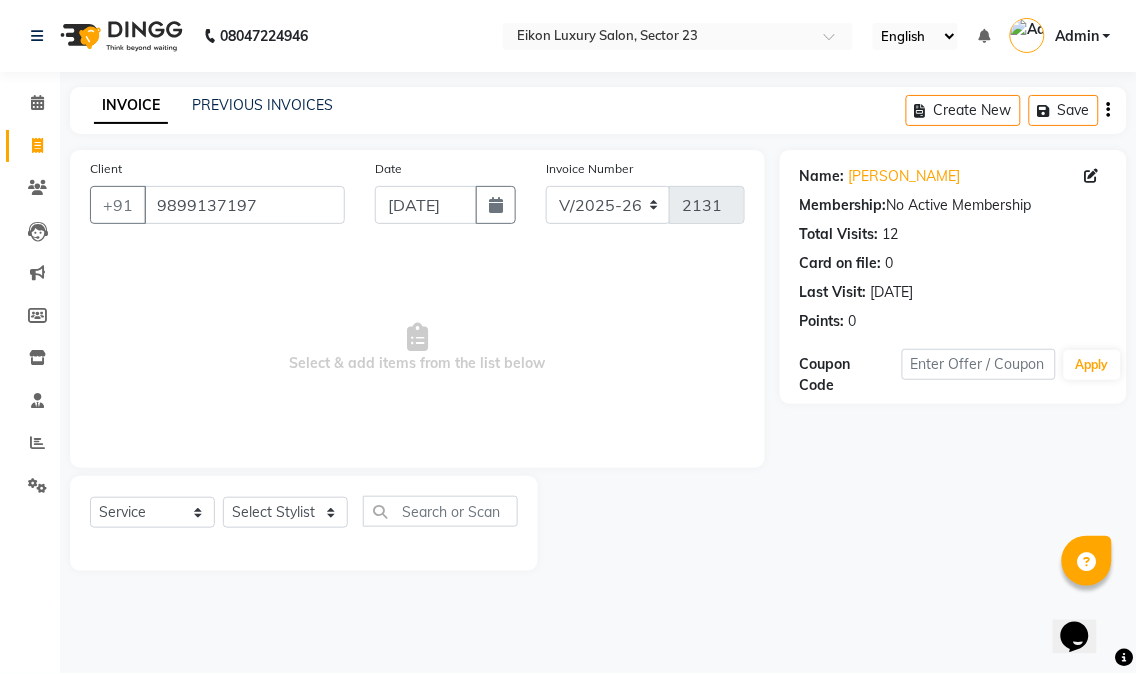 click on "Select & add items from the list below" at bounding box center (417, 348) 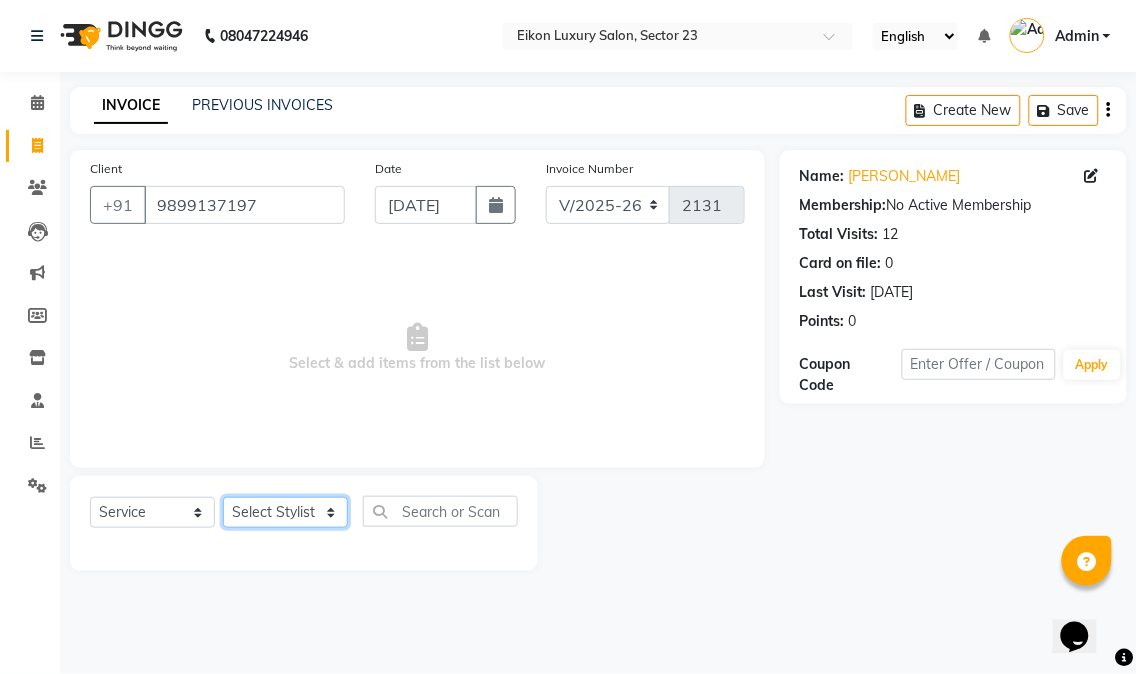 click on "Select Stylist Abhishek amit [PERSON_NAME] [PERSON_NAME] [PERSON_NAME] [PERSON_NAME] [PERSON_NAME] [PERSON_NAME] Mohit [PERSON_NAME] [PERSON_NAME] [PERSON_NAME] [PERSON_NAME] [PERSON_NAME]" 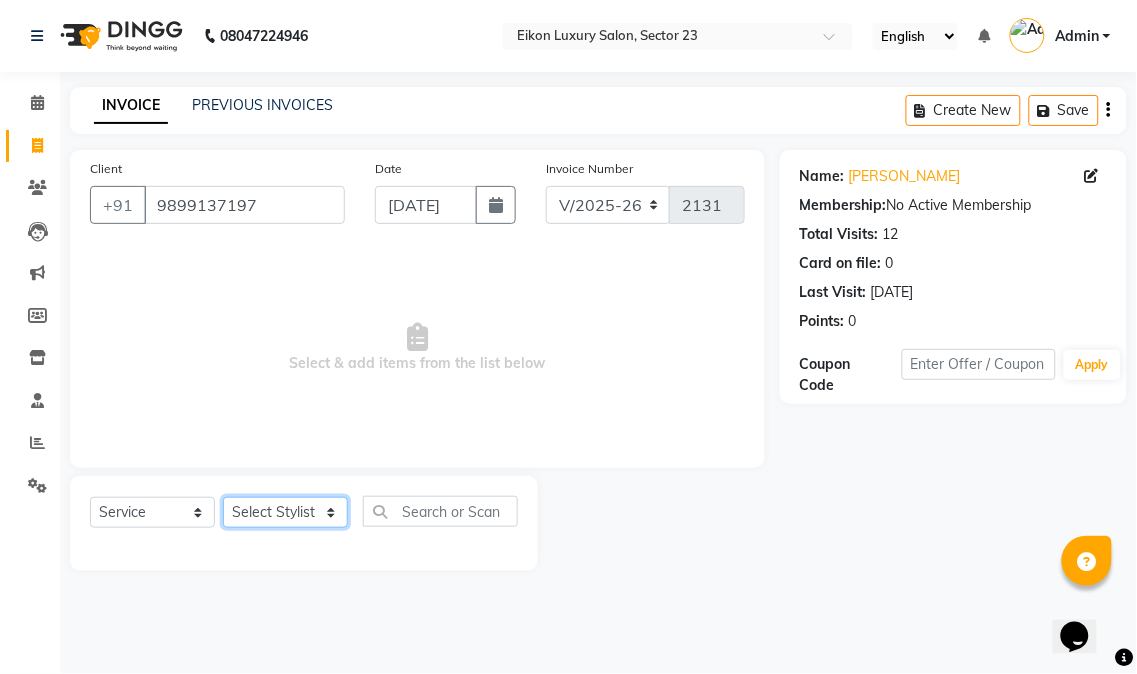 select on "58951" 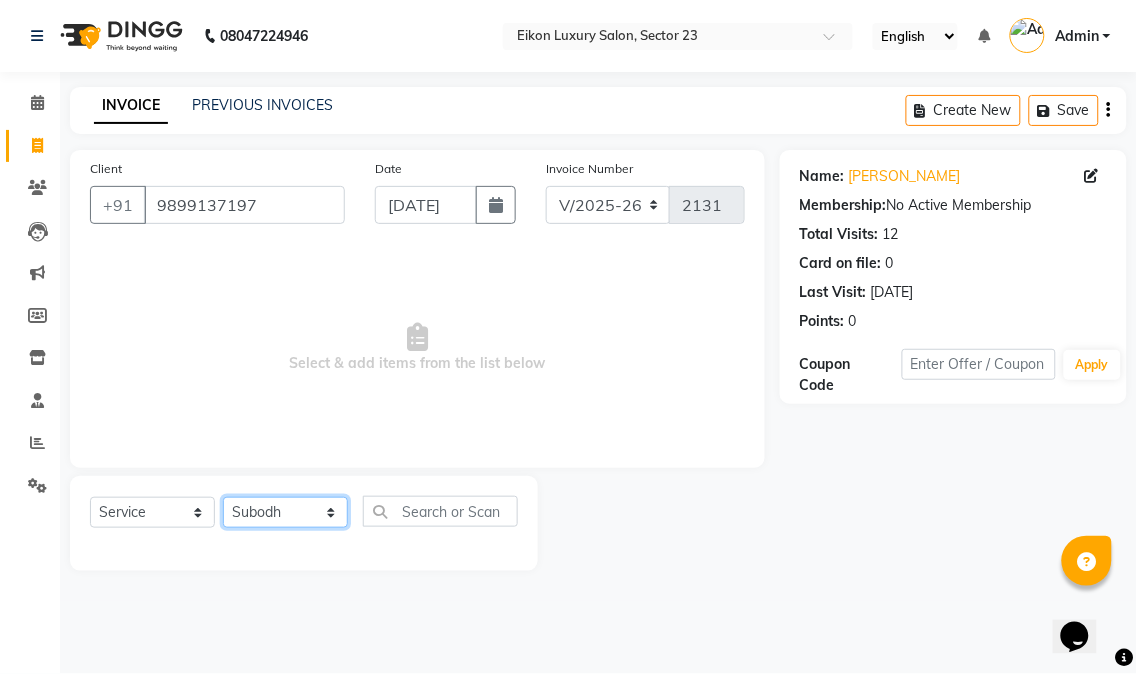 click on "Select Stylist Abhishek amit [PERSON_NAME] [PERSON_NAME] [PERSON_NAME] [PERSON_NAME] [PERSON_NAME] [PERSON_NAME] Mohit [PERSON_NAME] [PERSON_NAME] [PERSON_NAME] [PERSON_NAME] [PERSON_NAME]" 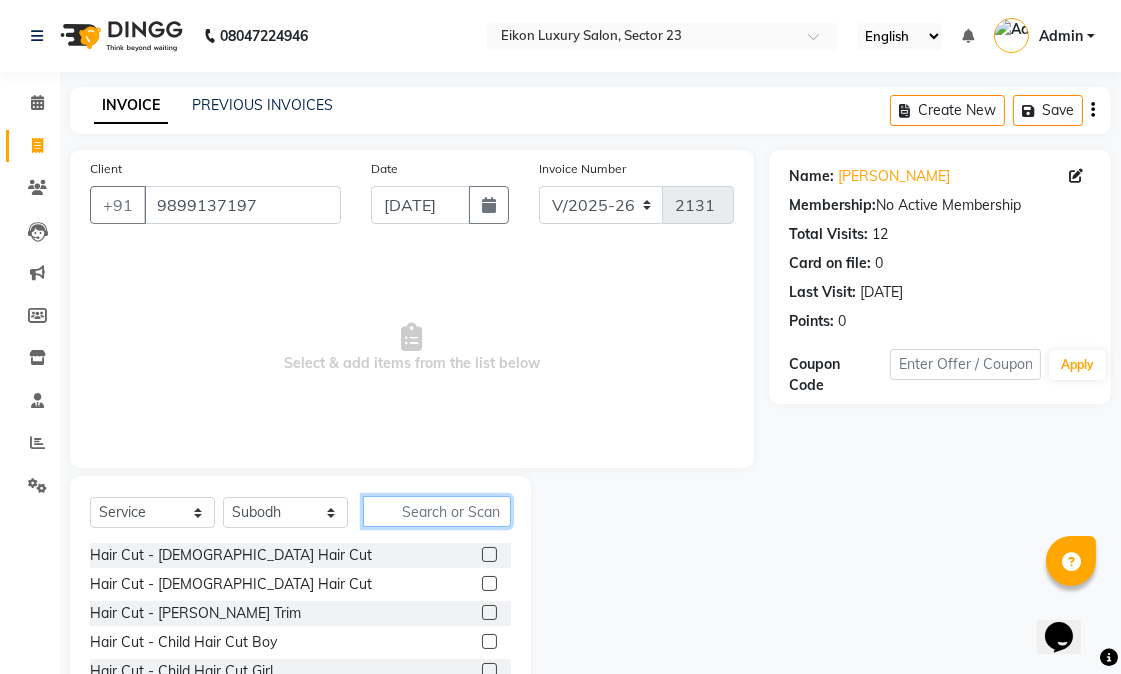 click 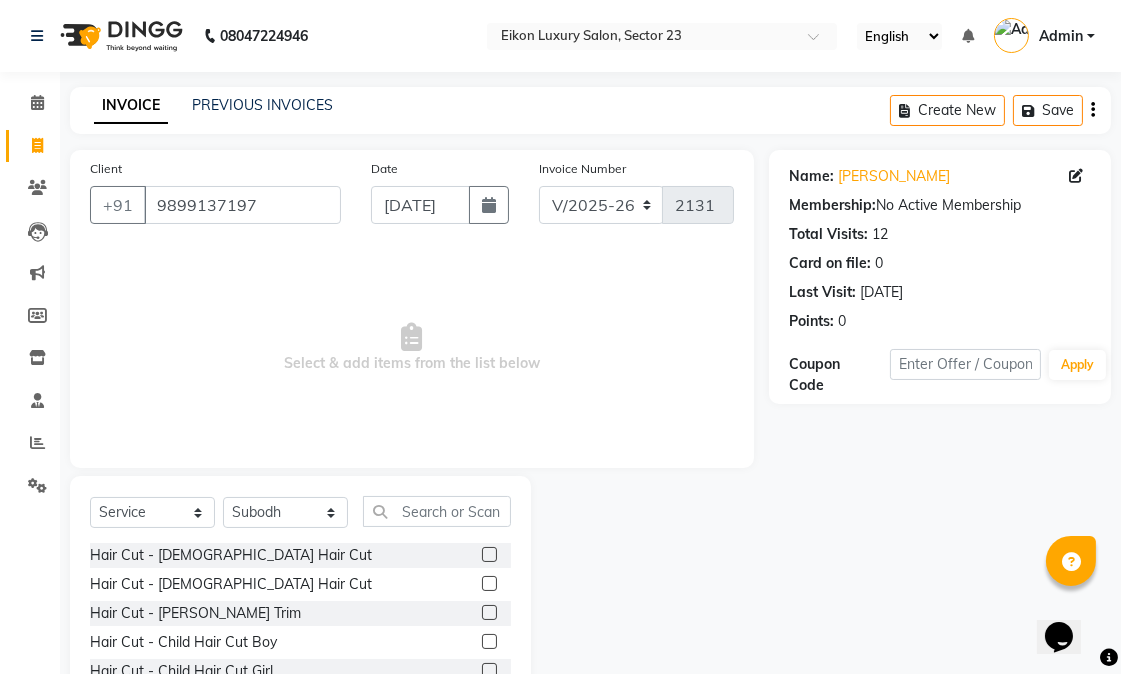 click 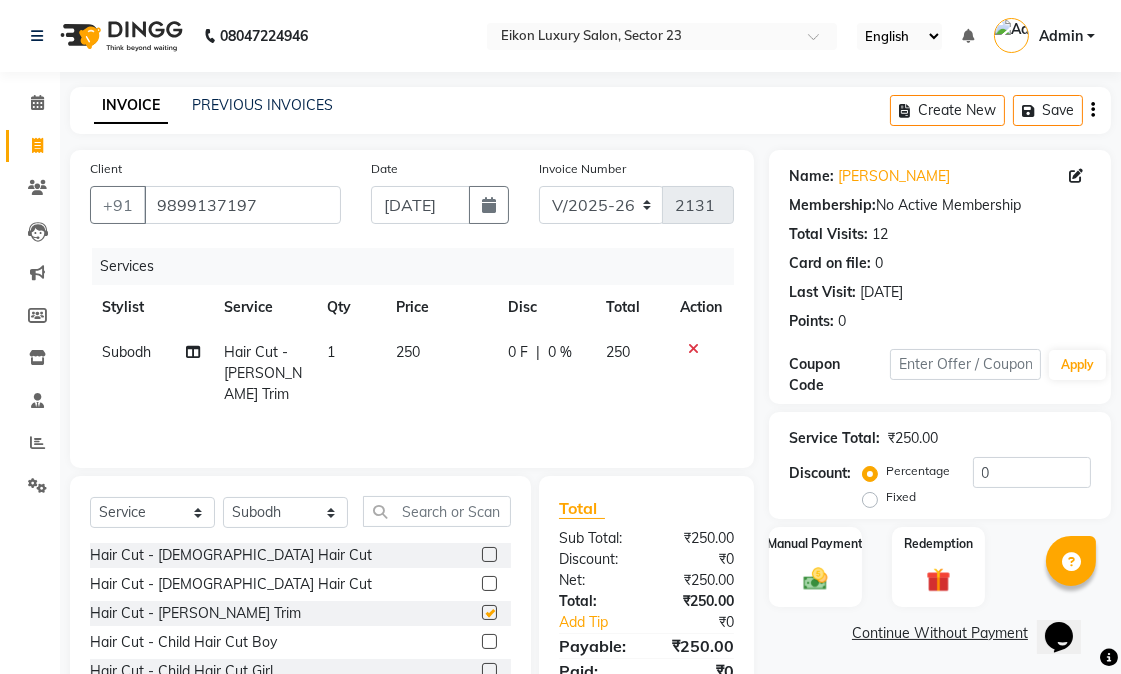 checkbox on "false" 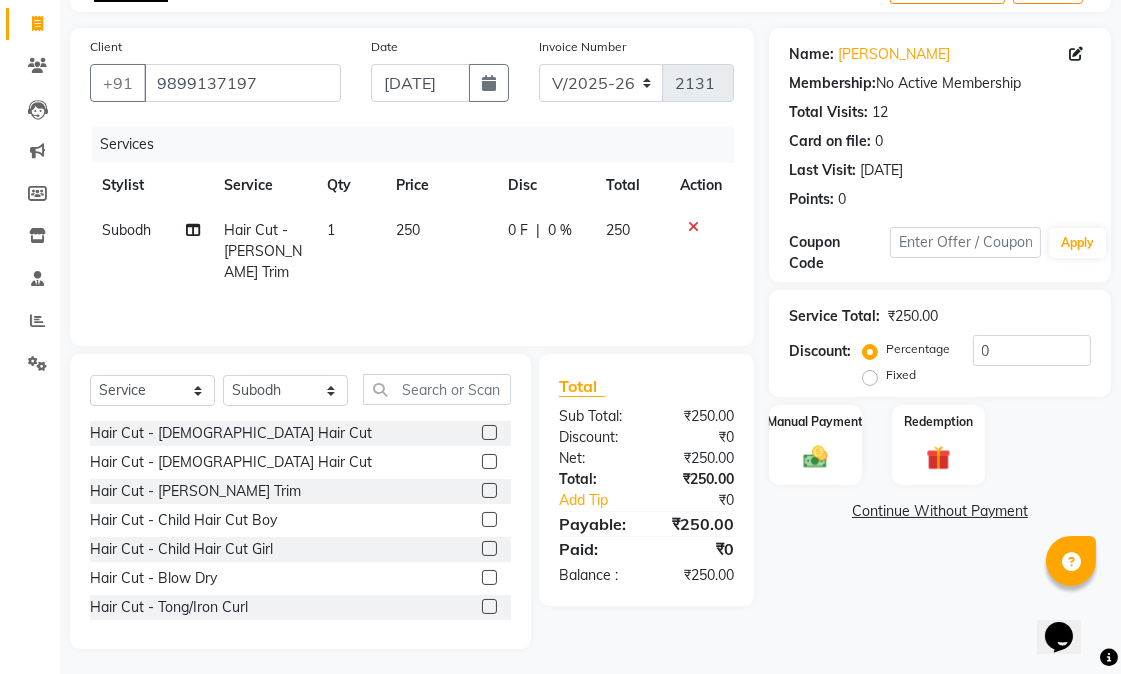 scroll, scrollTop: 126, scrollLeft: 0, axis: vertical 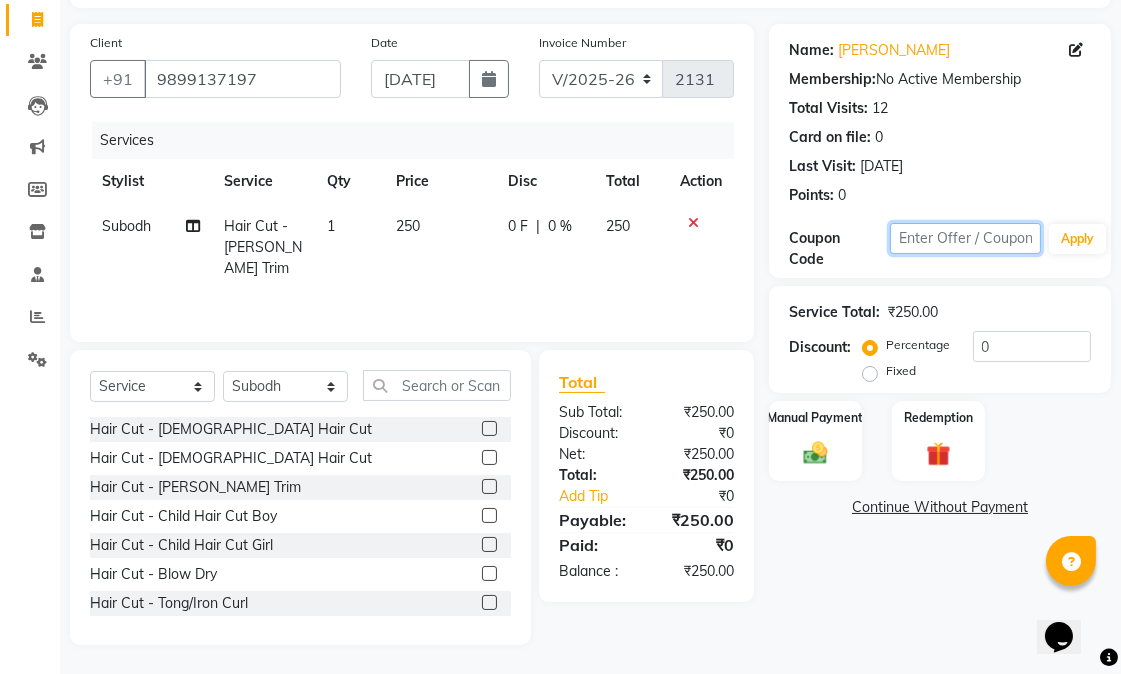 click 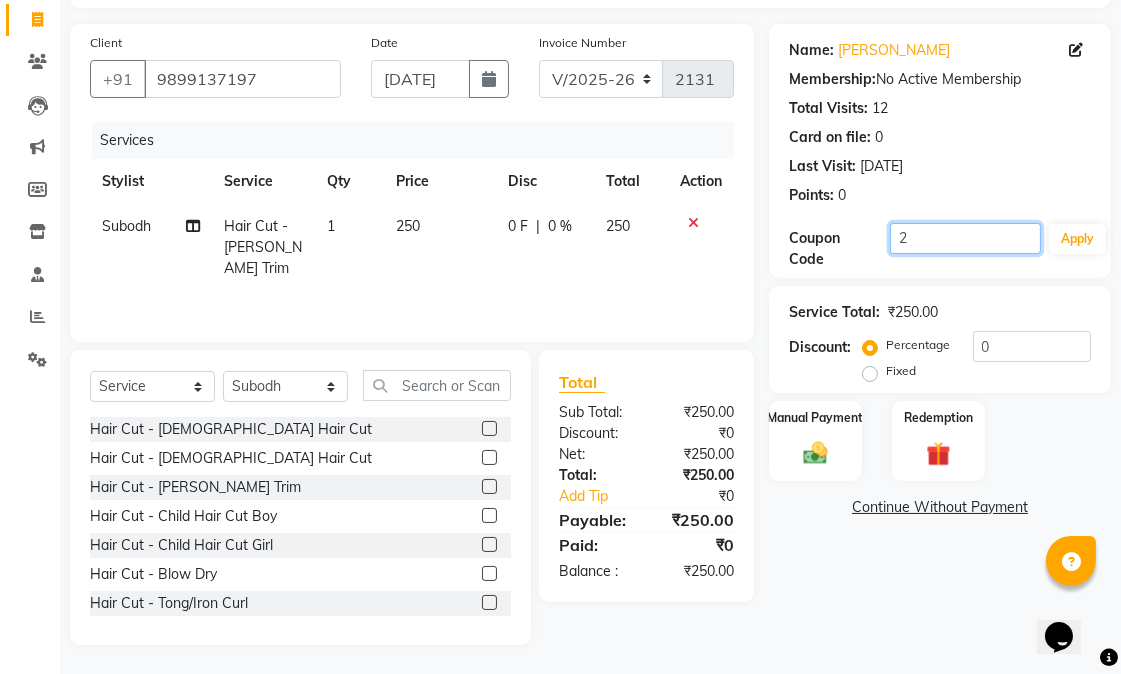 type on "20" 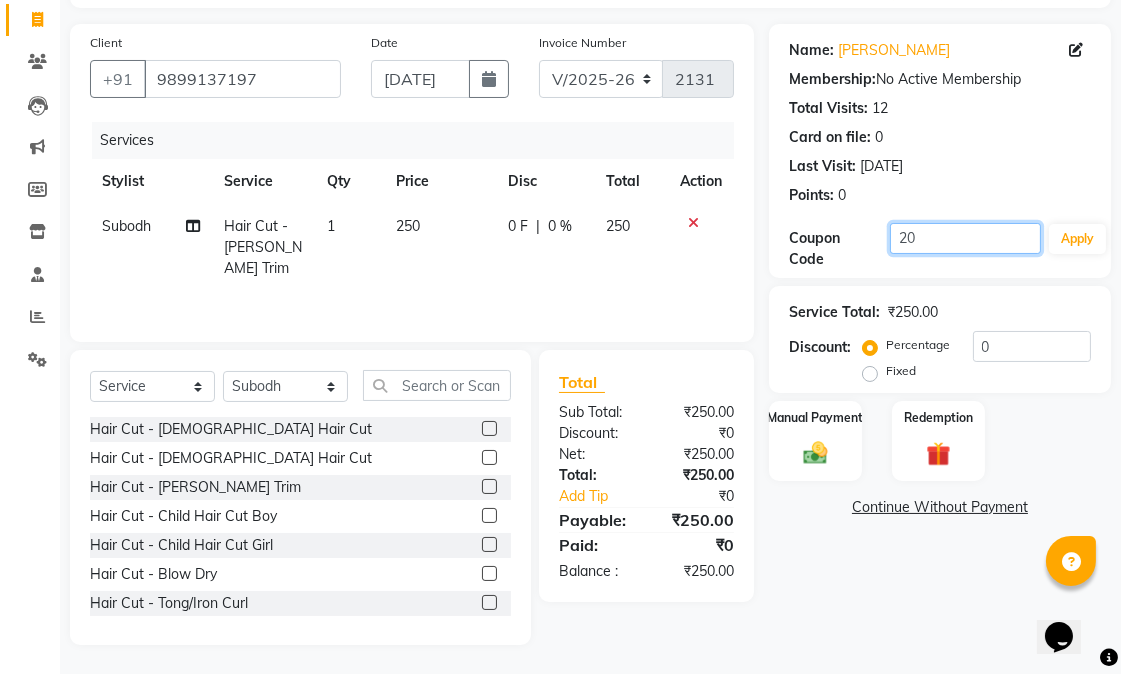 click on "20" 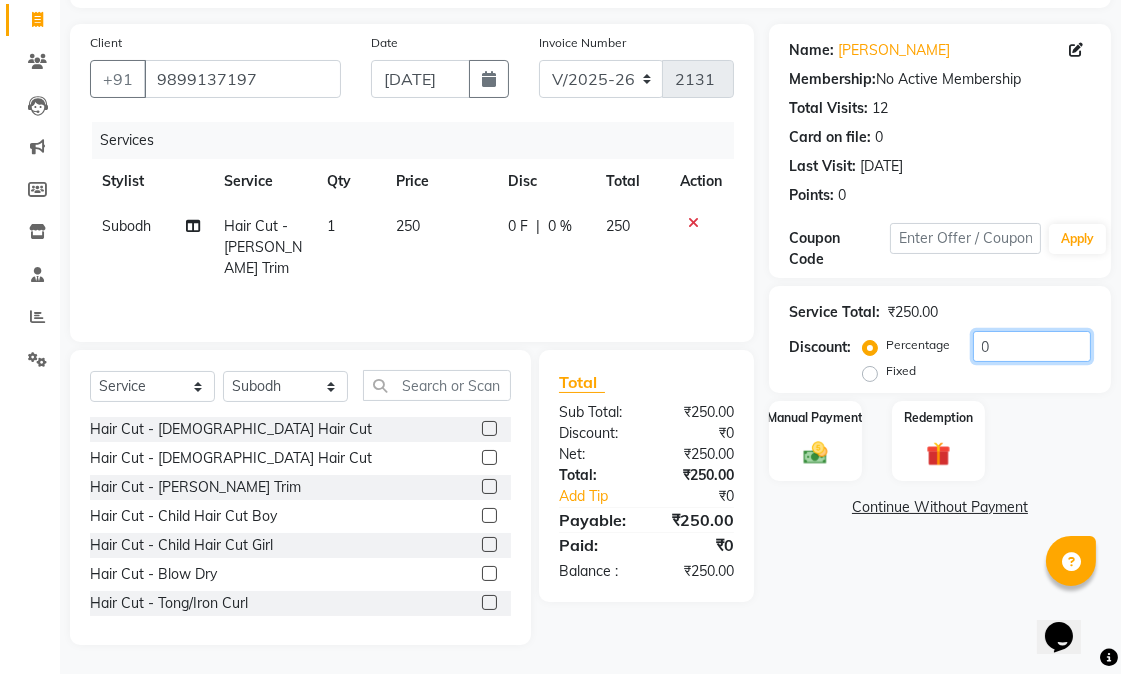click on "0" 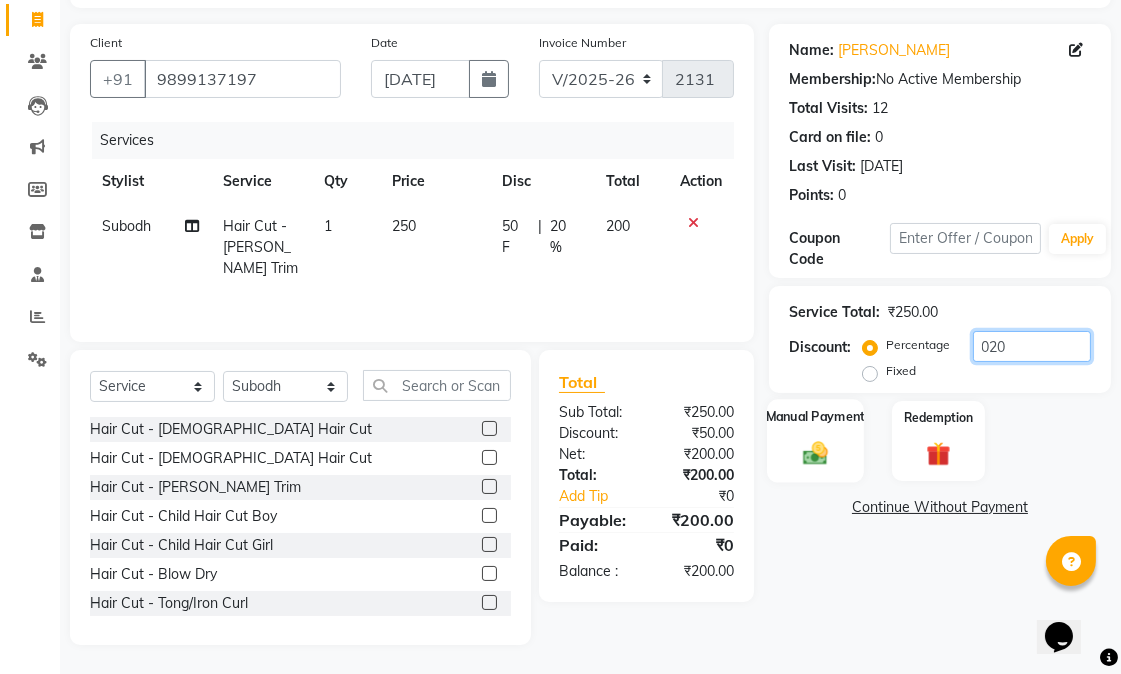 type on "020" 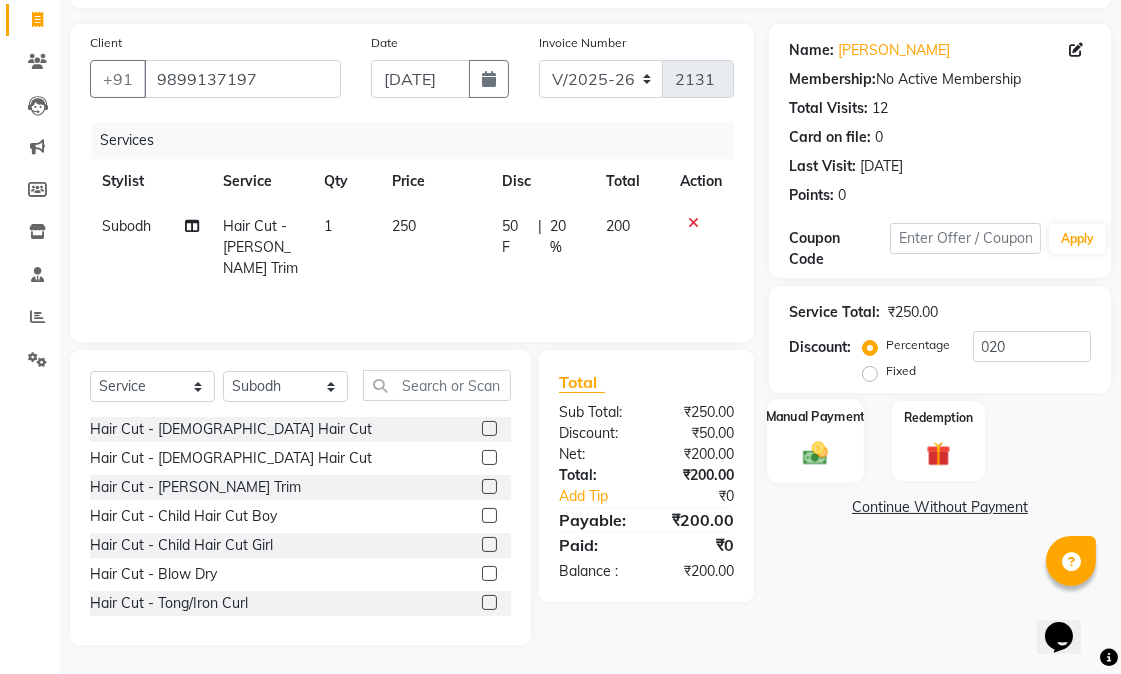 click 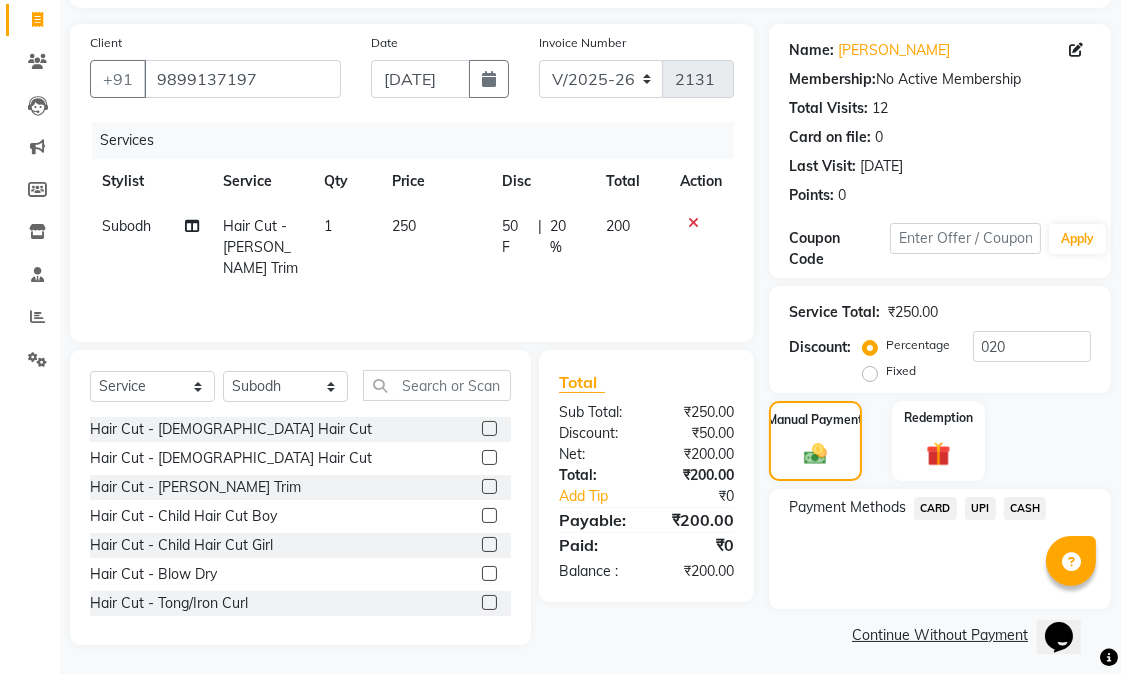 click on "CARD" 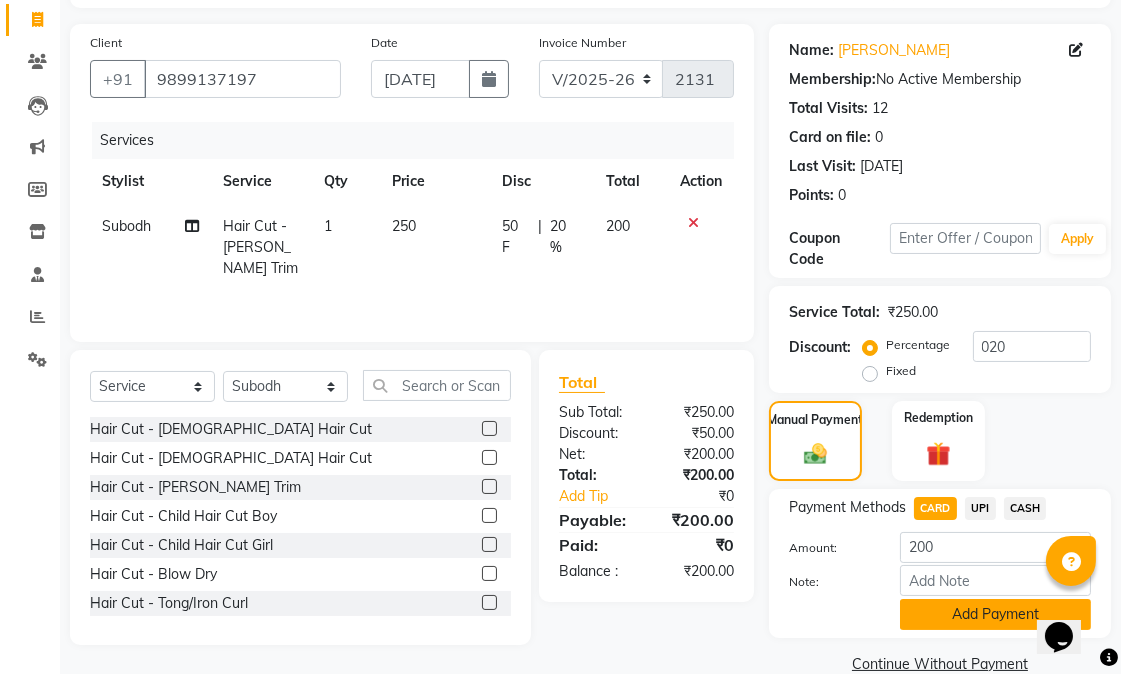 click on "Add Payment" 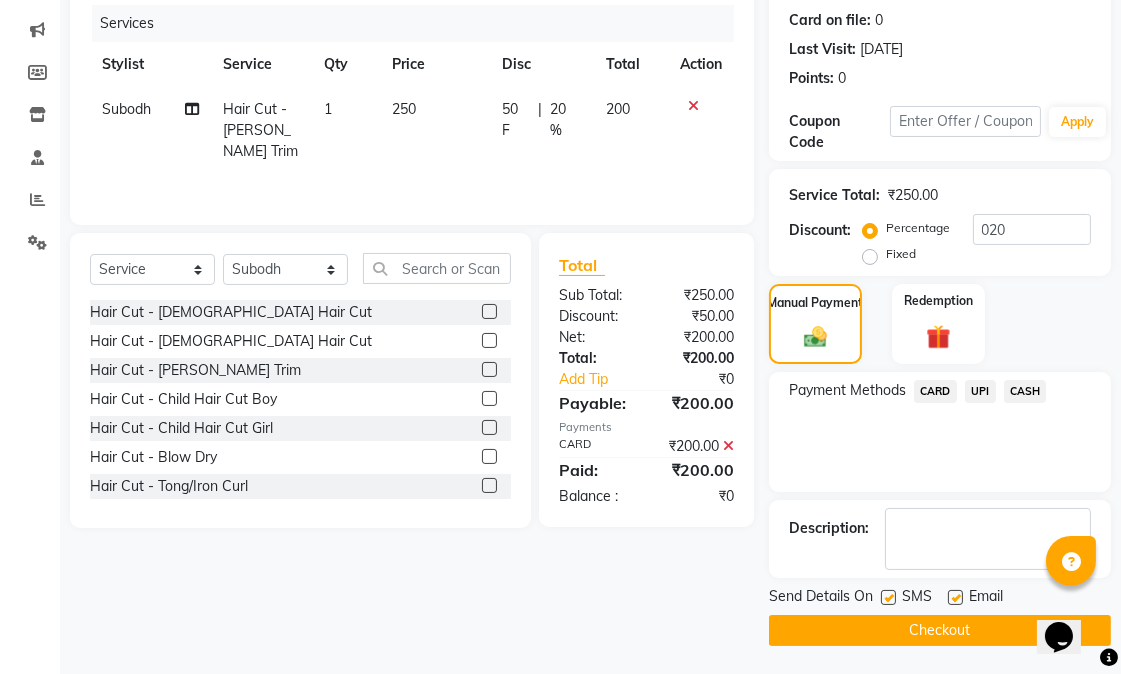 scroll, scrollTop: 244, scrollLeft: 0, axis: vertical 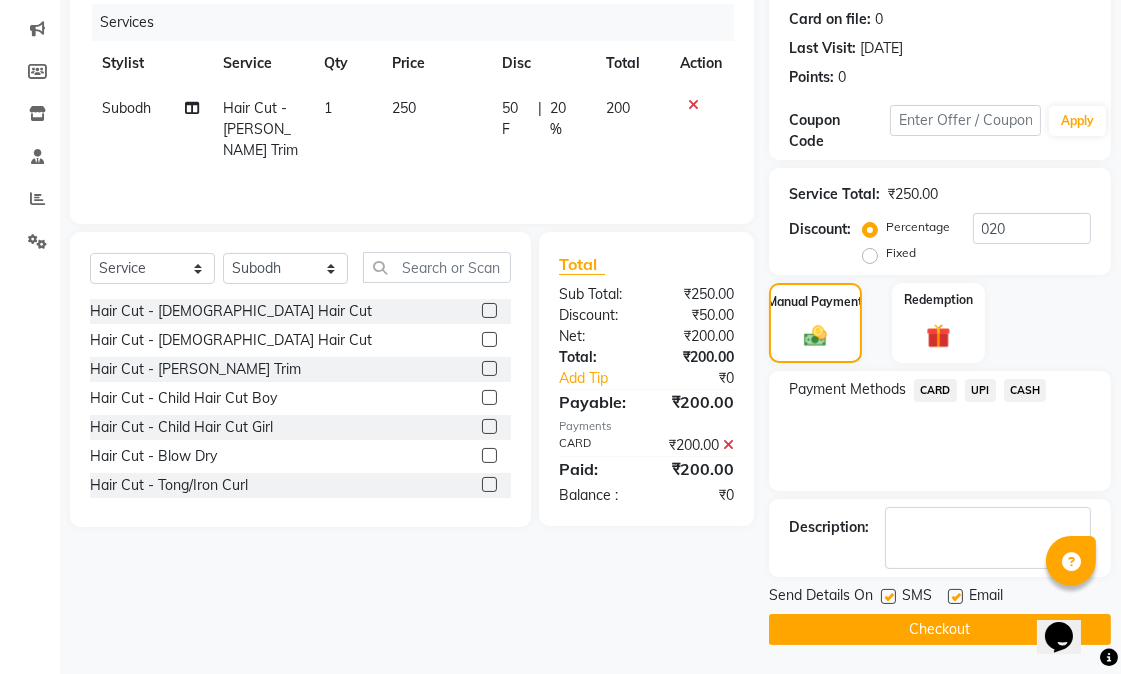 click on "Checkout" 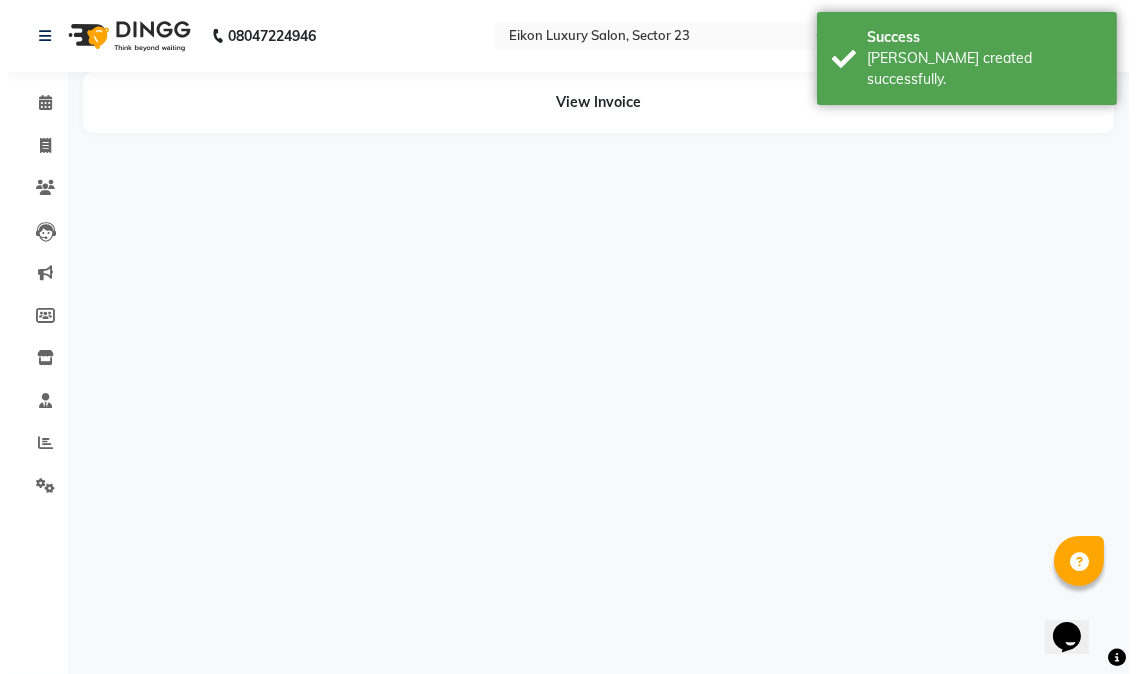 scroll, scrollTop: 0, scrollLeft: 0, axis: both 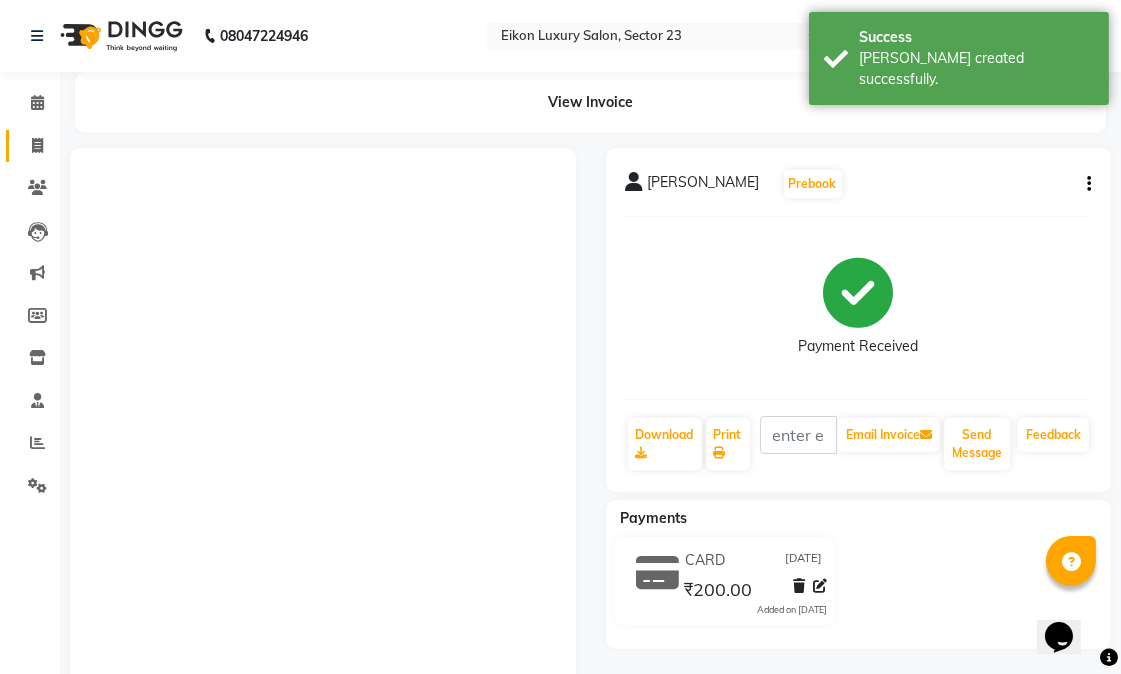 click 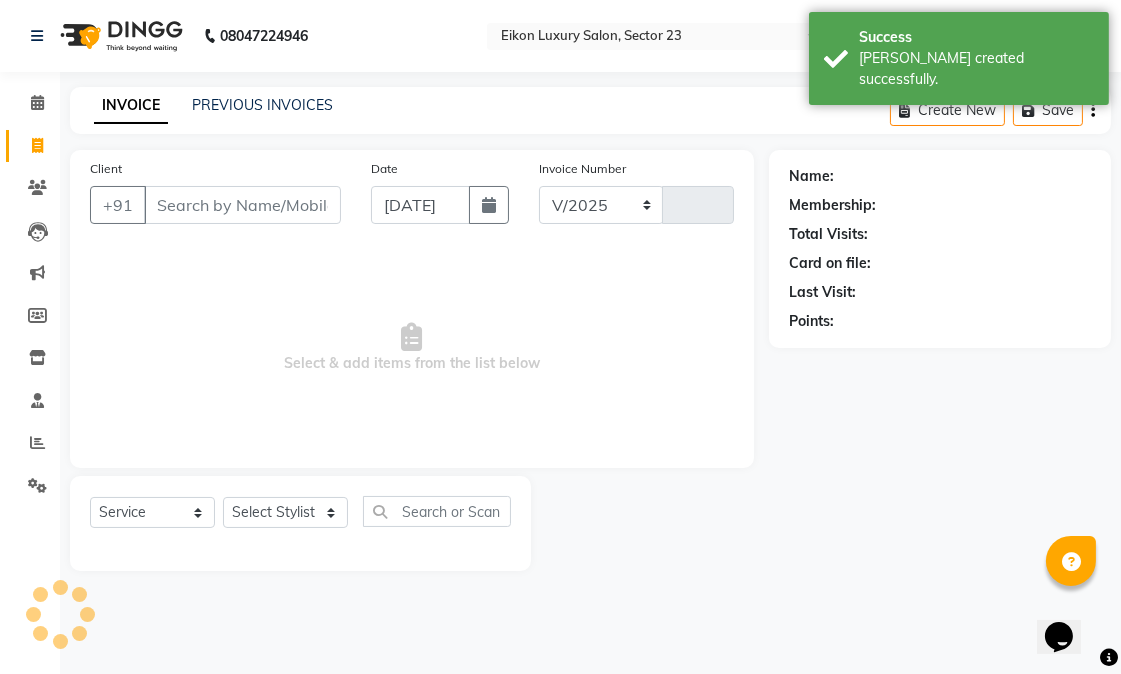select on "7080" 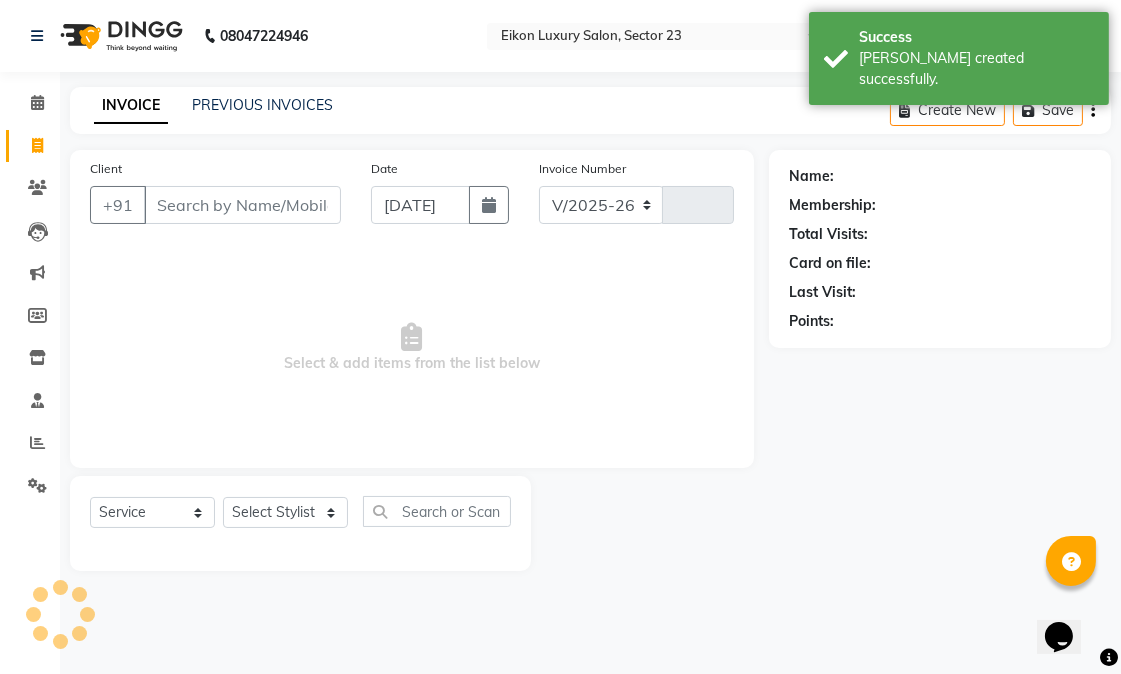 type on "2133" 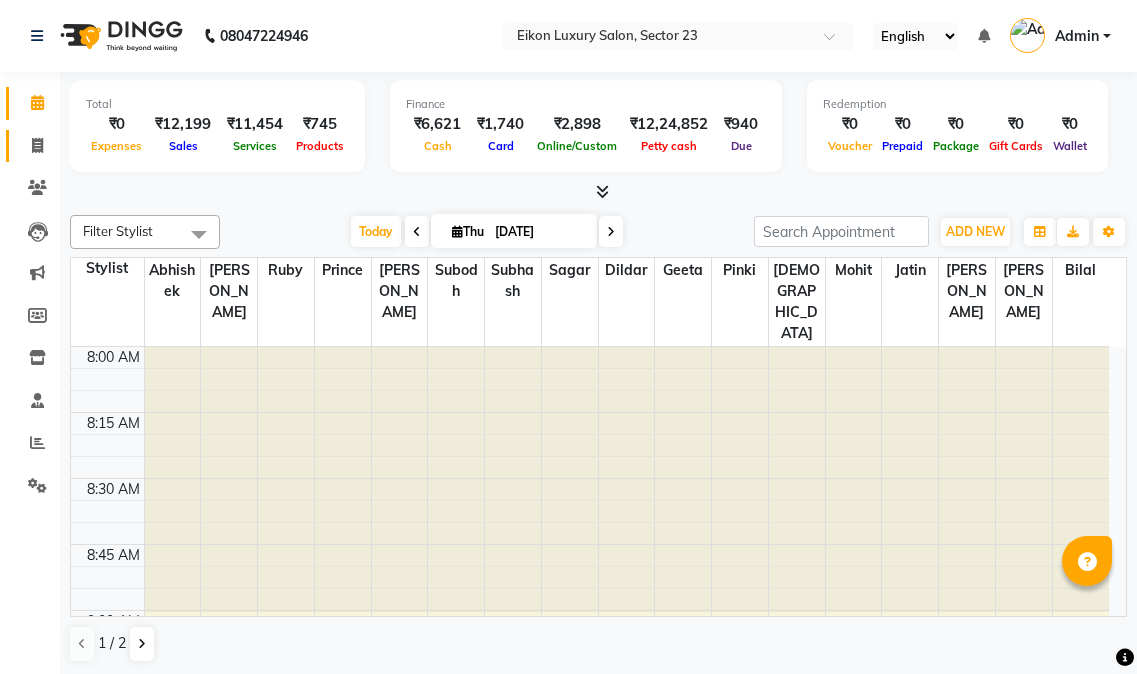 click 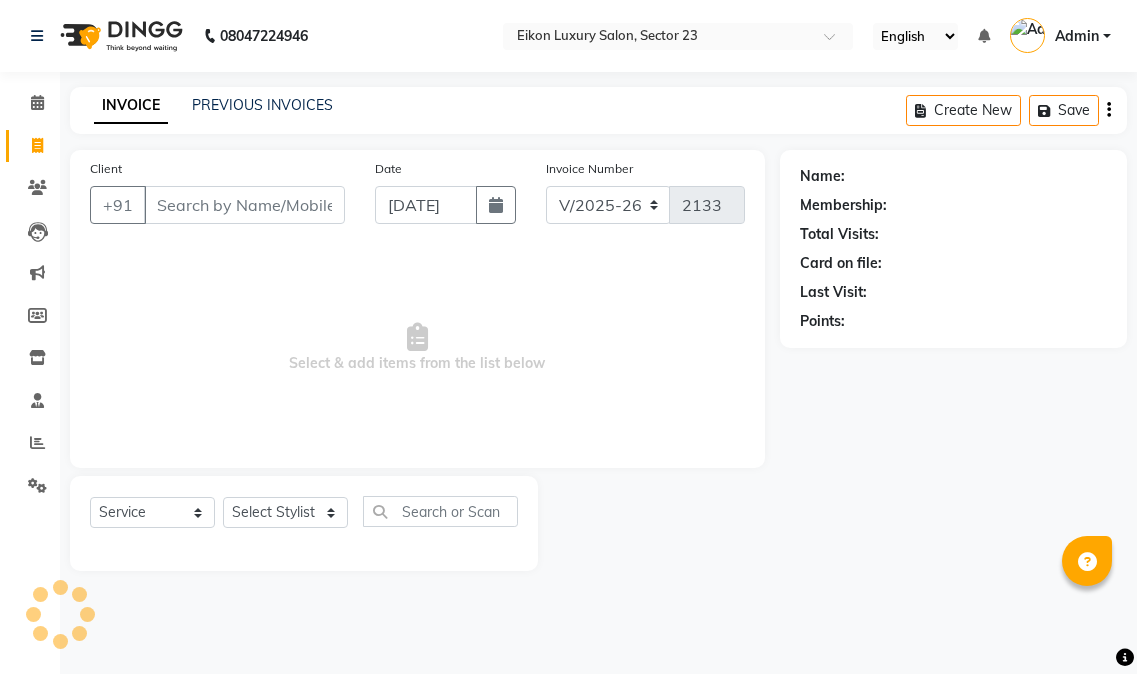 scroll, scrollTop: 0, scrollLeft: 0, axis: both 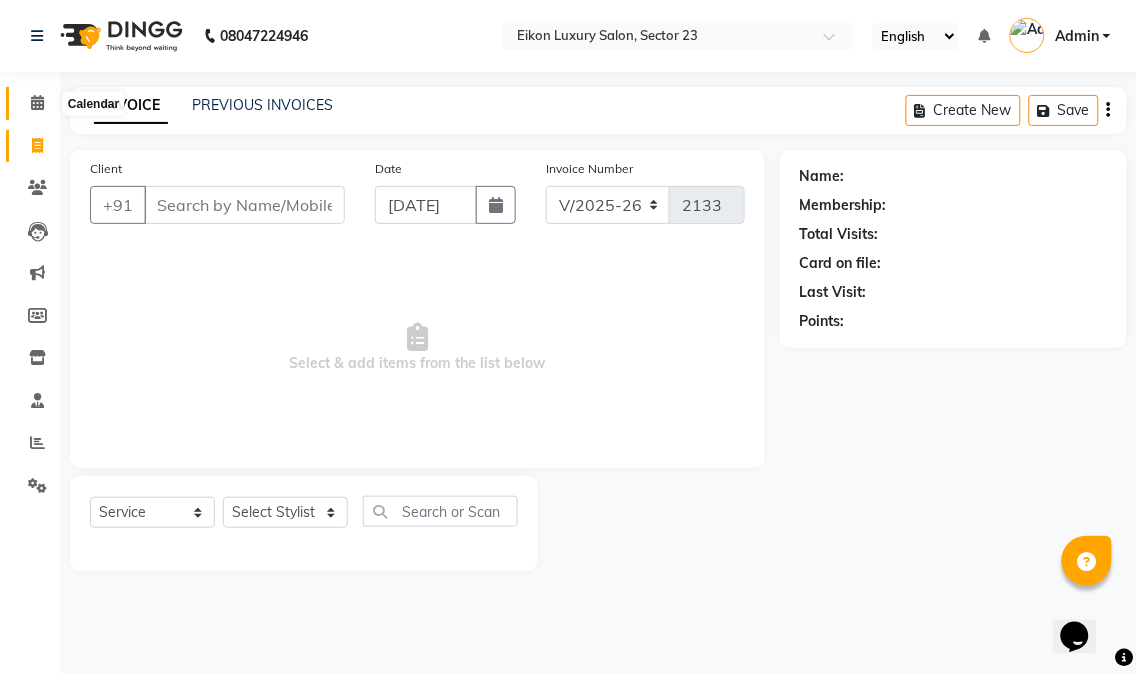 click 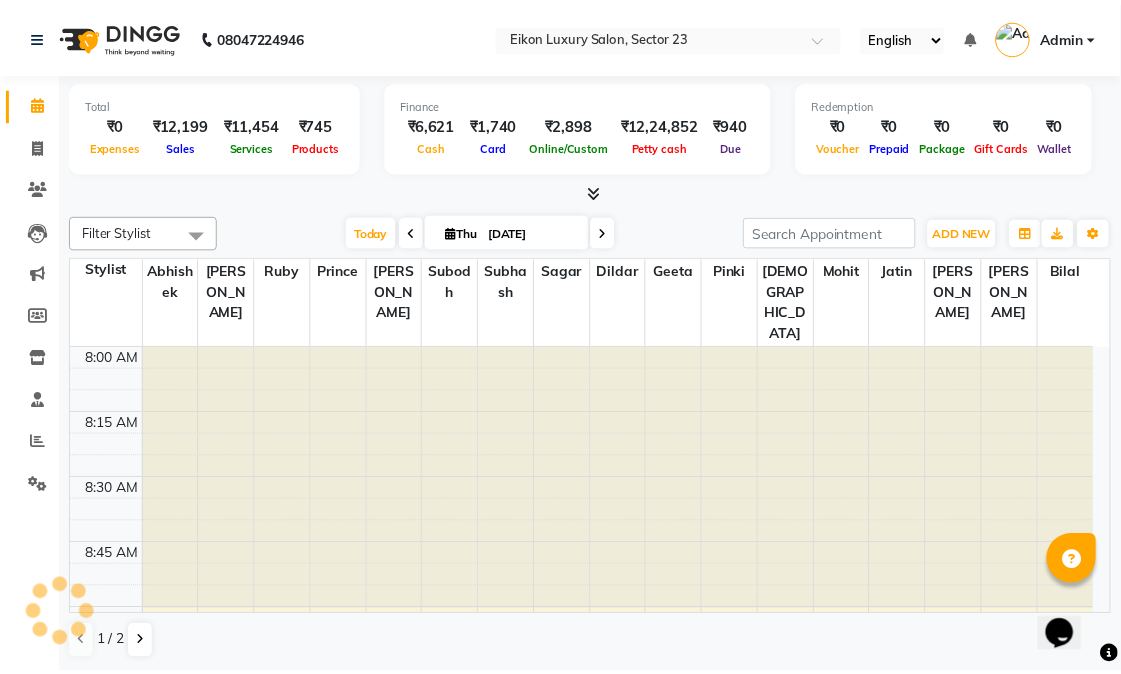 scroll, scrollTop: 0, scrollLeft: 0, axis: both 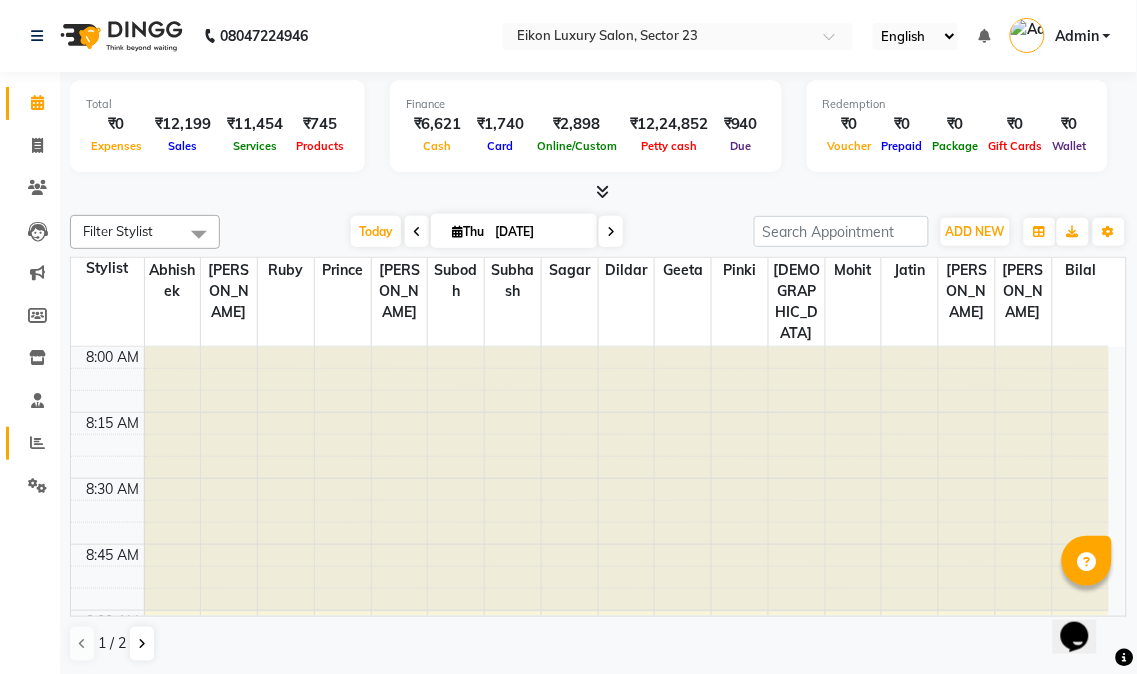 click 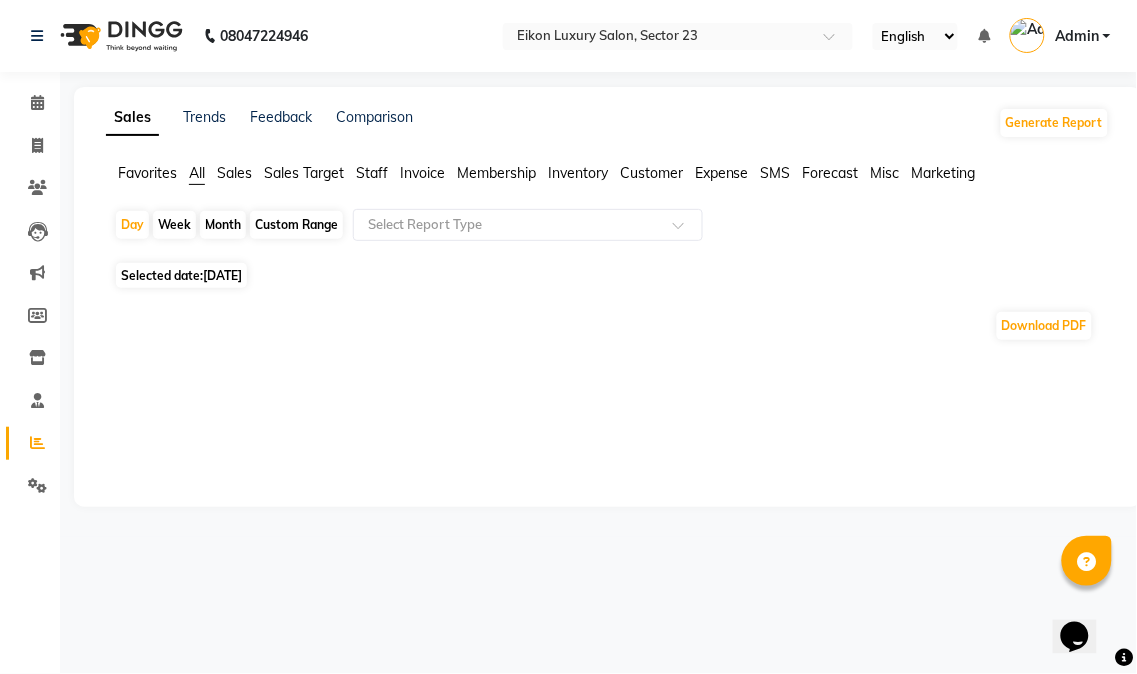 click on "Staff" 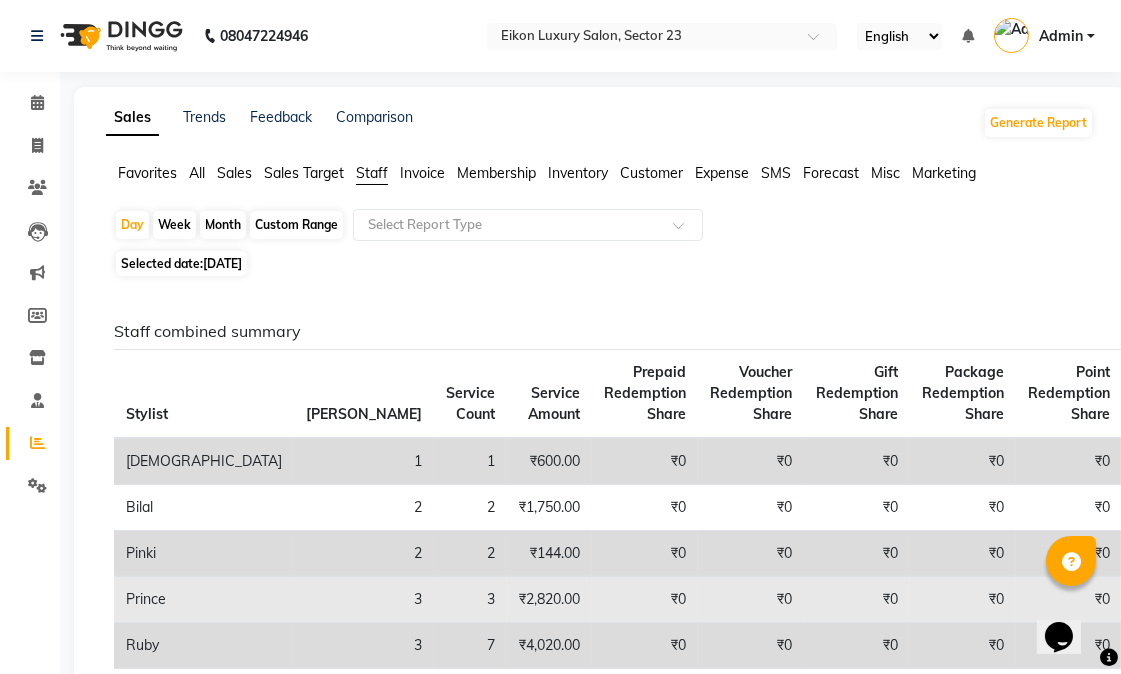 click on "Prince" 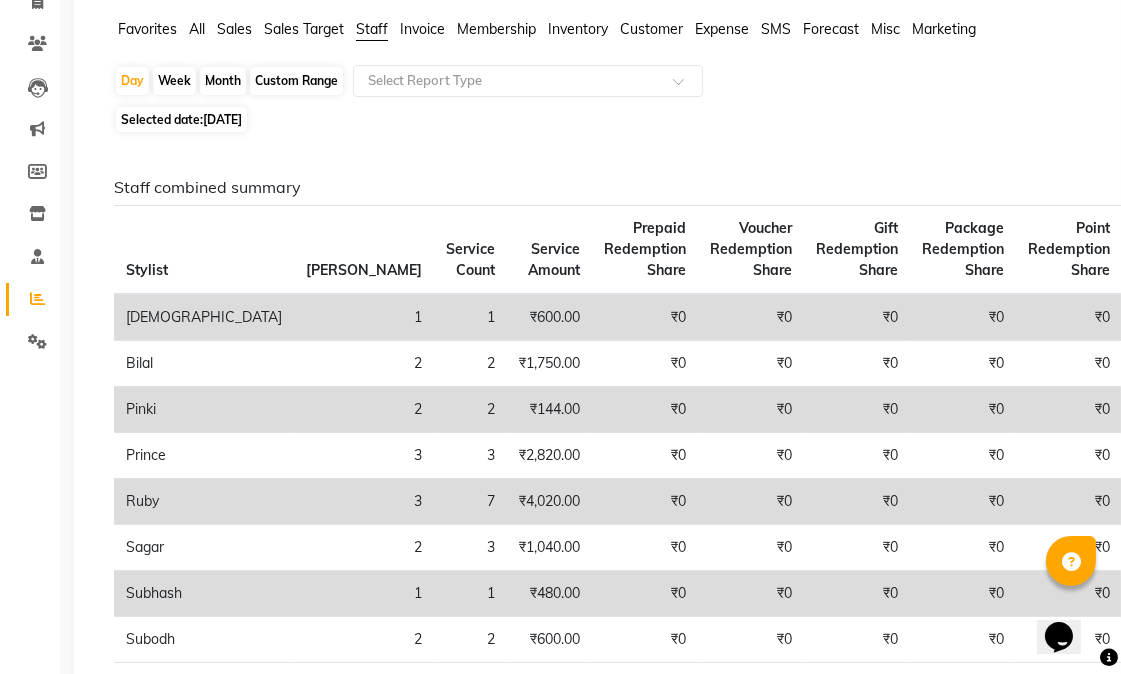 scroll, scrollTop: 0, scrollLeft: 0, axis: both 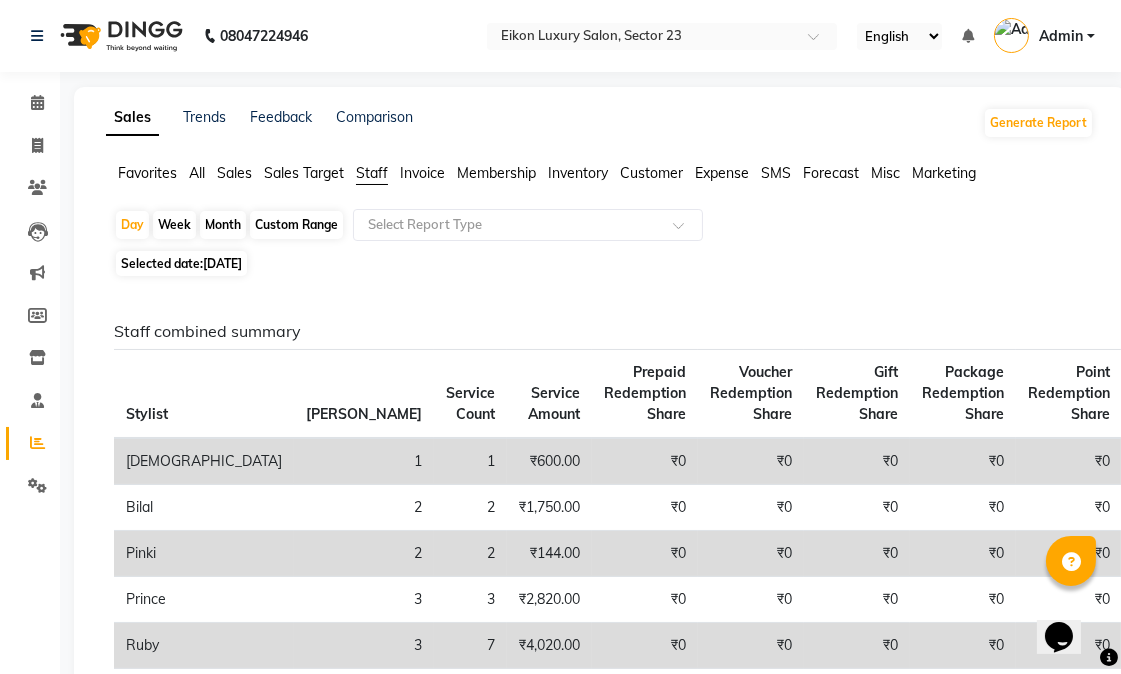 click on "Staff combined summary Stylist Bill Count Service Count Service Amount Prepaid Redemption Share Voucher Redemption Share Gift Redemption Share Package Redemption Share Point Redemption Share Wallet Redemption Share Net Service Amount Product Net Membership Net Prepaid Net Voucher Net Gift Net Package Net  Ashu 1 1 ₹600.00 ₹0 ₹0 ₹0 ₹0 ₹0 ₹0 ₹600.00 ₹0 ₹0 ₹0 ₹0 ₹0 ₹0  Bilal 2 2 ₹1,750.00 ₹0 ₹0 ₹0 ₹0 ₹0 ₹0 ₹1,750.00 ₹0 ₹0 ₹0 ₹0 ₹0 ₹0  Pinki 2 2 ₹144.00 ₹0 ₹0 ₹0 ₹0 ₹0 ₹0 ₹144.00 ₹0 ₹0 ₹0 ₹0 ₹0 ₹0  Prince 3 3 ₹2,820.00 ₹0 ₹0 ₹0 ₹0 ₹0 ₹0 ₹2,820.00 ₹0 ₹0 ₹0 ₹0 ₹0 ₹0  Ruby 3 7 ₹4,020.00 ₹0 ₹0 ₹0 ₹0 ₹0 ₹0 ₹4,020.00 ₹0 ₹0 ₹0 ₹0 ₹0 ₹0  Sagar 2 3 ₹1,040.00 ₹0 ₹0 ₹0 ₹0 ₹0 ₹0 ₹1,040.00 ₹0 ₹0 ₹0 ₹0 ₹0 ₹0  Subhash 1 1 ₹480.00 ₹0 ₹0 ₹0 ₹0 ₹0 ₹0 ₹480.00 ₹0 ₹0 ₹0 ₹0 ₹0 ₹0  Subodh 2 2 ₹600.00 ₹0 ₹0 ₹0 ₹0 ₹0 ₹0 ₹600.00" 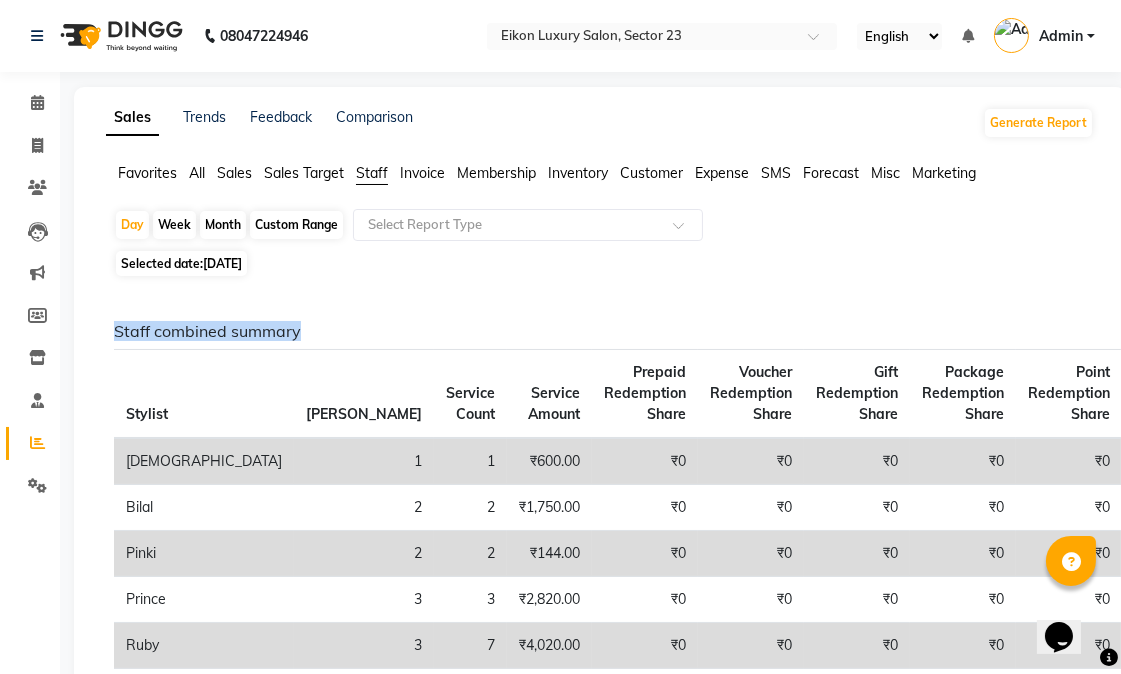 click on "Staff combined summary Stylist Bill Count Service Count Service Amount Prepaid Redemption Share Voucher Redemption Share Gift Redemption Share Package Redemption Share Point Redemption Share Wallet Redemption Share Net Service Amount Product Net Membership Net Prepaid Net Voucher Net Gift Net Package Net  Ashu 1 1 ₹600.00 ₹0 ₹0 ₹0 ₹0 ₹0 ₹0 ₹600.00 ₹0 ₹0 ₹0 ₹0 ₹0 ₹0  Bilal 2 2 ₹1,750.00 ₹0 ₹0 ₹0 ₹0 ₹0 ₹0 ₹1,750.00 ₹0 ₹0 ₹0 ₹0 ₹0 ₹0  Pinki 2 2 ₹144.00 ₹0 ₹0 ₹0 ₹0 ₹0 ₹0 ₹144.00 ₹0 ₹0 ₹0 ₹0 ₹0 ₹0  Prince 3 3 ₹2,820.00 ₹0 ₹0 ₹0 ₹0 ₹0 ₹0 ₹2,820.00 ₹0 ₹0 ₹0 ₹0 ₹0 ₹0  Ruby 3 7 ₹4,020.00 ₹0 ₹0 ₹0 ₹0 ₹0 ₹0 ₹4,020.00 ₹0 ₹0 ₹0 ₹0 ₹0 ₹0  Sagar 2 3 ₹1,040.00 ₹0 ₹0 ₹0 ₹0 ₹0 ₹0 ₹1,040.00 ₹0 ₹0 ₹0 ₹0 ₹0 ₹0  Subhash 1 1 ₹480.00 ₹0 ₹0 ₹0 ₹0 ₹0 ₹0 ₹480.00 ₹0 ₹0 ₹0 ₹0 ₹0 ₹0  Subodh 2 2 ₹600.00 ₹0 ₹0 ₹0 ₹0 ₹0 ₹0 ₹600.00" 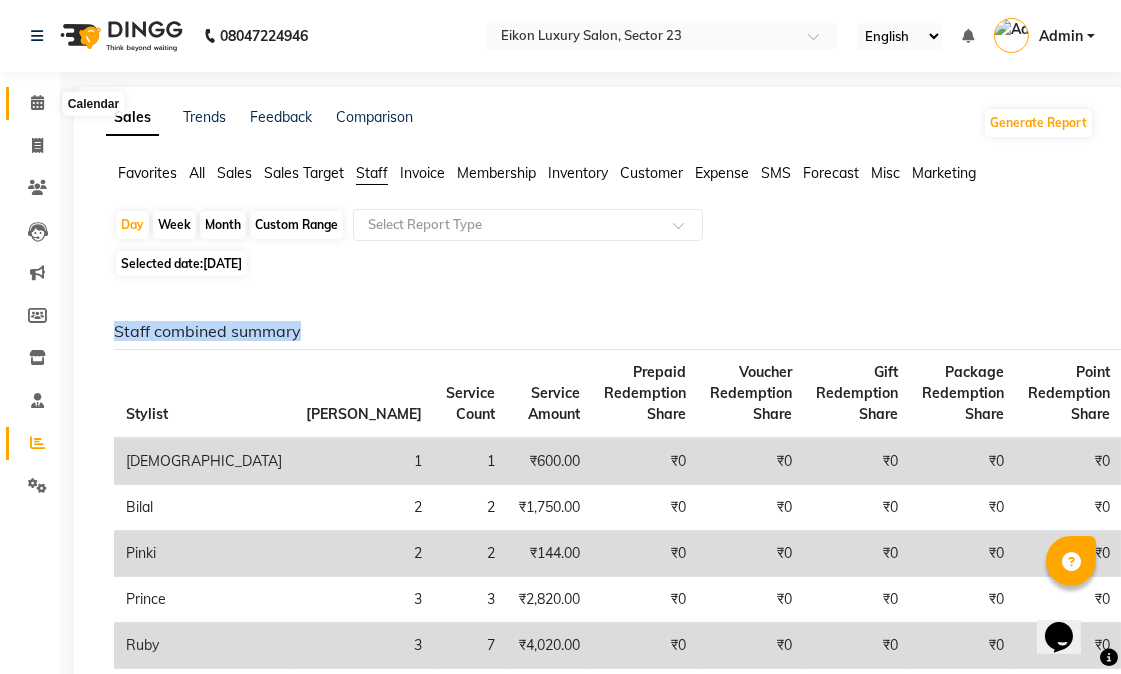 click 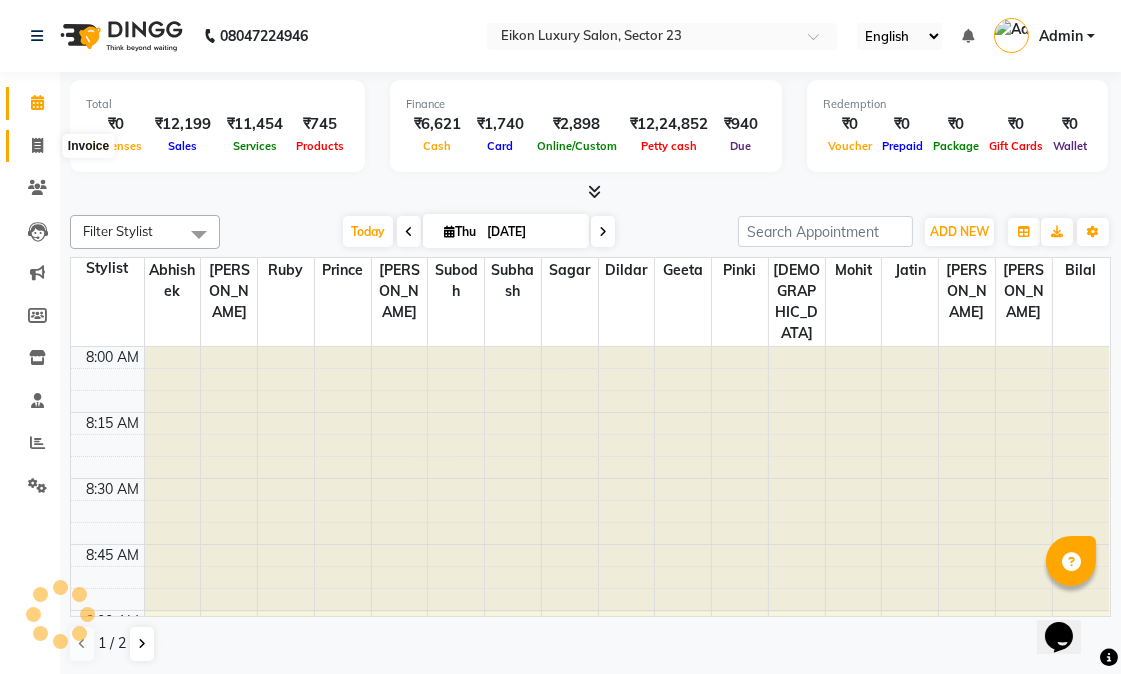 click 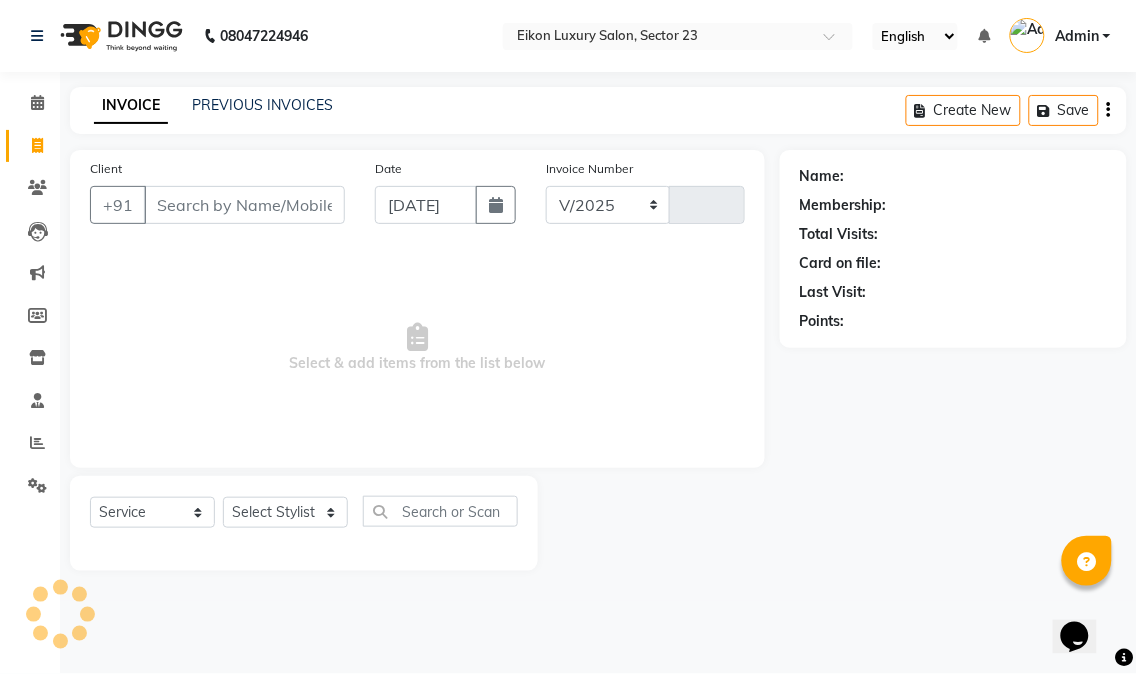 select on "7080" 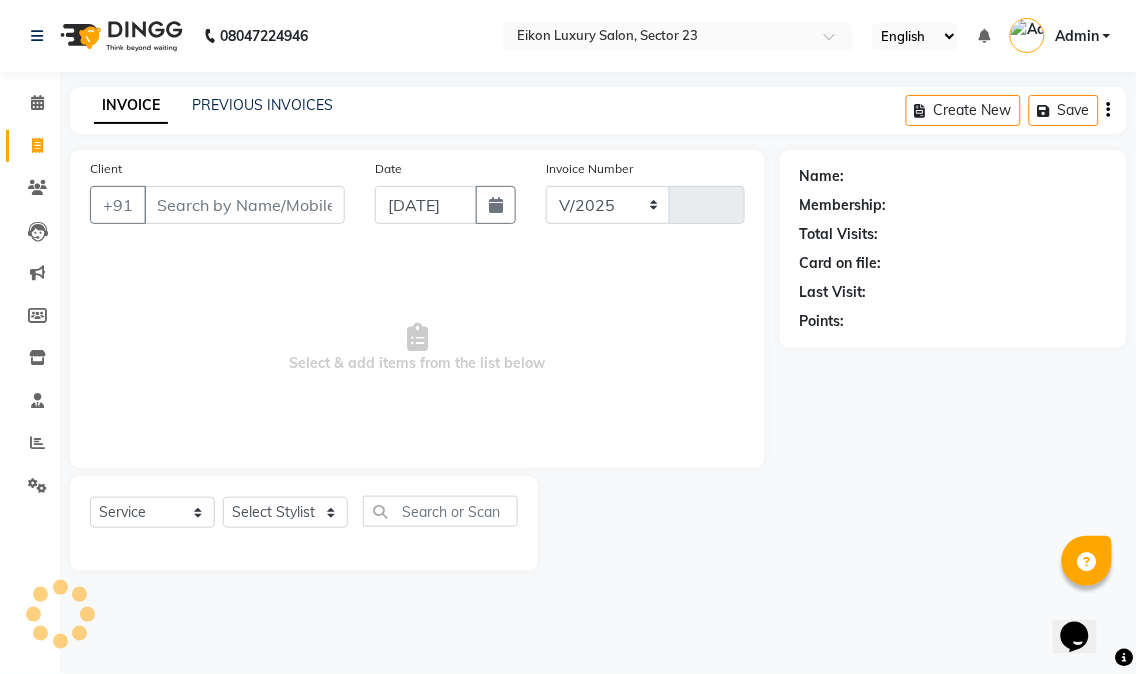 type on "2133" 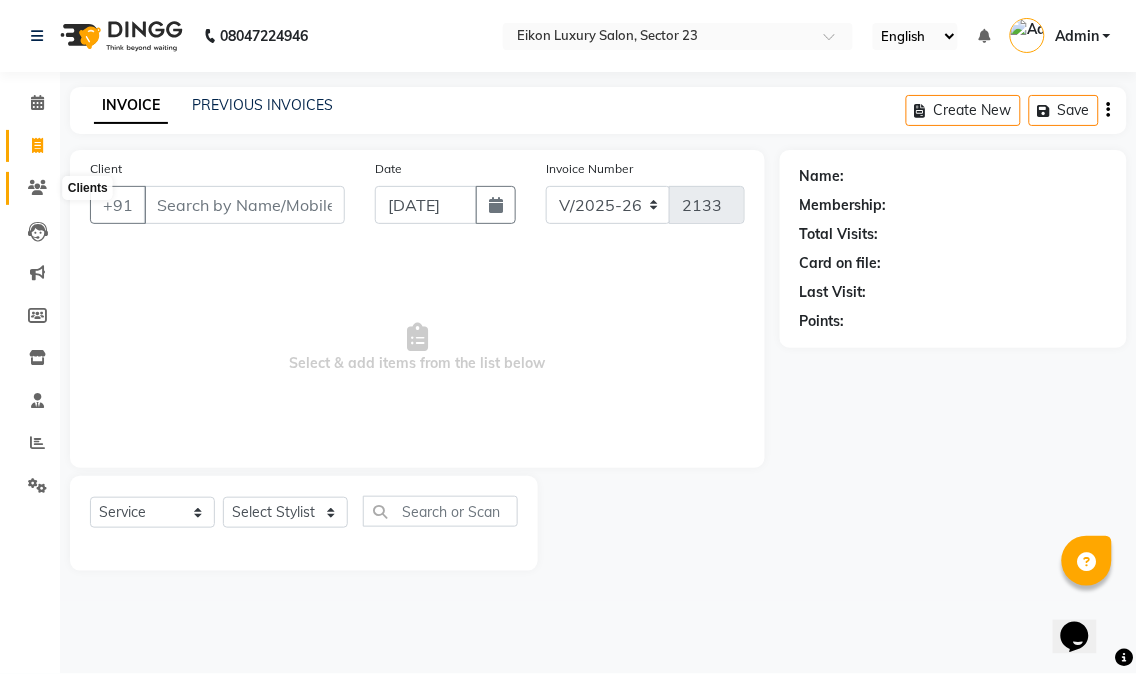 click 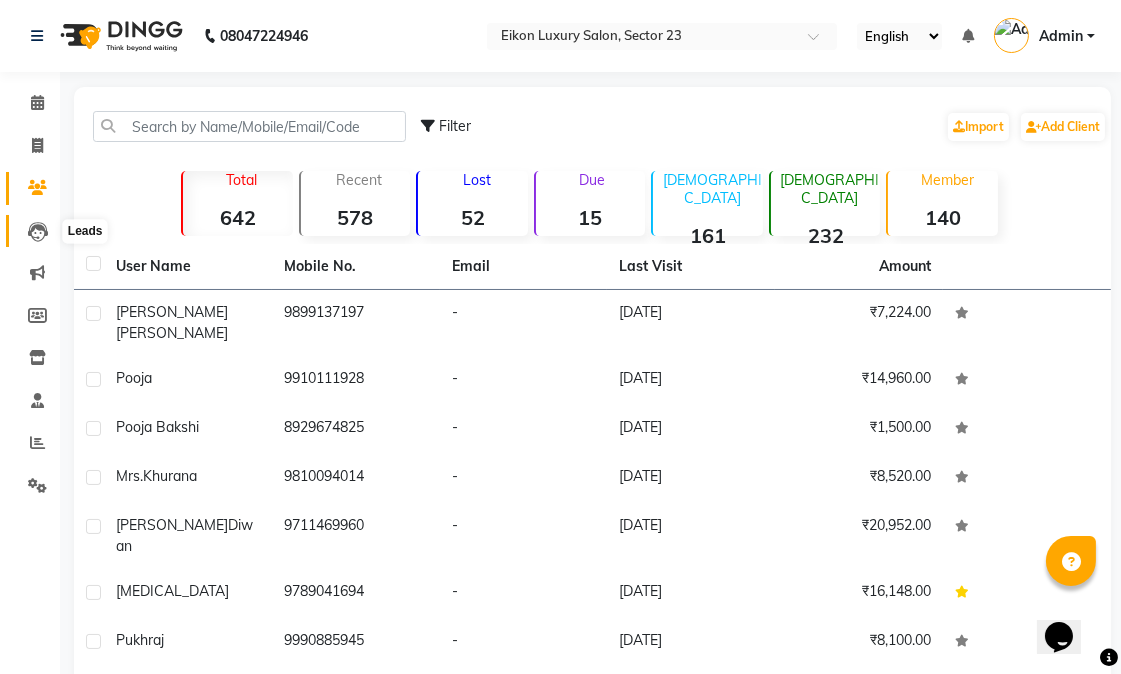click 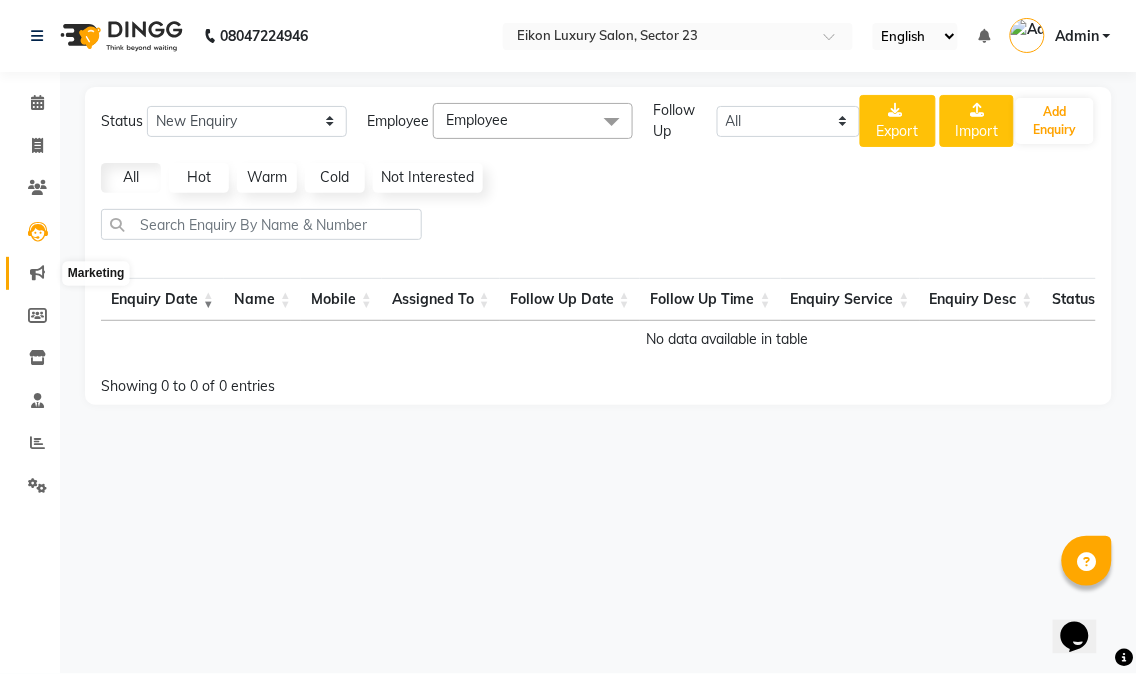 click 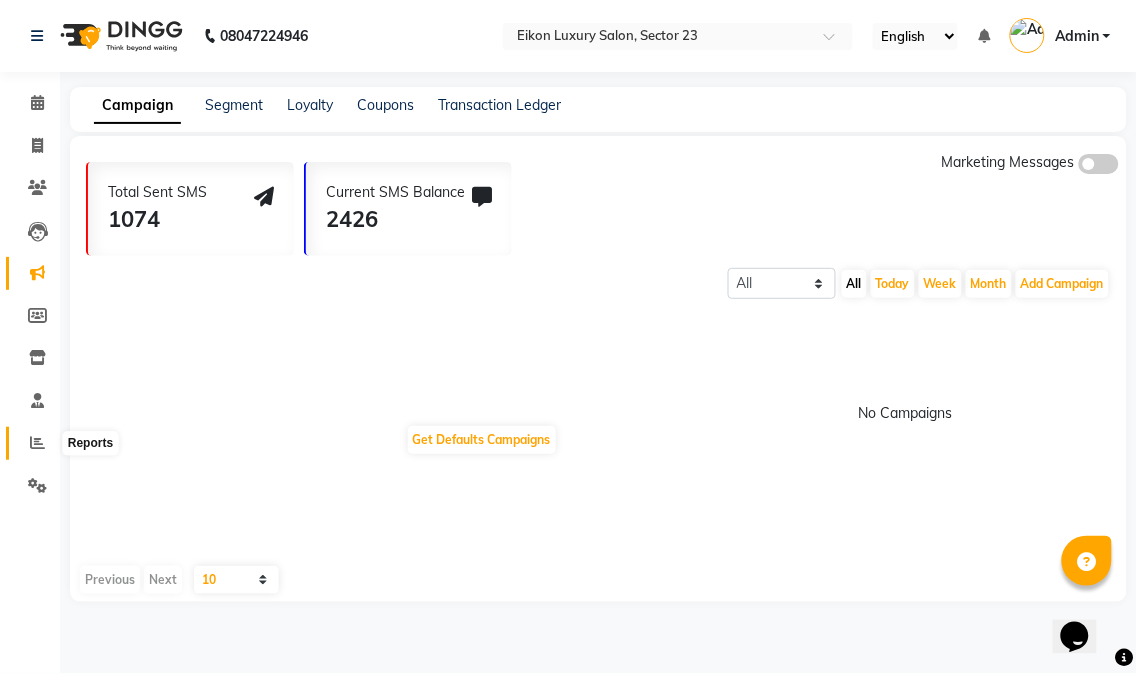 click 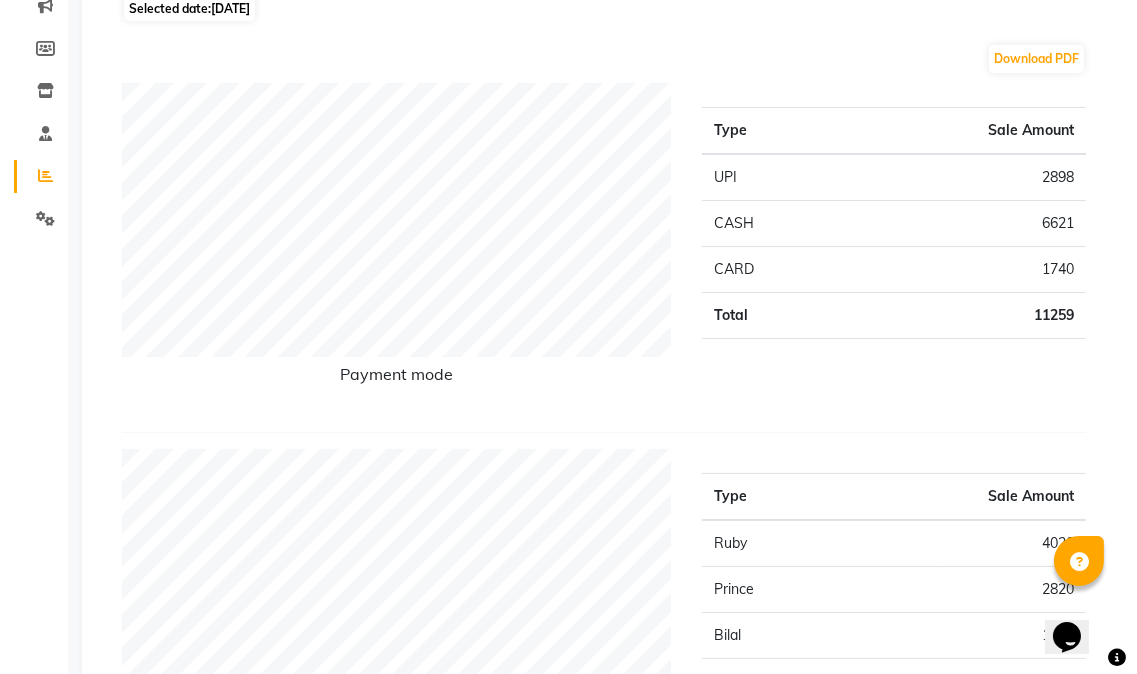 scroll, scrollTop: 0, scrollLeft: 0, axis: both 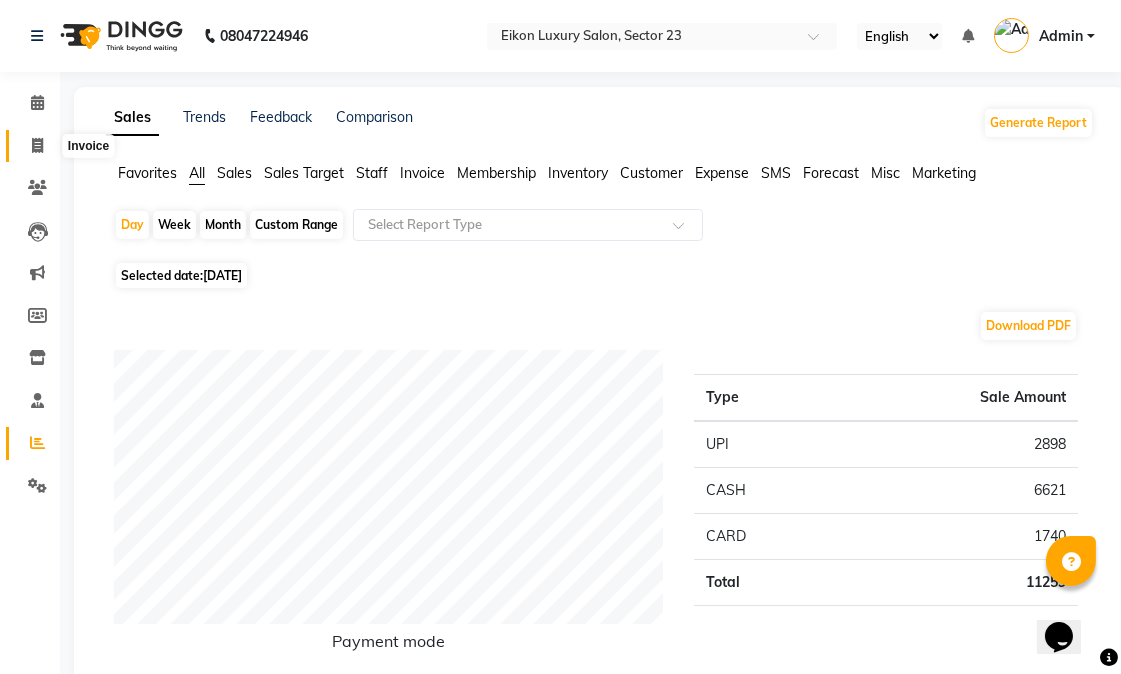 click 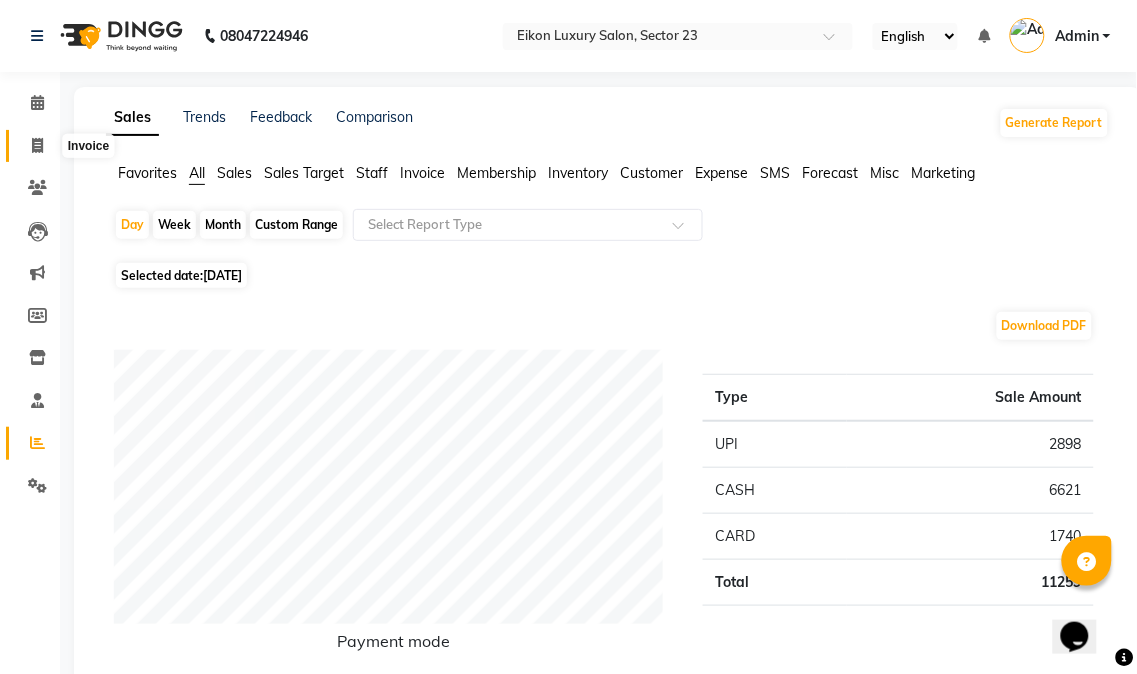 select on "service" 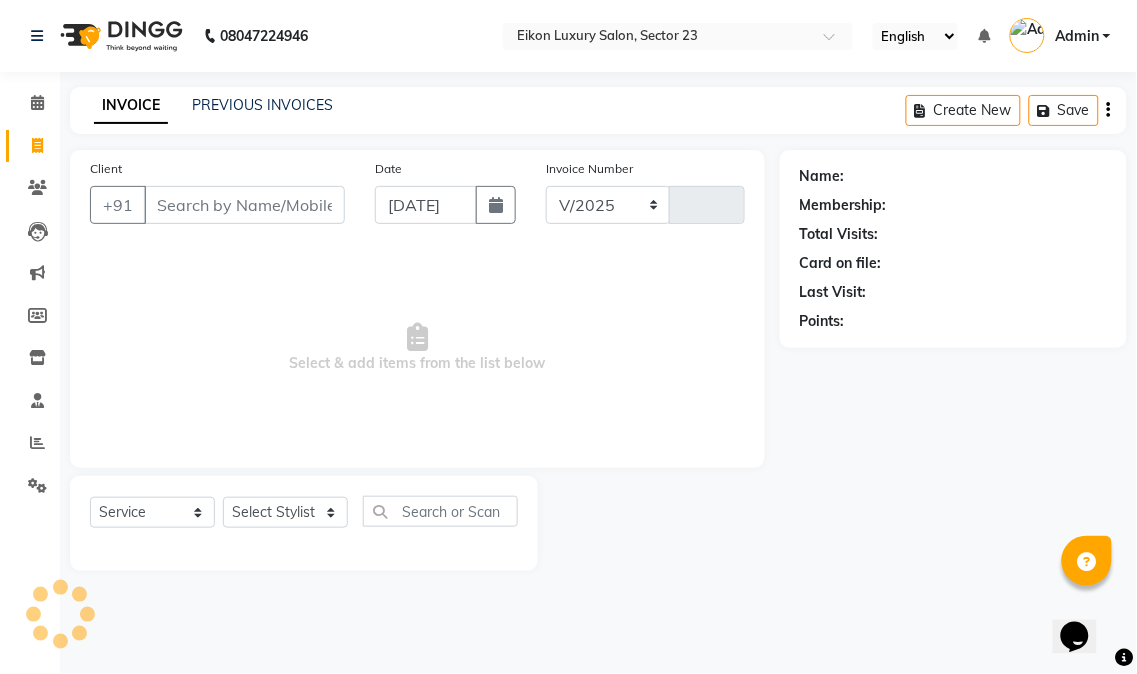 select on "7080" 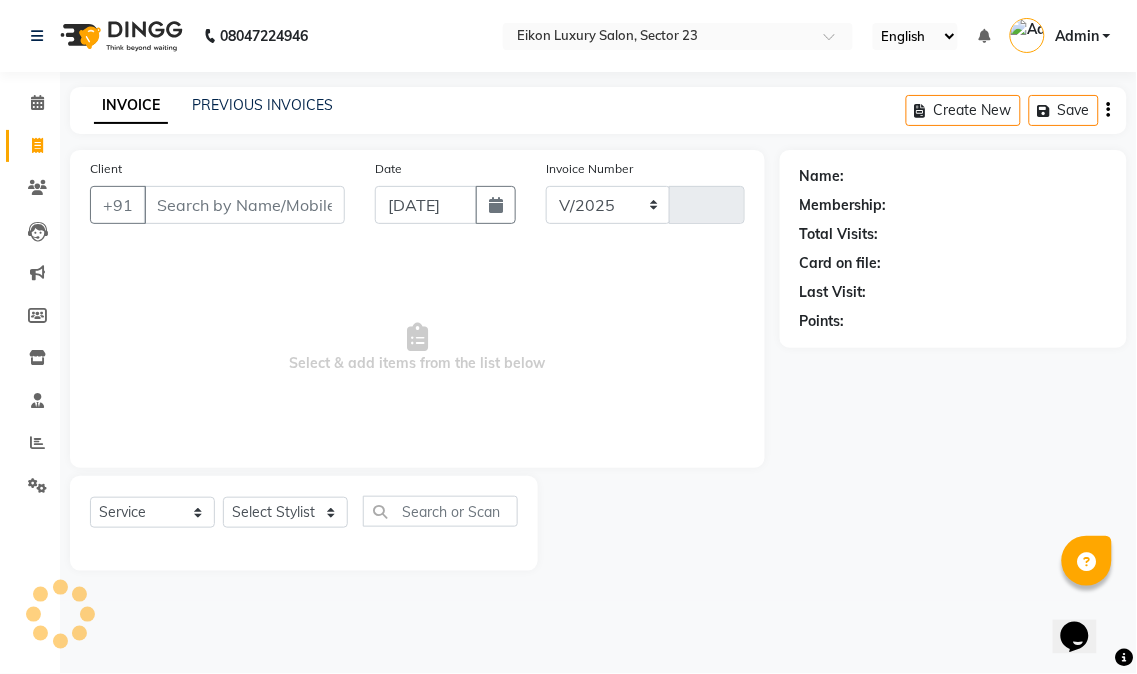 type on "2133" 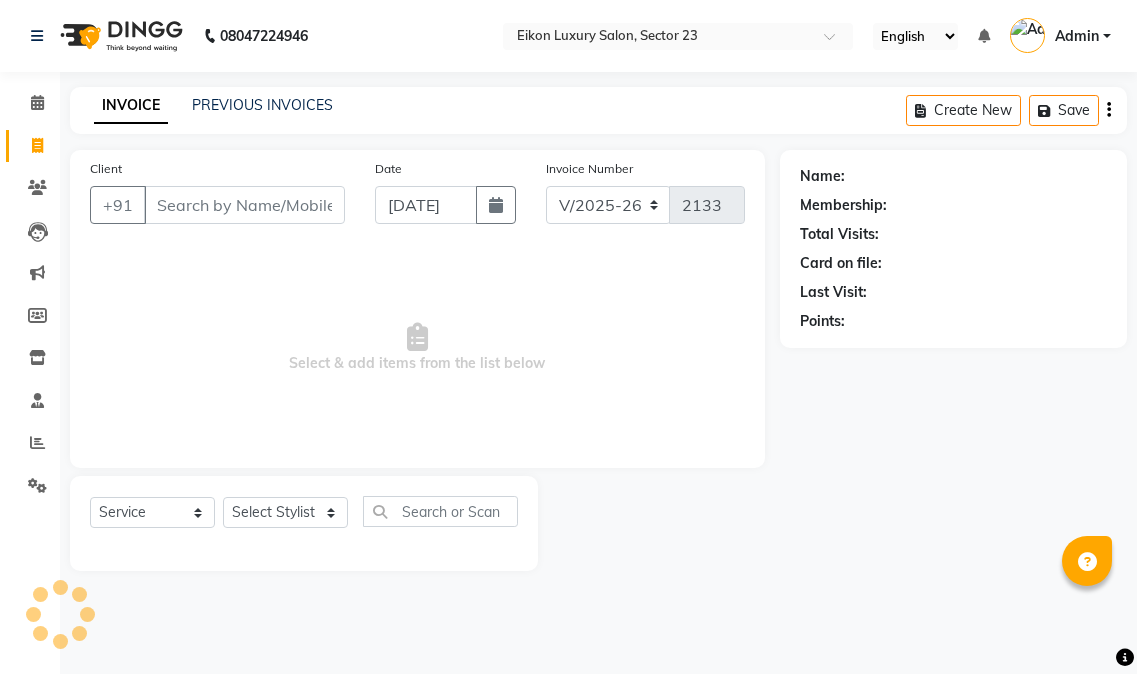 select on "7080" 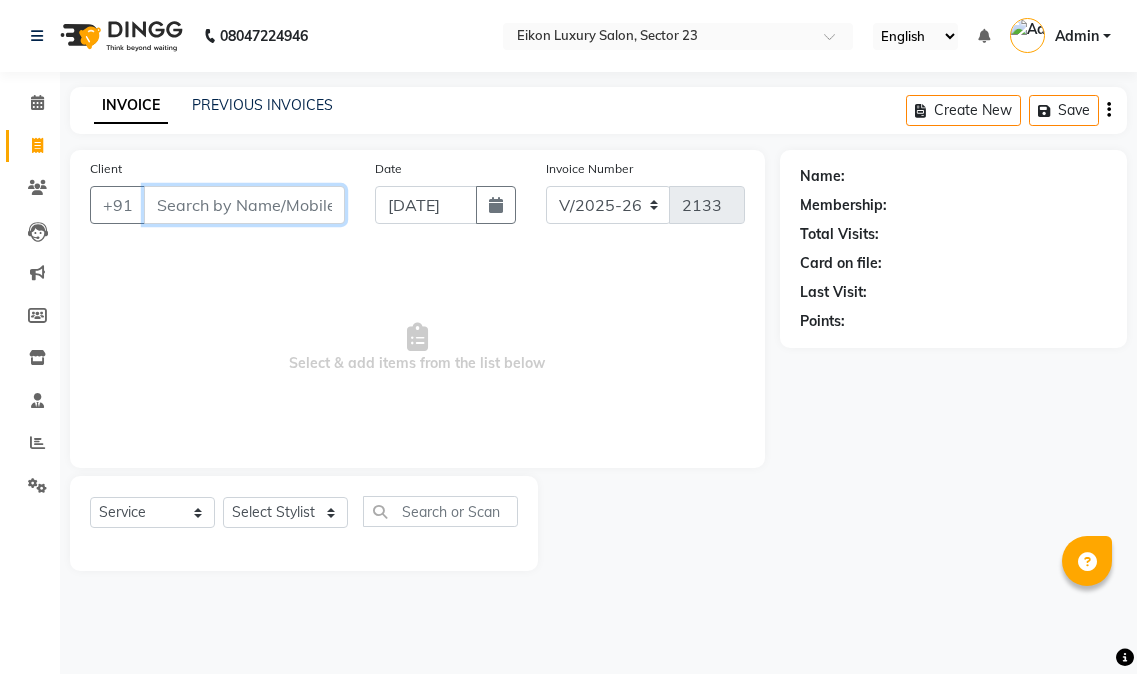 scroll, scrollTop: 0, scrollLeft: 0, axis: both 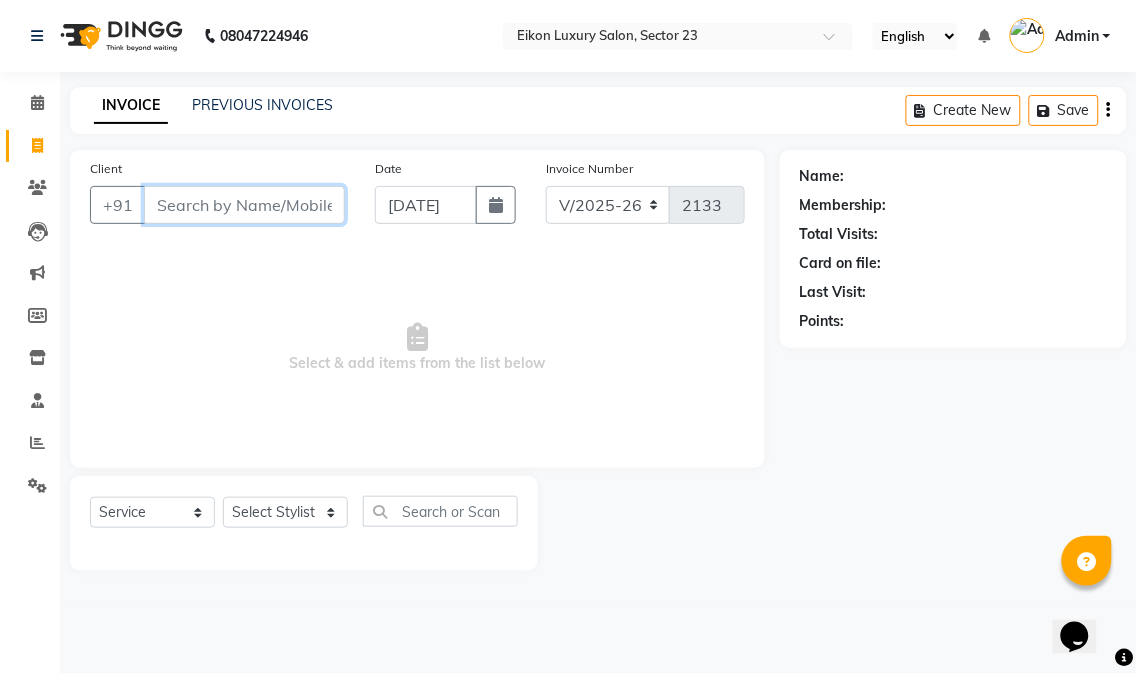 click on "Client" at bounding box center [244, 205] 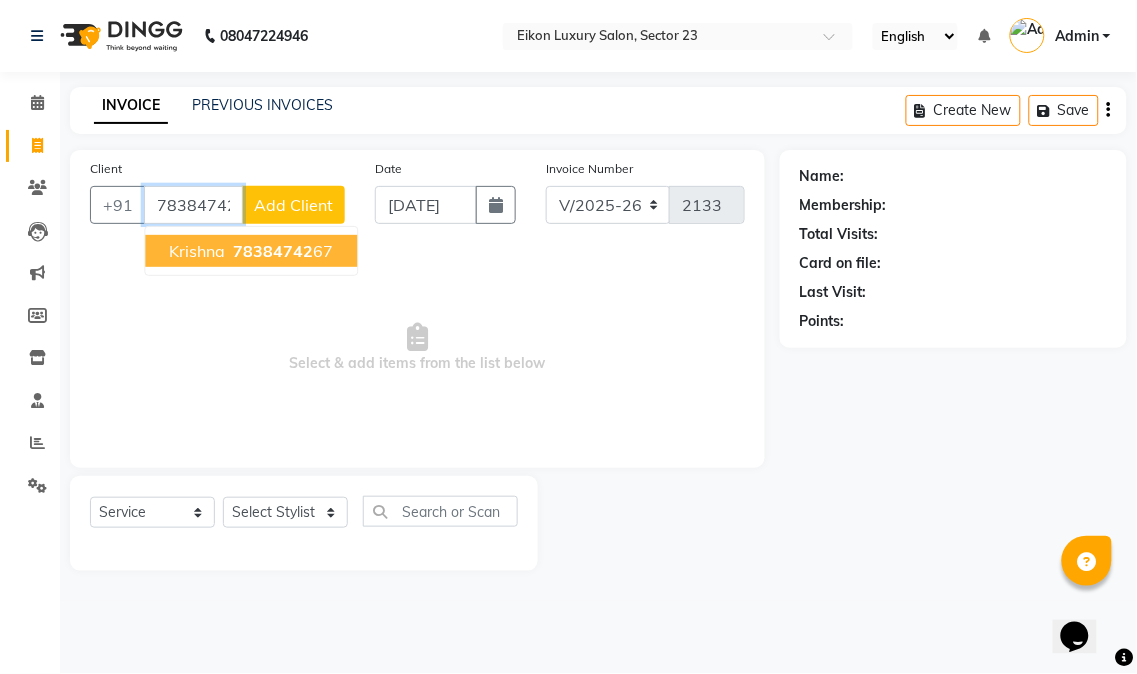click on "78384742" at bounding box center [273, 251] 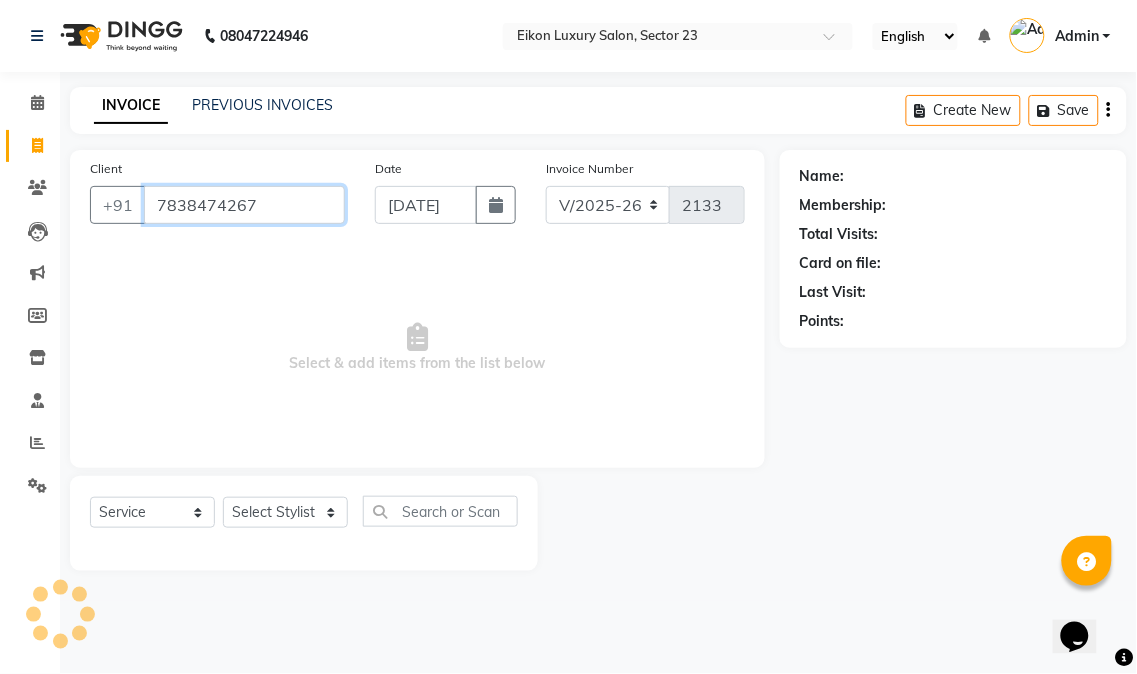 type on "7838474267" 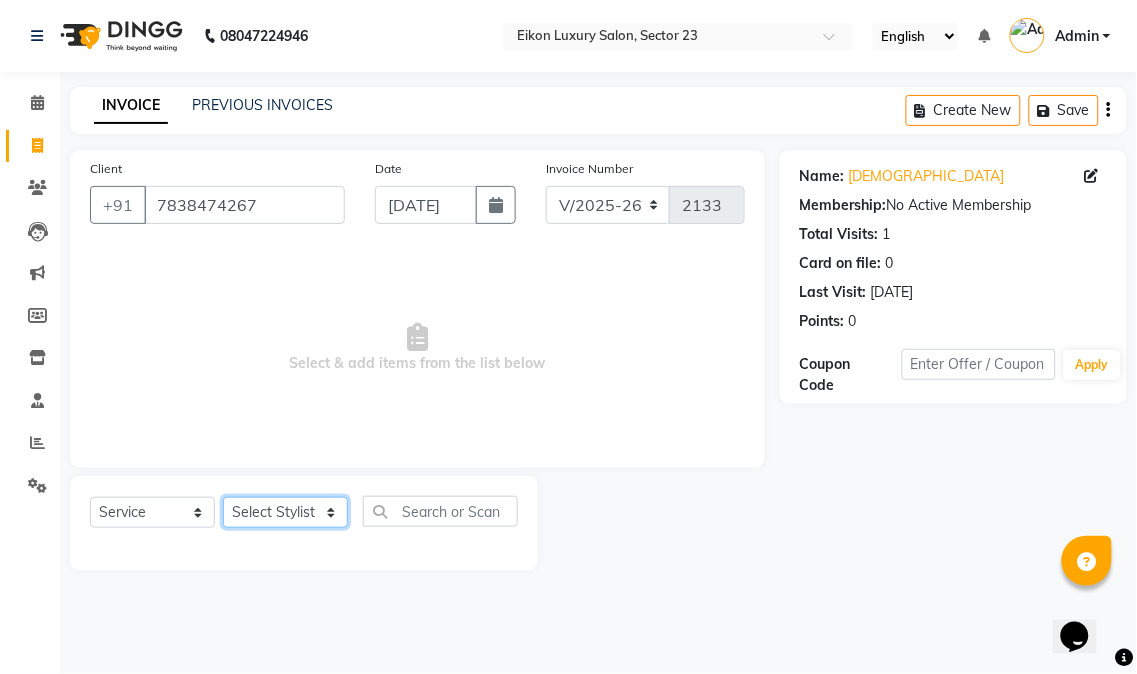 click on "Select Stylist Abhishek amit [PERSON_NAME] [PERSON_NAME] [PERSON_NAME] [PERSON_NAME] [PERSON_NAME] [PERSON_NAME] Mohit [PERSON_NAME] [PERSON_NAME] [PERSON_NAME] [PERSON_NAME] [PERSON_NAME]" 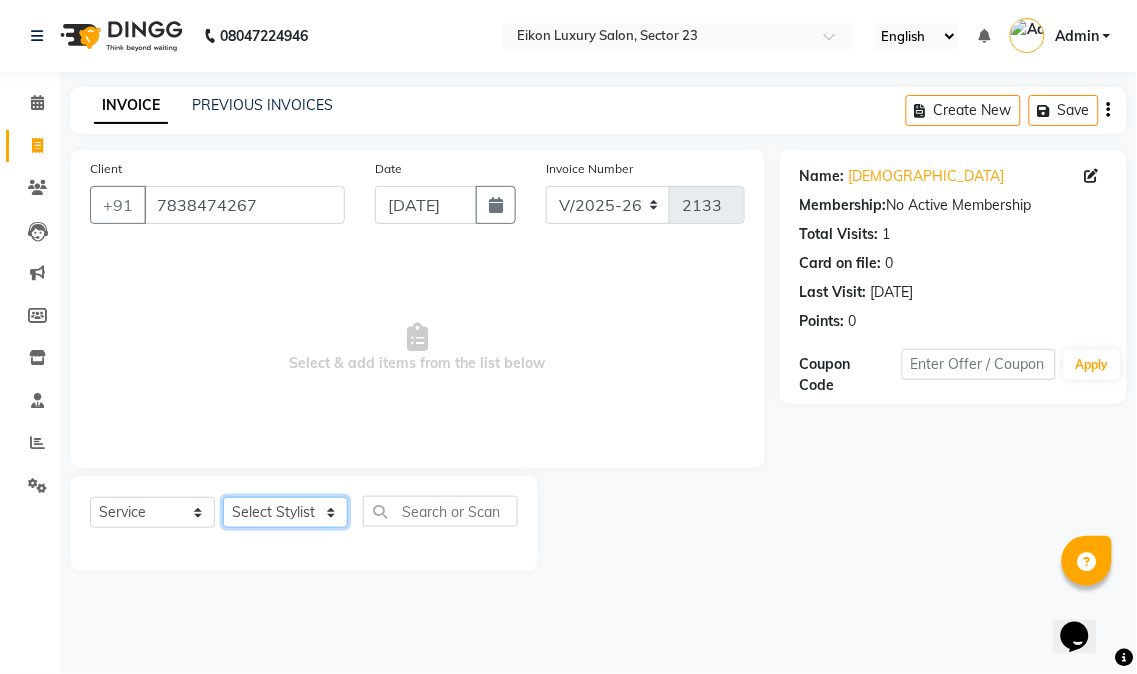 select on "81687" 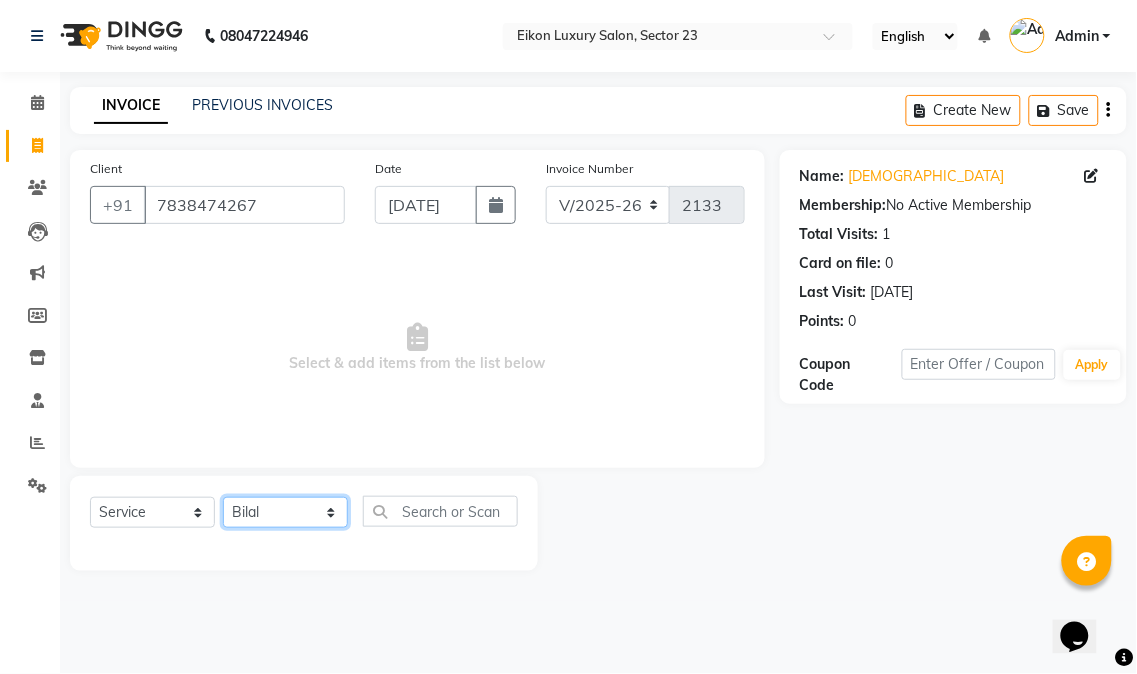 click on "Select Stylist Abhishek amit [PERSON_NAME] [PERSON_NAME] [PERSON_NAME] [PERSON_NAME] [PERSON_NAME] [PERSON_NAME] Mohit [PERSON_NAME] [PERSON_NAME] [PERSON_NAME] [PERSON_NAME] [PERSON_NAME]" 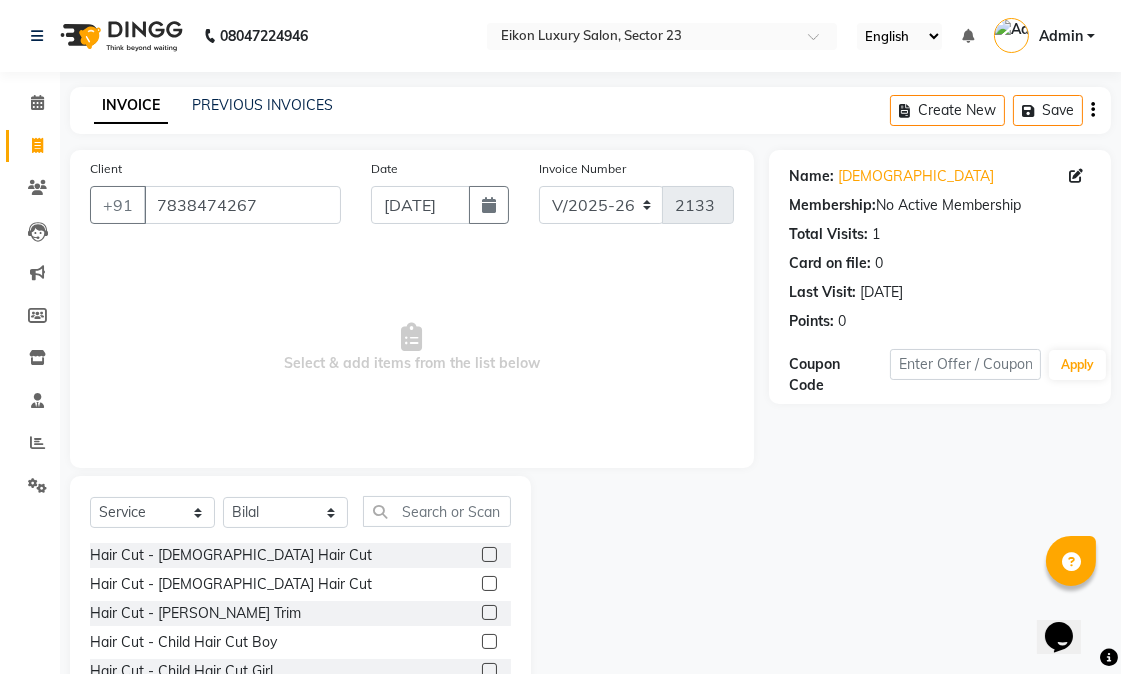 click 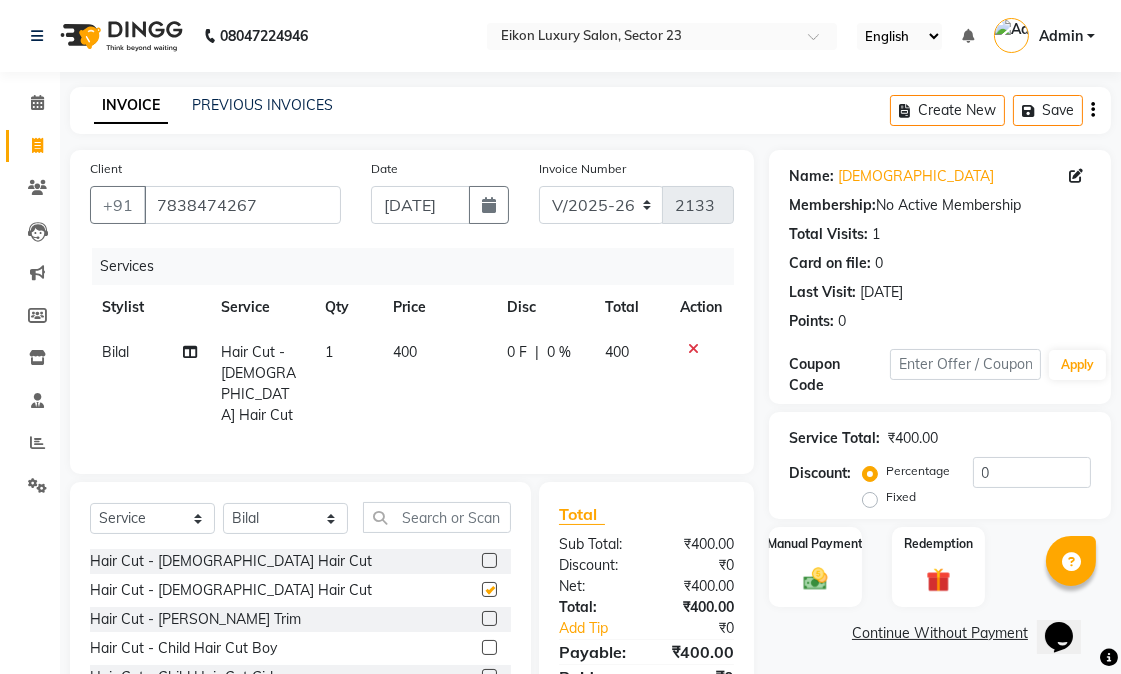 checkbox on "false" 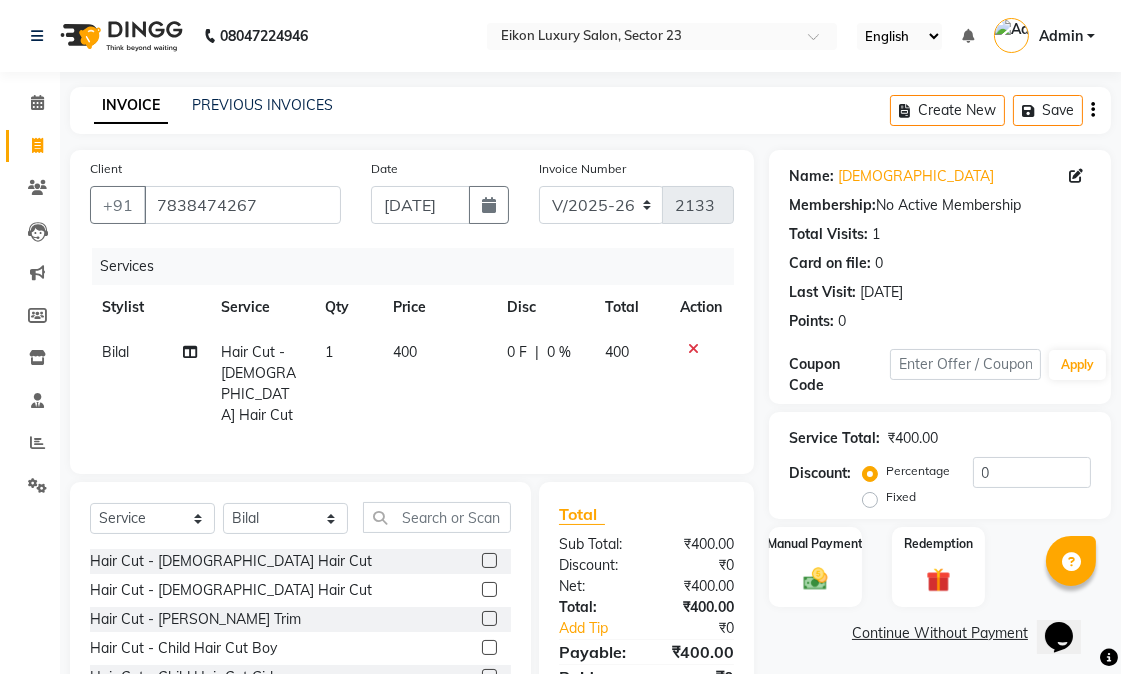 click 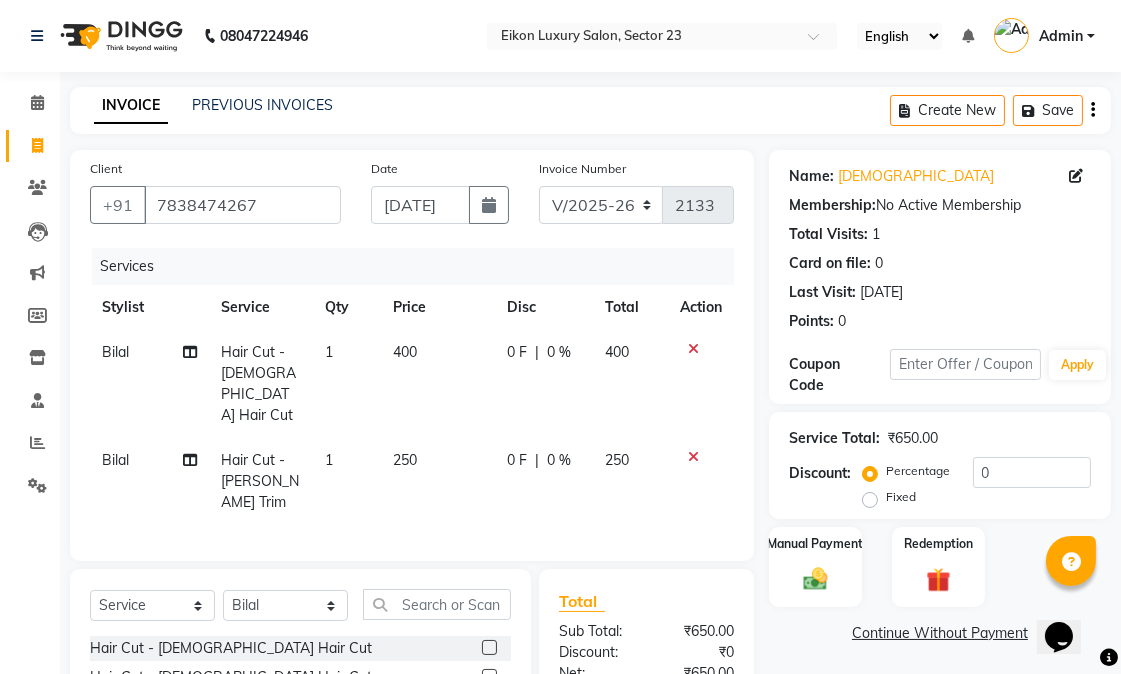 checkbox on "false" 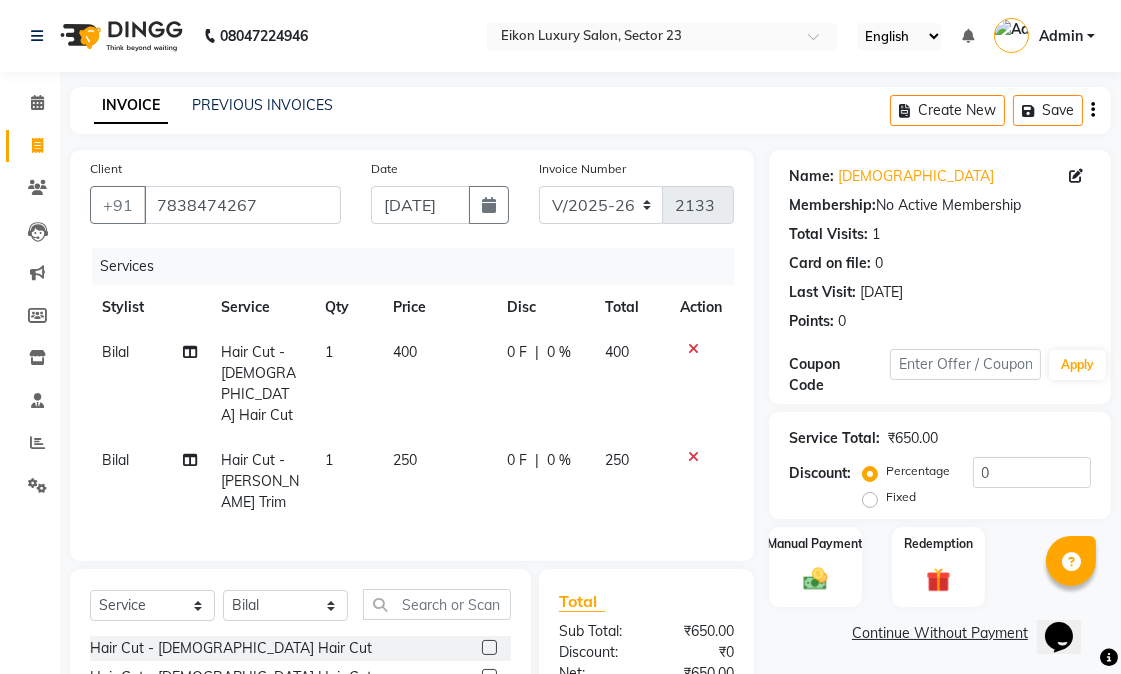 scroll, scrollTop: 194, scrollLeft: 0, axis: vertical 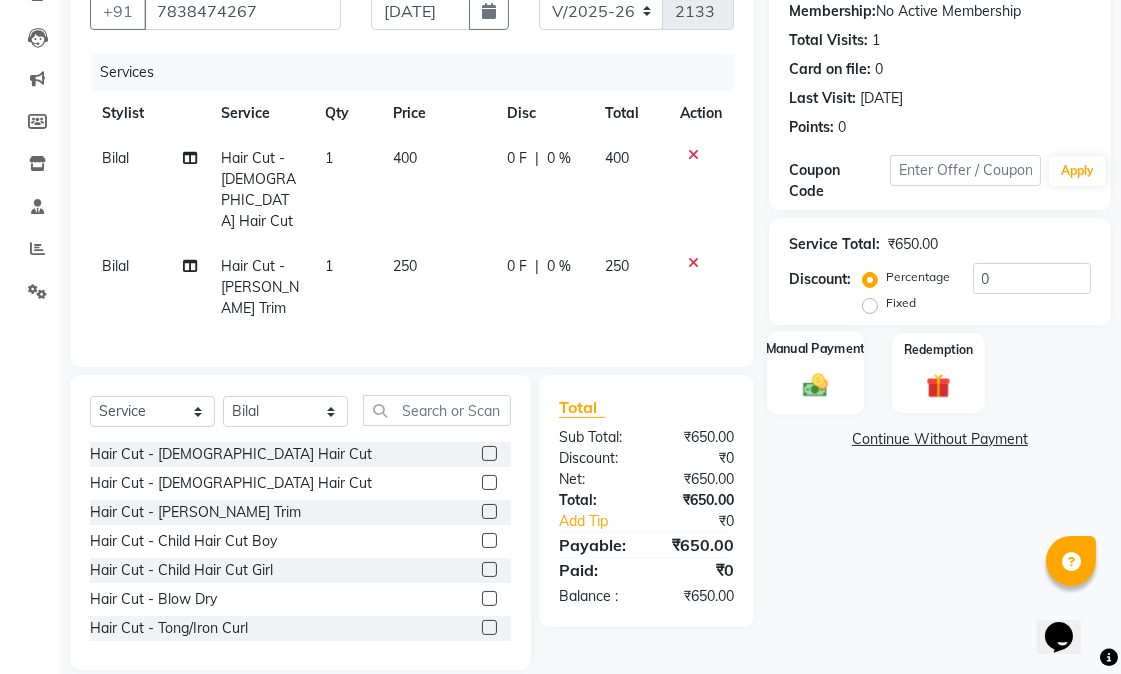 click 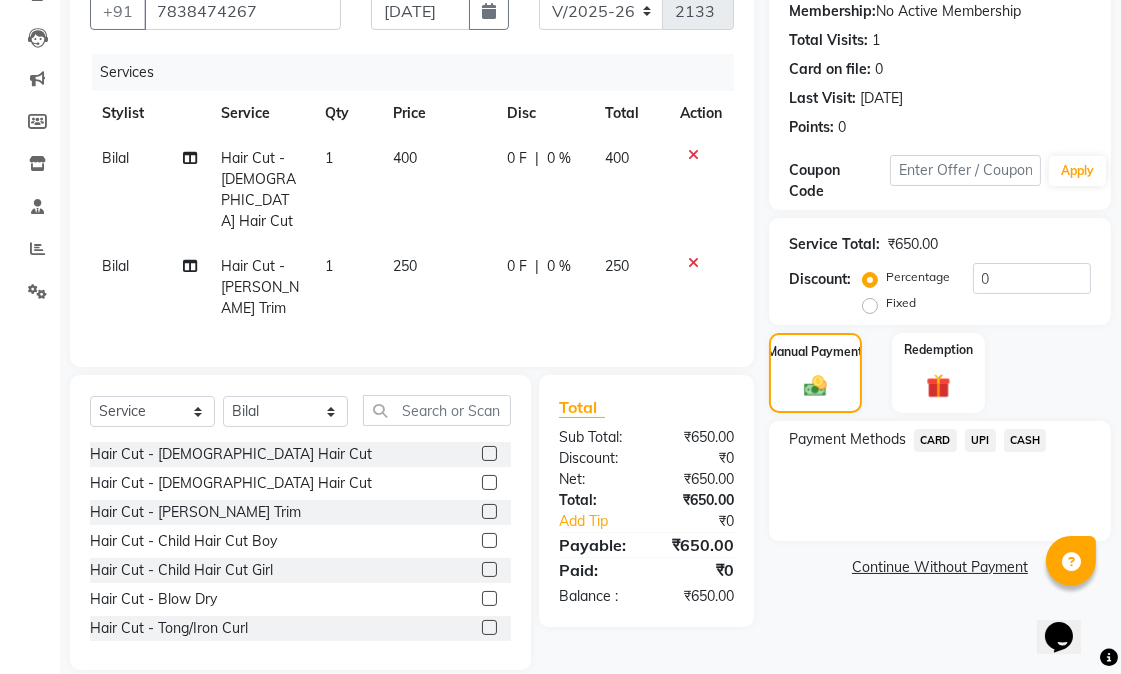 click on "CASH" 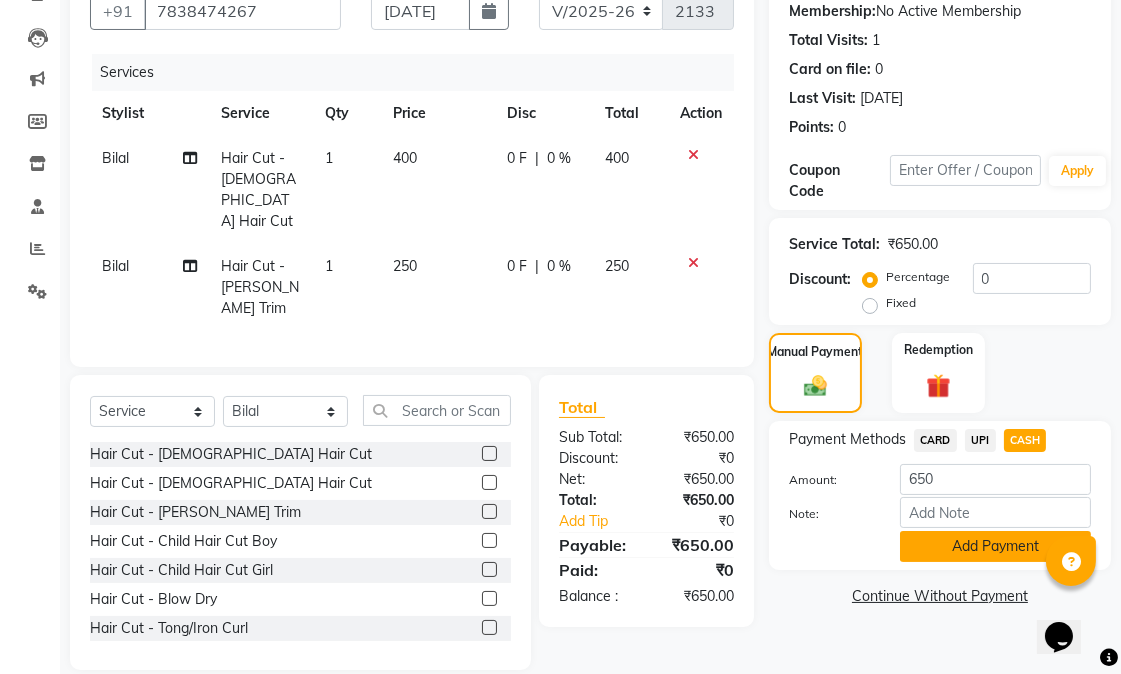 click on "Add Payment" 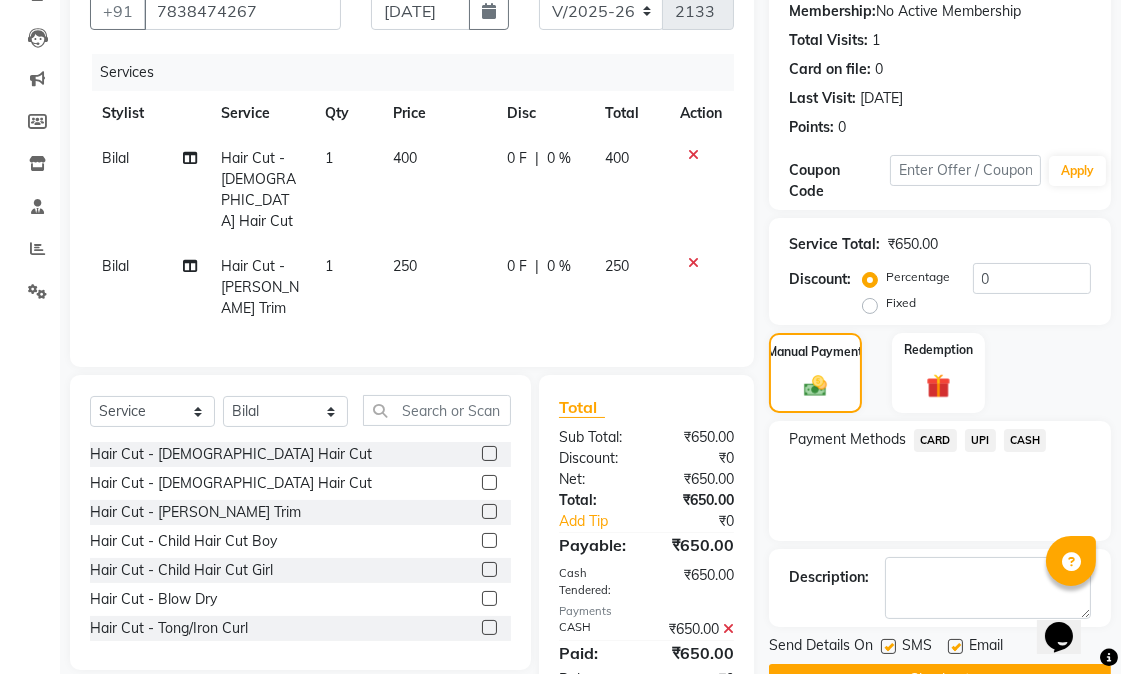 scroll, scrollTop: 255, scrollLeft: 0, axis: vertical 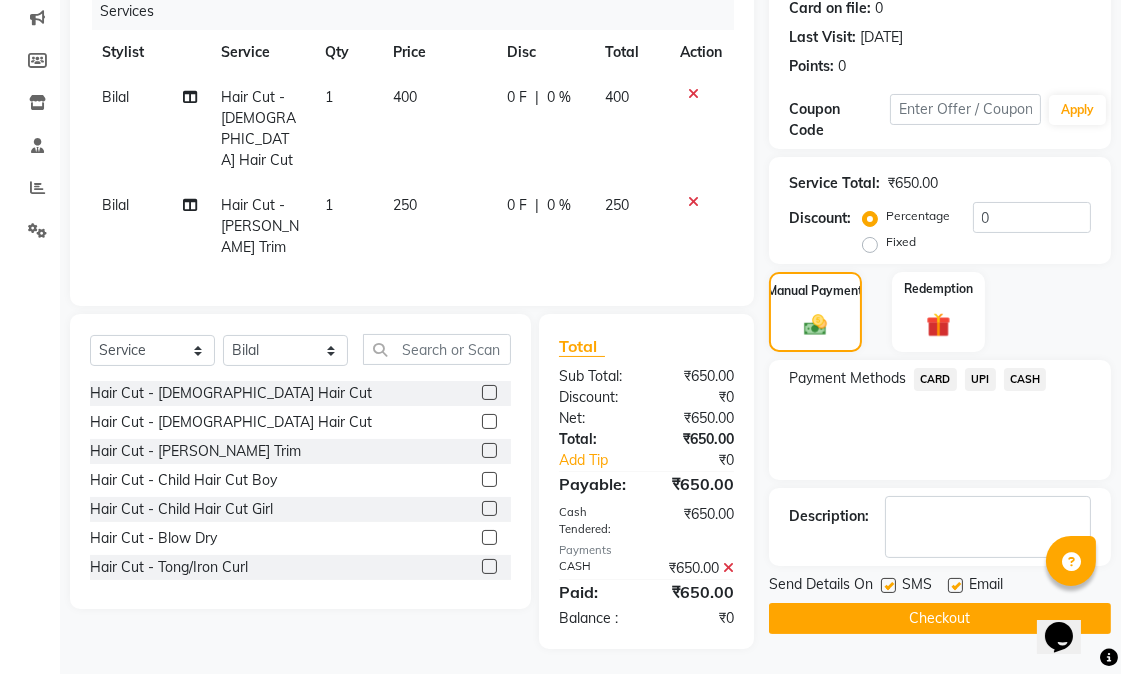 click on "Checkout" 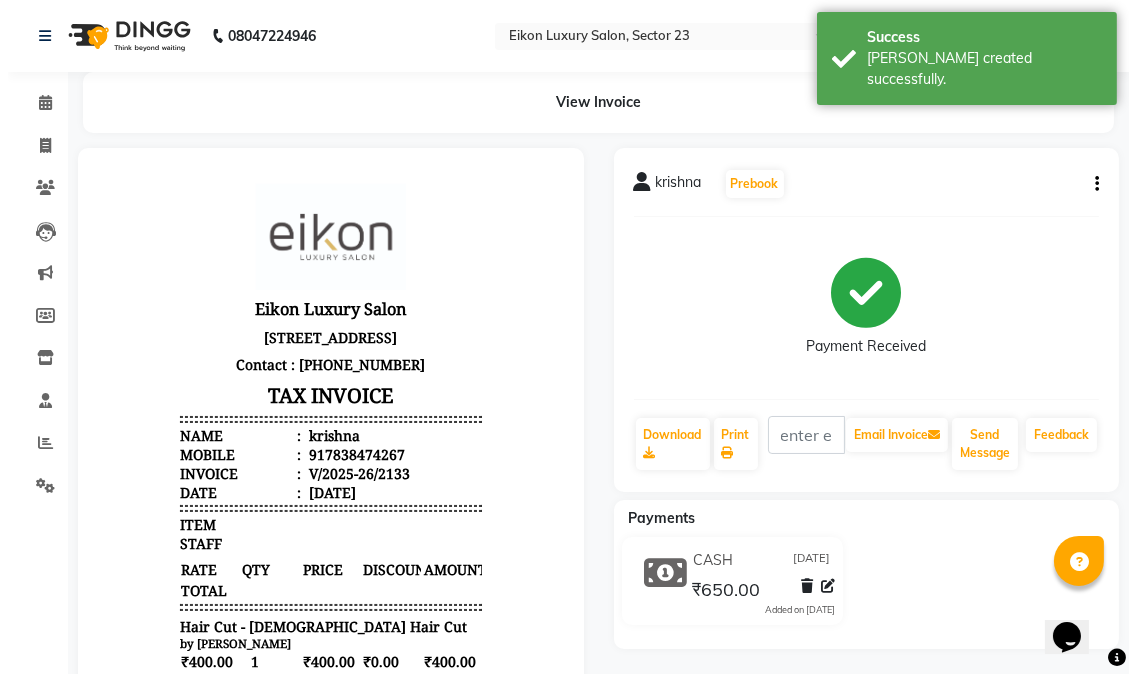 scroll, scrollTop: 0, scrollLeft: 0, axis: both 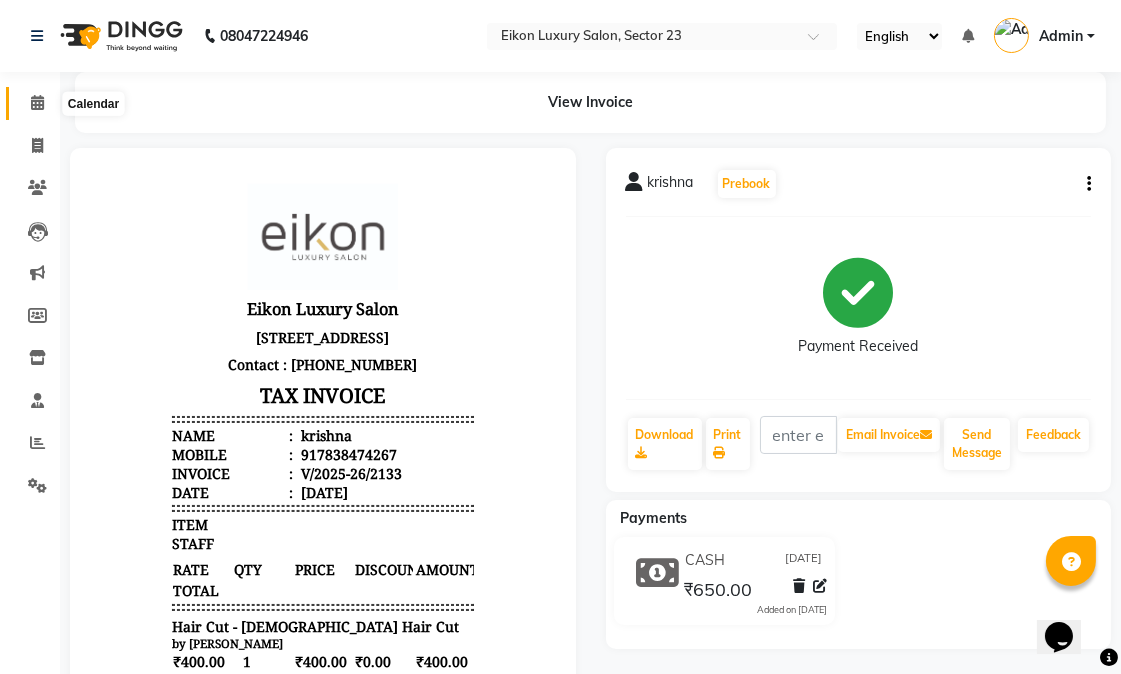 click 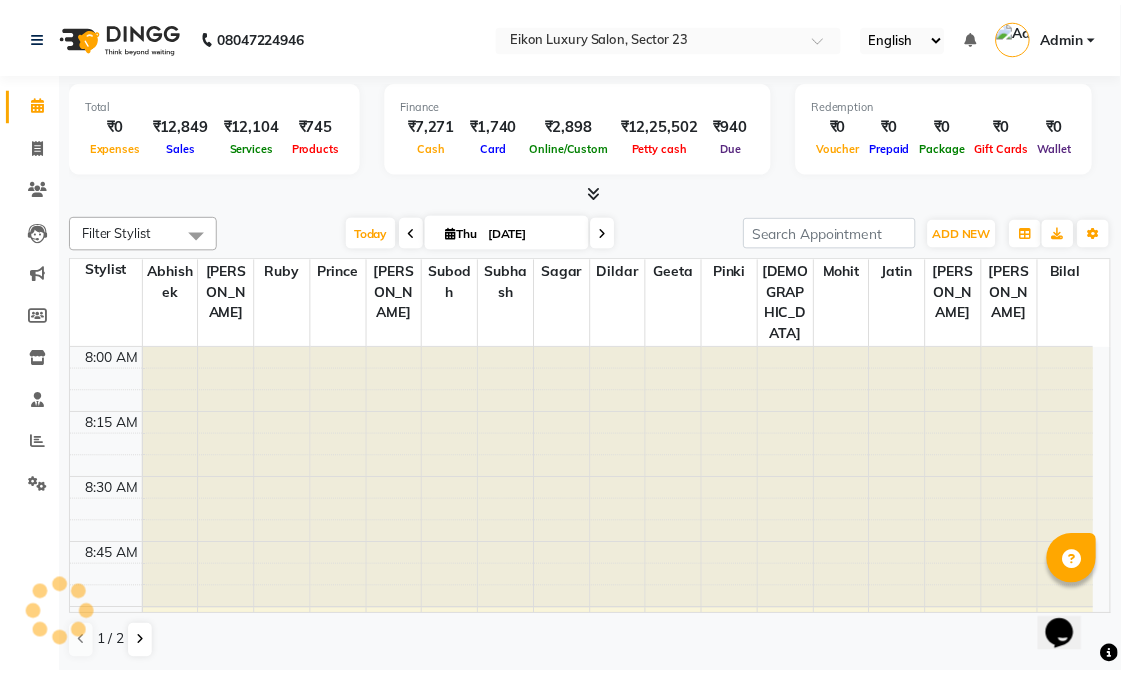 scroll, scrollTop: 0, scrollLeft: 0, axis: both 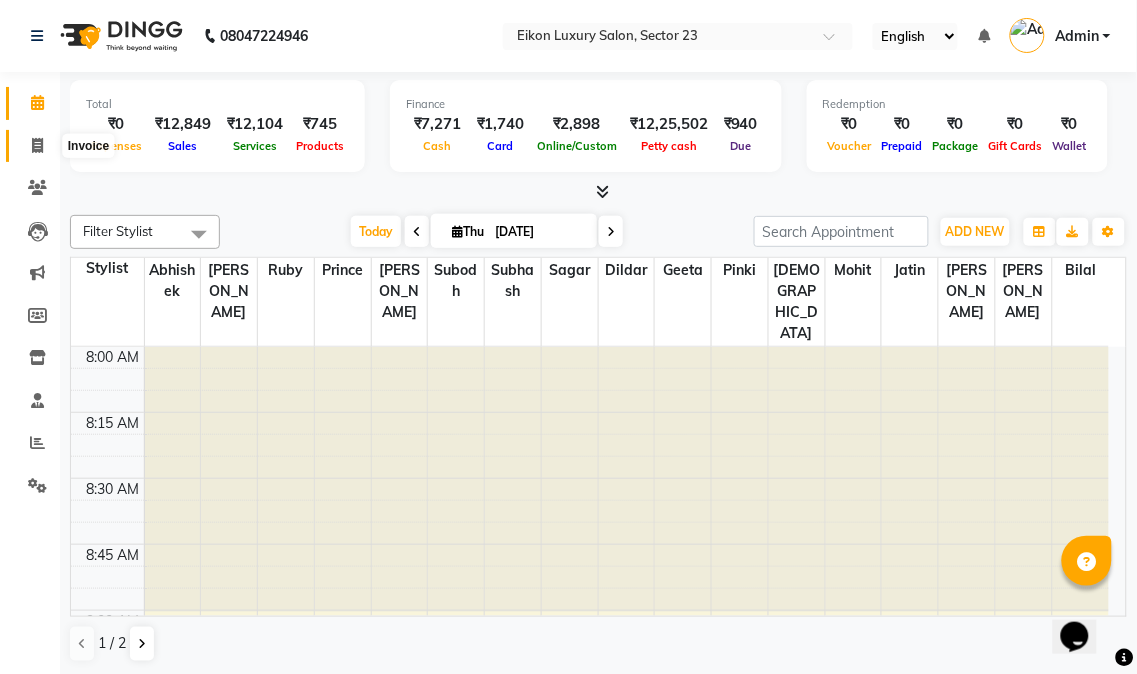 click 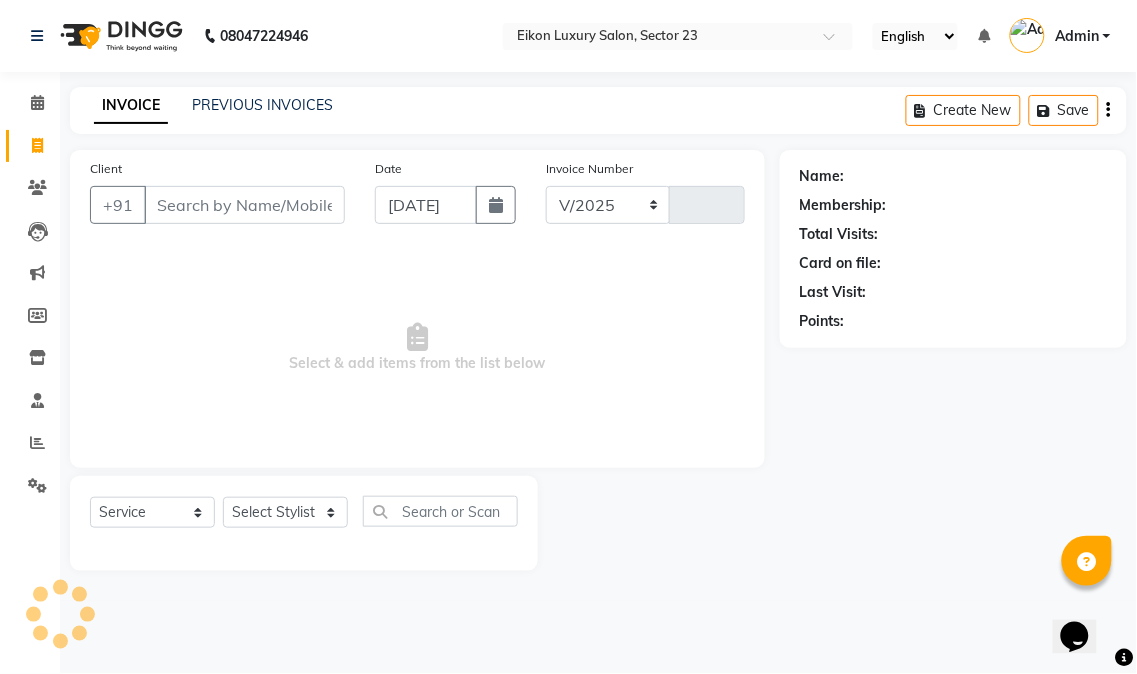 select on "7080" 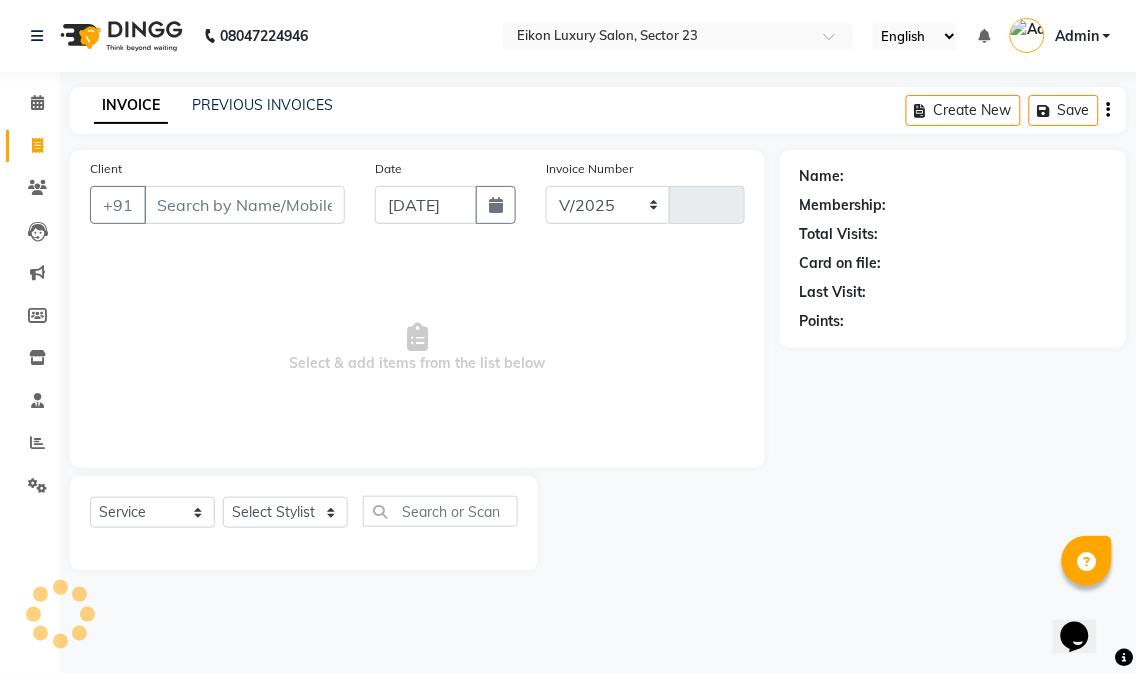 type on "2134" 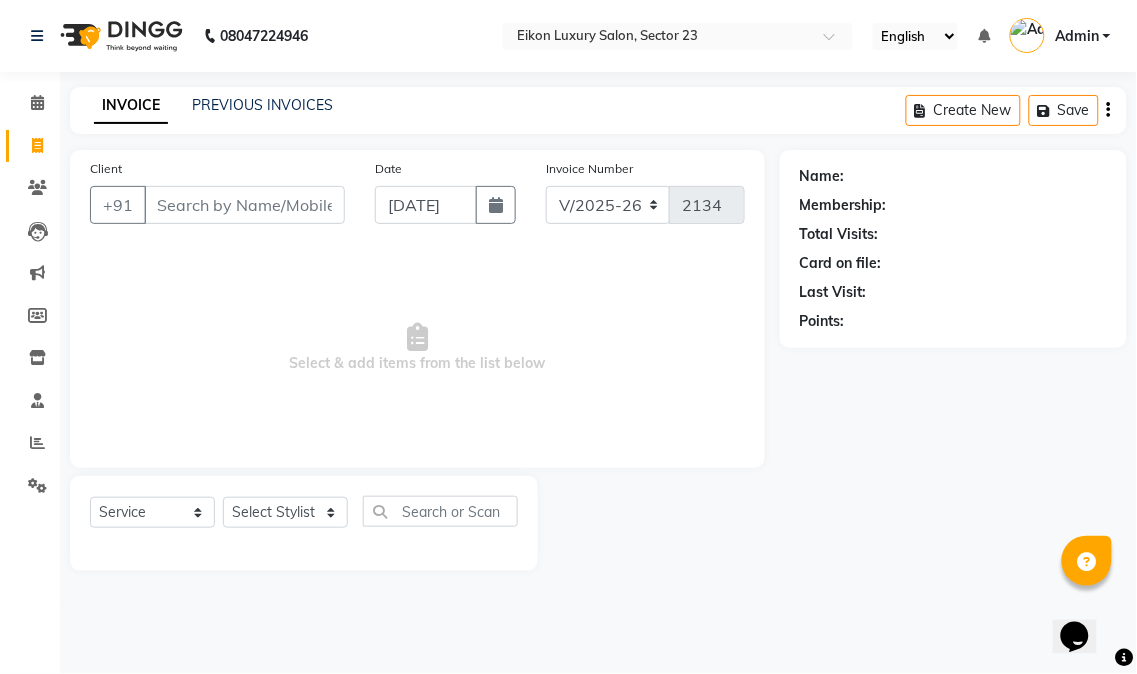 click on "Client" at bounding box center [244, 205] 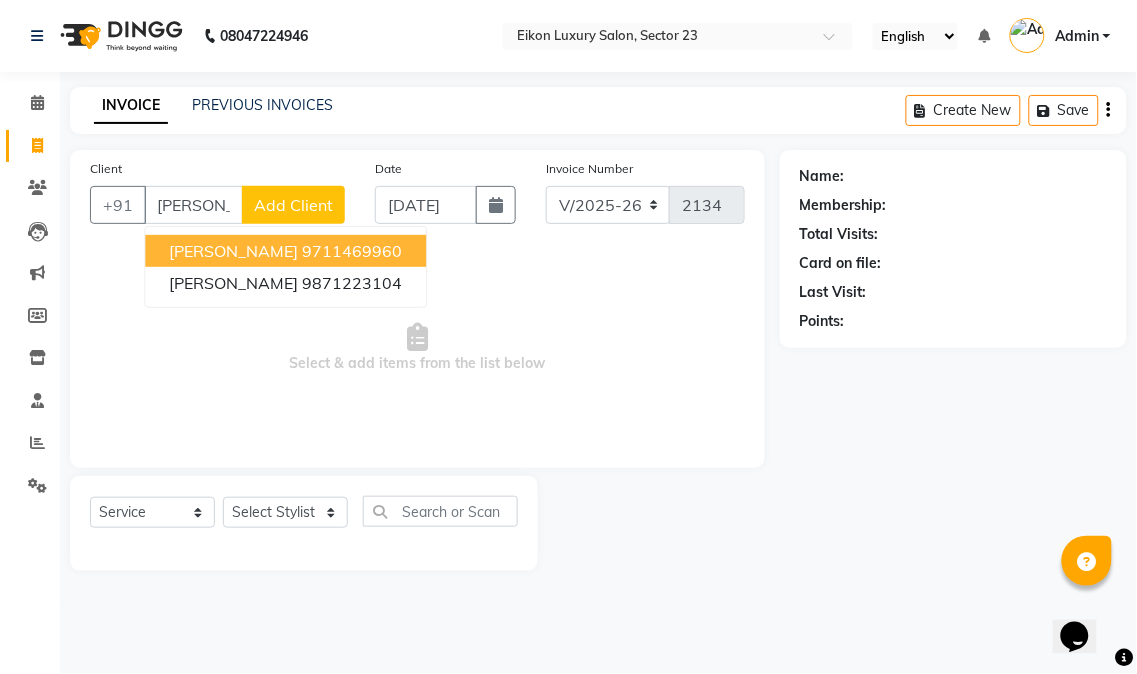 click on "9711469960" at bounding box center (352, 251) 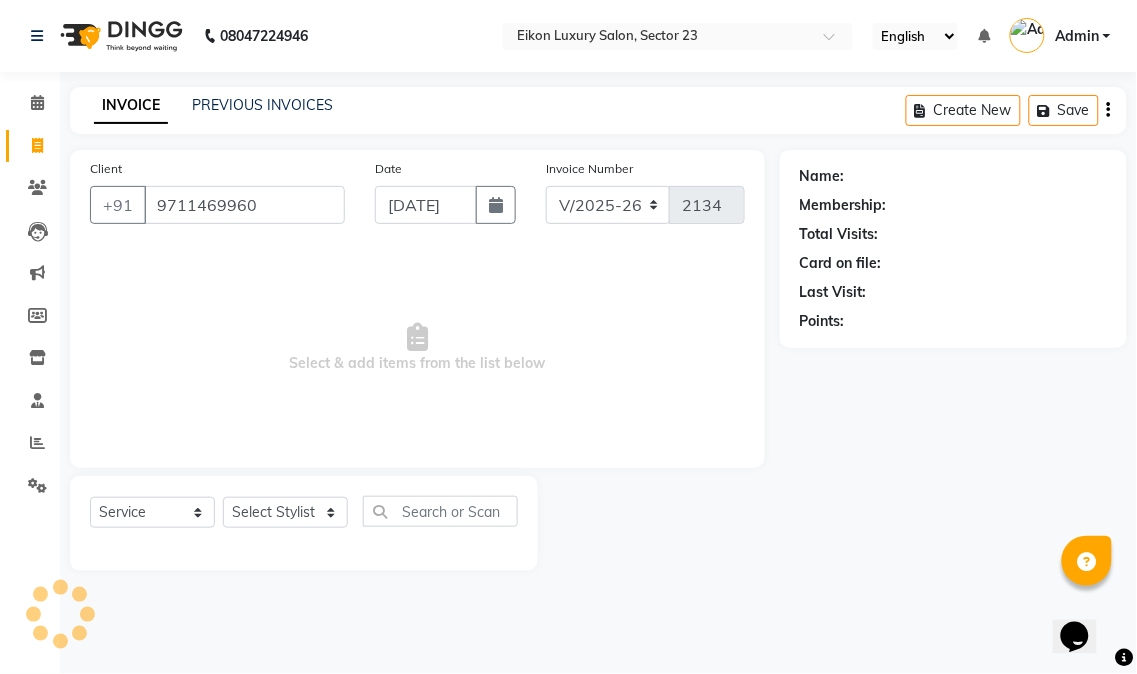 type on "9711469960" 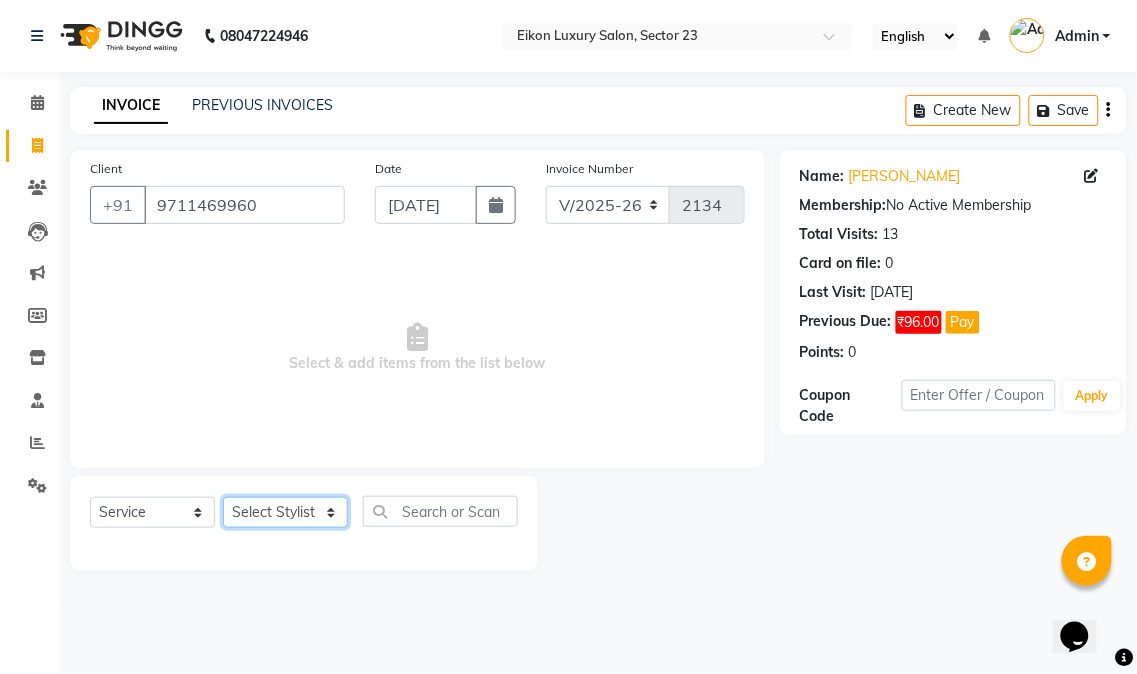 click on "Select Stylist Abhishek amit [PERSON_NAME] [PERSON_NAME] [PERSON_NAME] [PERSON_NAME] [PERSON_NAME] [PERSON_NAME] Mohit [PERSON_NAME] [PERSON_NAME] [PERSON_NAME] [PERSON_NAME] [PERSON_NAME]" 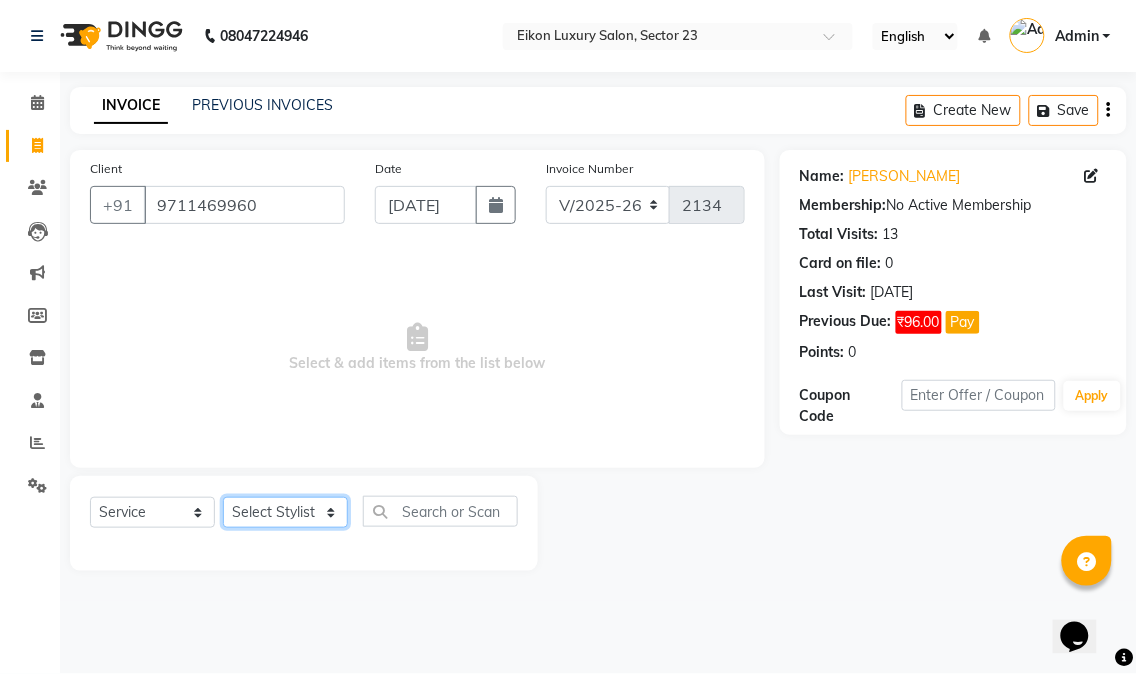 select on "58951" 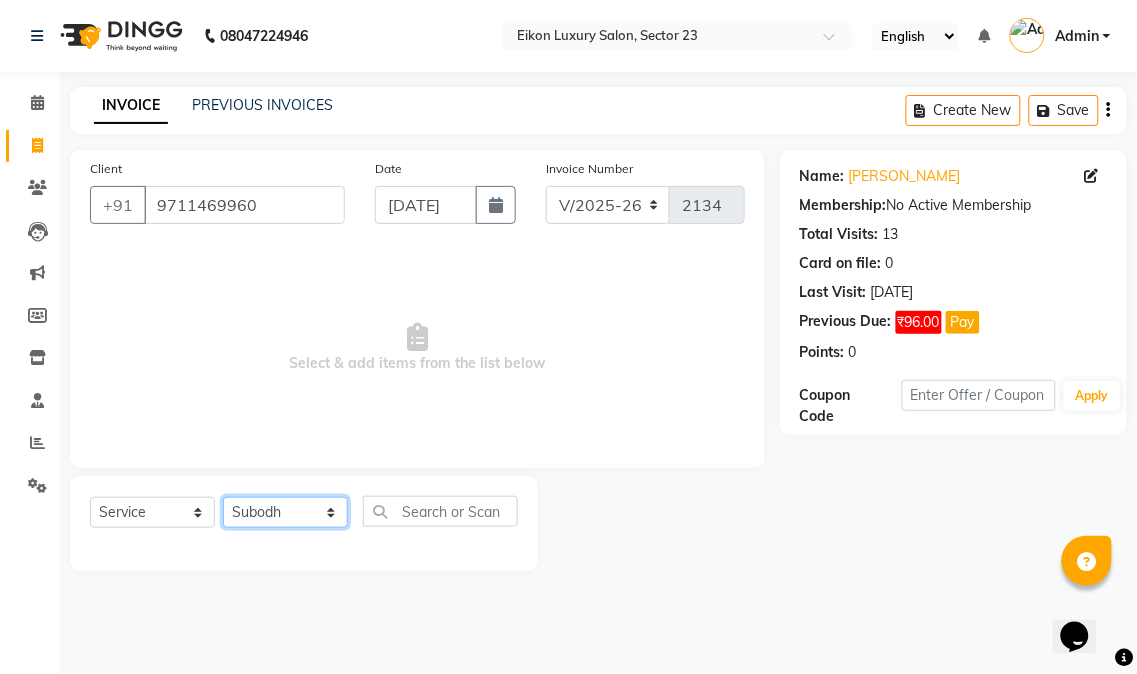 click on "Select Stylist Abhishek amit [PERSON_NAME] [PERSON_NAME] [PERSON_NAME] [PERSON_NAME] [PERSON_NAME] [PERSON_NAME] Mohit [PERSON_NAME] [PERSON_NAME] [PERSON_NAME] [PERSON_NAME] [PERSON_NAME]" 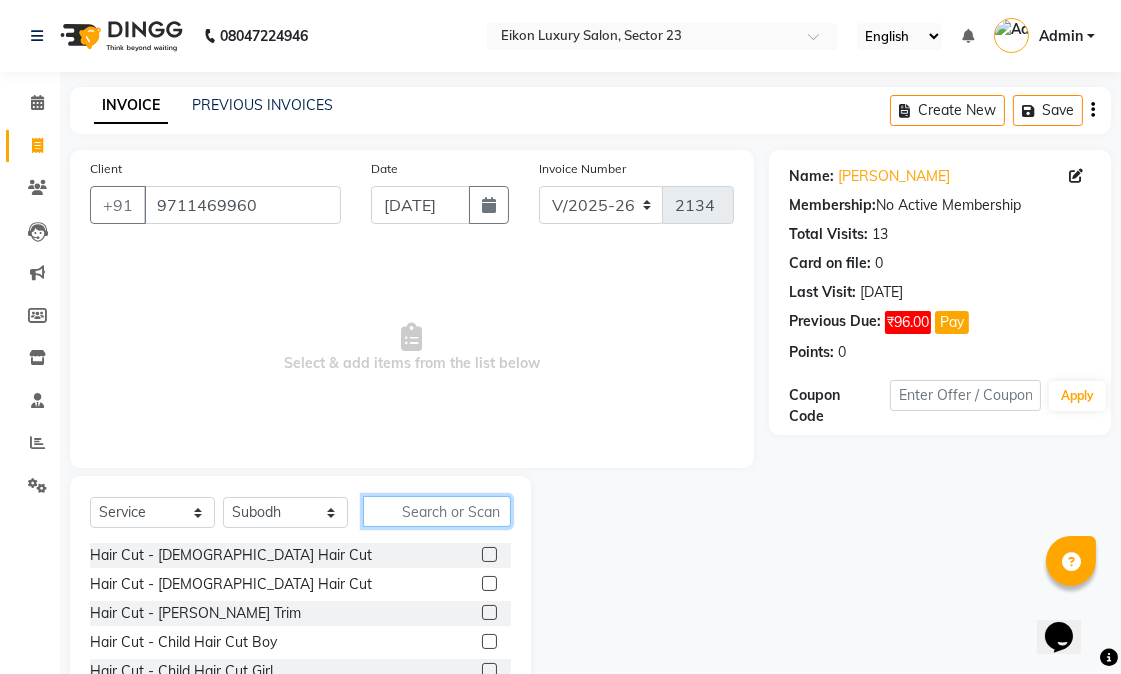 click 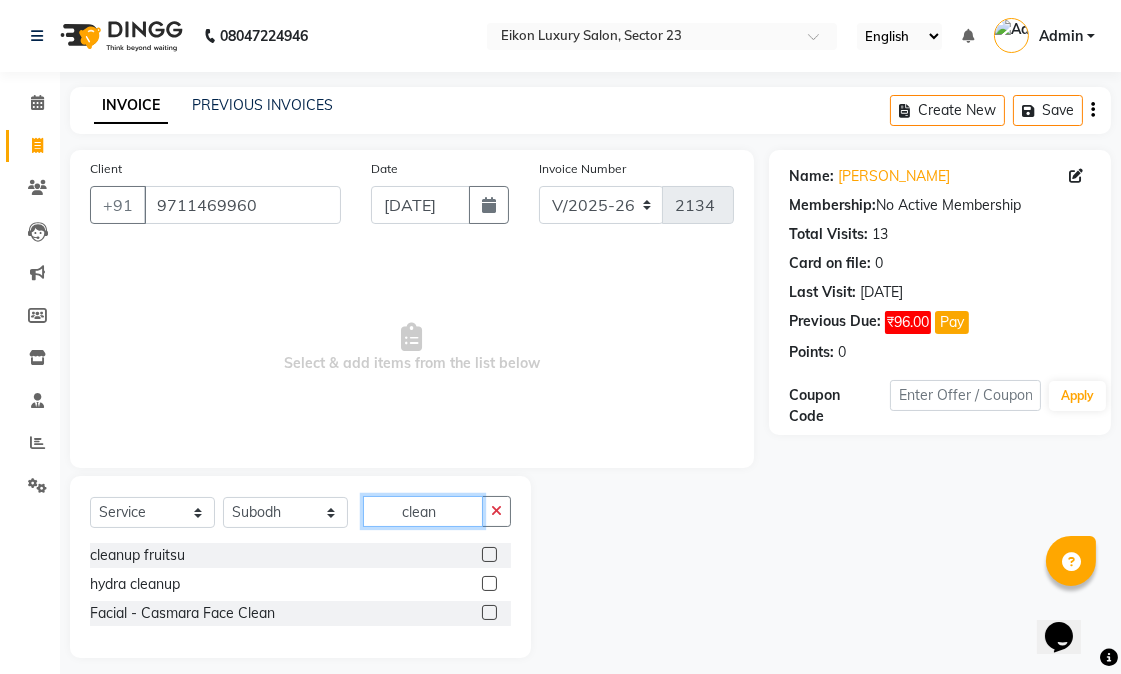 type on "clean" 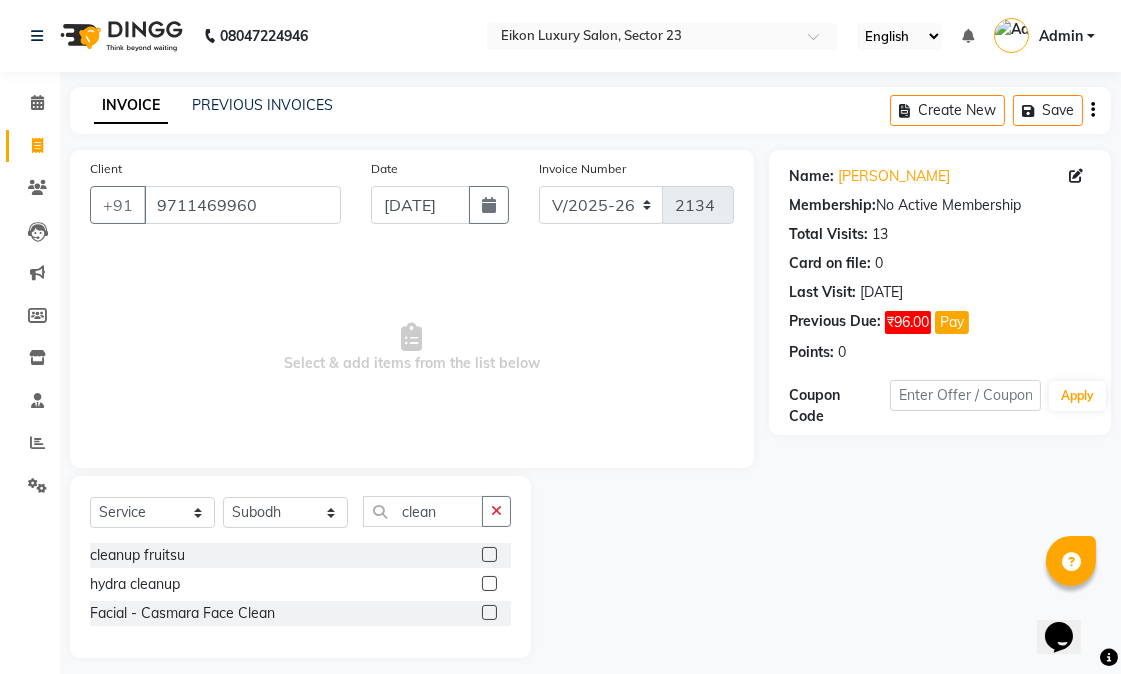 click 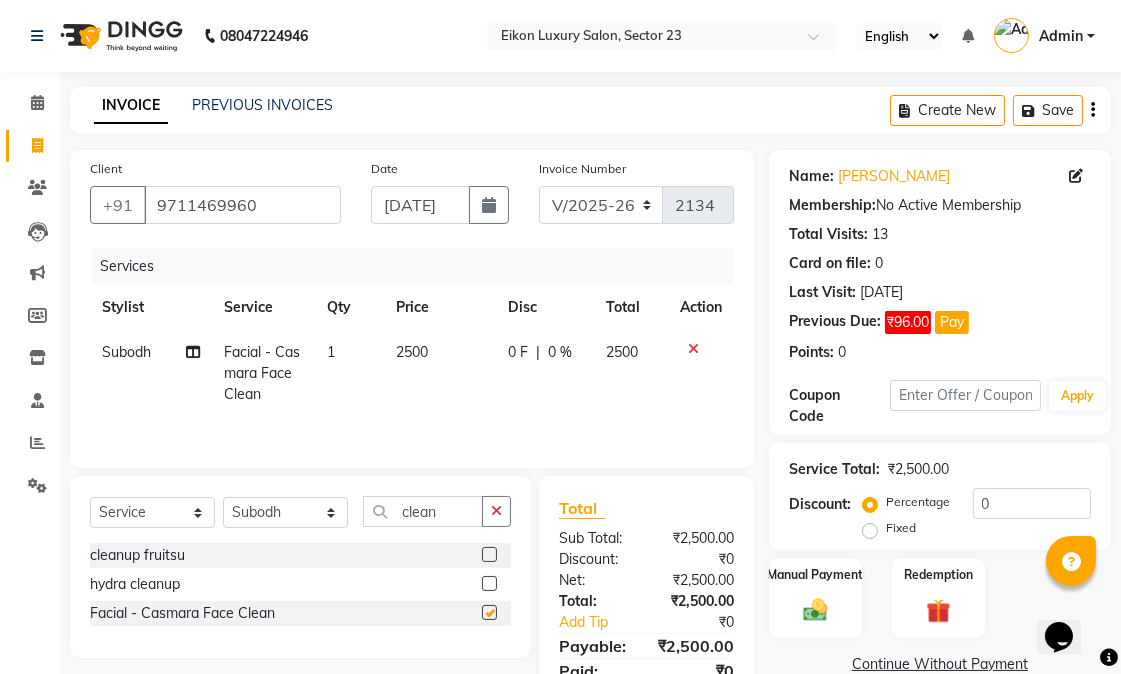checkbox on "false" 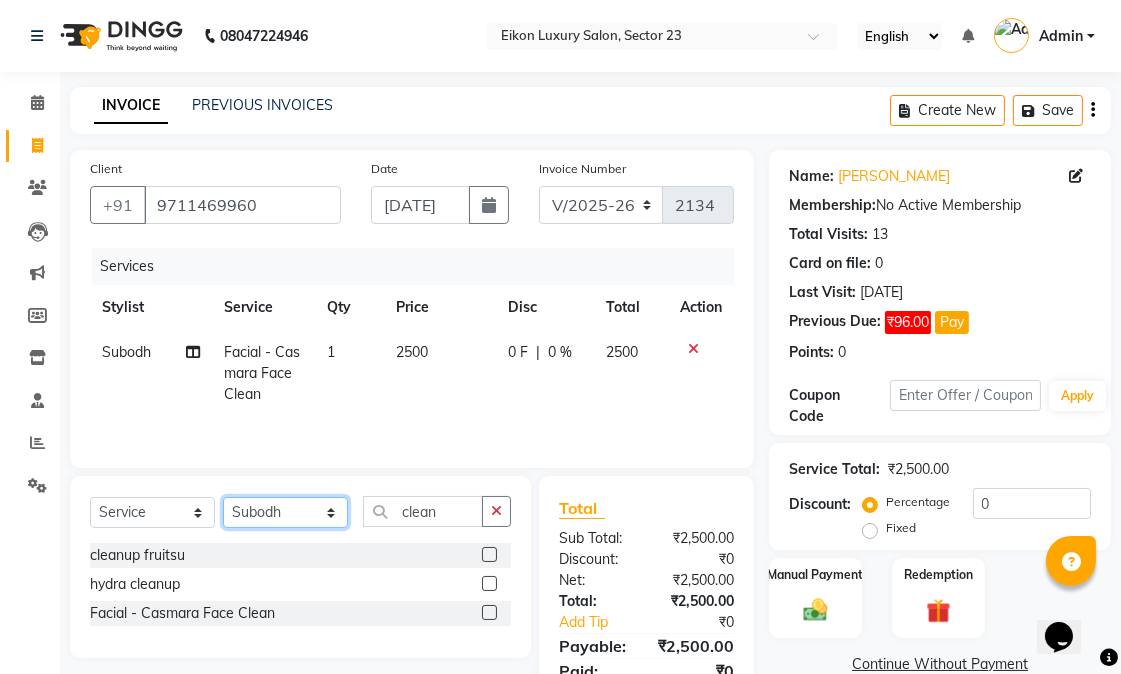 click on "Select Stylist Abhishek amit [PERSON_NAME] [PERSON_NAME] [PERSON_NAME] [PERSON_NAME] [PERSON_NAME] [PERSON_NAME] Mohit [PERSON_NAME] [PERSON_NAME] [PERSON_NAME] [PERSON_NAME] [PERSON_NAME]" 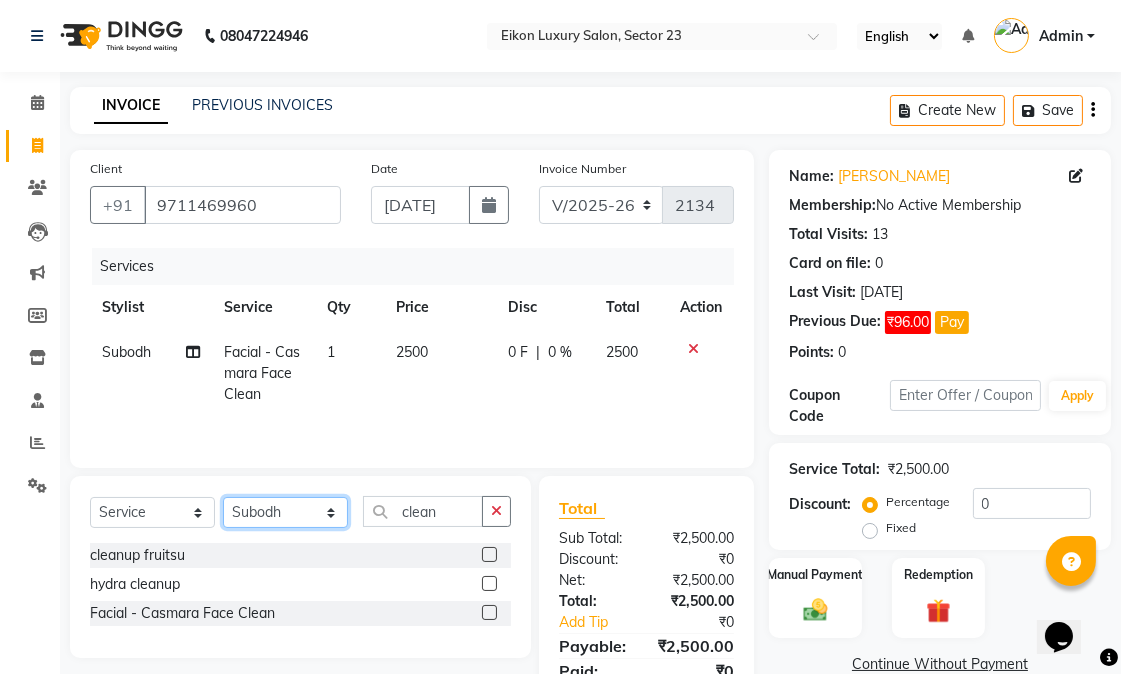 select on "58948" 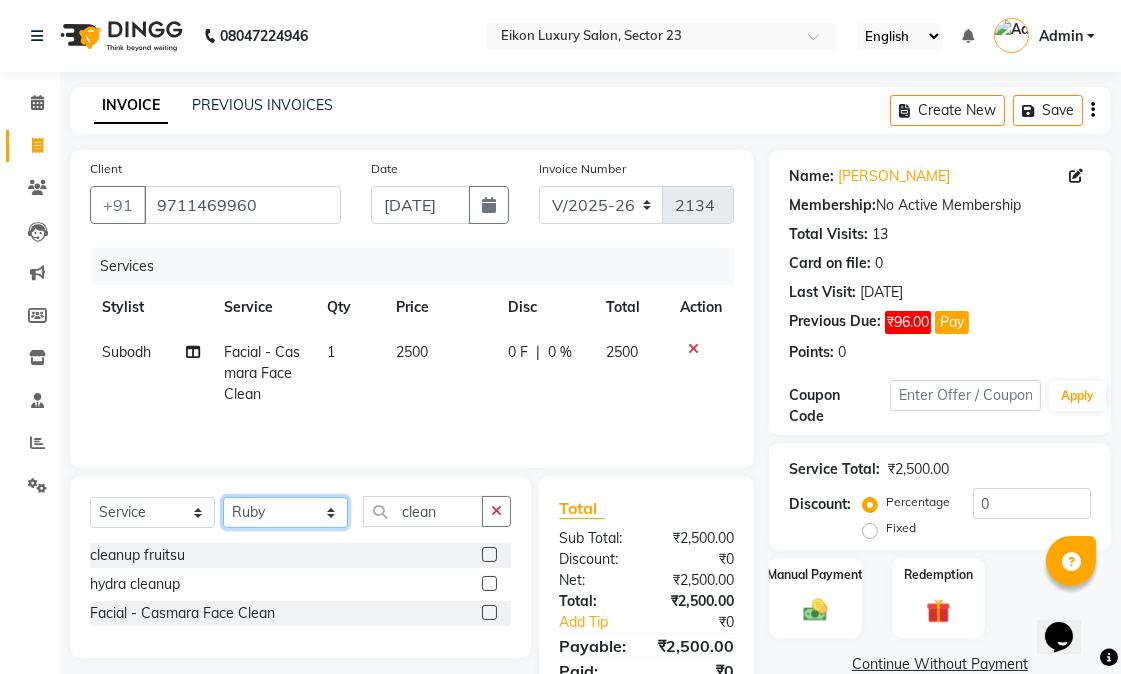 click on "Select Stylist Abhishek amit [PERSON_NAME] [PERSON_NAME] [PERSON_NAME] [PERSON_NAME] [PERSON_NAME] [PERSON_NAME] Mohit [PERSON_NAME] [PERSON_NAME] [PERSON_NAME] [PERSON_NAME] [PERSON_NAME]" 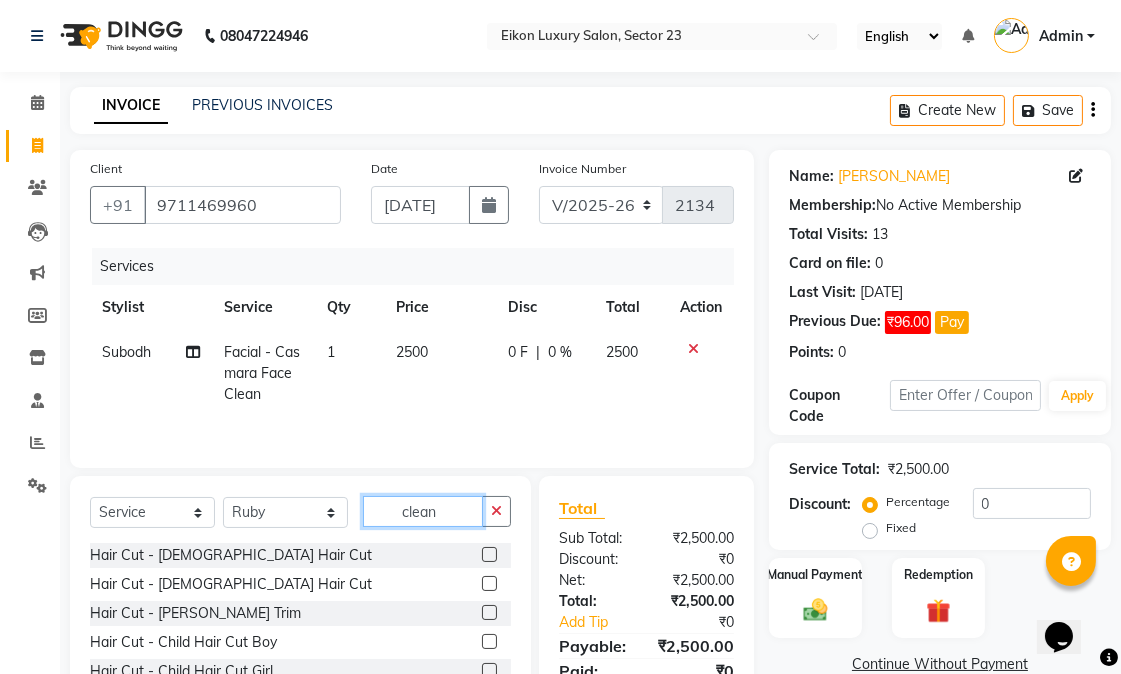 click on "clean" 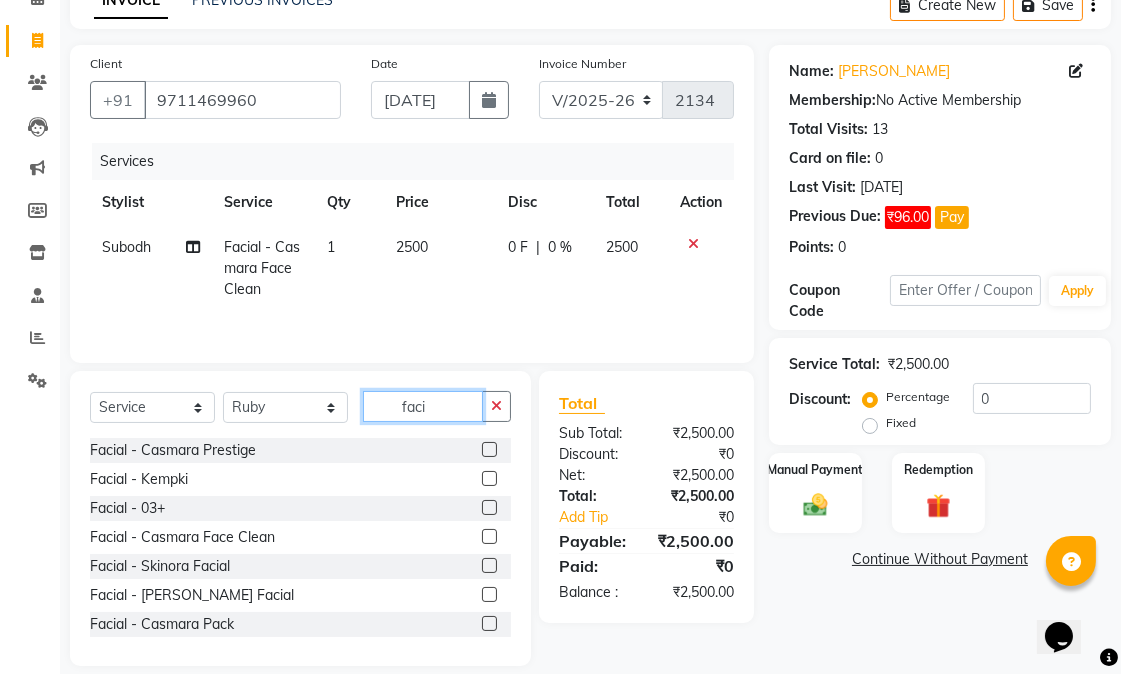 scroll, scrollTop: 128, scrollLeft: 0, axis: vertical 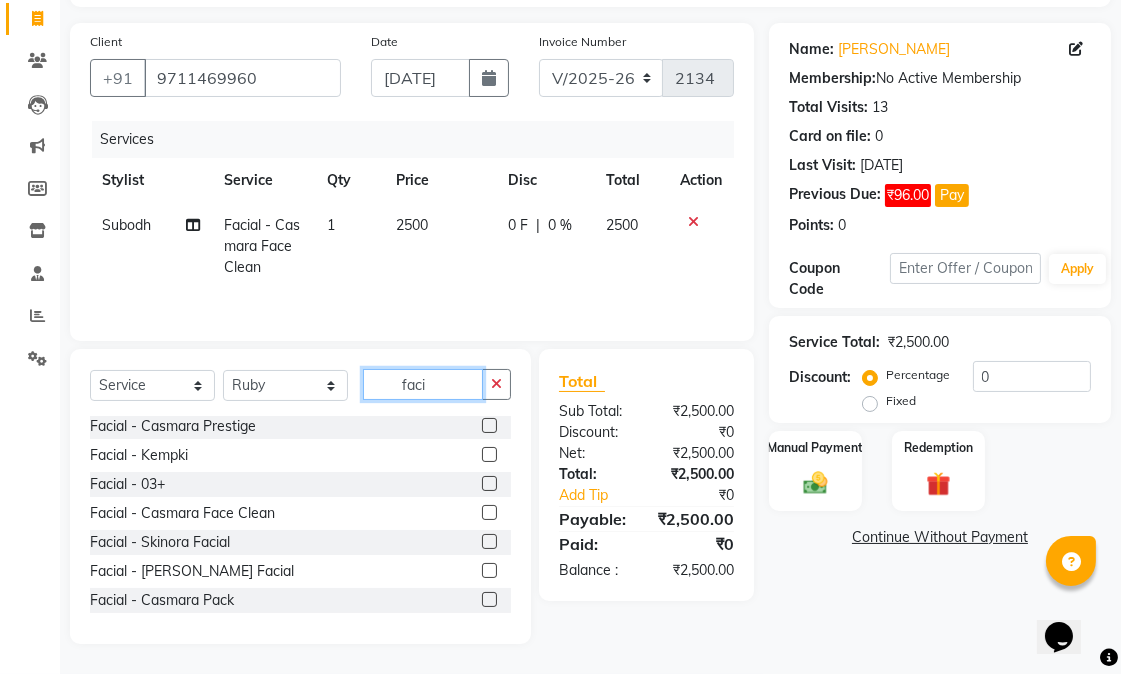 type on "faci" 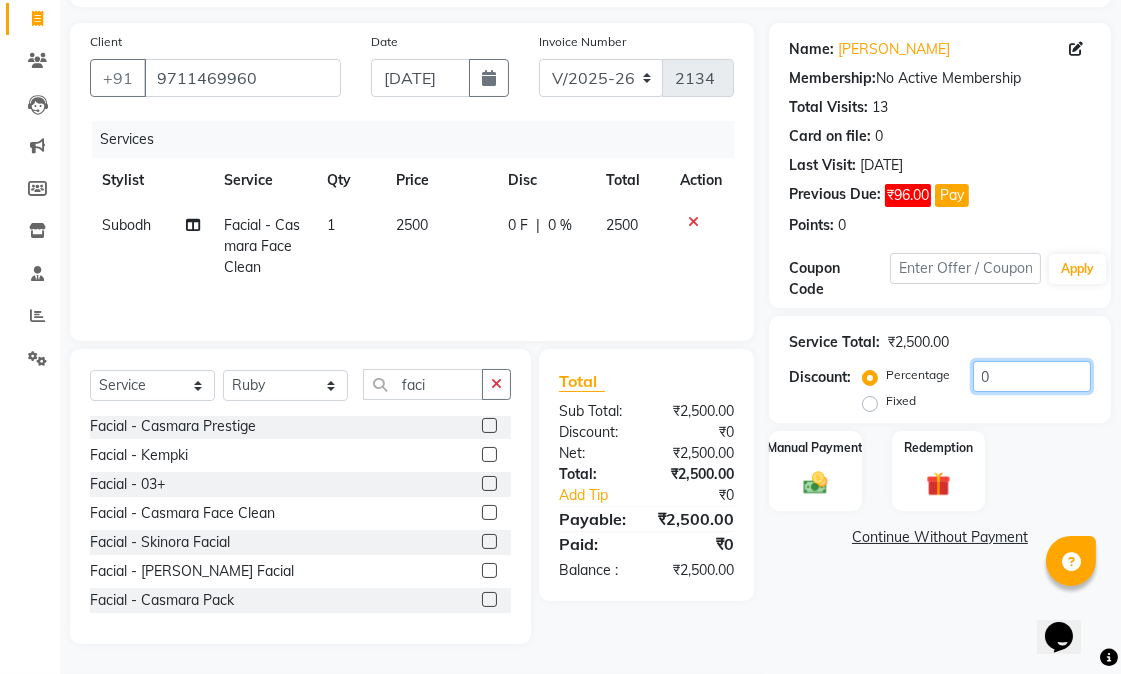 click on "0" 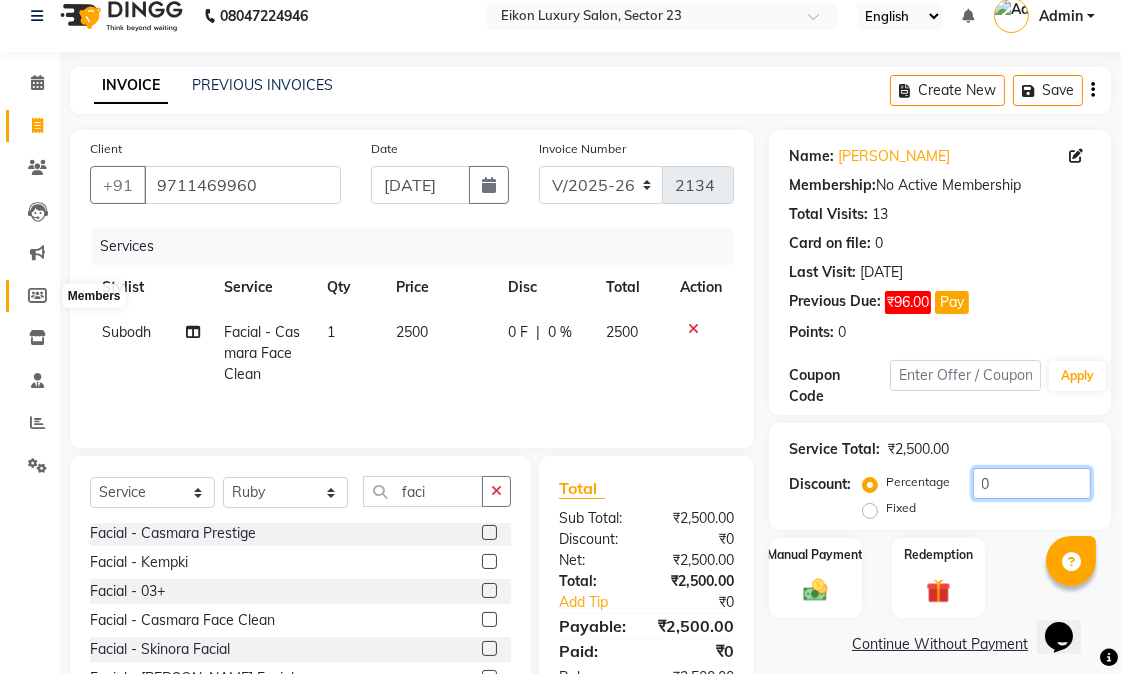 scroll, scrollTop: 0, scrollLeft: 0, axis: both 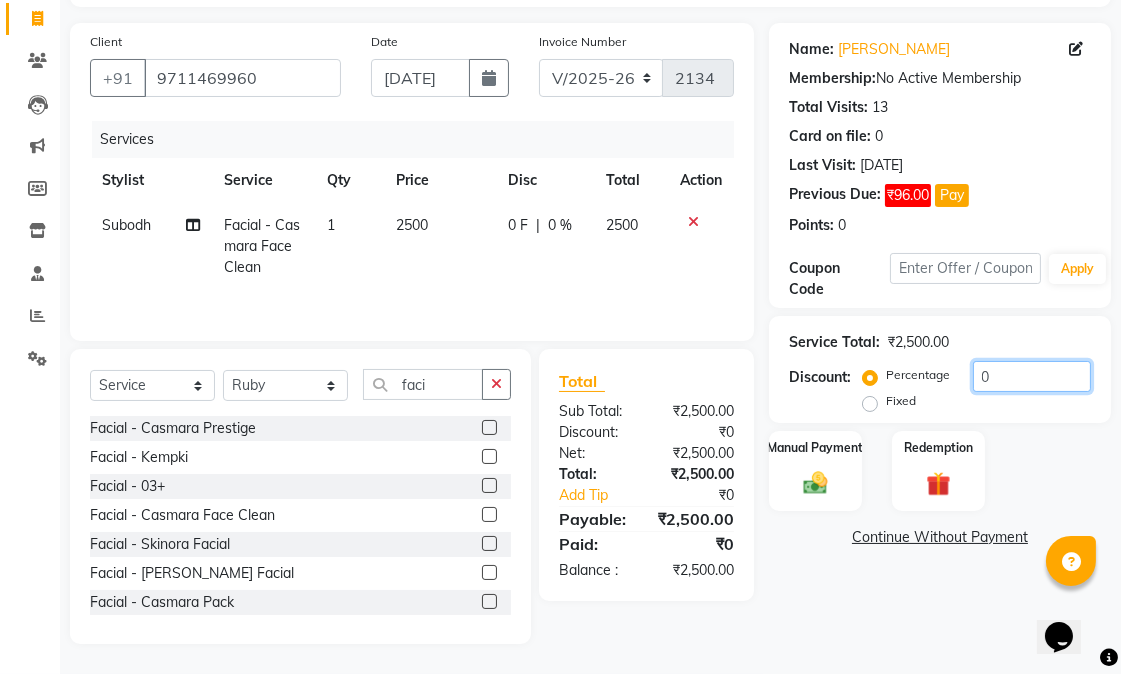 click on "0" 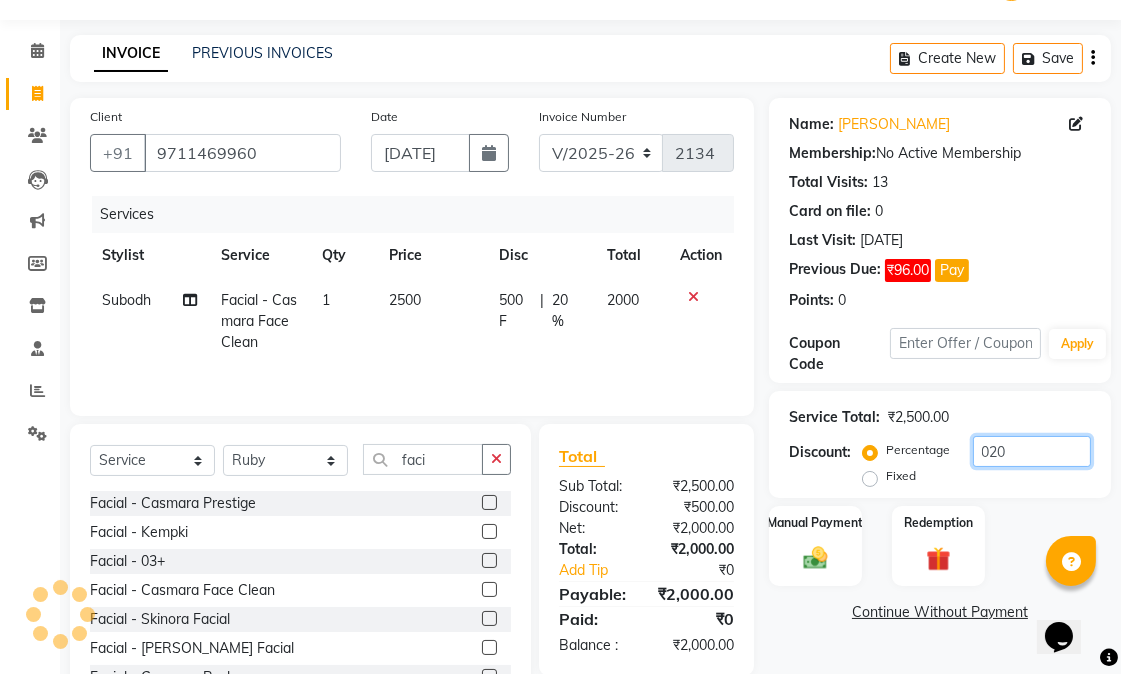 scroll, scrollTop: 128, scrollLeft: 0, axis: vertical 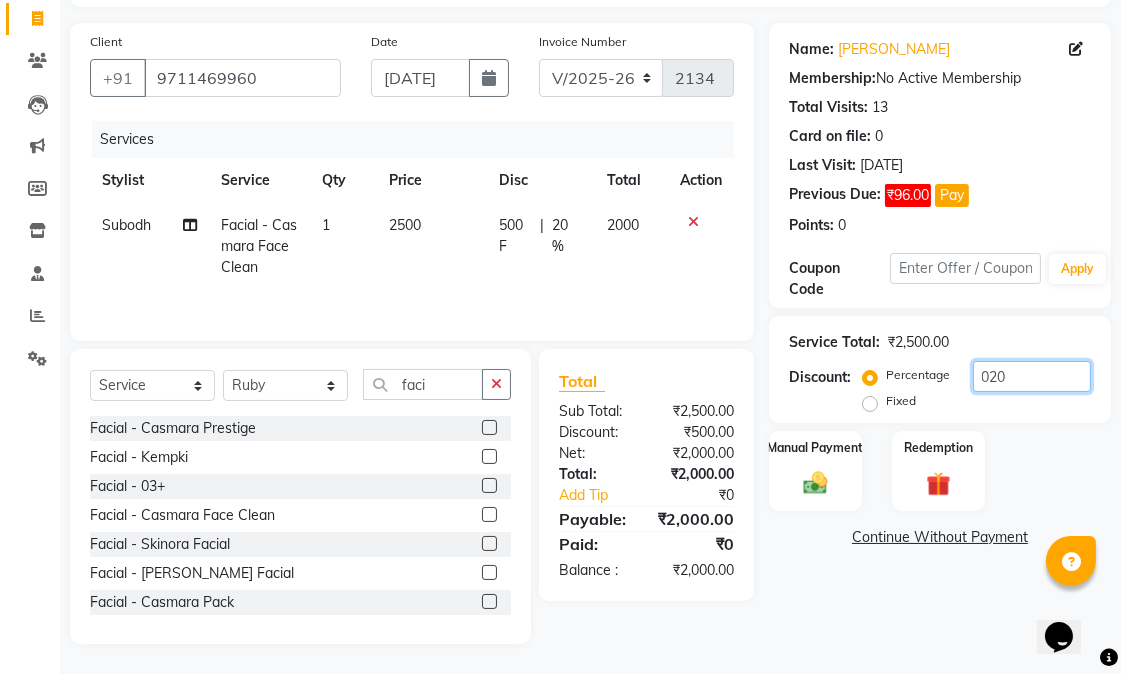 type on "020" 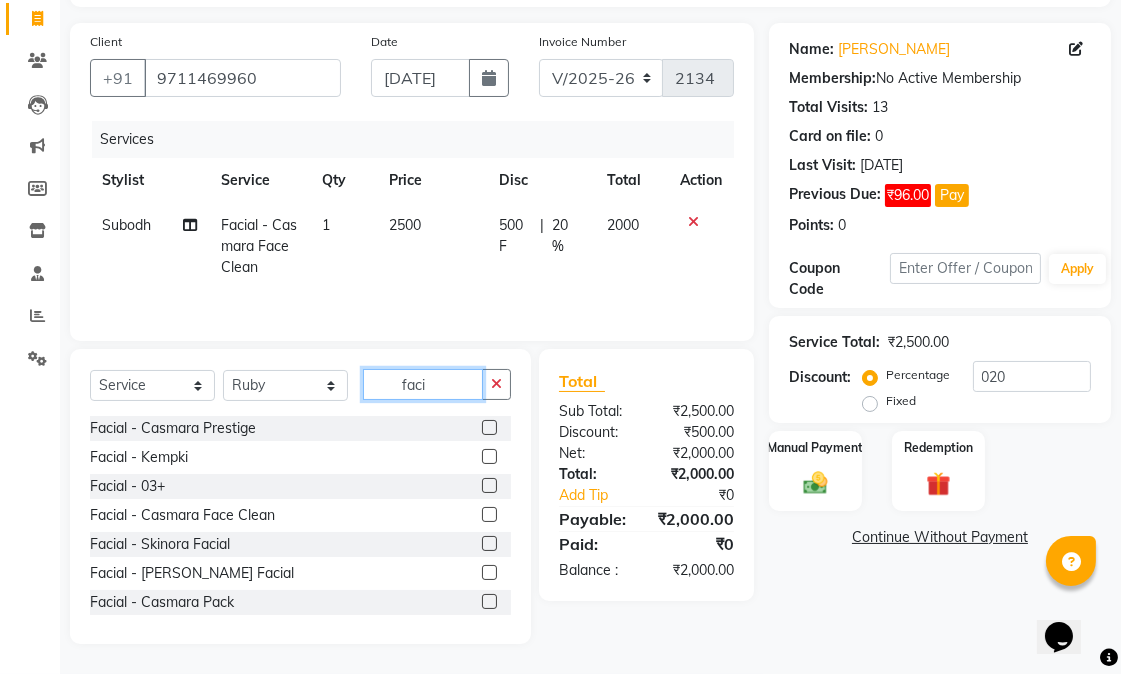 click on "faci" 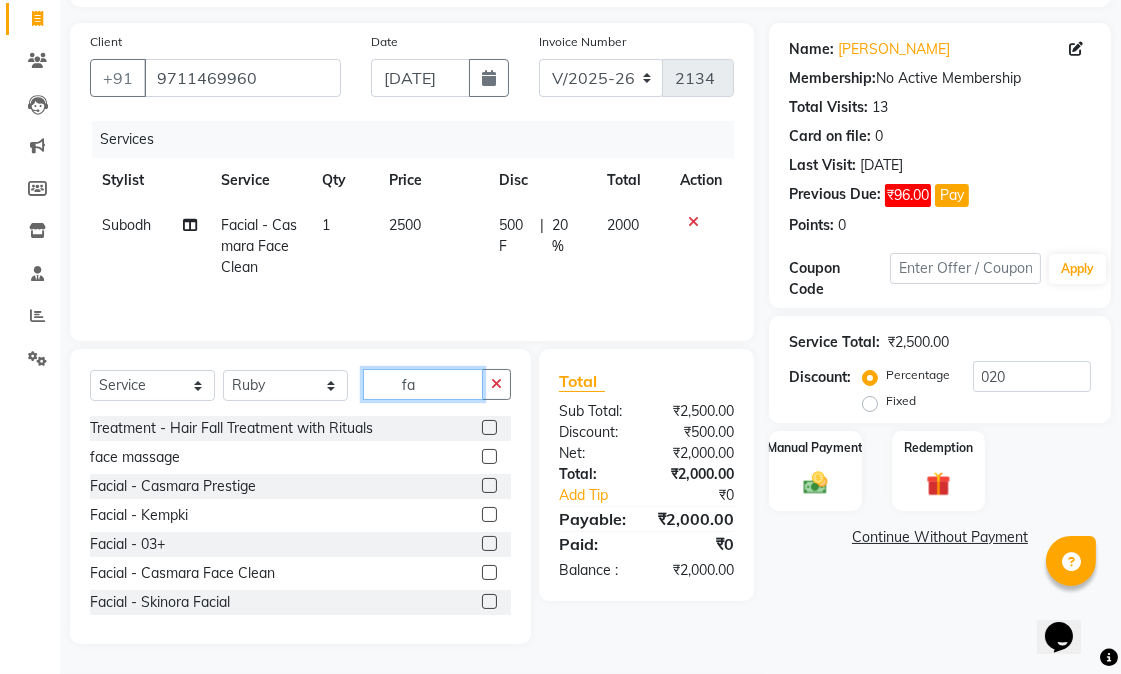 type on "f" 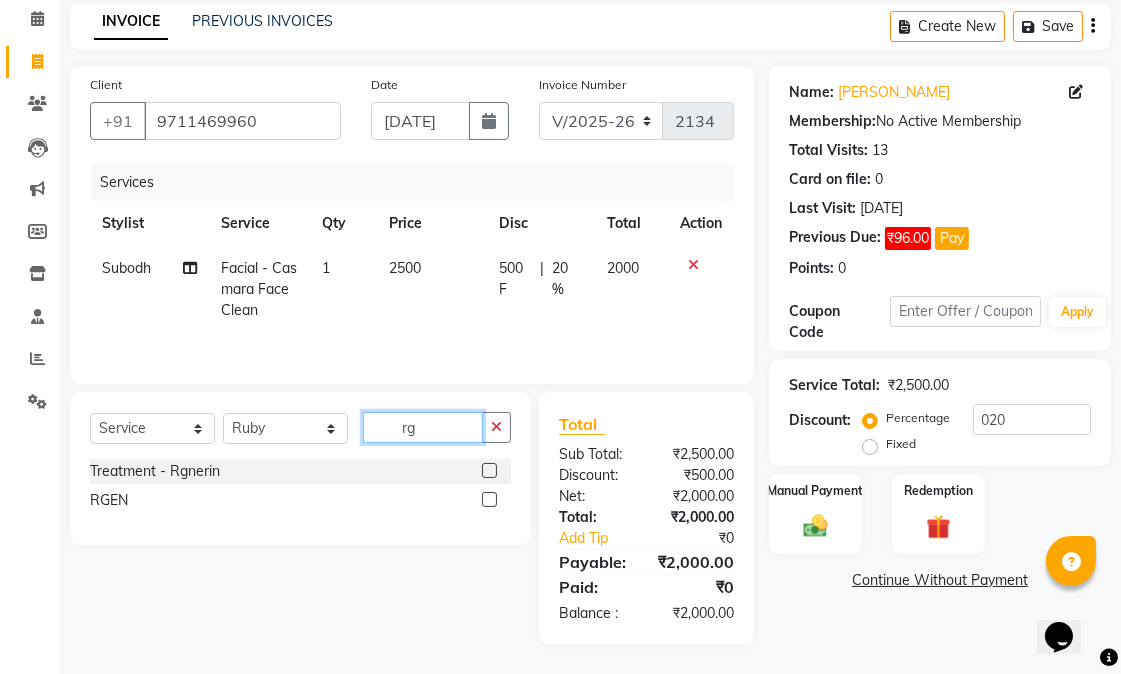 scroll, scrollTop: 110, scrollLeft: 0, axis: vertical 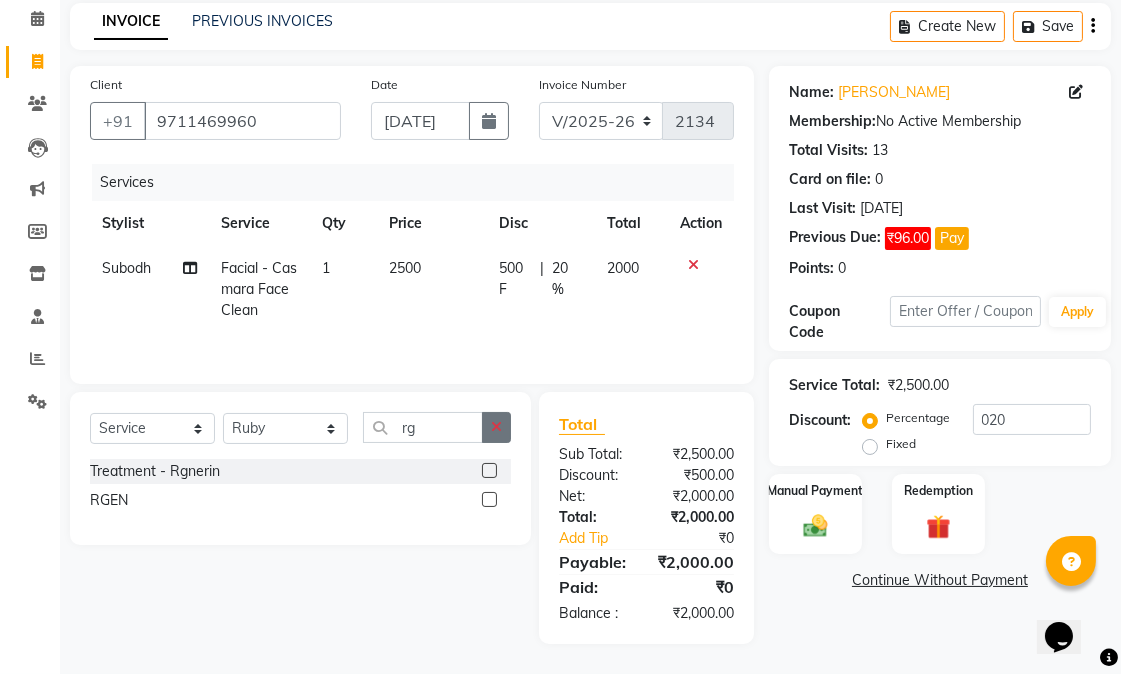 click 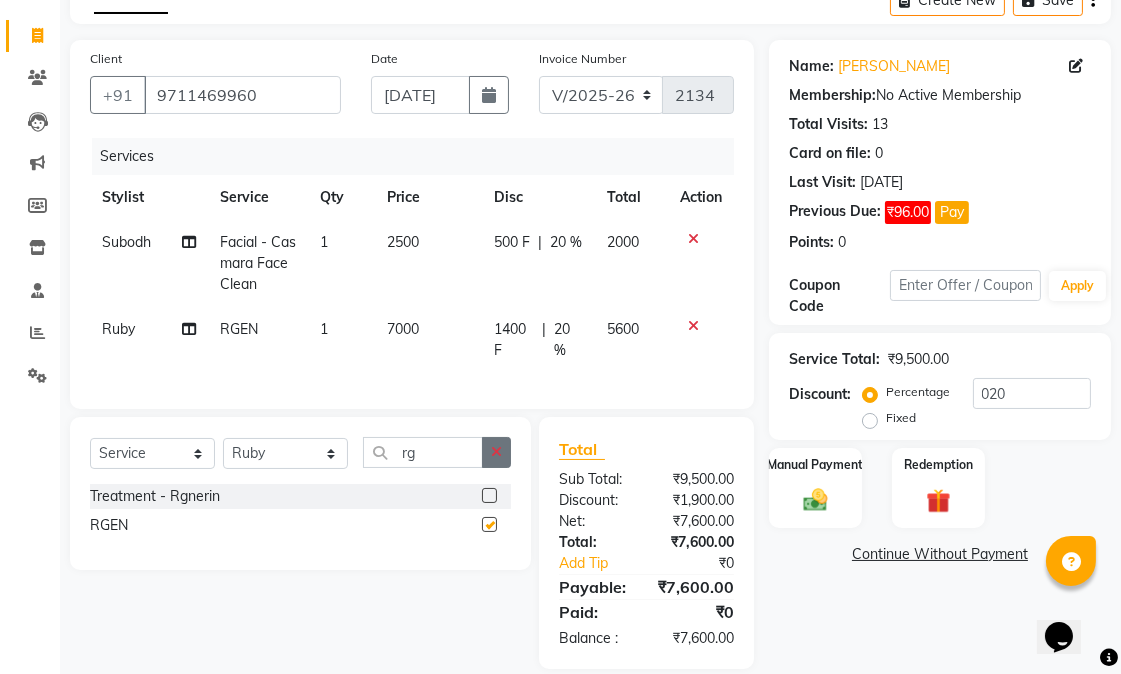 checkbox on "false" 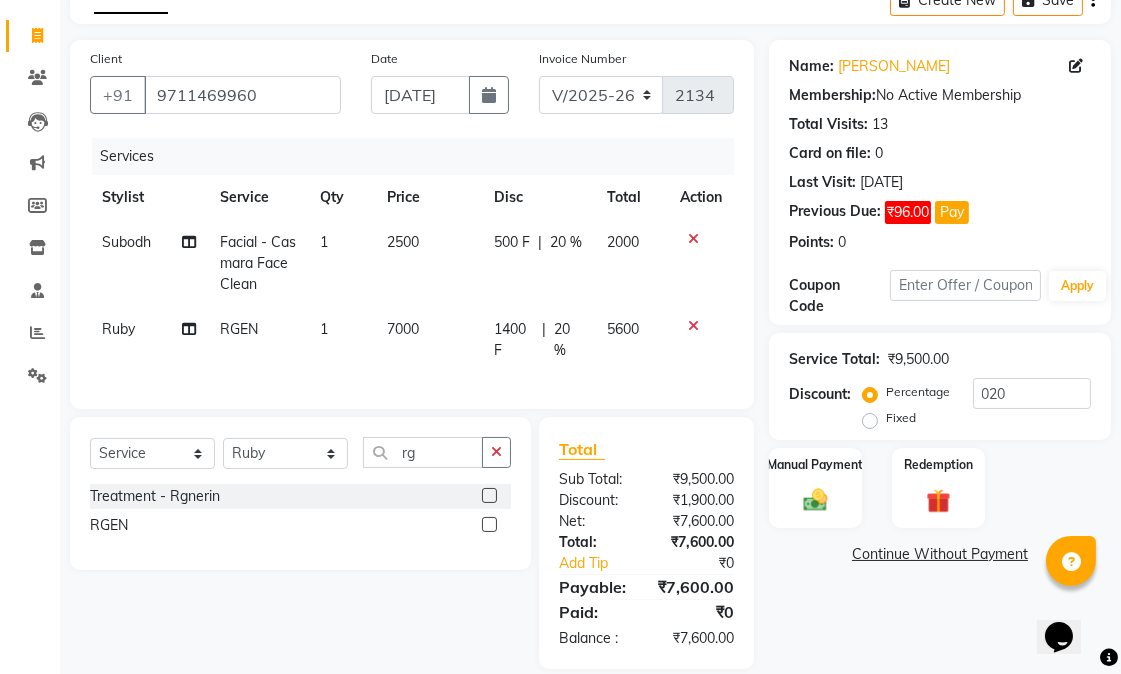 click on "20 %" 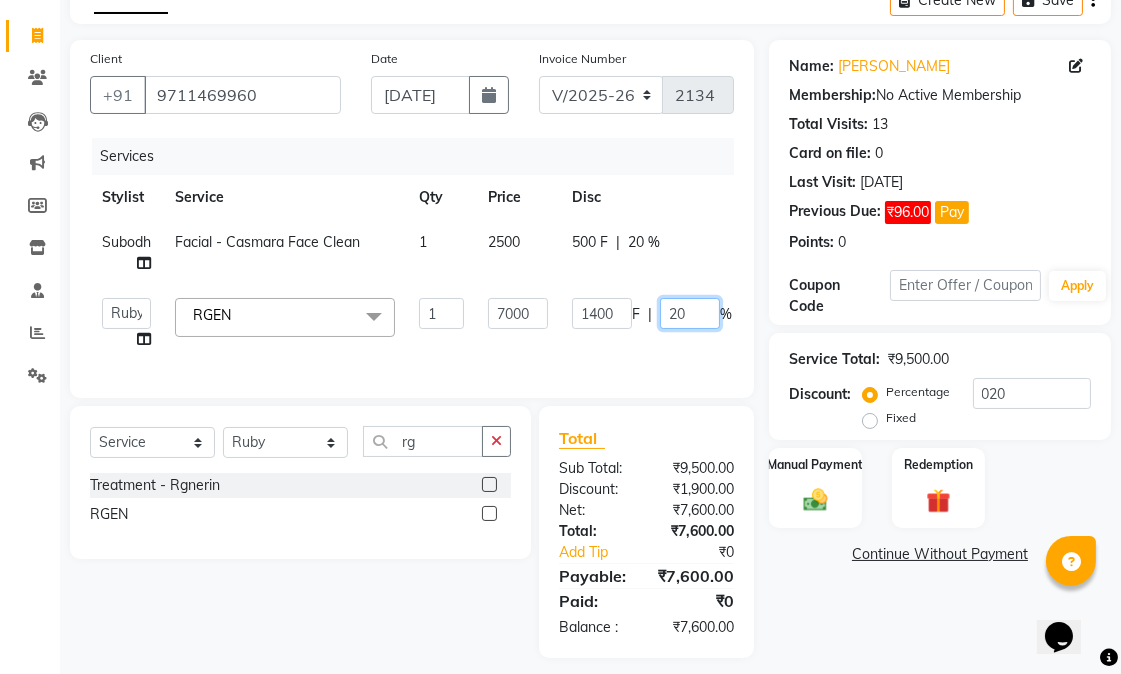 click on "20" 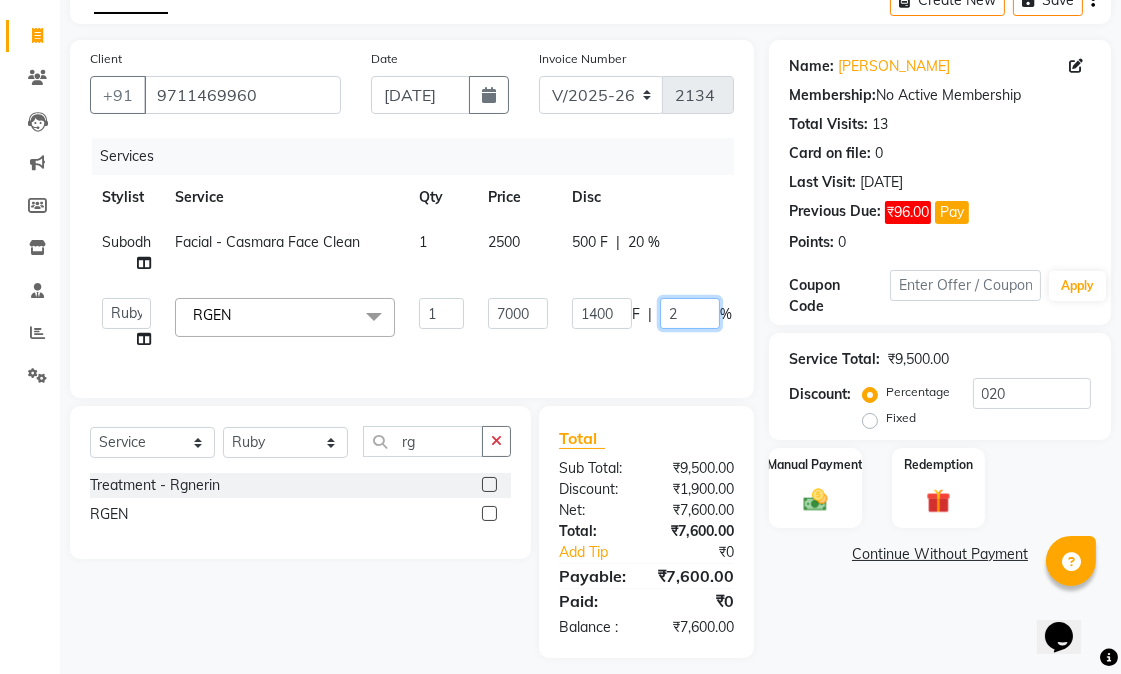 type 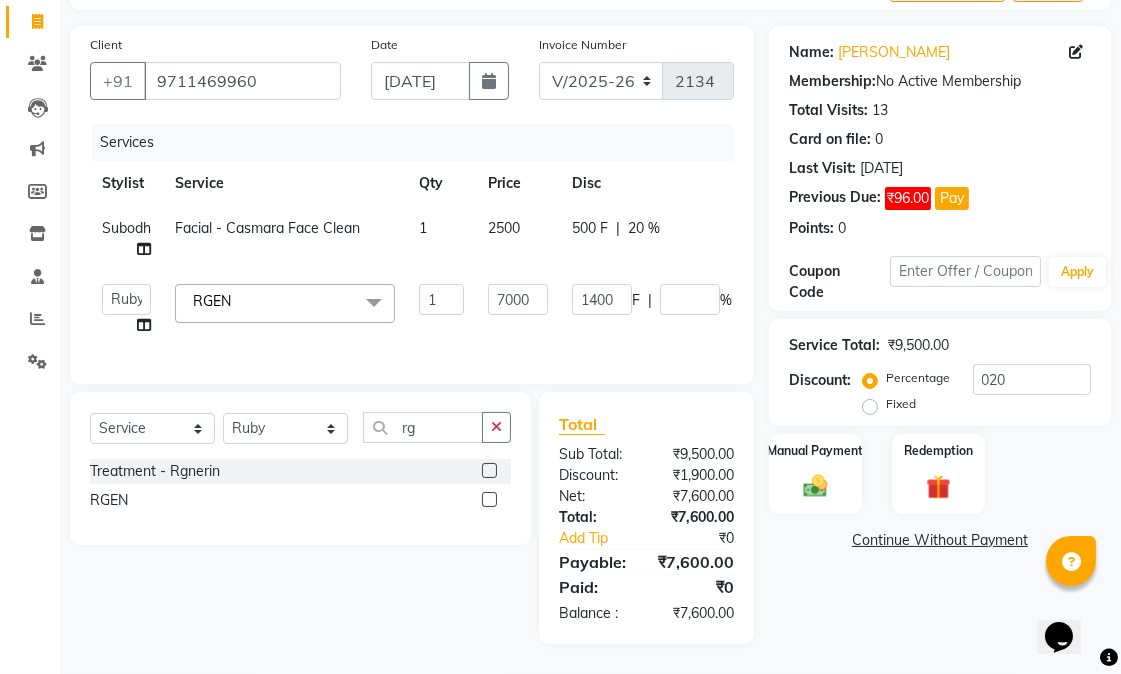 click on "Name: Simmi Diwan Membership:  No Active Membership  Total Visits:  13 Card on file:  0 Last Visit:   10-07-2025 Previous Due:  ₹96.00 Pay Points:   0  Coupon Code Apply Service Total:  ₹9,500.00  Discount:  Percentage   Fixed  020 Manual Payment Redemption  Continue Without Payment" 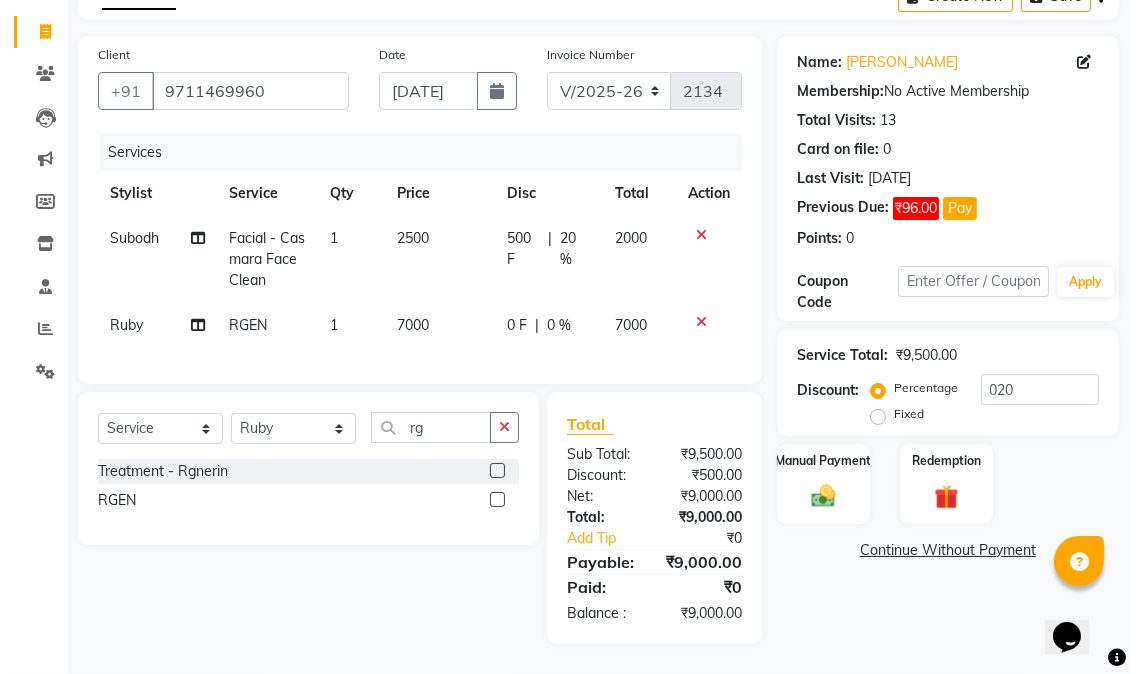 scroll, scrollTop: 154, scrollLeft: 0, axis: vertical 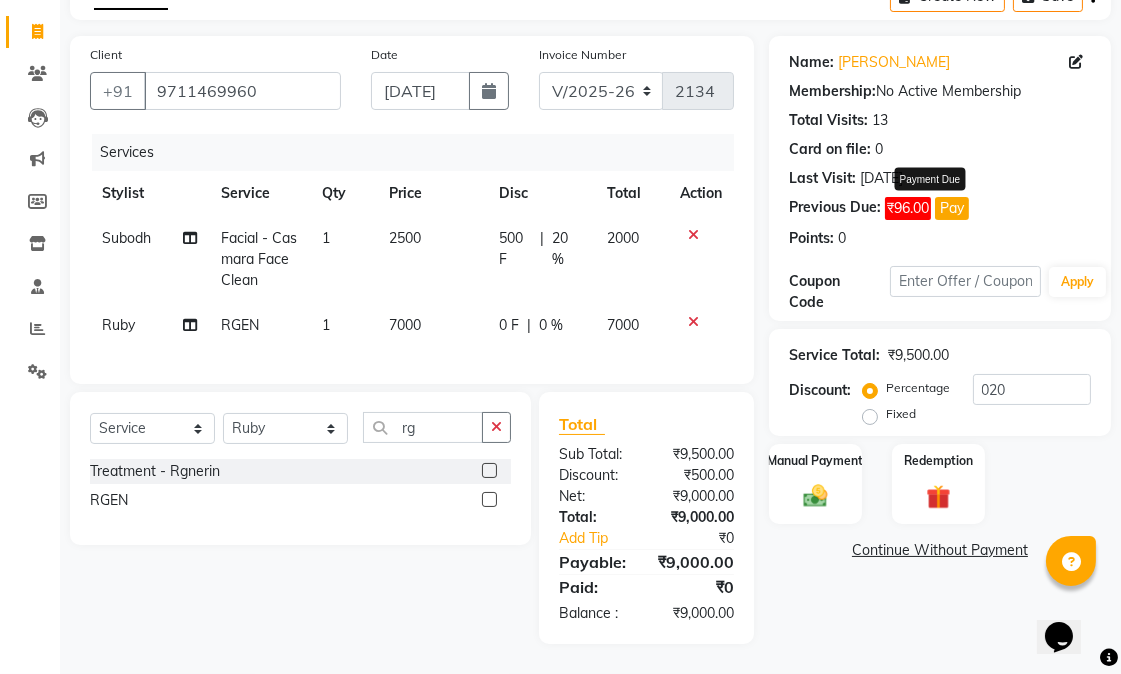 click on "Pay" 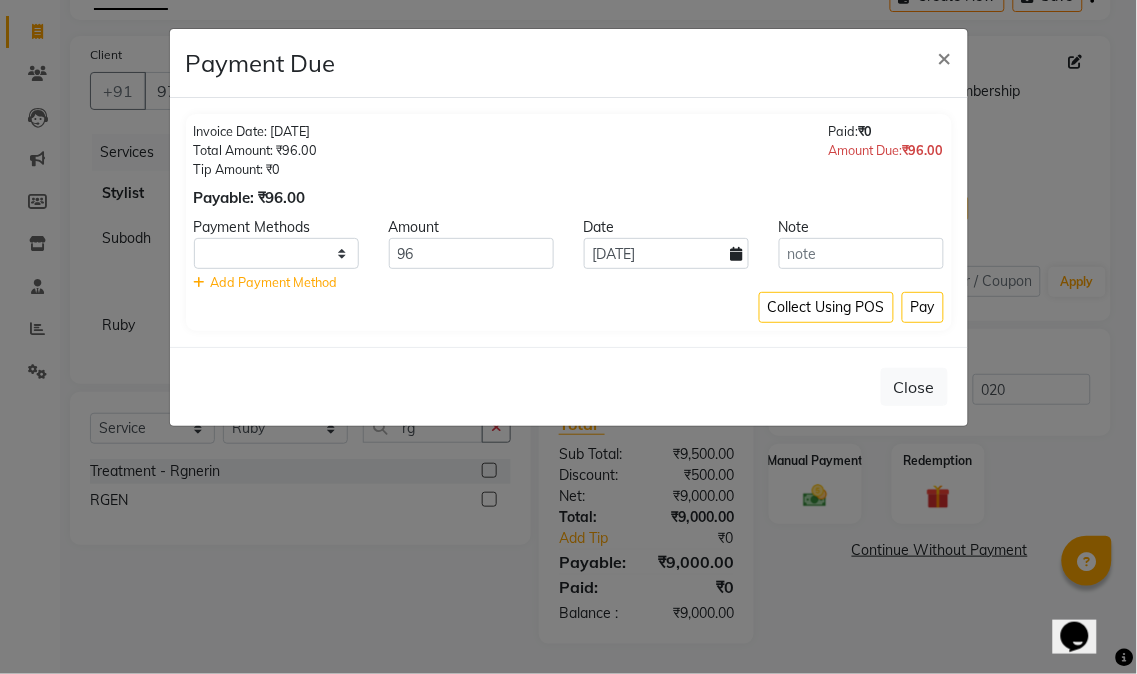 select on "1" 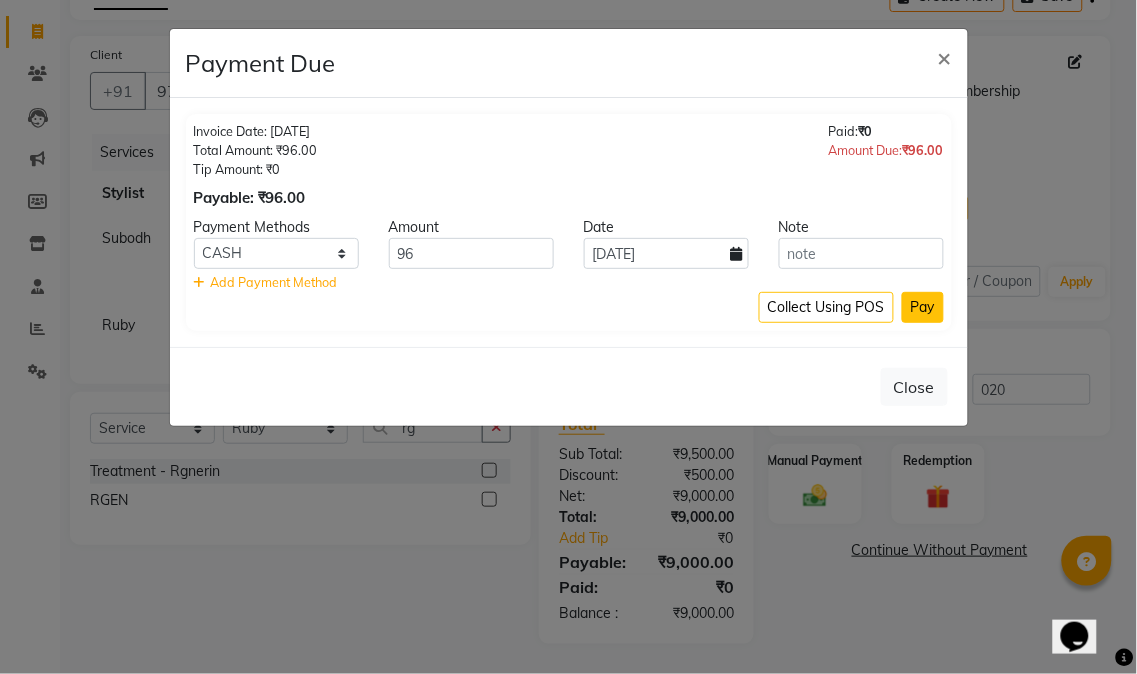 click on "Pay" 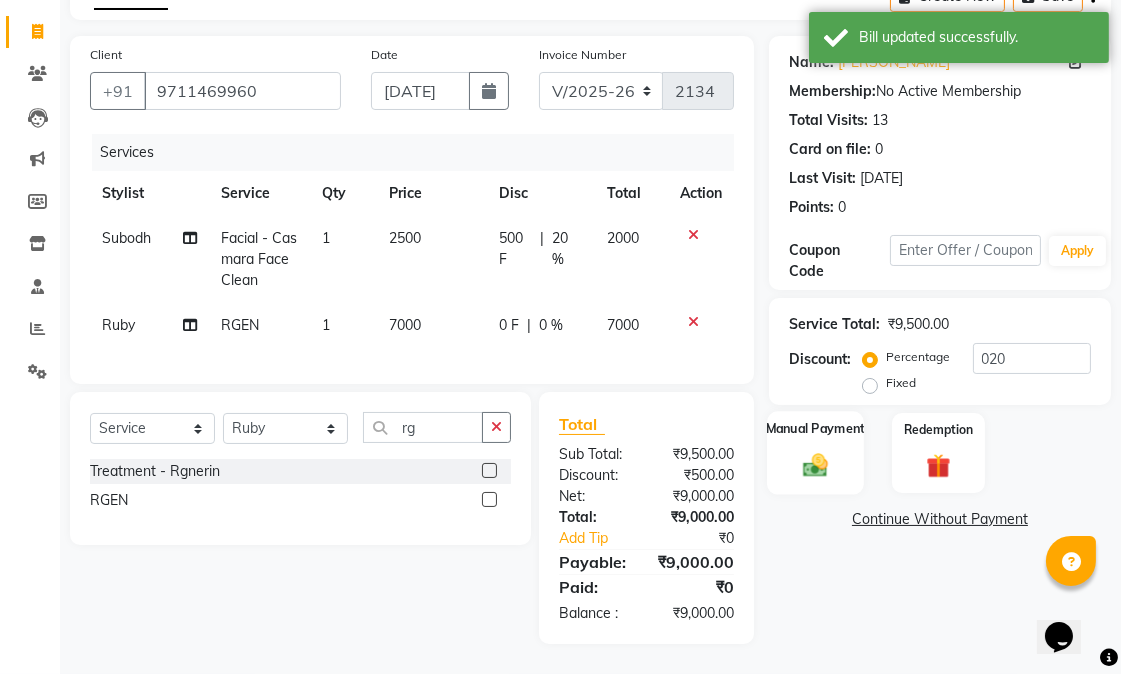scroll, scrollTop: 154, scrollLeft: 0, axis: vertical 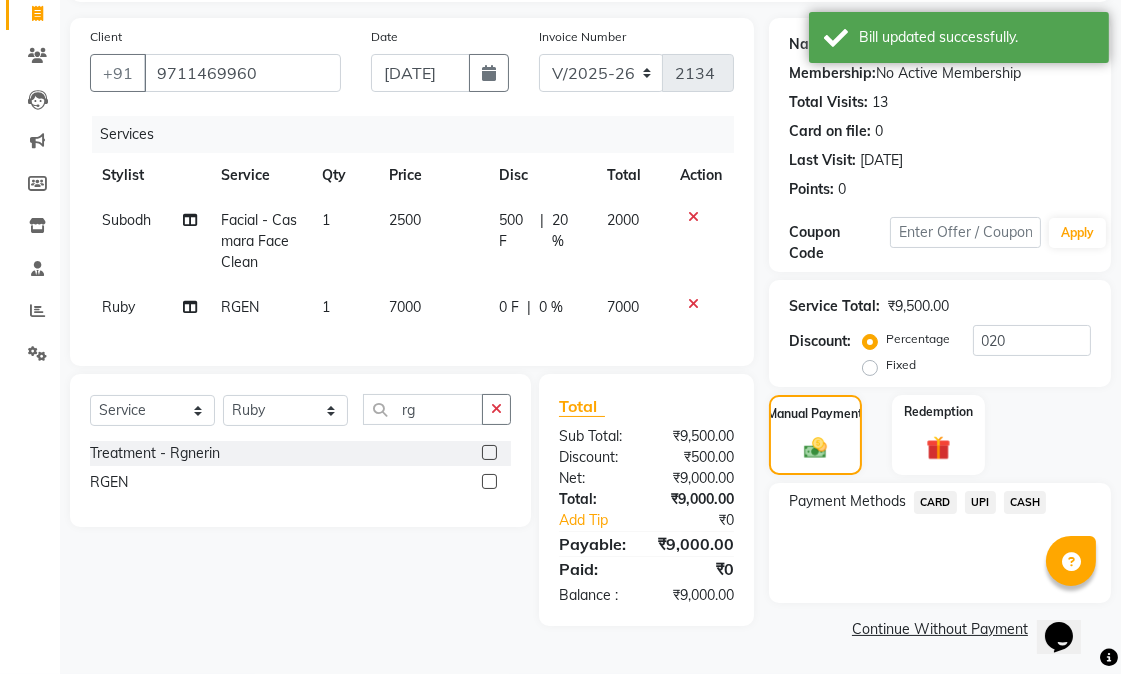 click on "CASH" 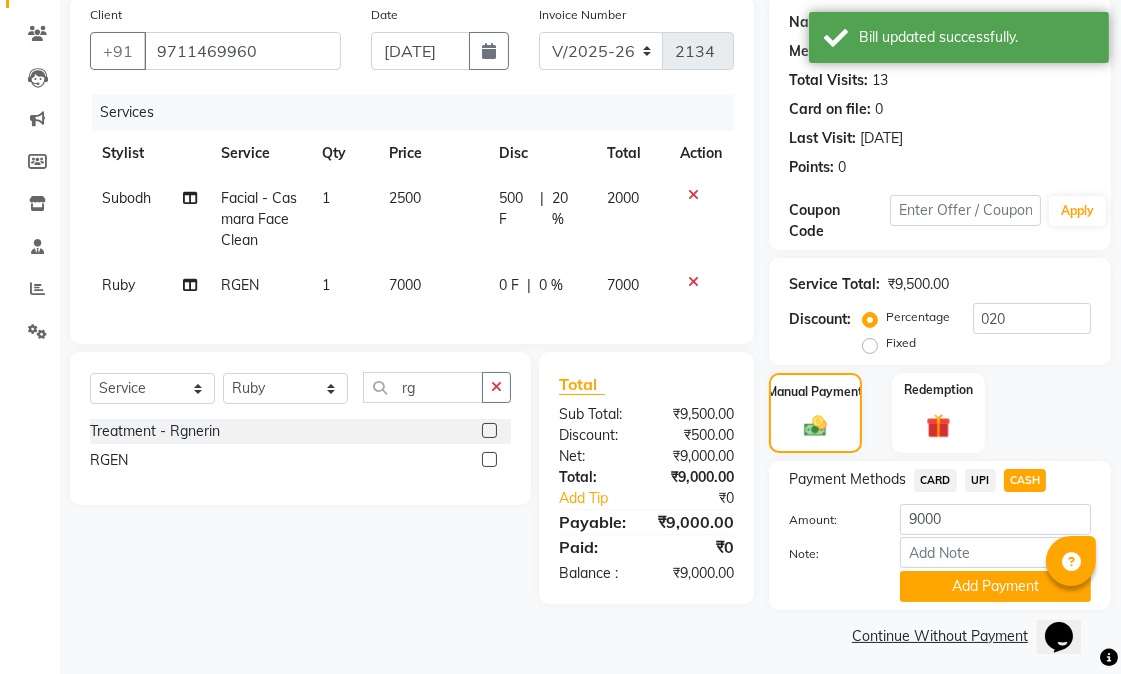 scroll, scrollTop: 161, scrollLeft: 0, axis: vertical 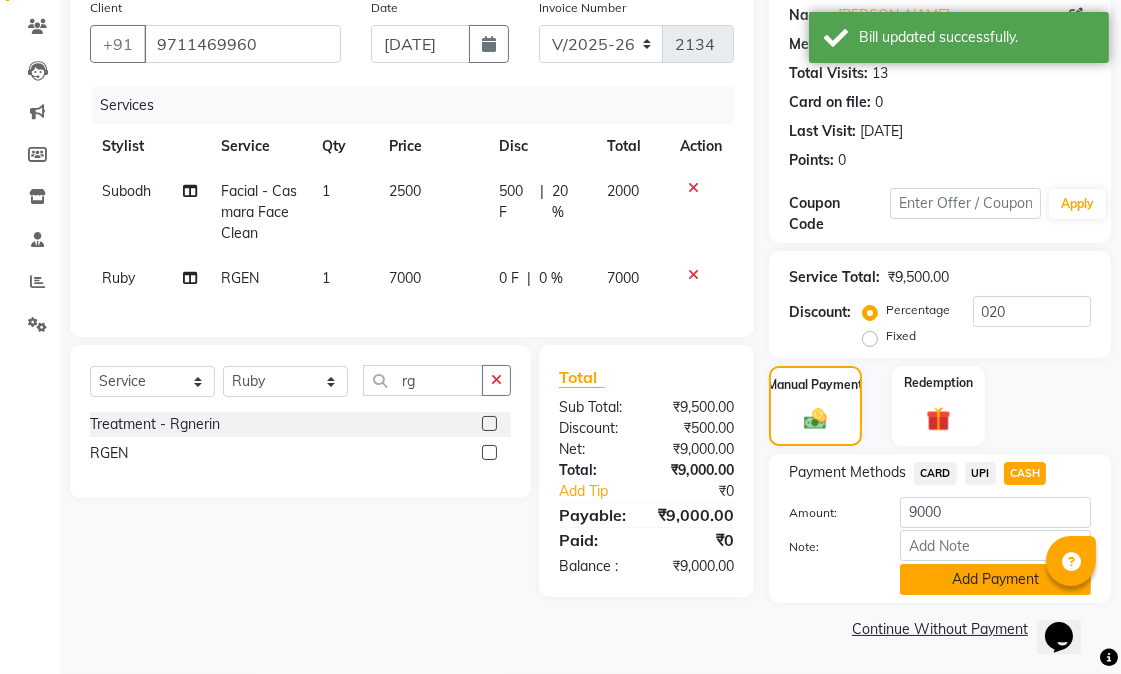 click on "Add Payment" 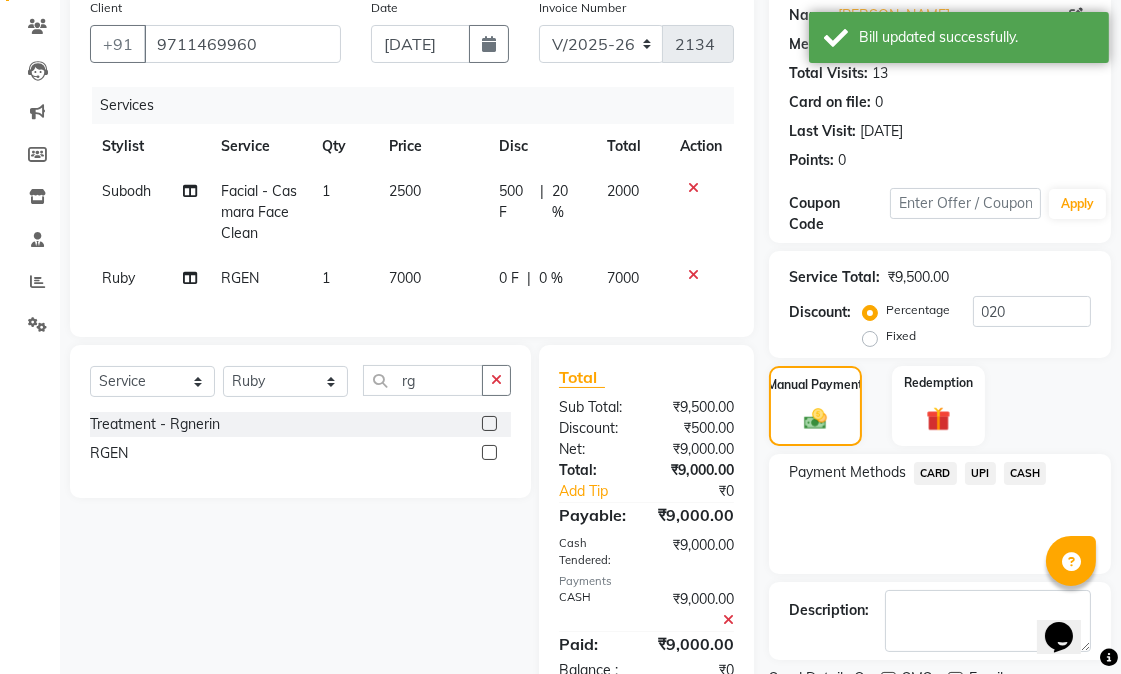 scroll, scrollTop: 258, scrollLeft: 0, axis: vertical 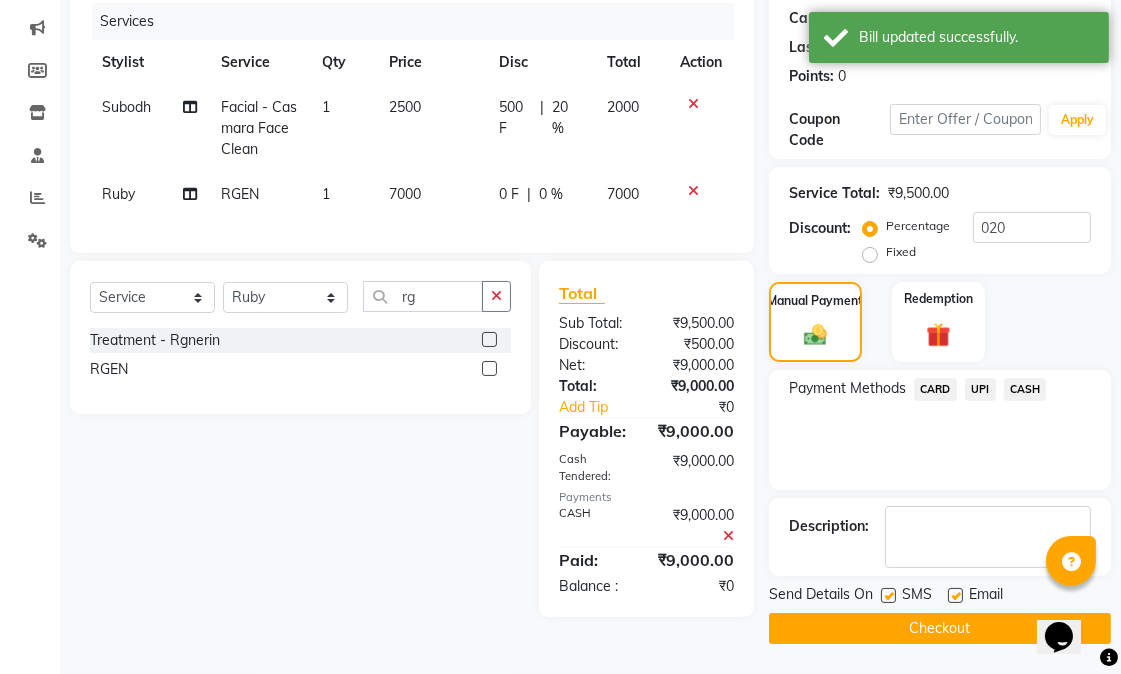 click 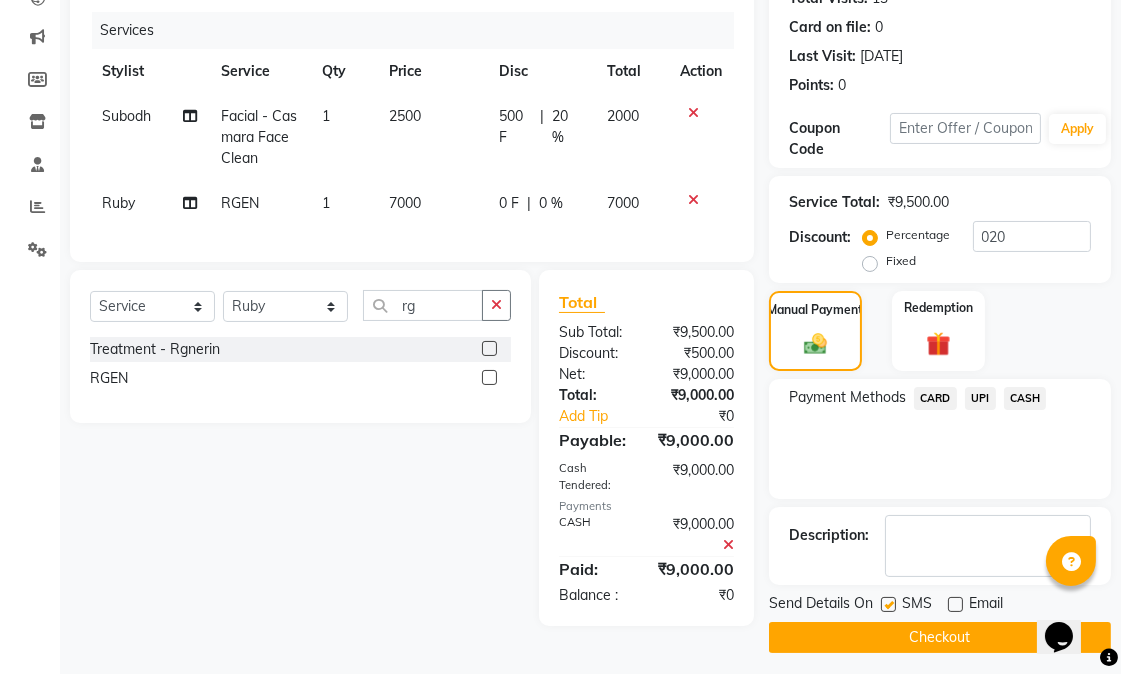 scroll, scrollTop: 258, scrollLeft: 0, axis: vertical 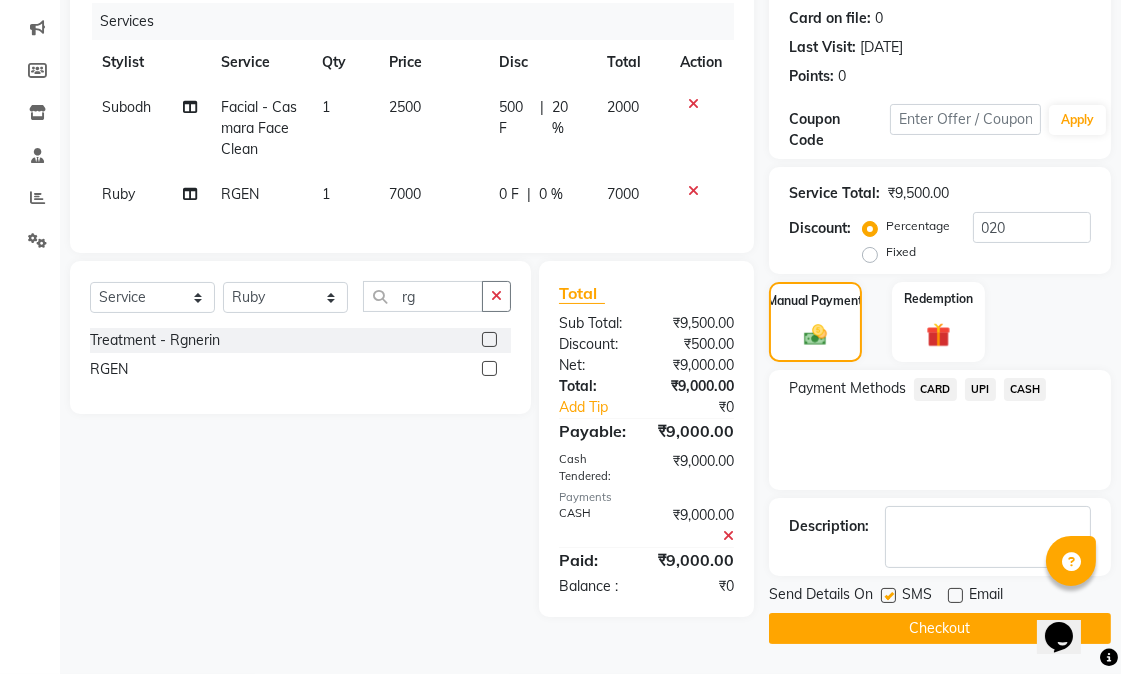 click on "Checkout" 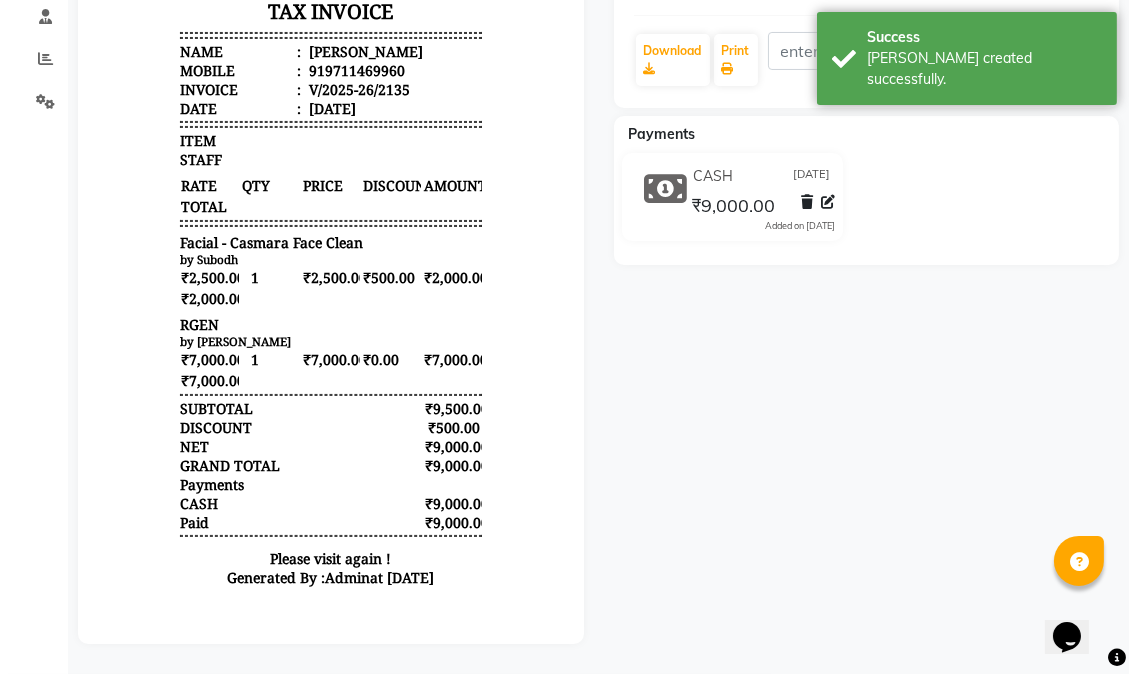 scroll, scrollTop: 0, scrollLeft: 0, axis: both 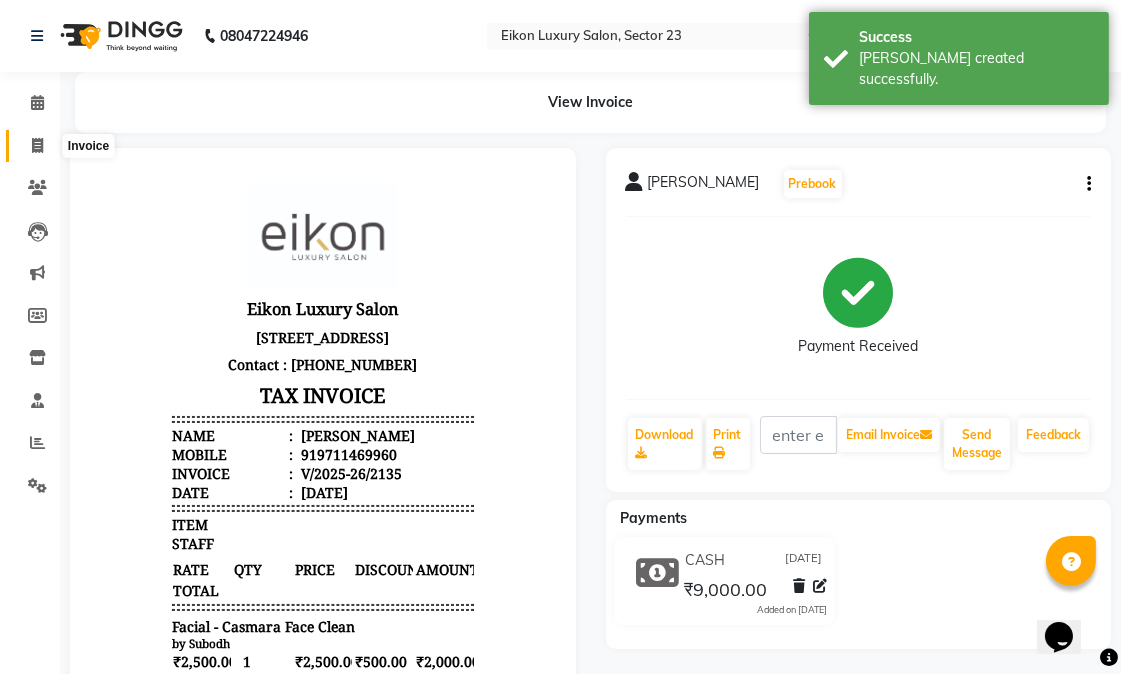 click 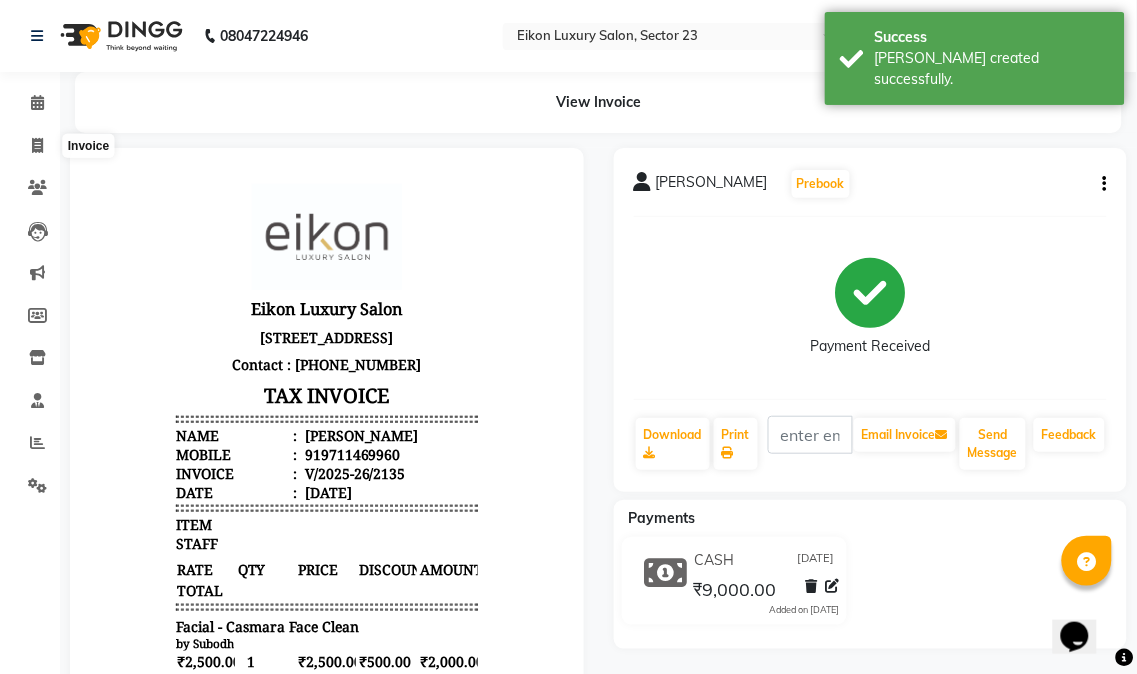 select on "service" 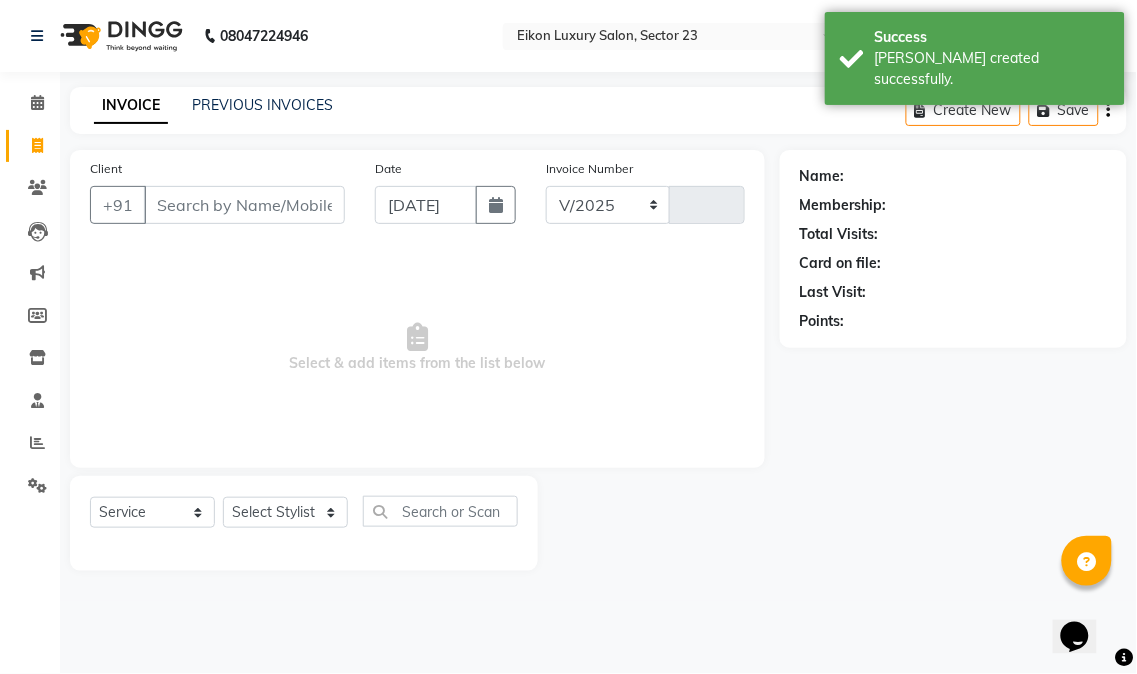 select on "7080" 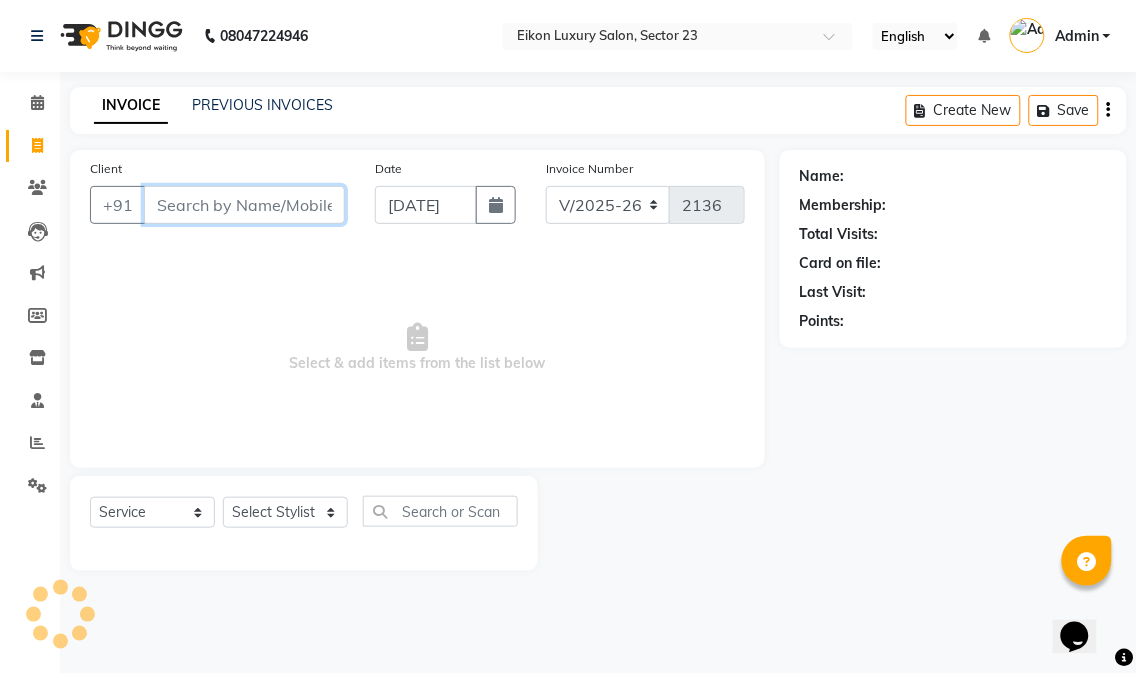 click on "Client" at bounding box center [244, 205] 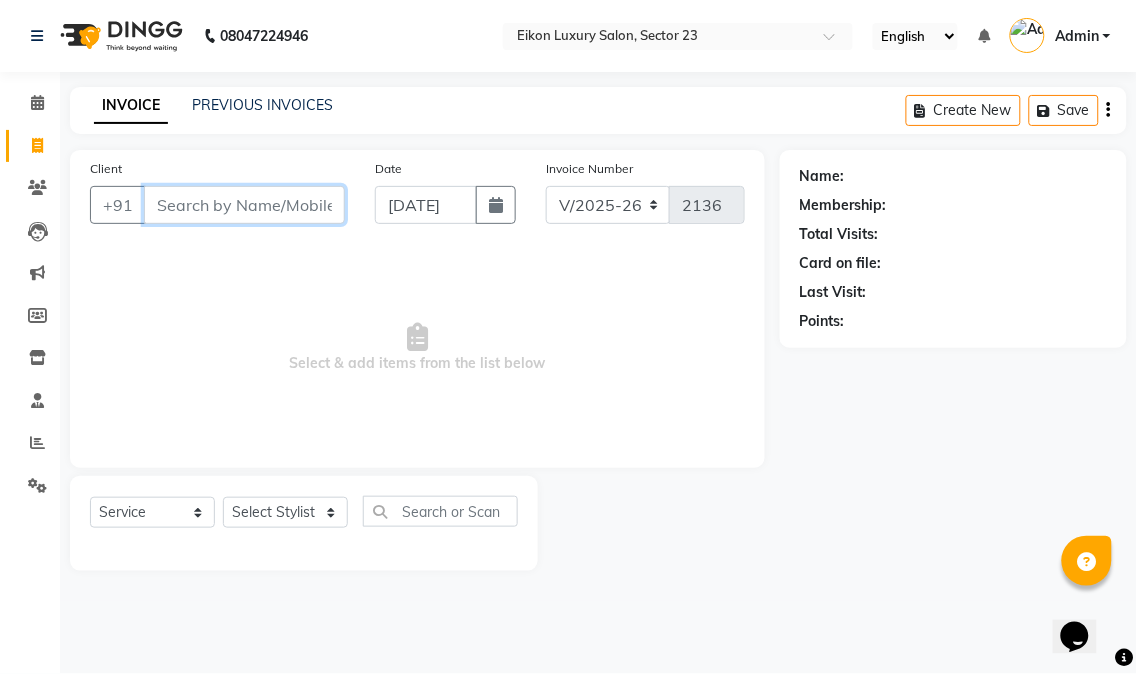 click on "Client" at bounding box center (244, 205) 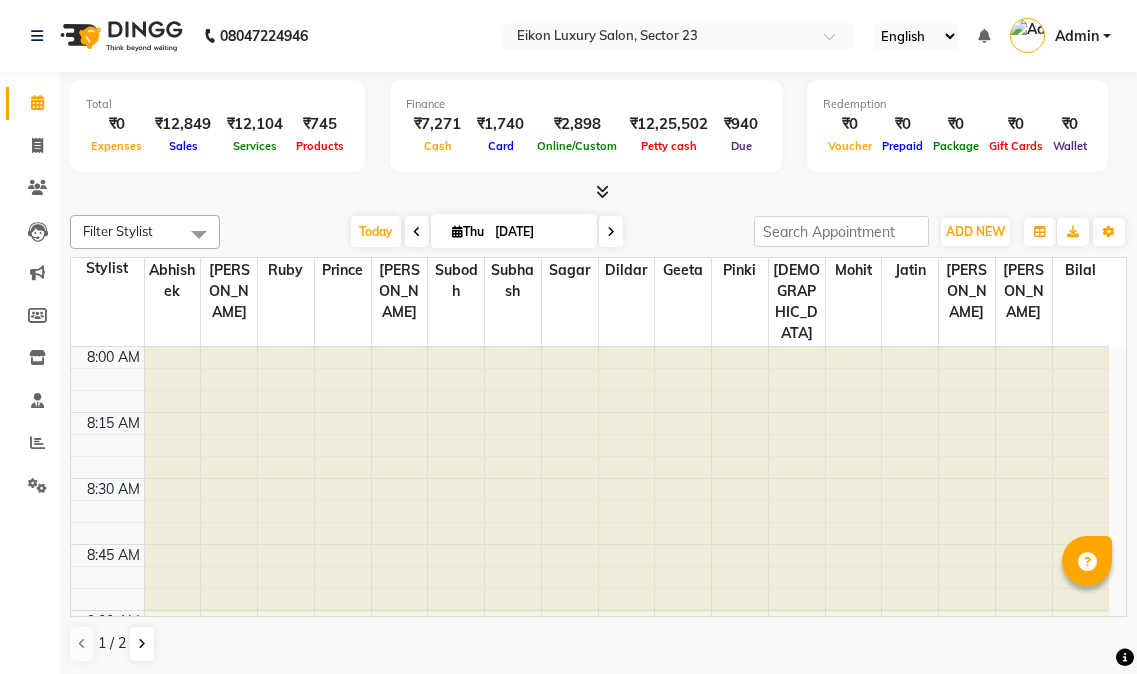 scroll, scrollTop: 0, scrollLeft: 0, axis: both 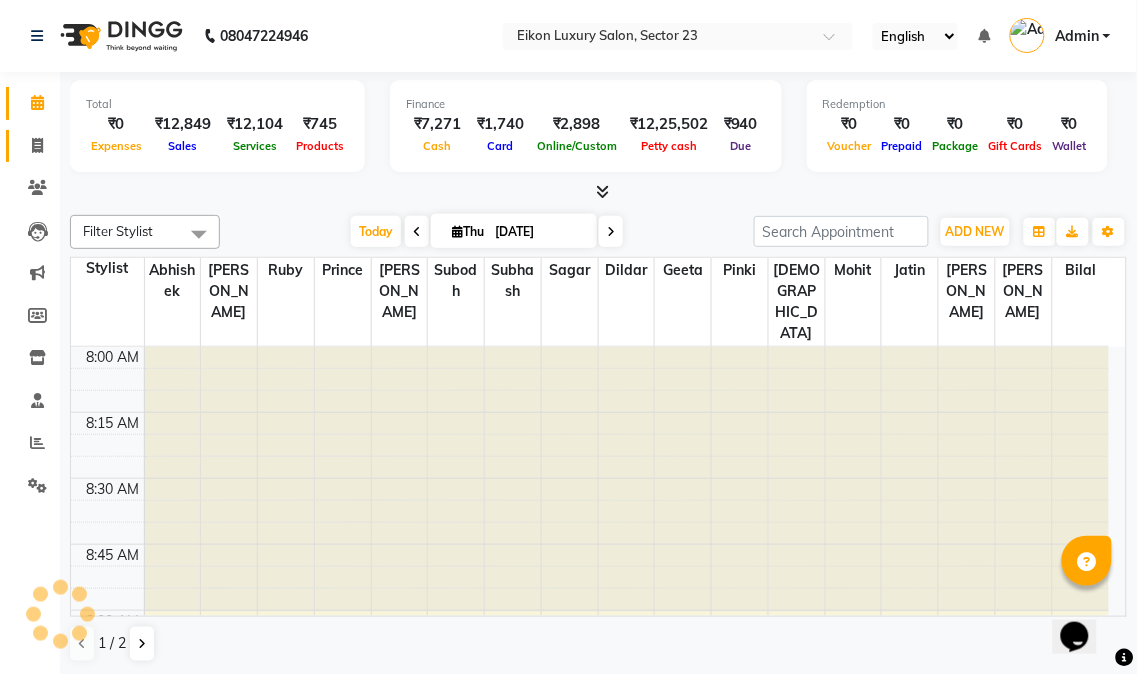click 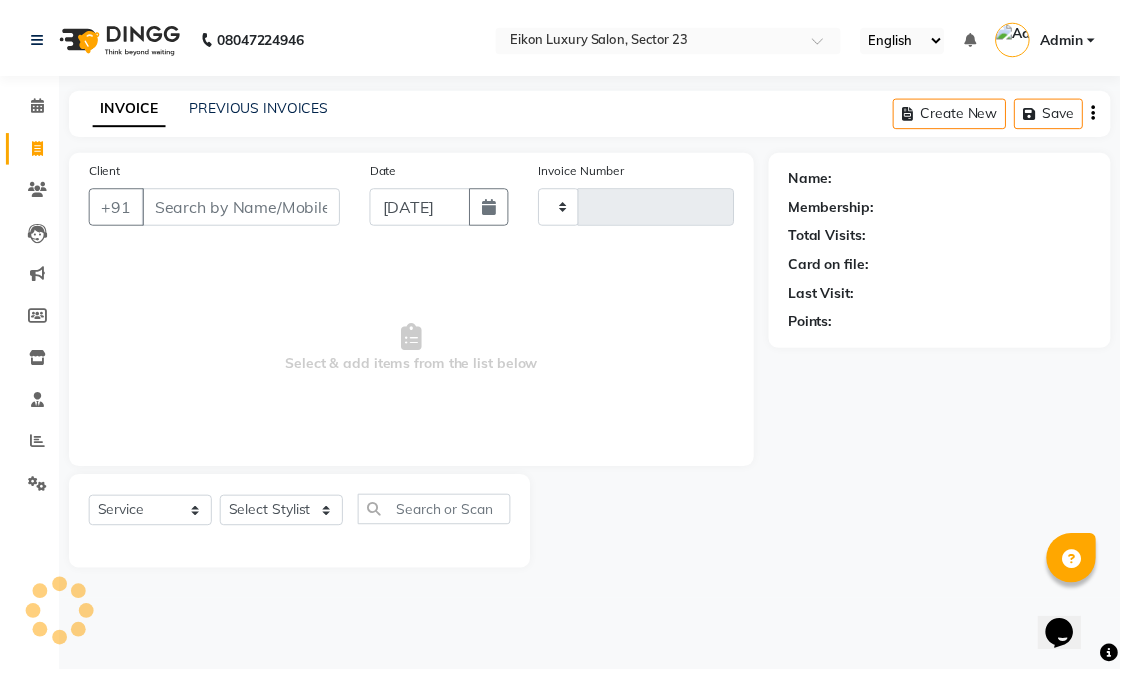 scroll, scrollTop: 0, scrollLeft: 0, axis: both 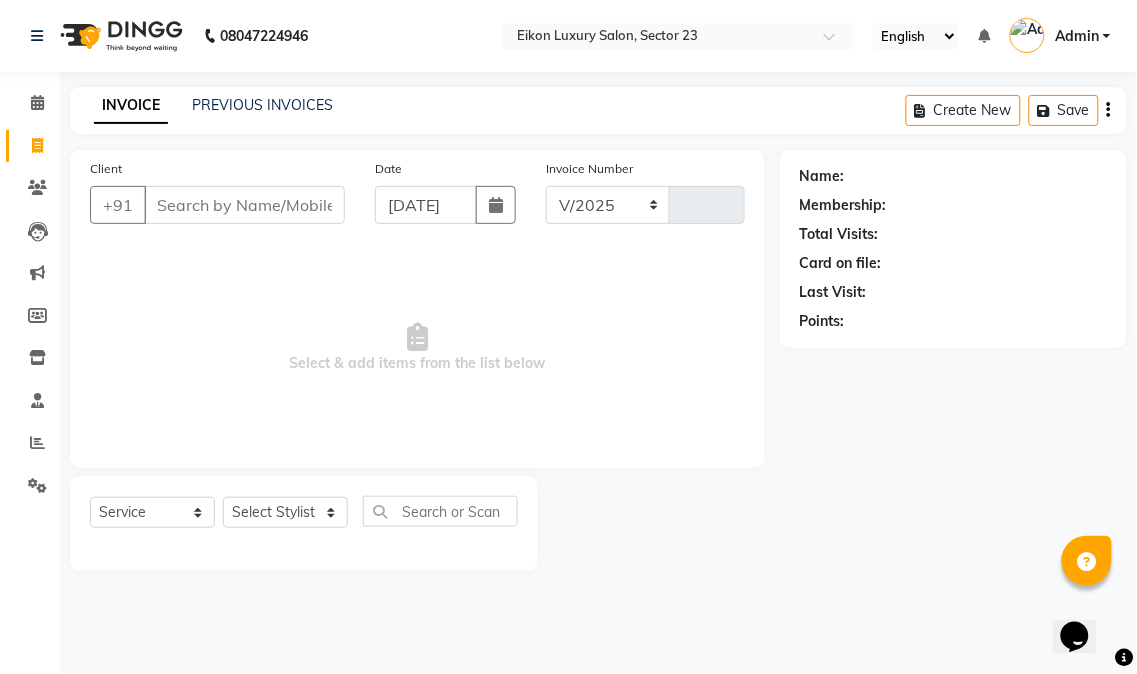 select on "7080" 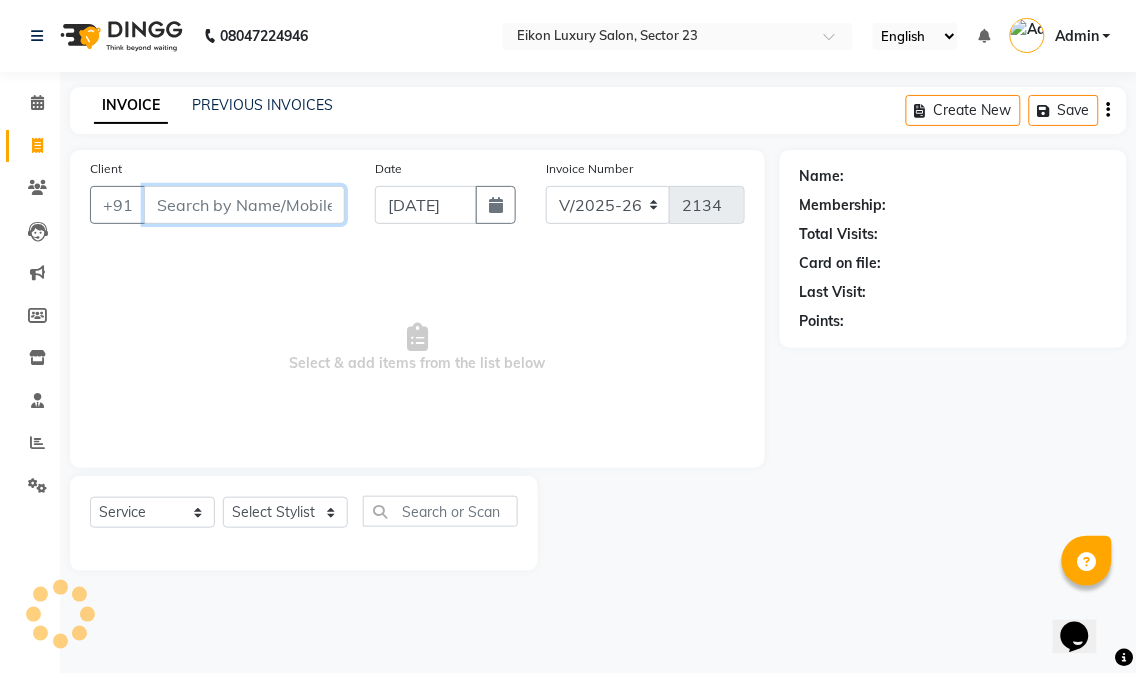click on "Client" at bounding box center (244, 205) 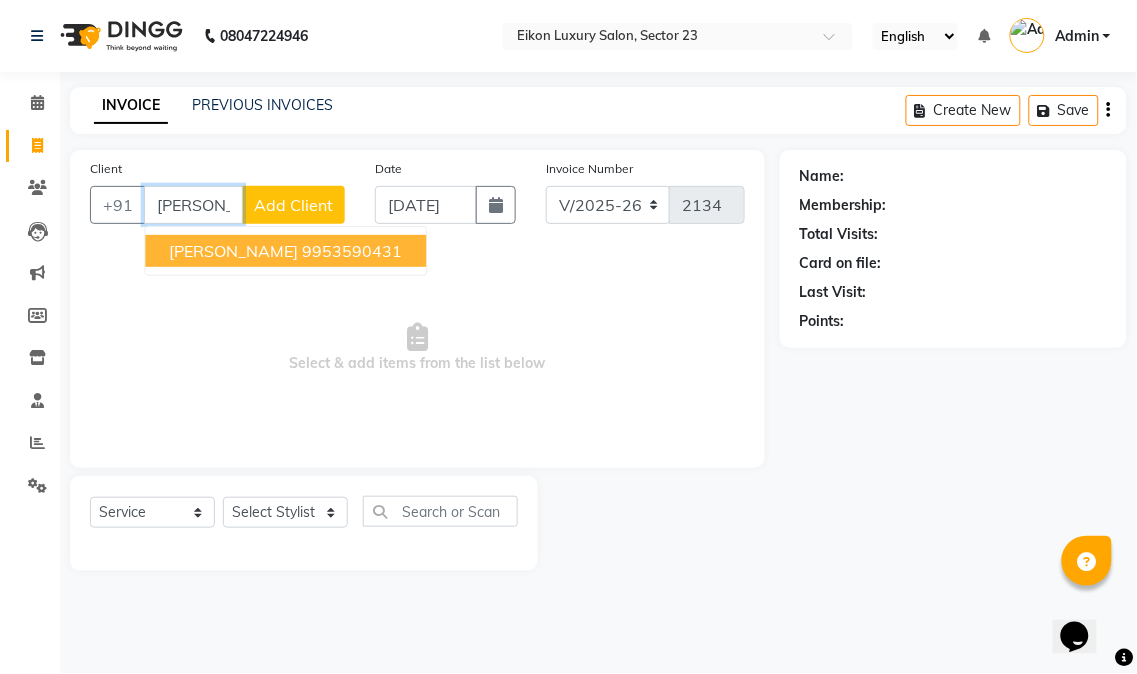 click on "[PERSON_NAME]  9953590431" at bounding box center (285, 251) 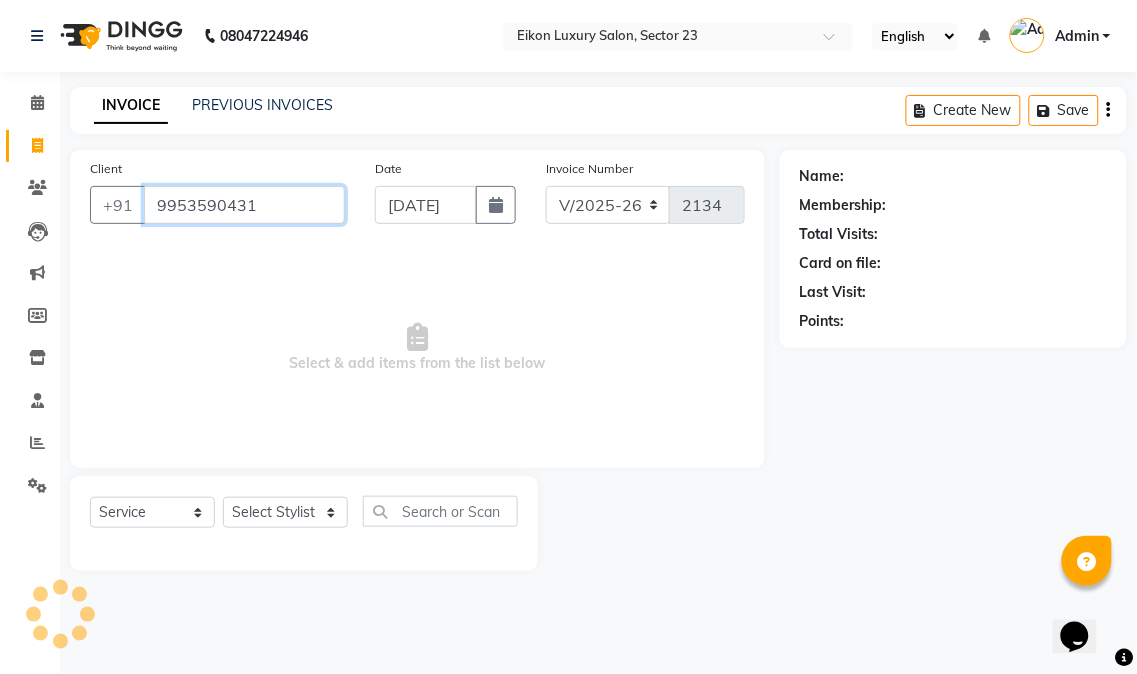 type on "9953590431" 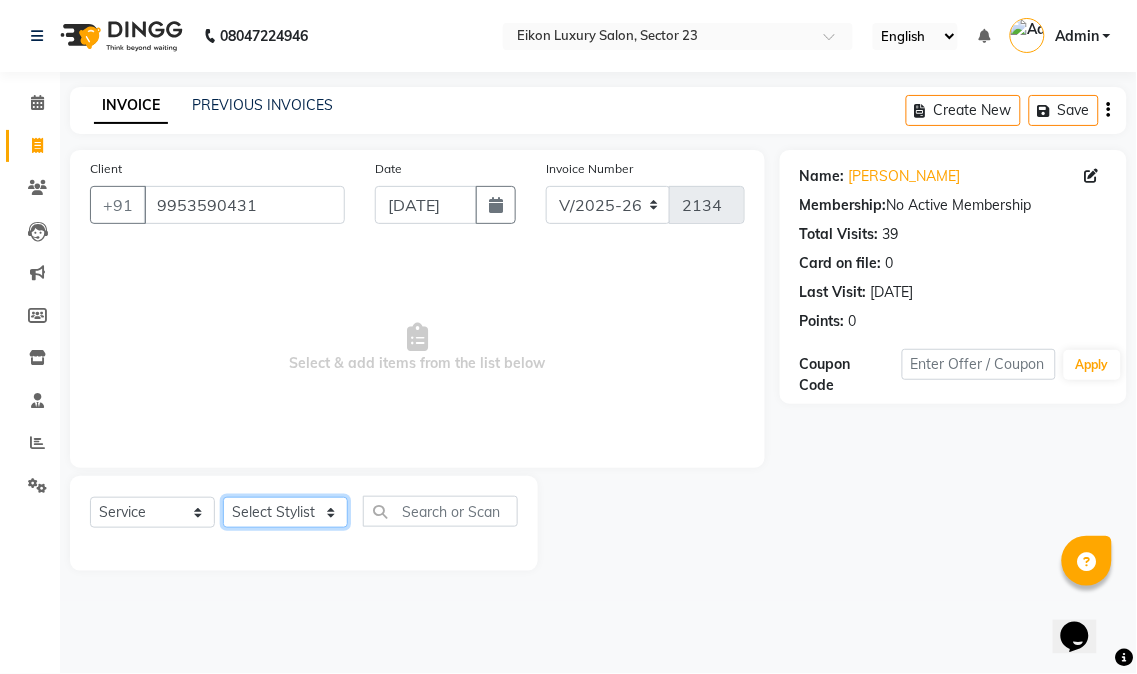 click on "Select Stylist Abhishek amit [PERSON_NAME] [PERSON_NAME] [PERSON_NAME] [PERSON_NAME] [PERSON_NAME] [PERSON_NAME] Mohit [PERSON_NAME] [PERSON_NAME] [PERSON_NAME] [PERSON_NAME] [PERSON_NAME]" 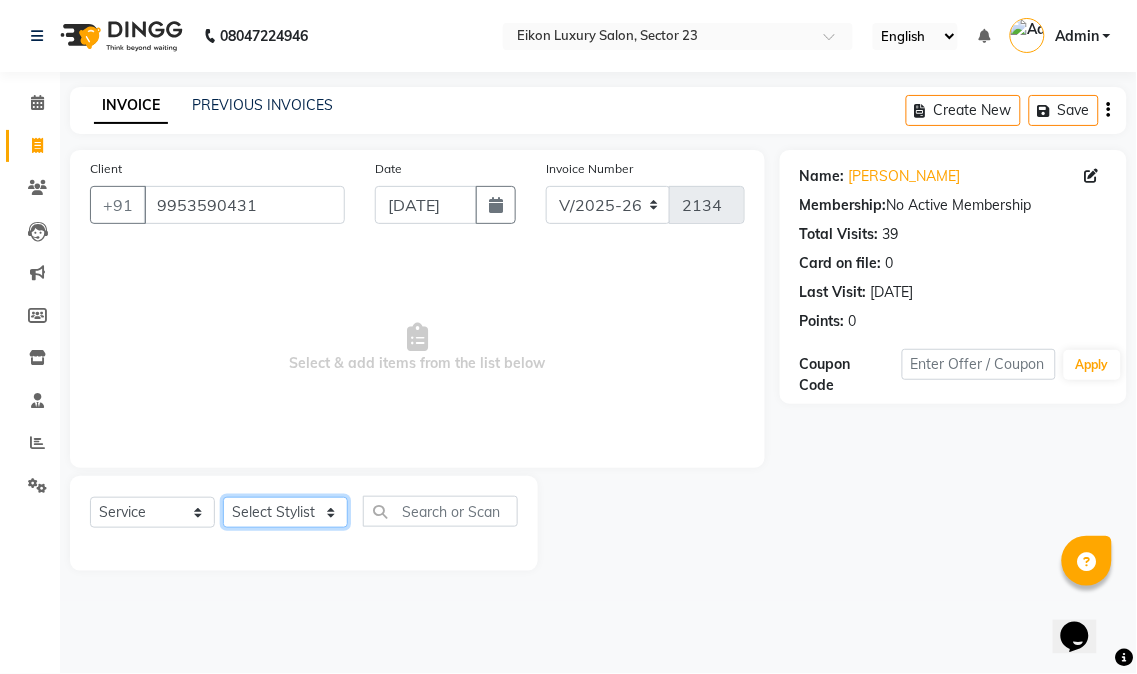 select on "58956" 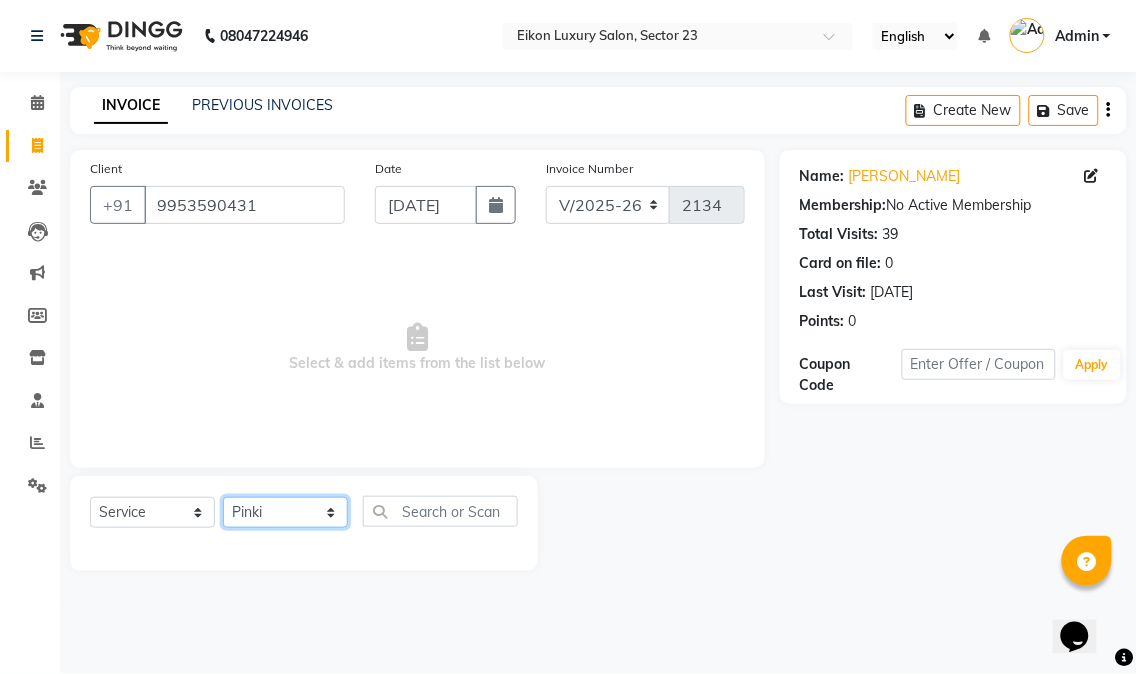 click on "Select Stylist Abhishek amit [PERSON_NAME] [PERSON_NAME] [PERSON_NAME] [PERSON_NAME] [PERSON_NAME] [PERSON_NAME] Mohit [PERSON_NAME] [PERSON_NAME] [PERSON_NAME] [PERSON_NAME] [PERSON_NAME]" 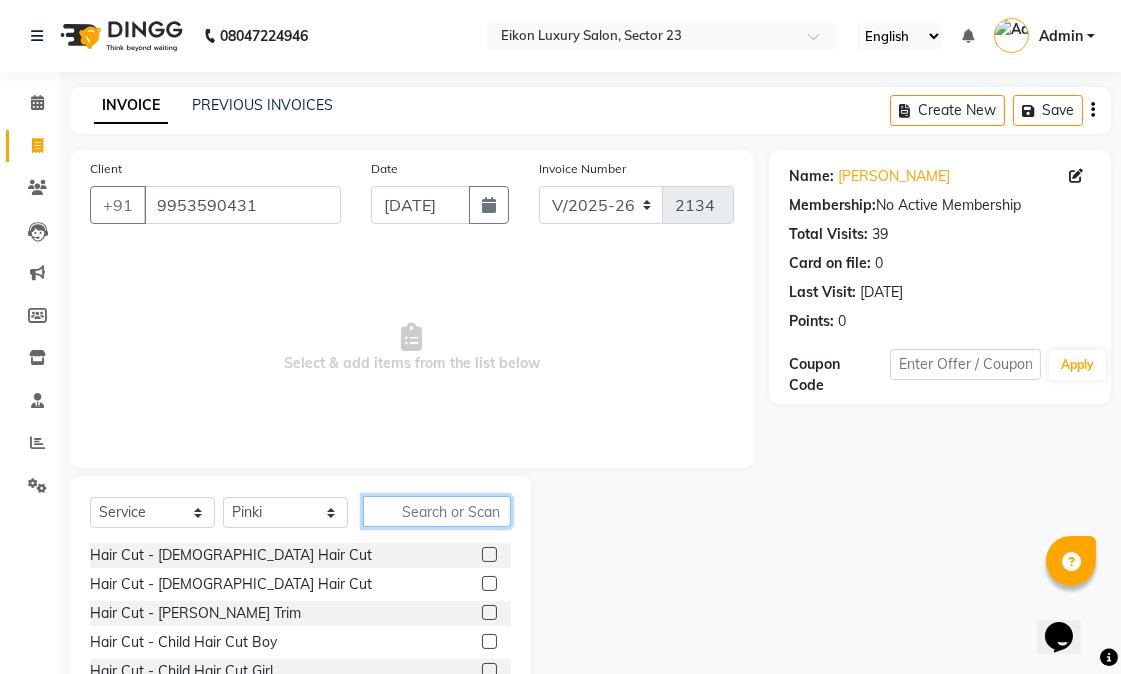 click 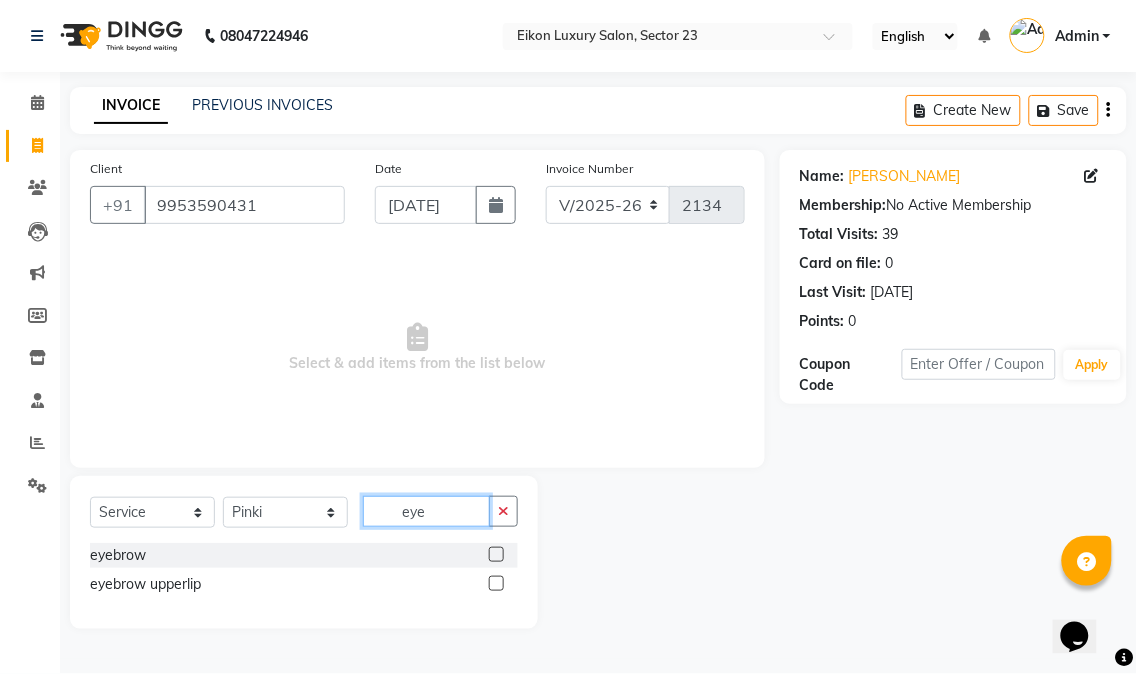 type on "eye" 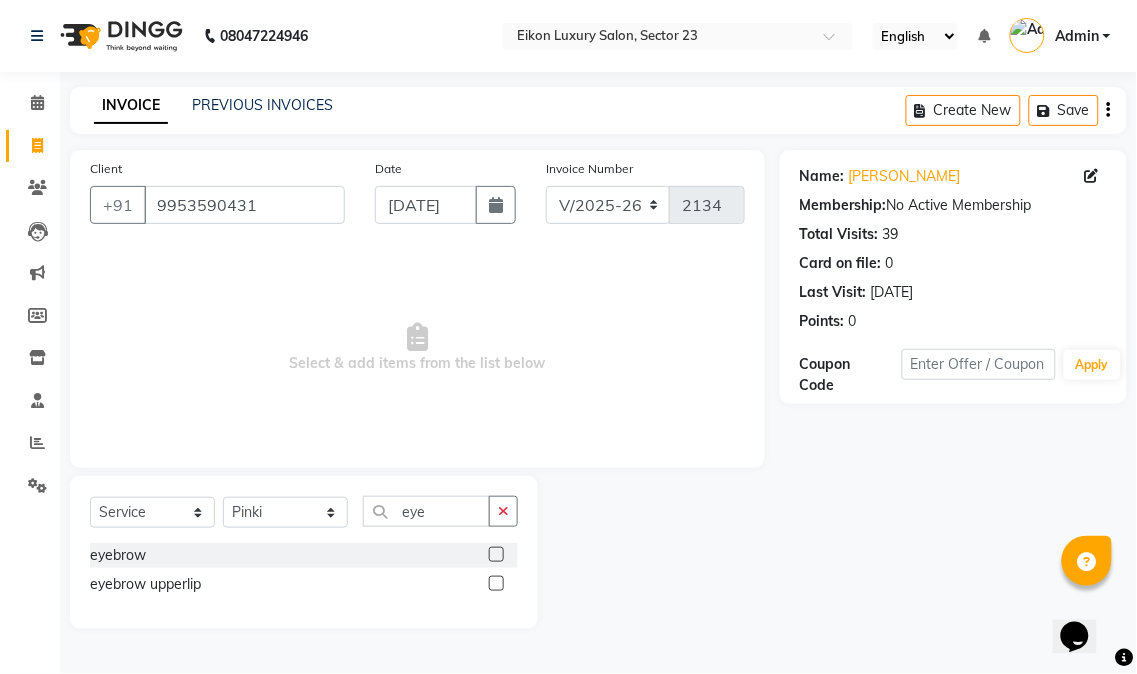 click 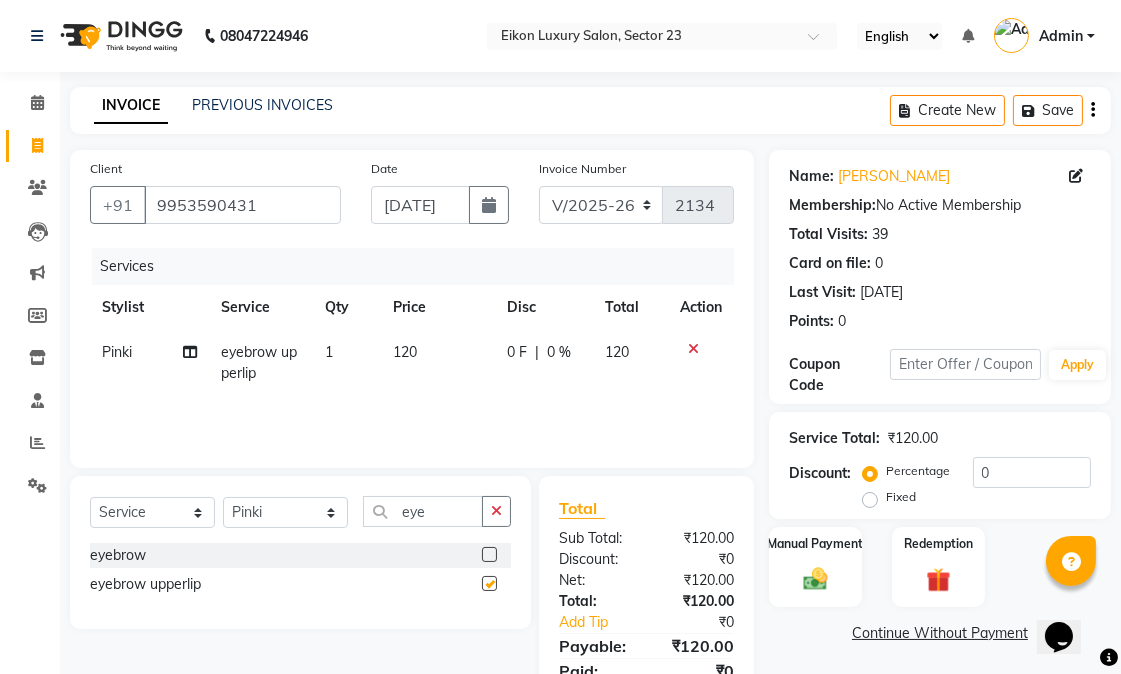 checkbox on "false" 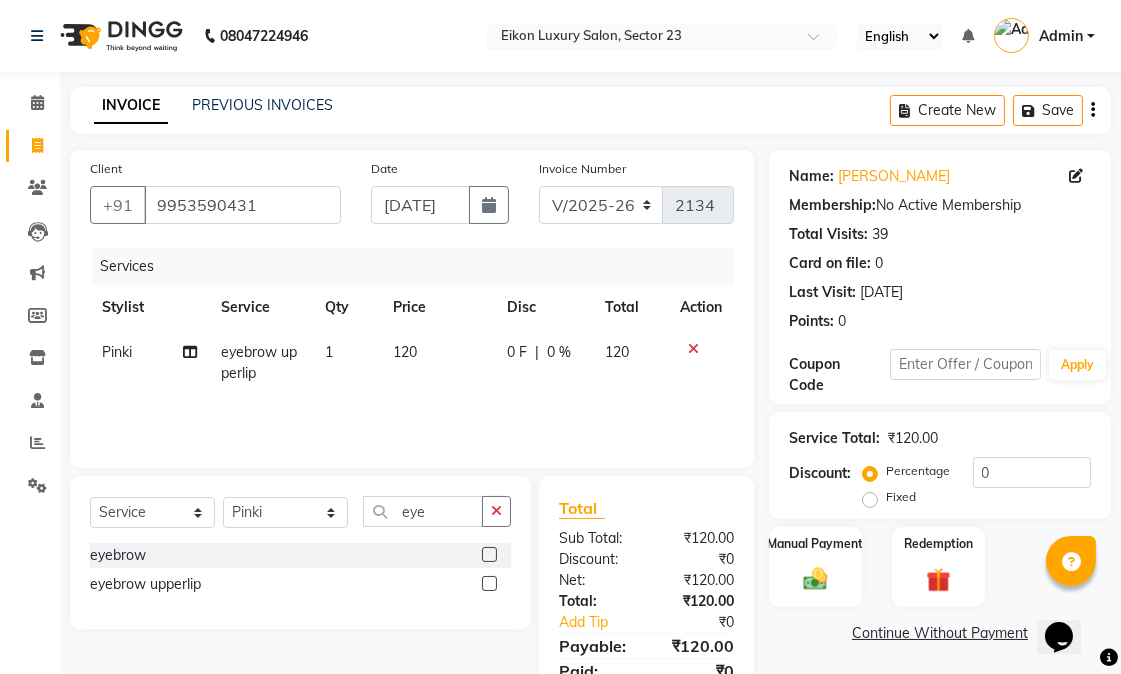 scroll, scrollTop: 84, scrollLeft: 0, axis: vertical 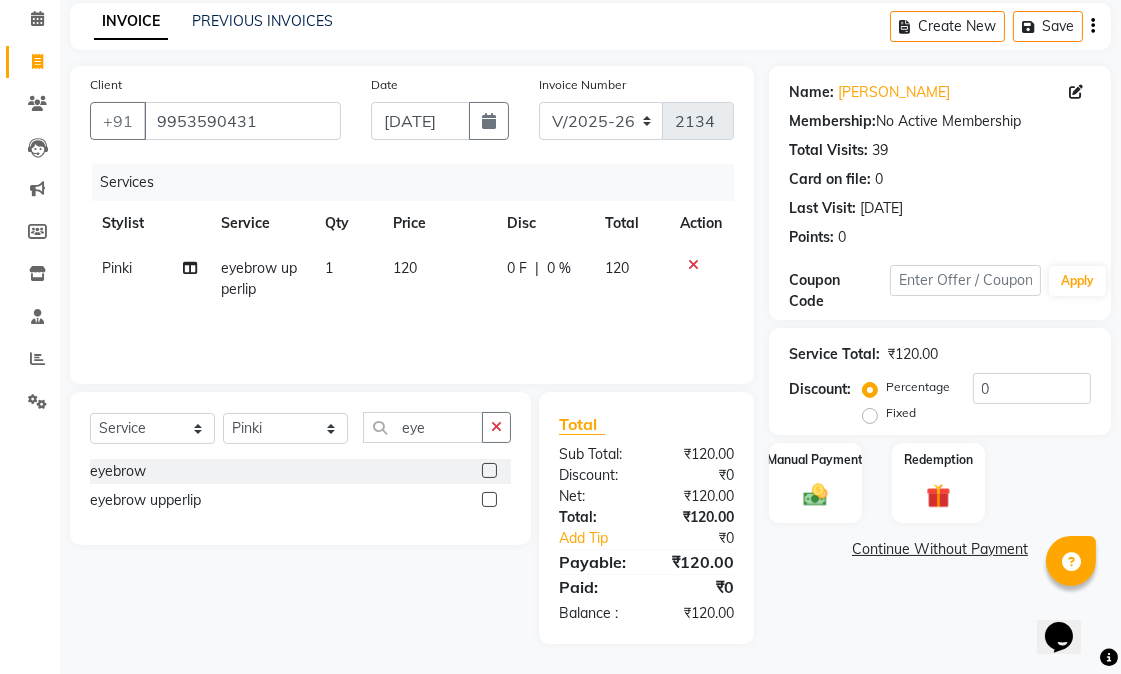 click on "120" 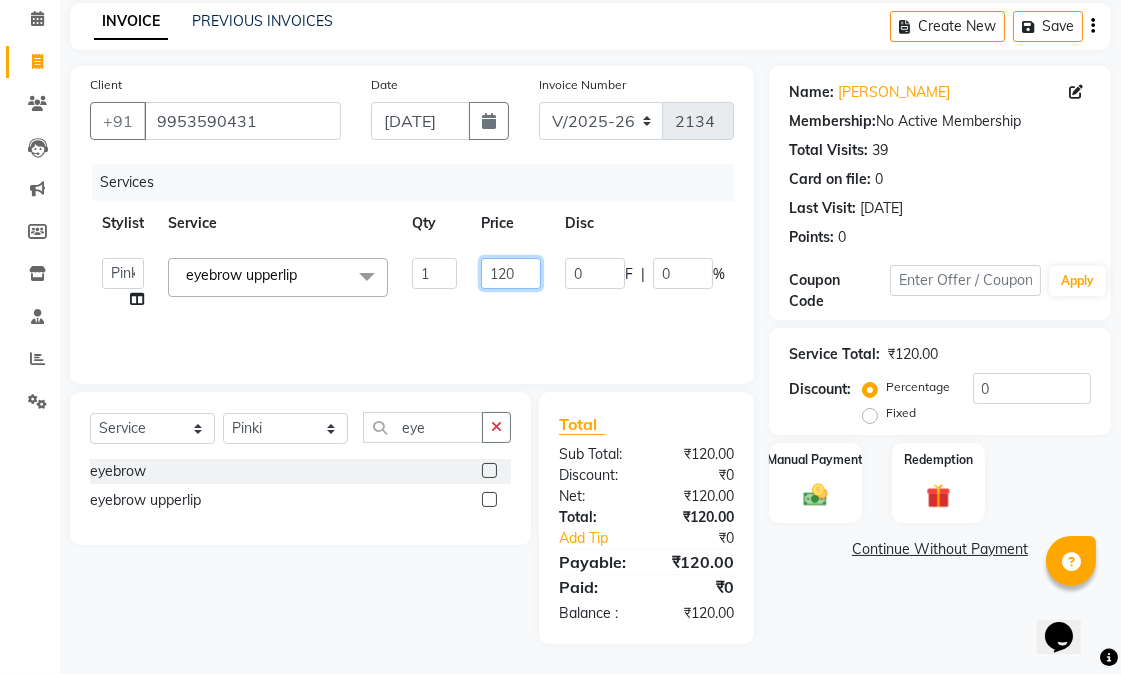 click on "120" 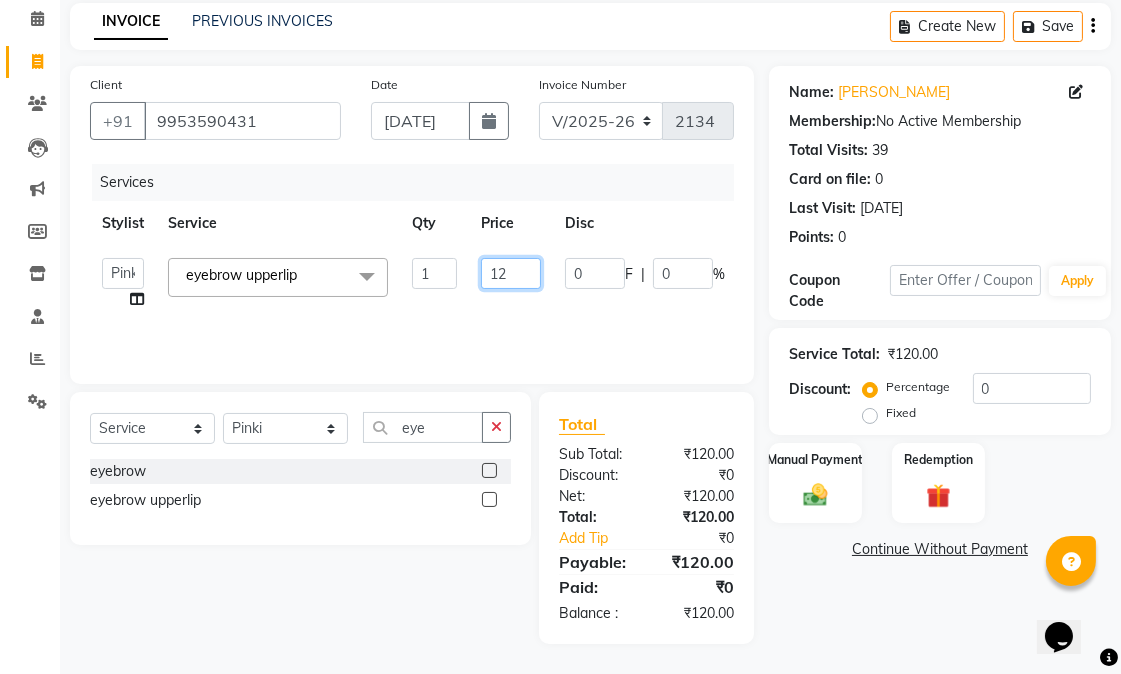 type on "1" 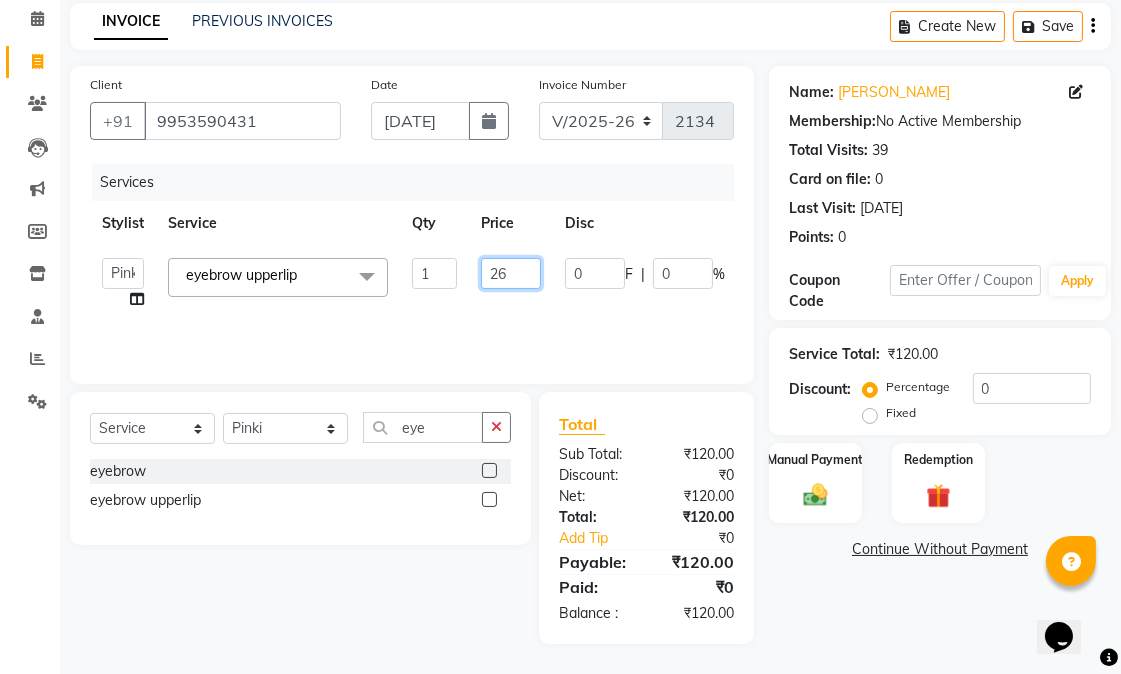 type on "260" 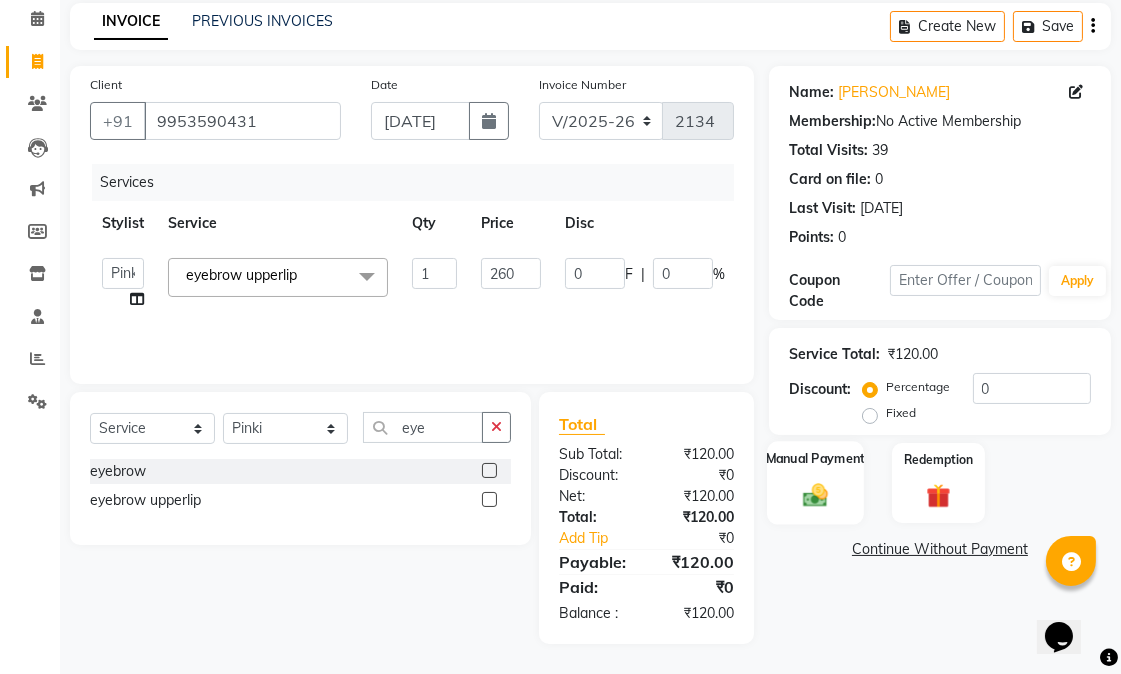 click 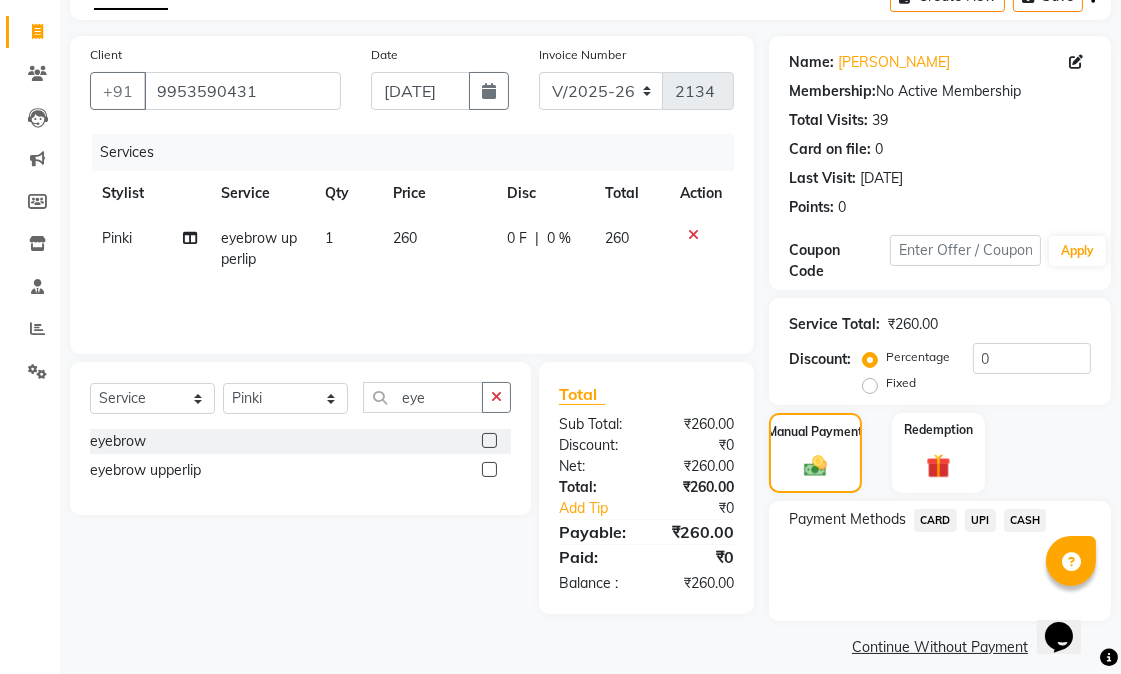 scroll, scrollTop: 131, scrollLeft: 0, axis: vertical 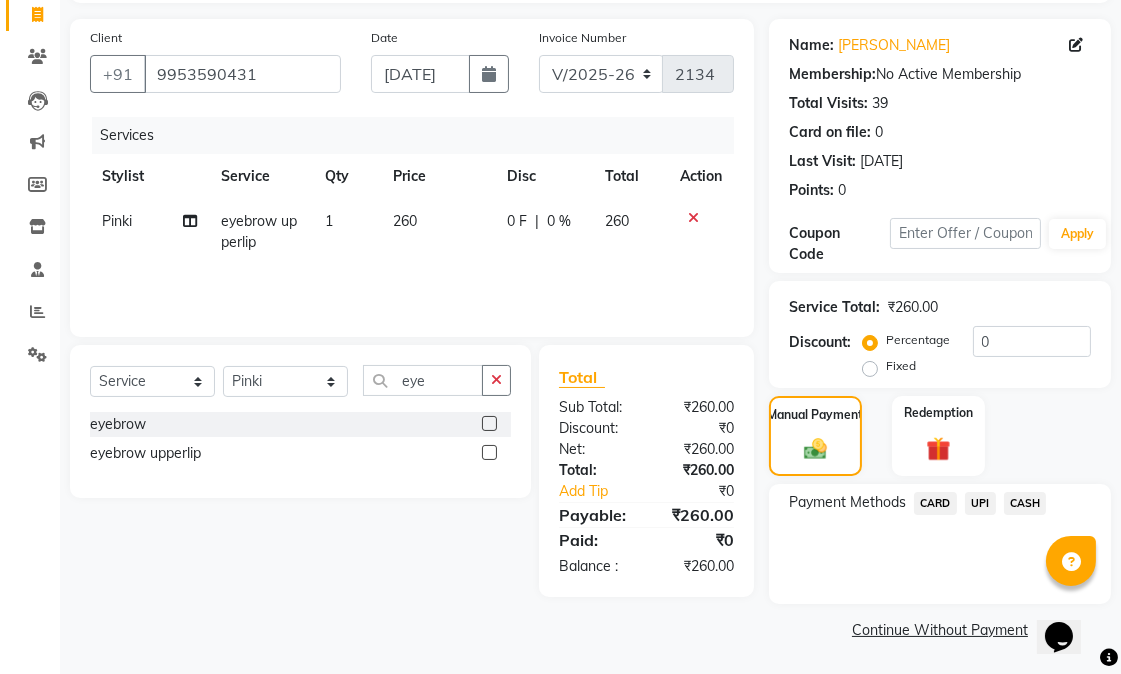 click on "UPI" 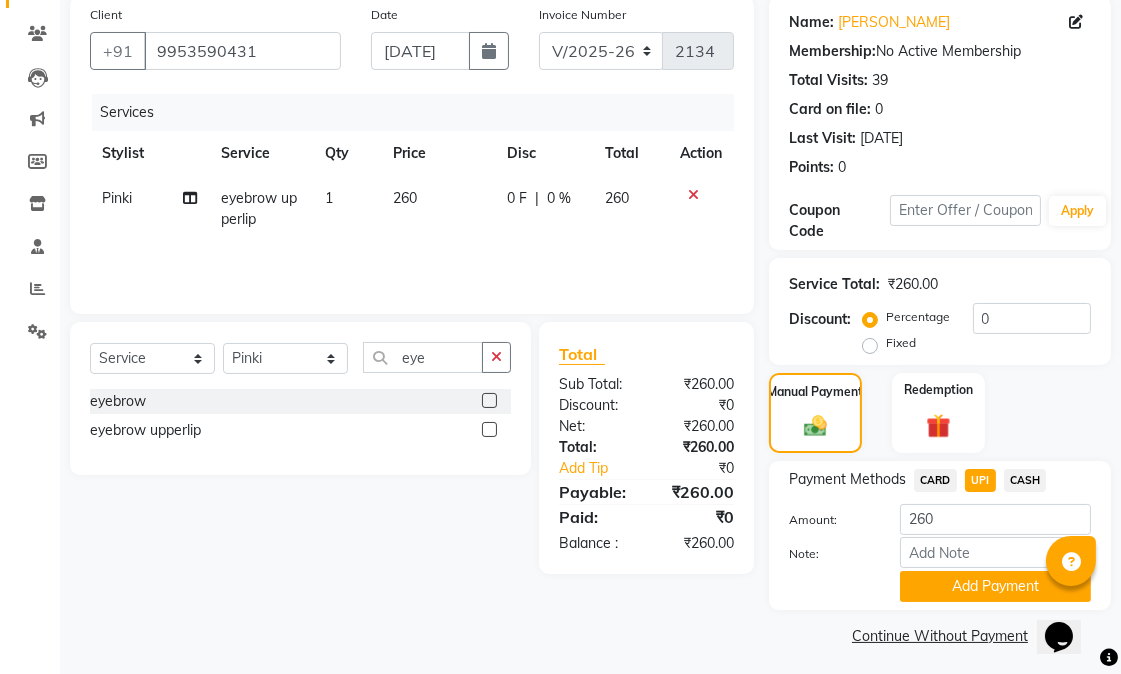scroll, scrollTop: 161, scrollLeft: 0, axis: vertical 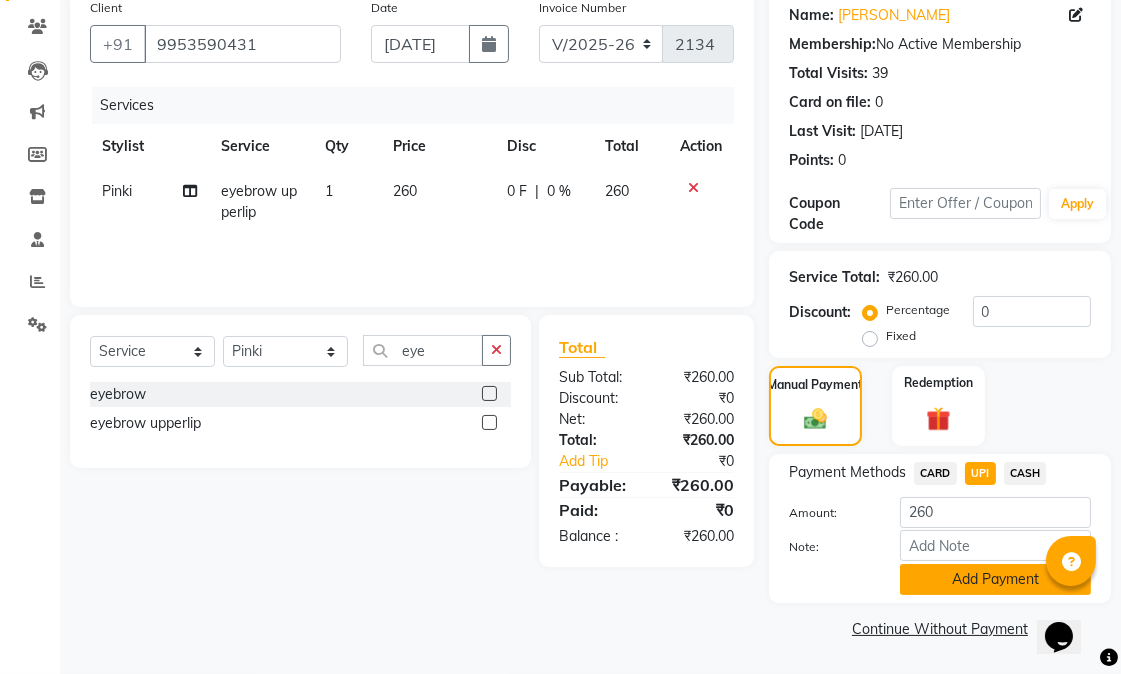 click on "Add Payment" 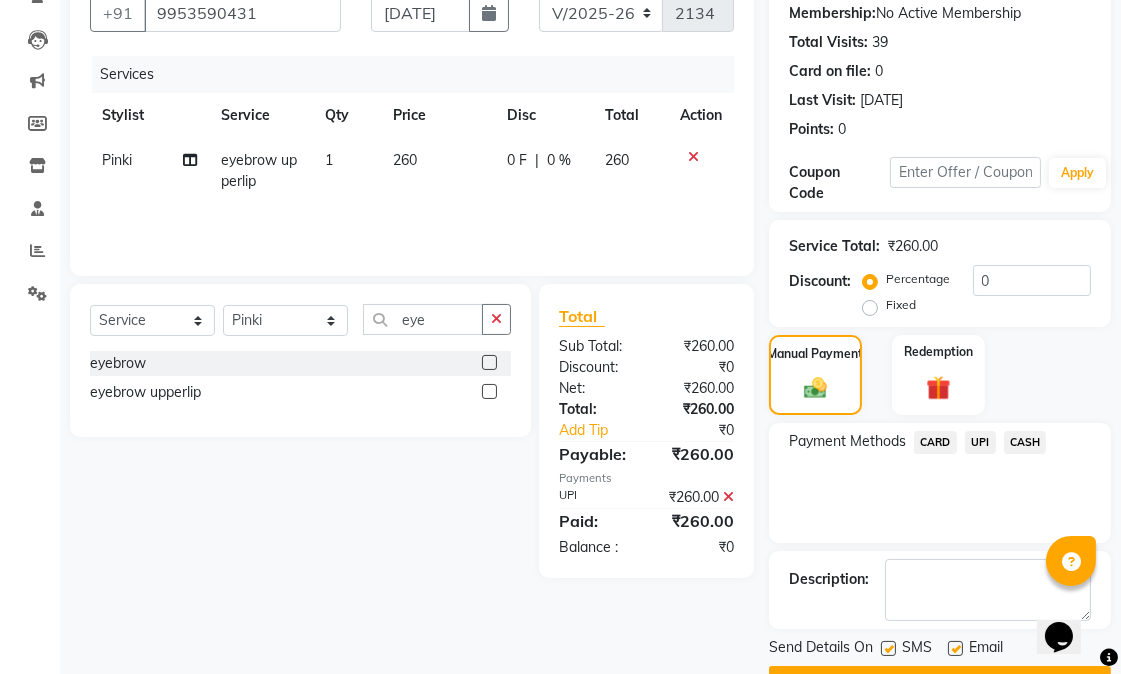 scroll, scrollTop: 244, scrollLeft: 0, axis: vertical 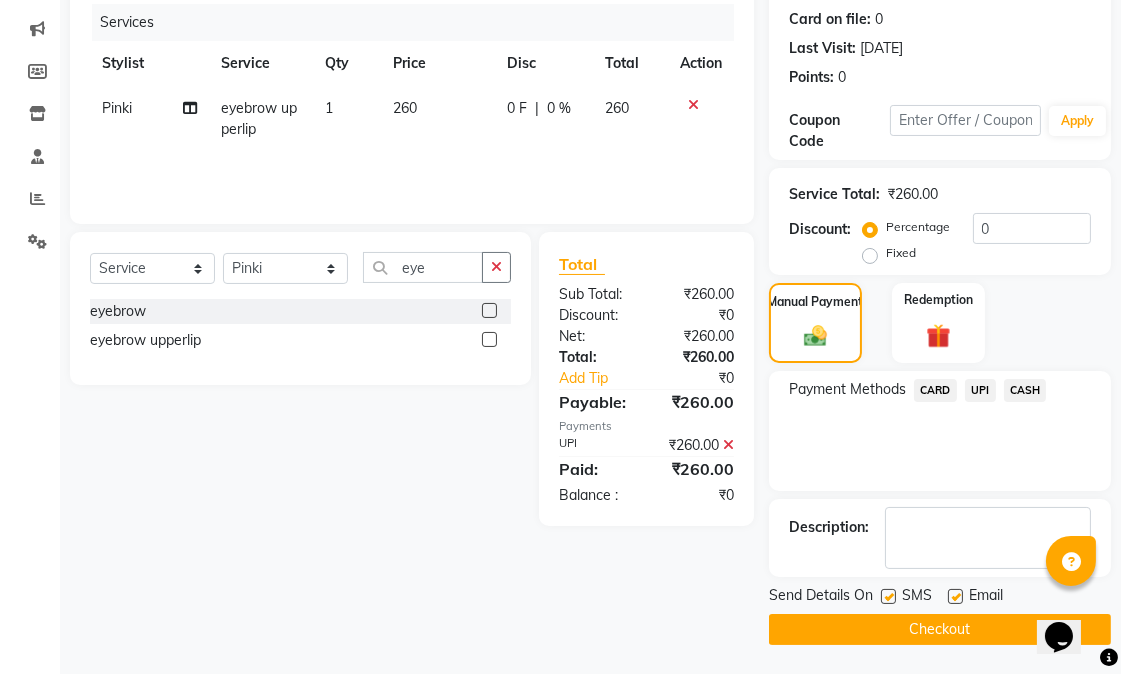 click 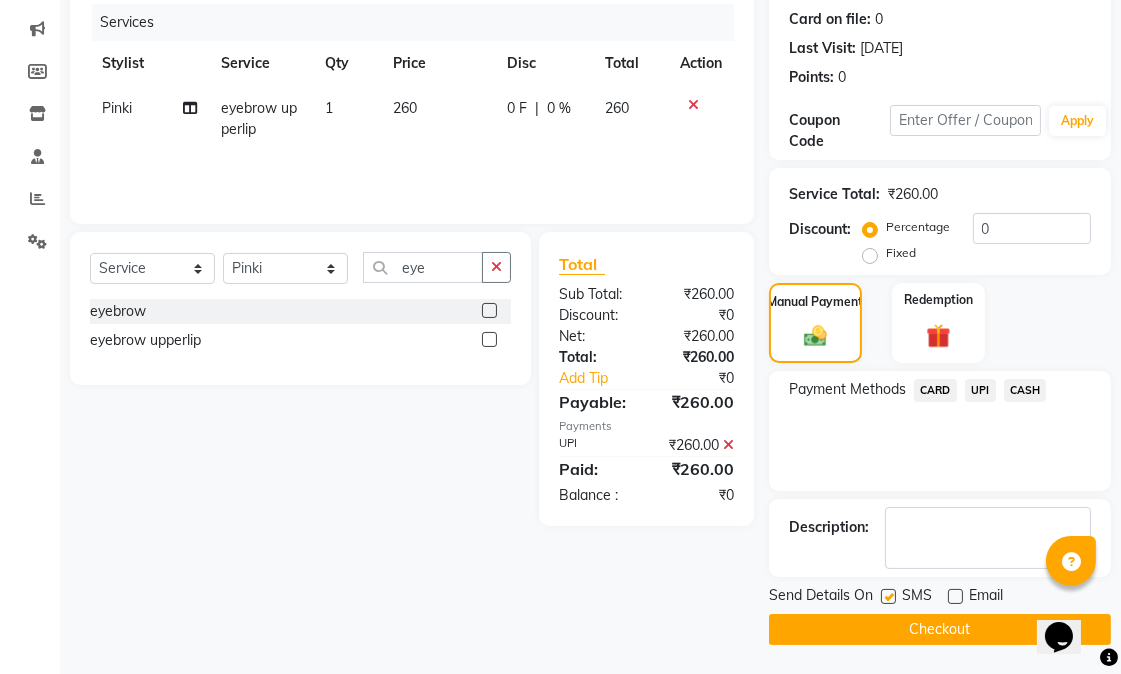 drag, startPoint x: 890, startPoint y: 596, endPoint x: 890, endPoint y: 607, distance: 11 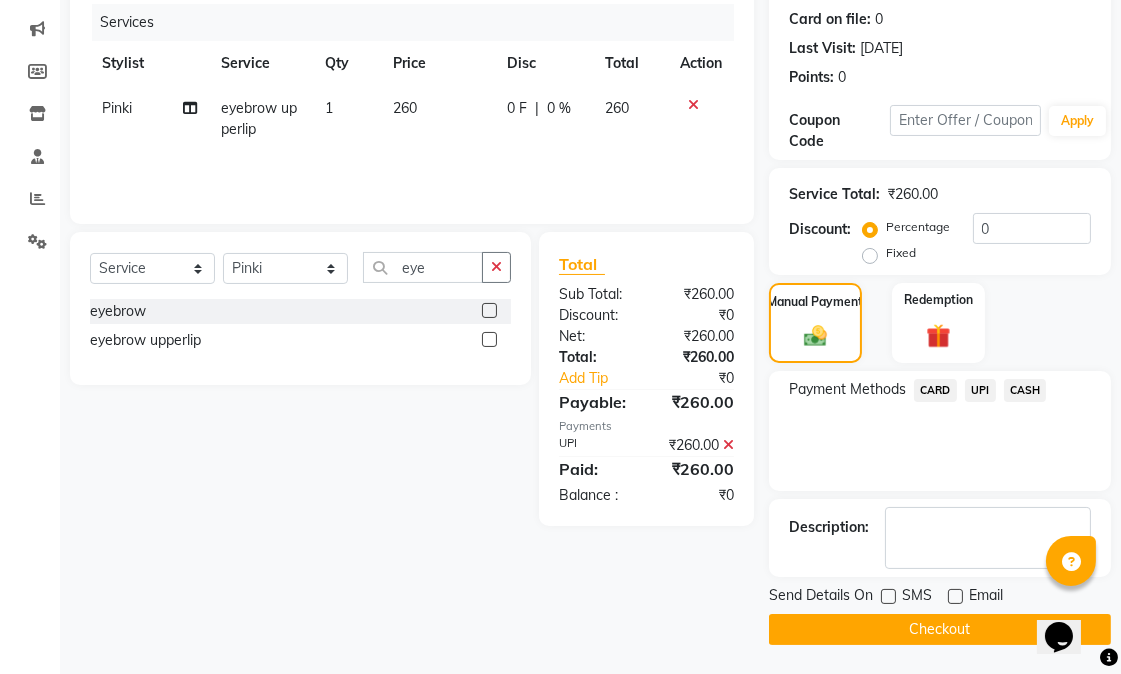 click on "Checkout" 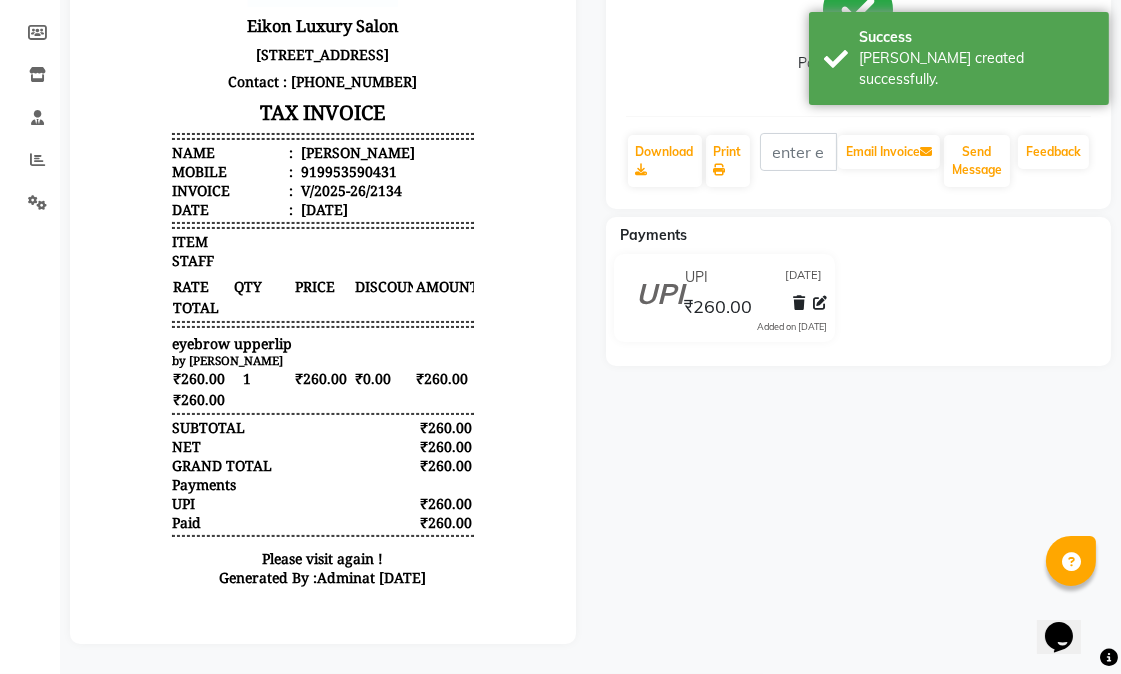 scroll, scrollTop: 0, scrollLeft: 0, axis: both 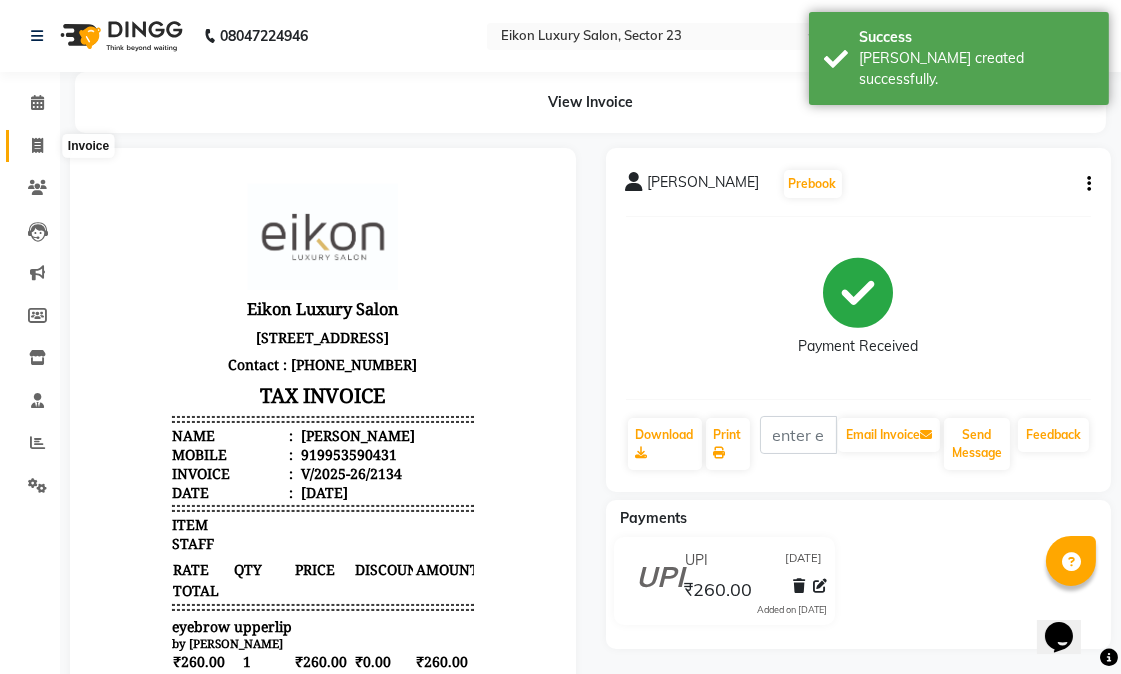 click 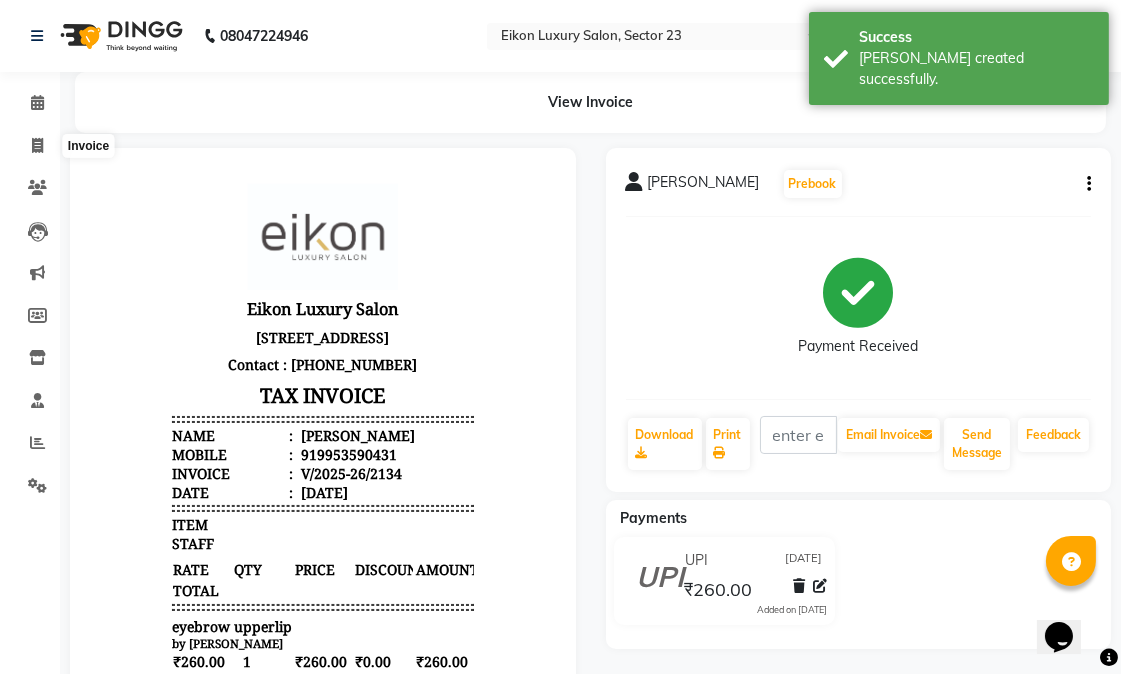 select on "service" 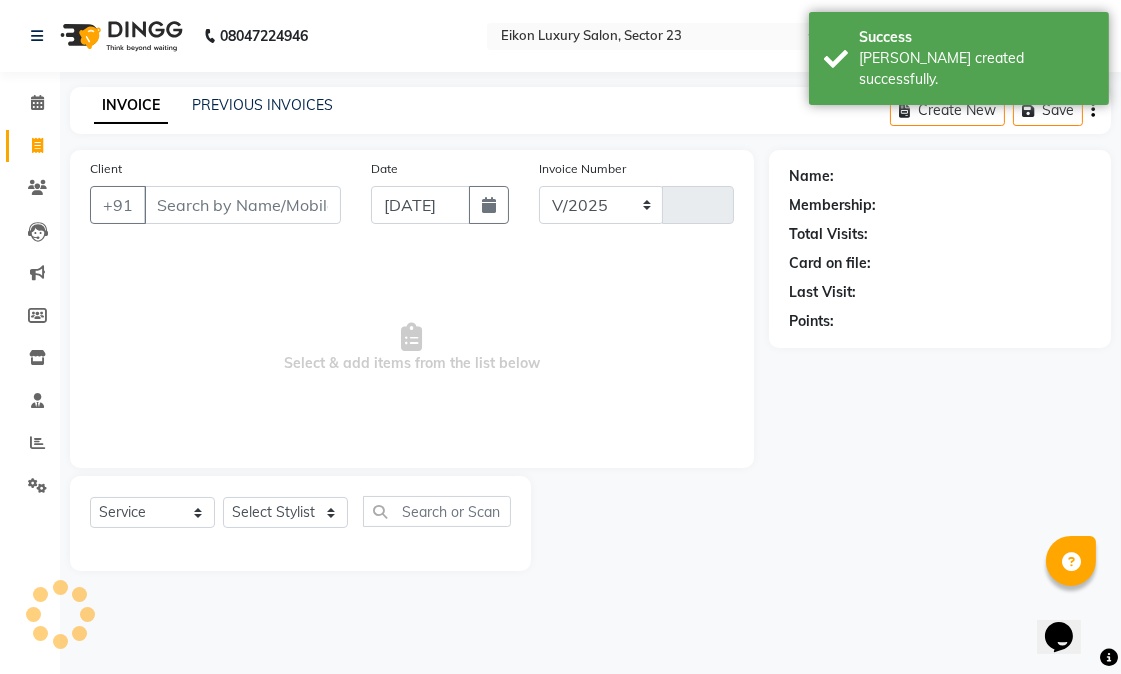 select on "7080" 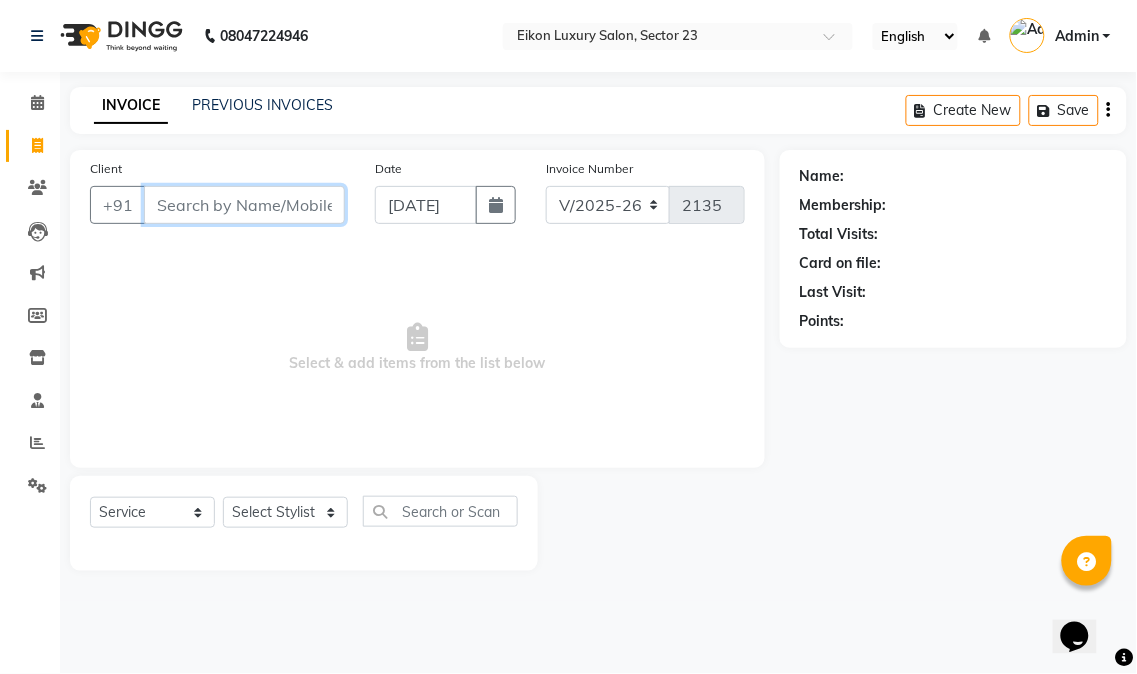 click on "Client" at bounding box center [244, 205] 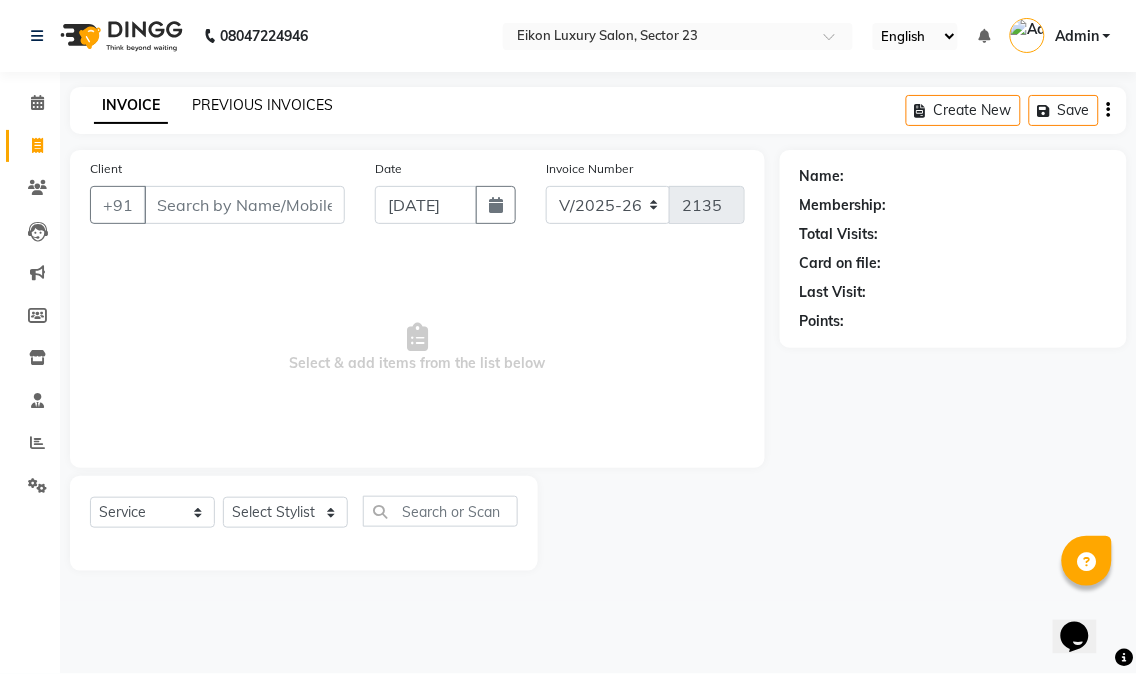 click on "PREVIOUS INVOICES" 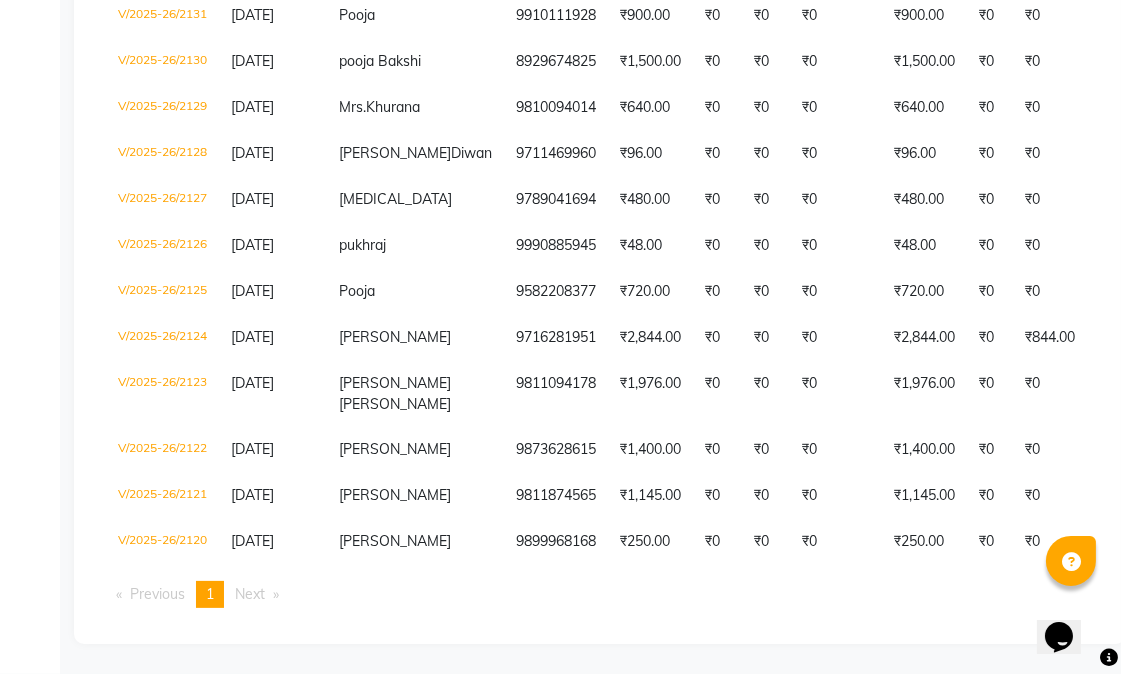 scroll, scrollTop: 697, scrollLeft: 0, axis: vertical 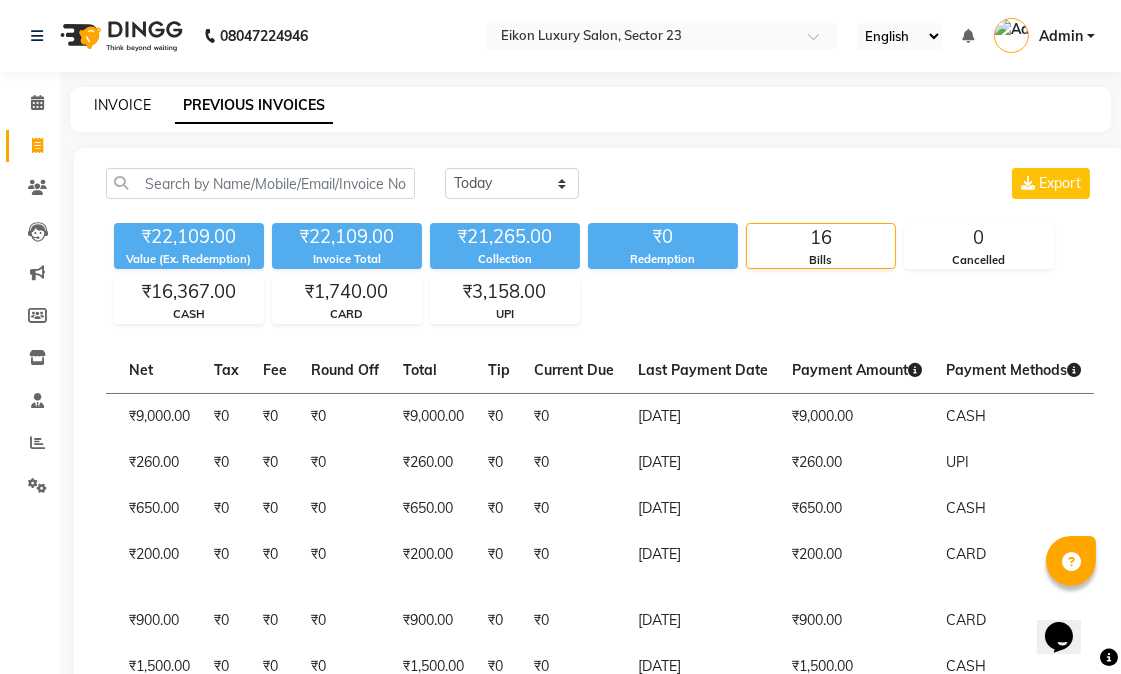 click on "INVOICE" 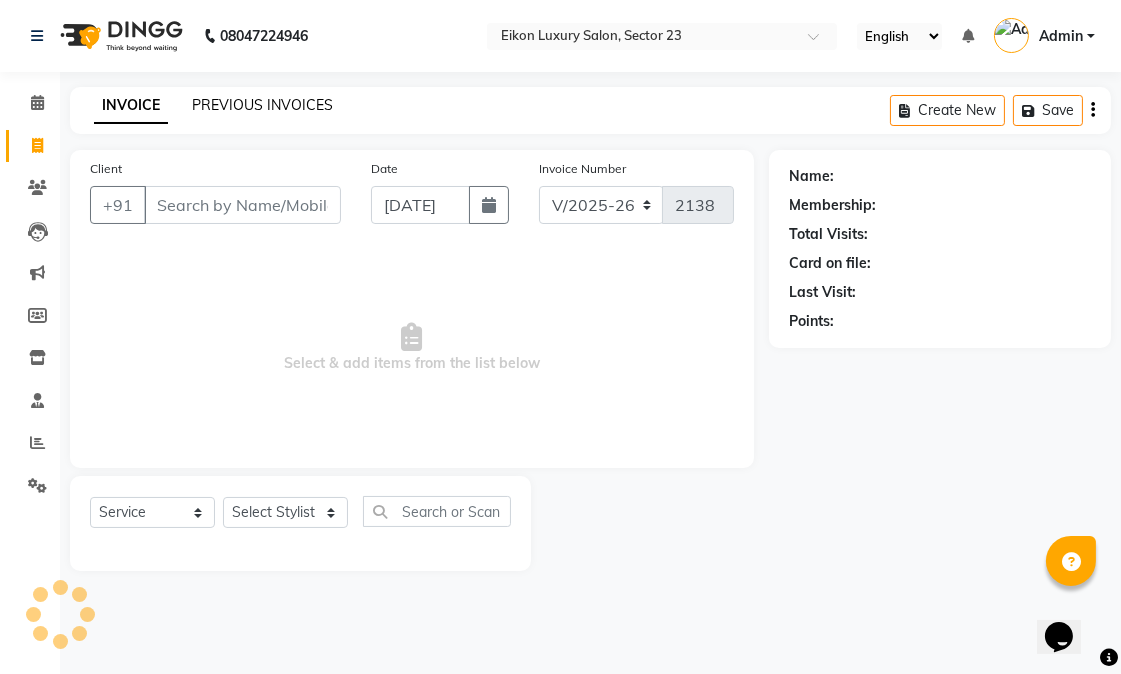 drag, startPoint x: 140, startPoint y: 107, endPoint x: 253, endPoint y: 105, distance: 113.0177 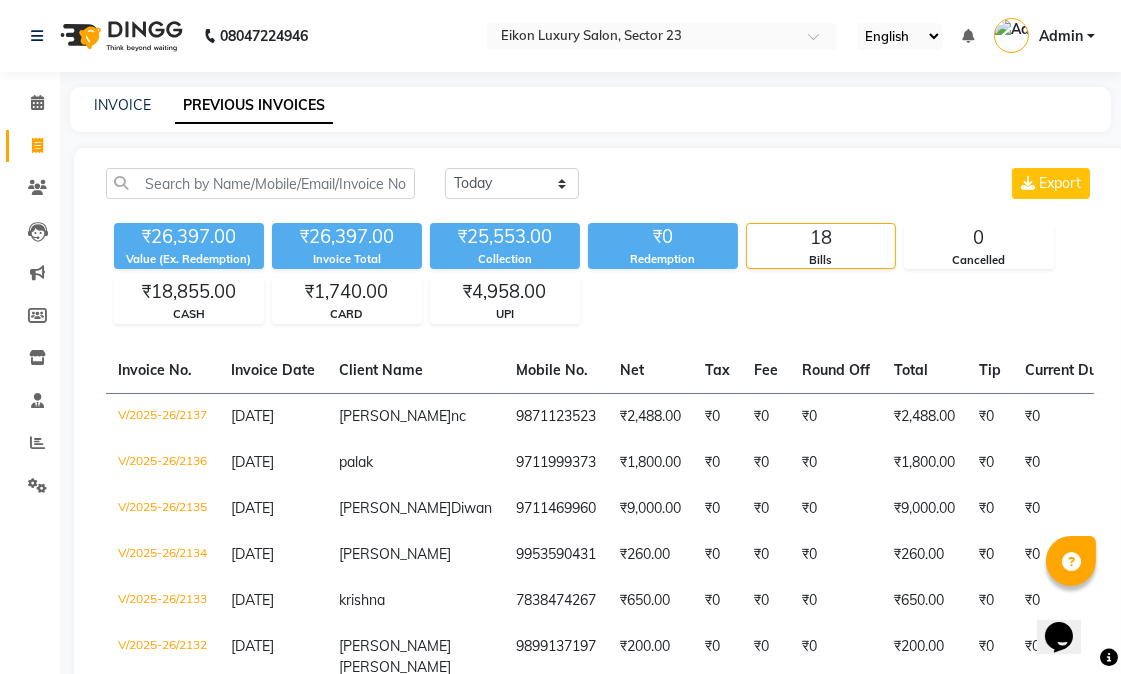drag, startPoint x: 26, startPoint y: 137, endPoint x: 86, endPoint y: 32, distance: 120.93387 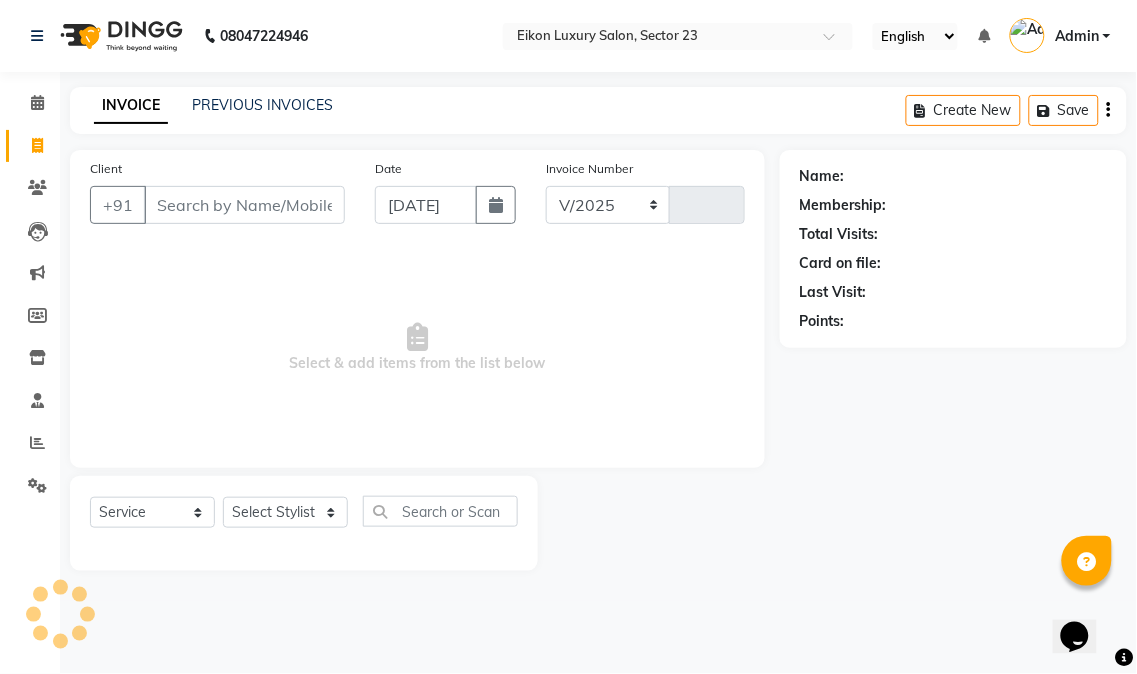 select on "7080" 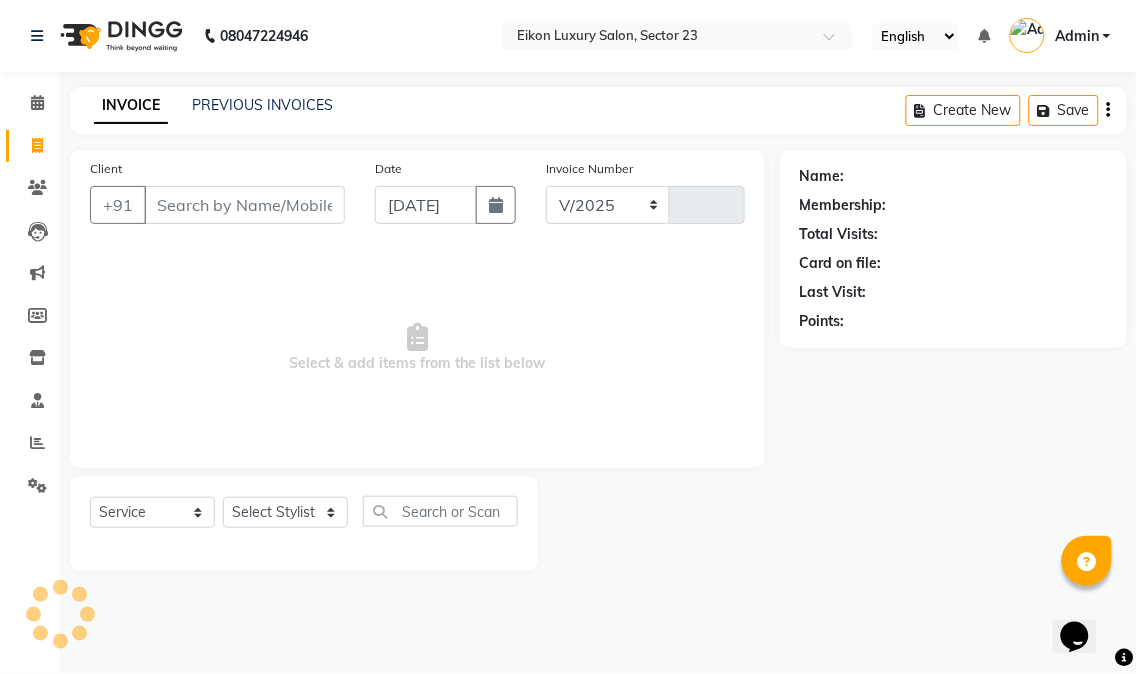 type on "2138" 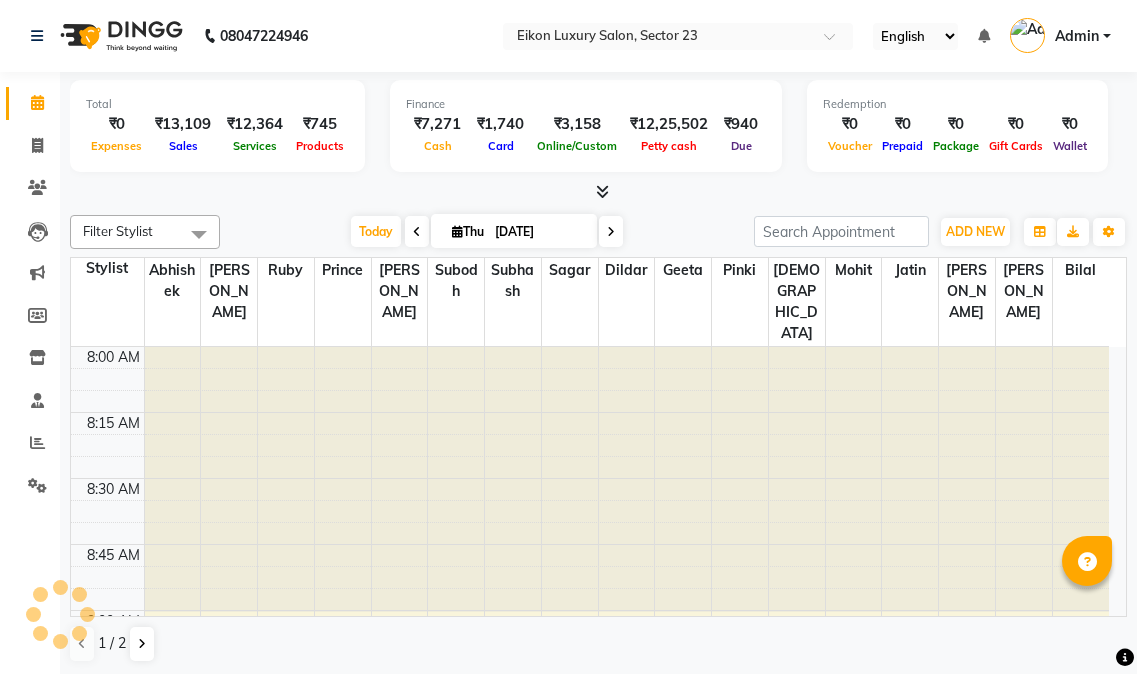scroll, scrollTop: 0, scrollLeft: 0, axis: both 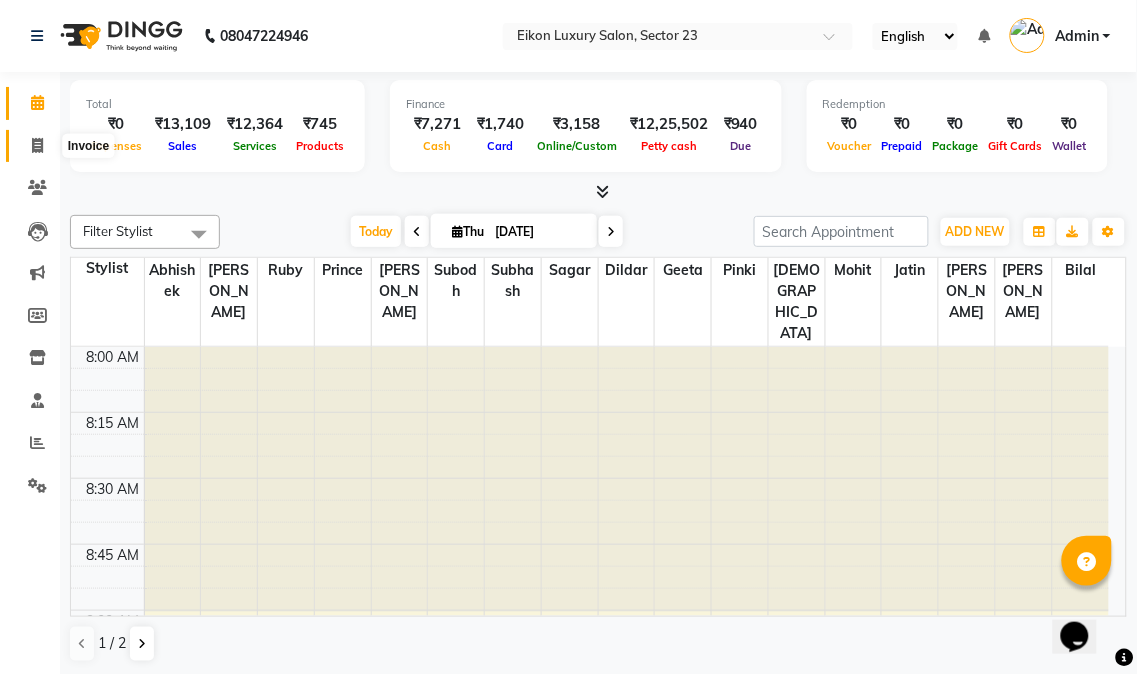 click 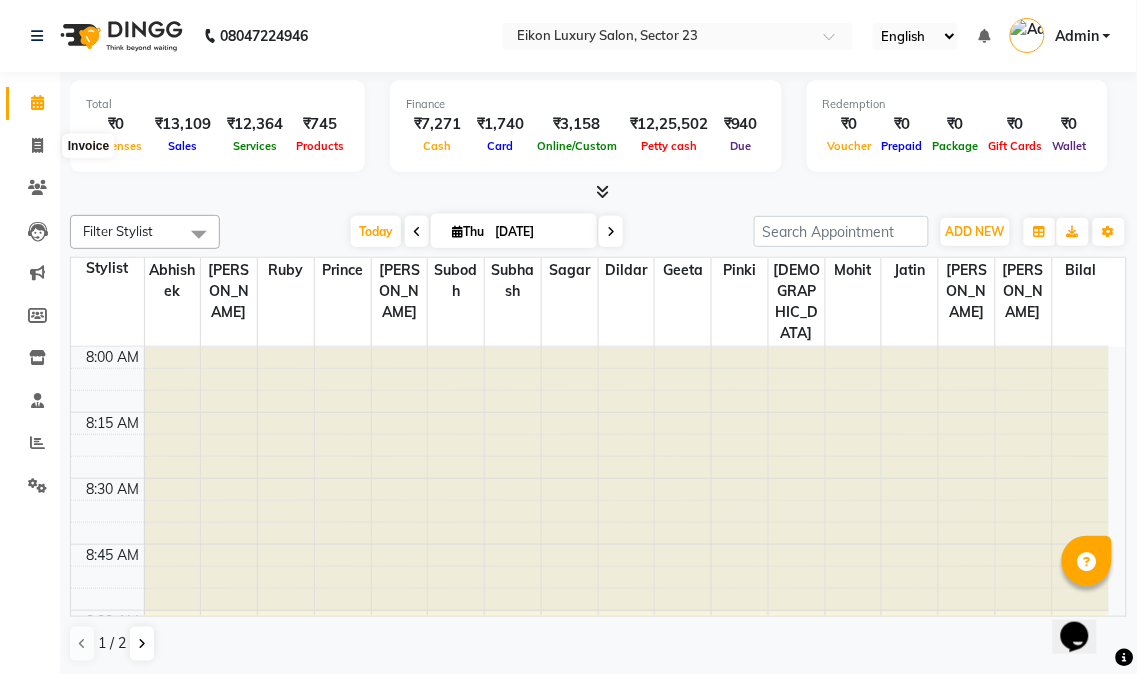 select on "service" 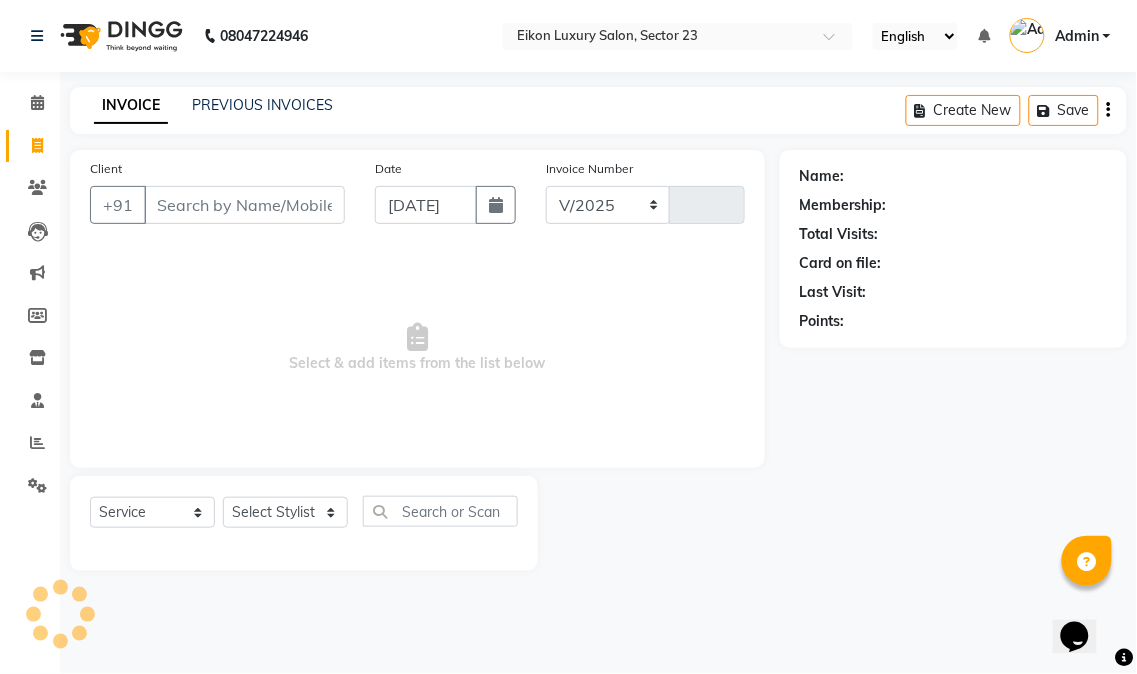 select on "7080" 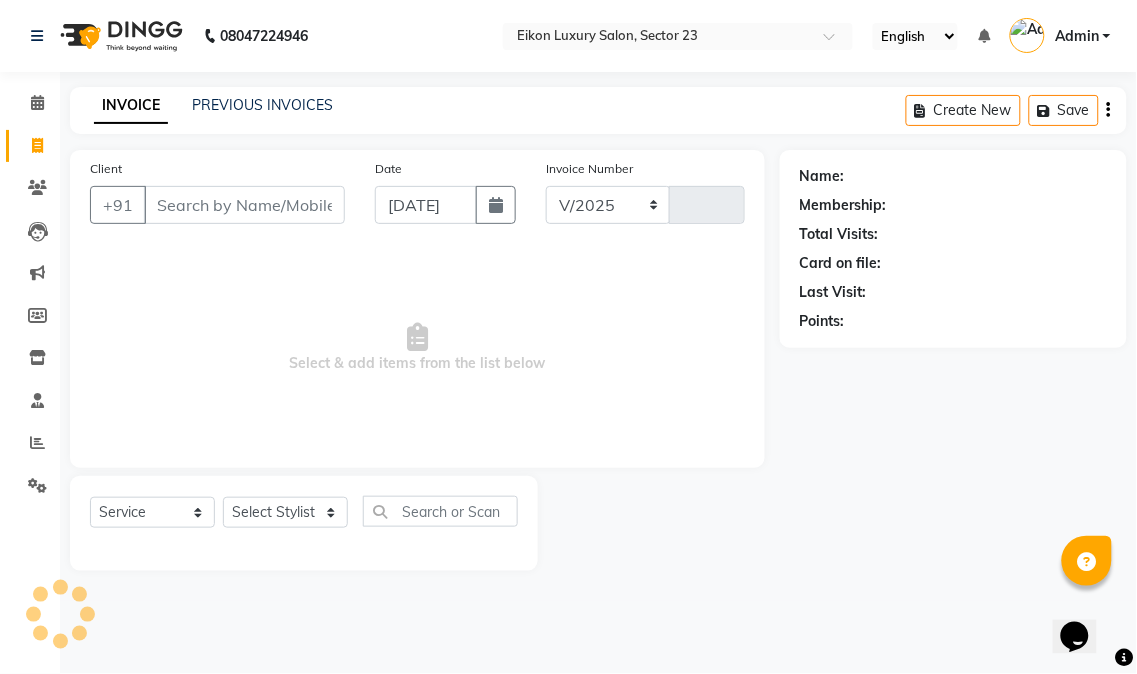 type on "2136" 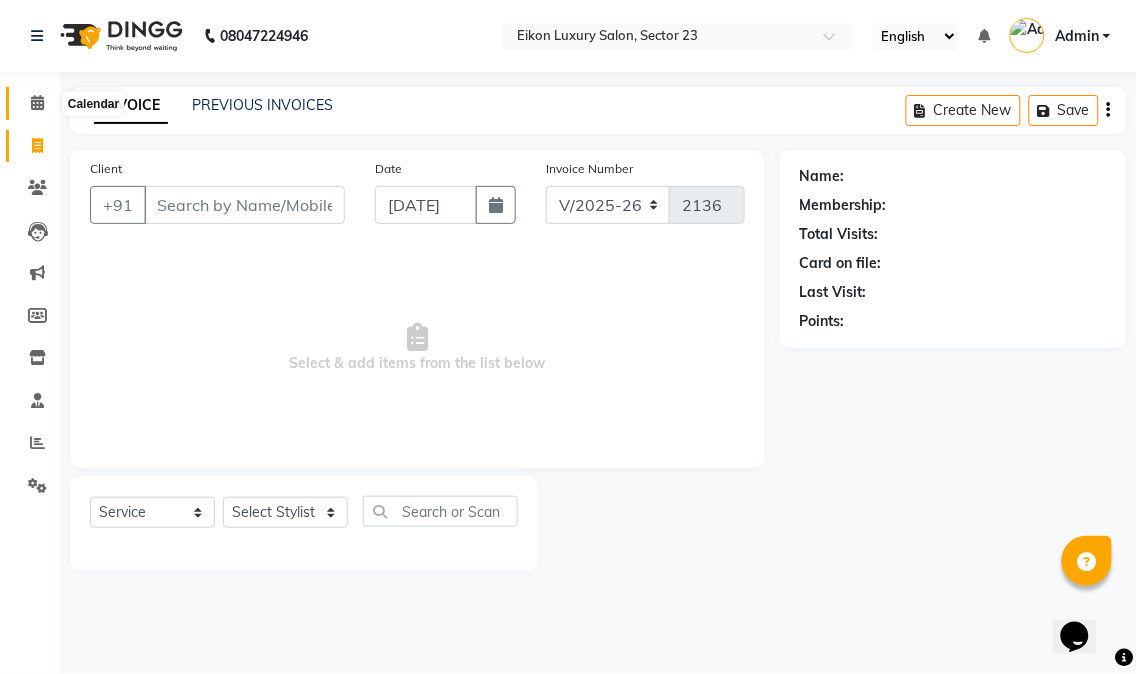 click 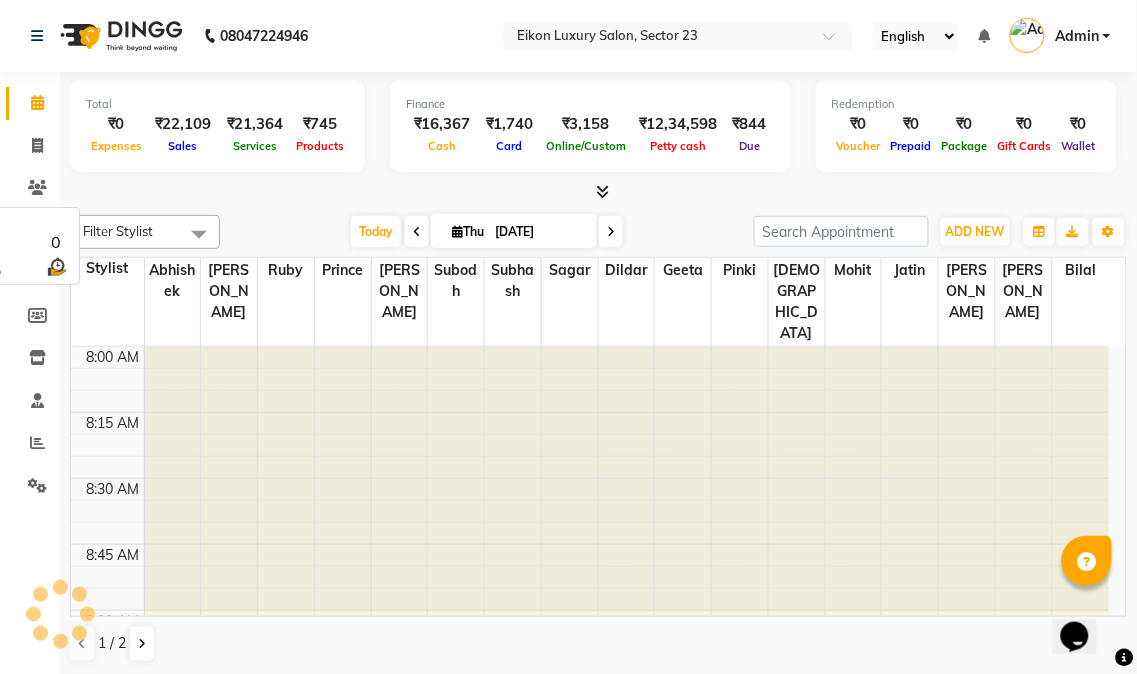 scroll, scrollTop: 0, scrollLeft: 0, axis: both 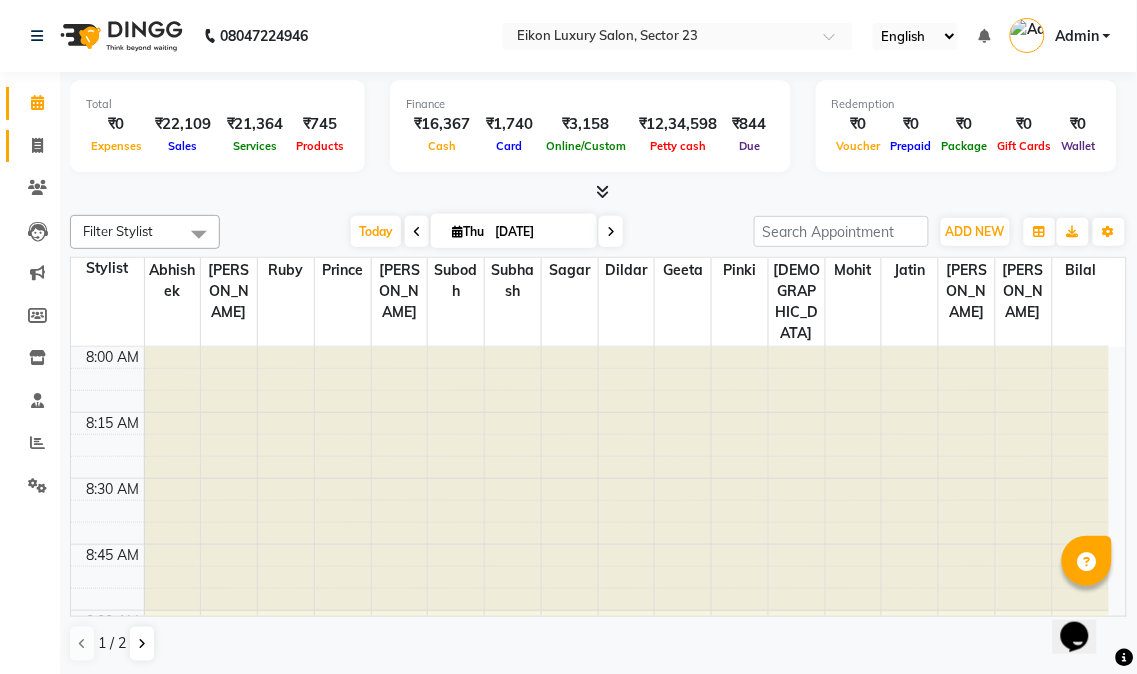 click 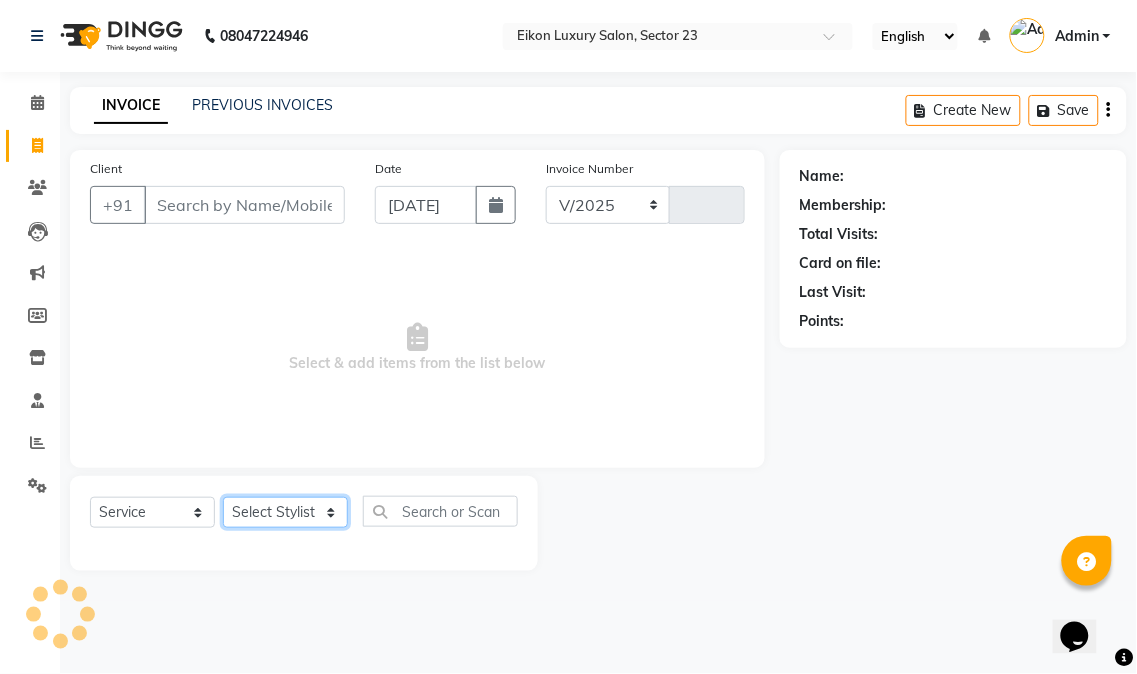 select on "7080" 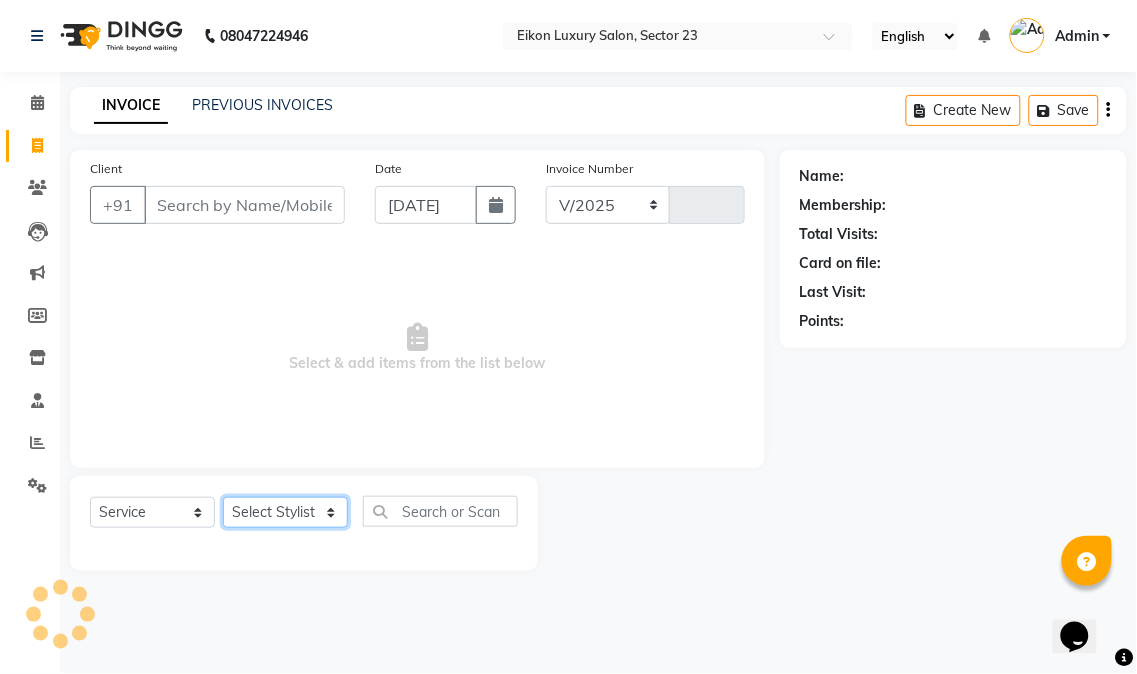 type on "2136" 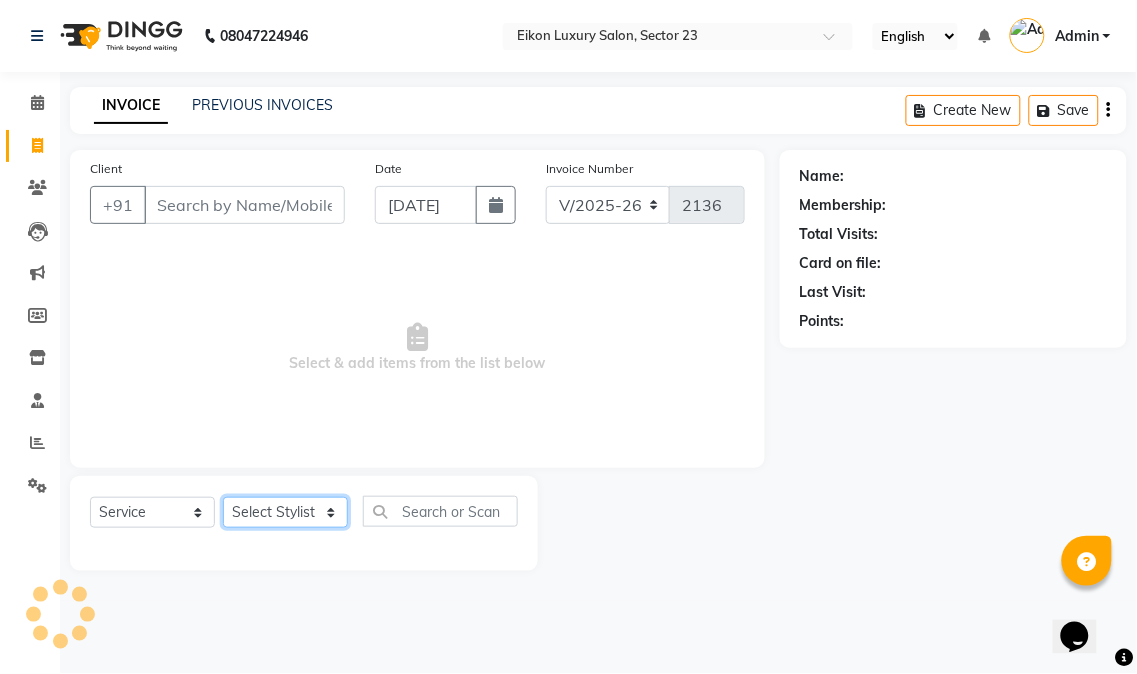 click on "Select Stylist" 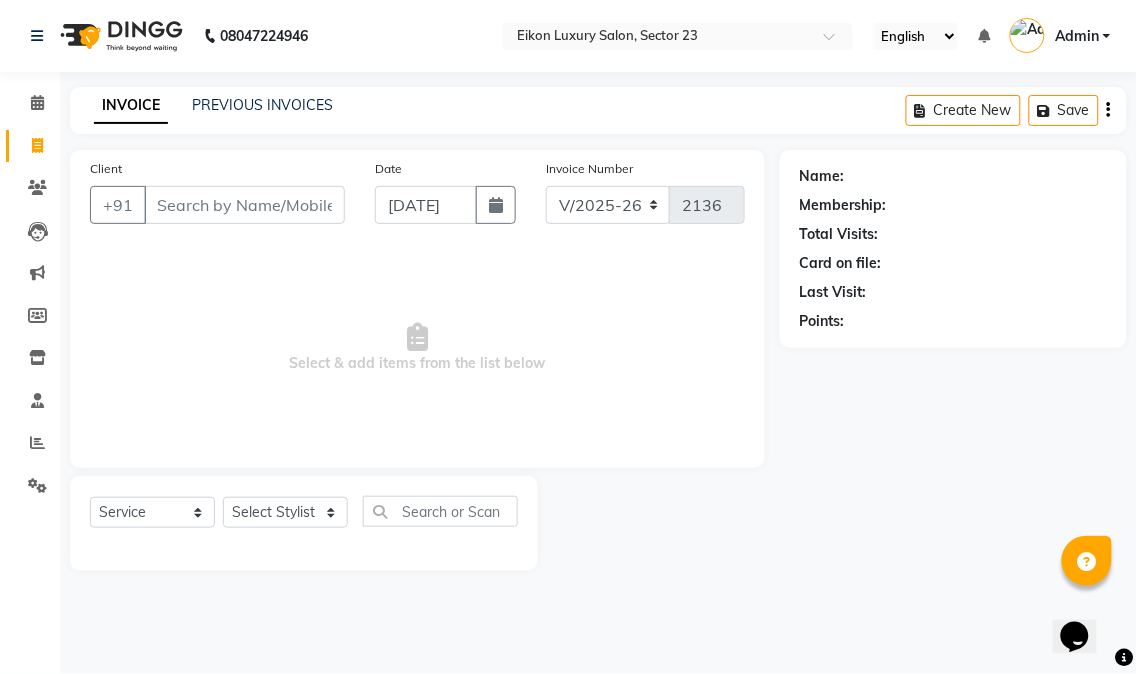 click on "Select & add items from the list below" at bounding box center [417, 348] 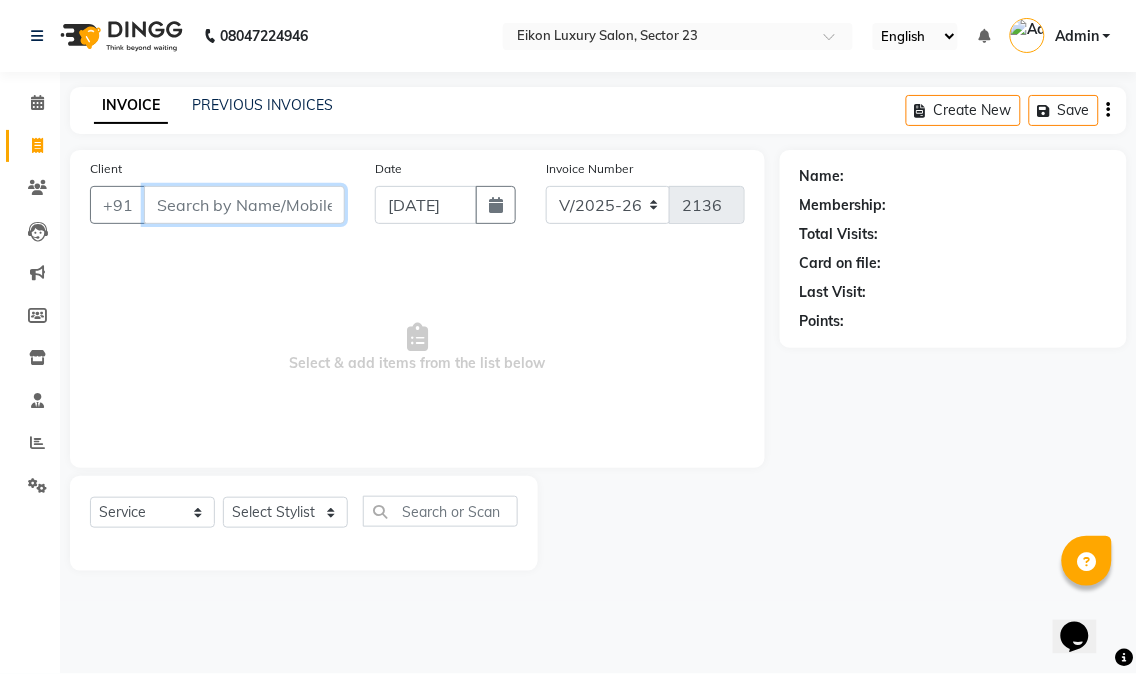 click on "Client" at bounding box center [244, 205] 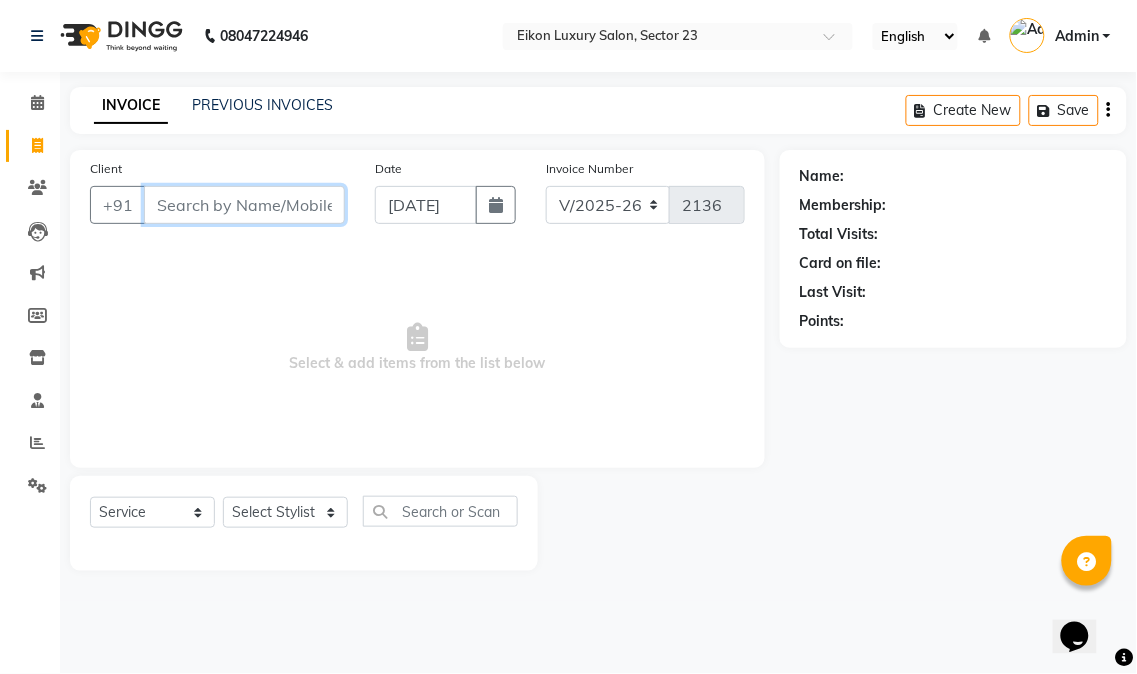 click on "Client" at bounding box center (244, 205) 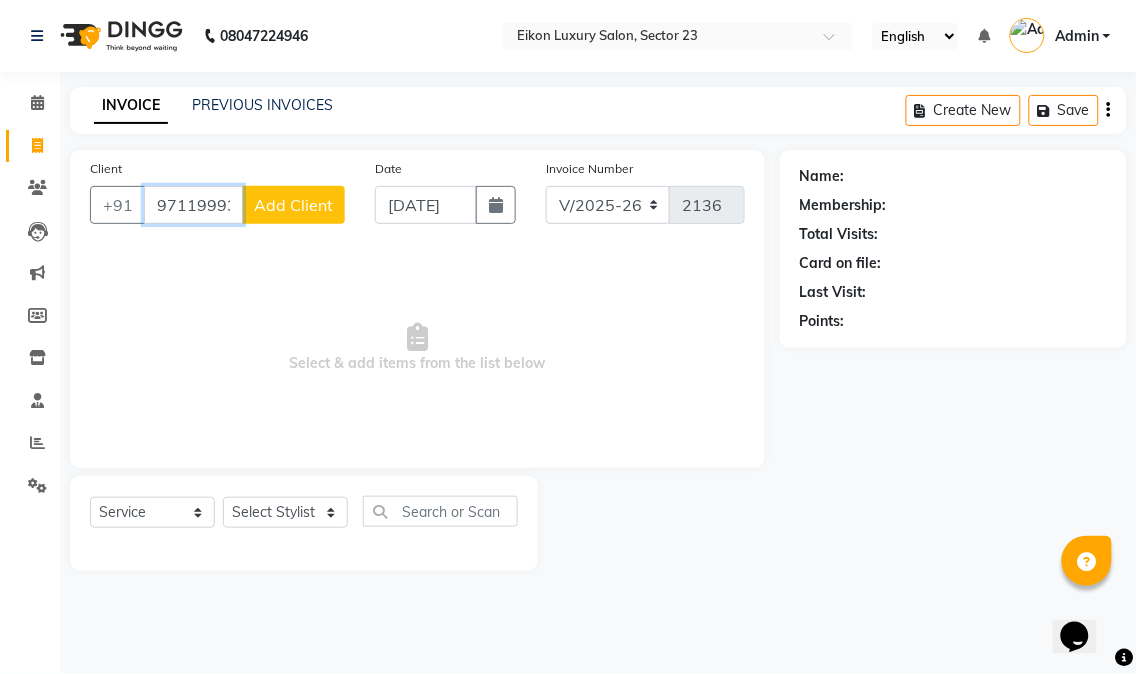 type on "9711999373" 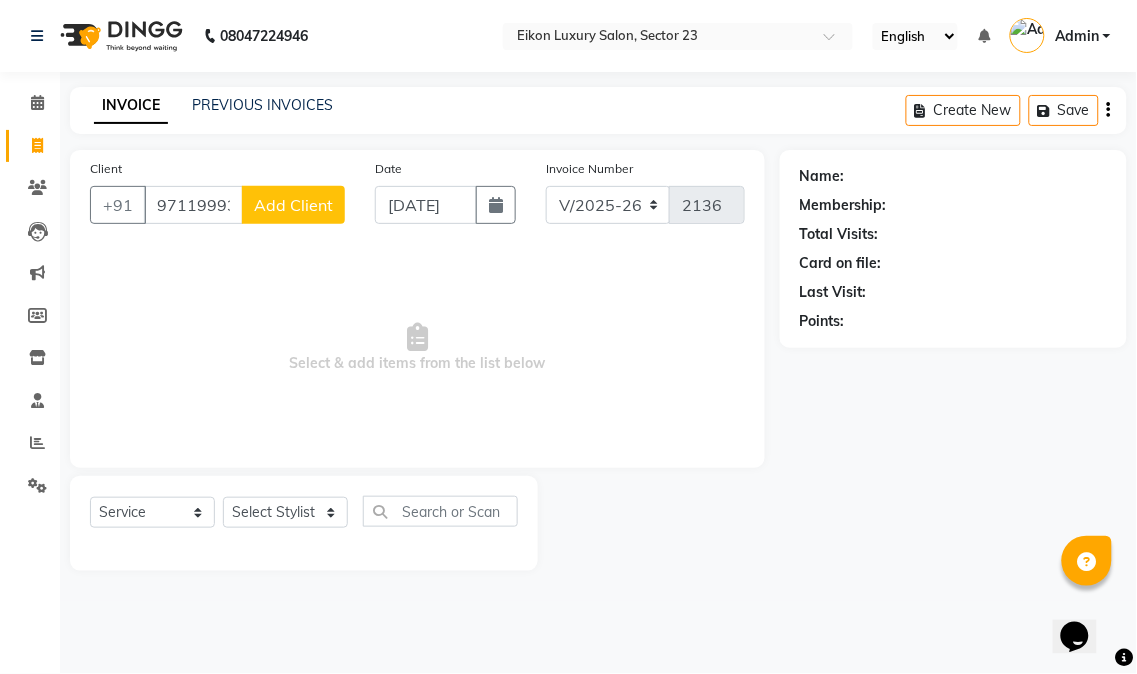 click on "Add Client" 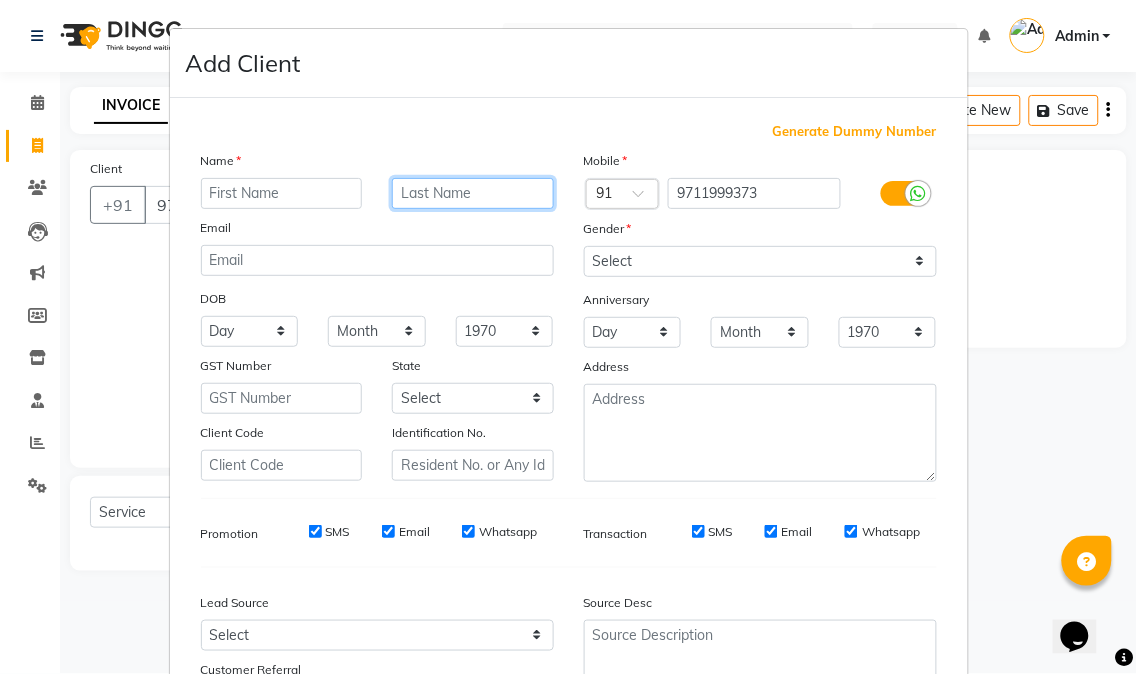 click at bounding box center (473, 193) 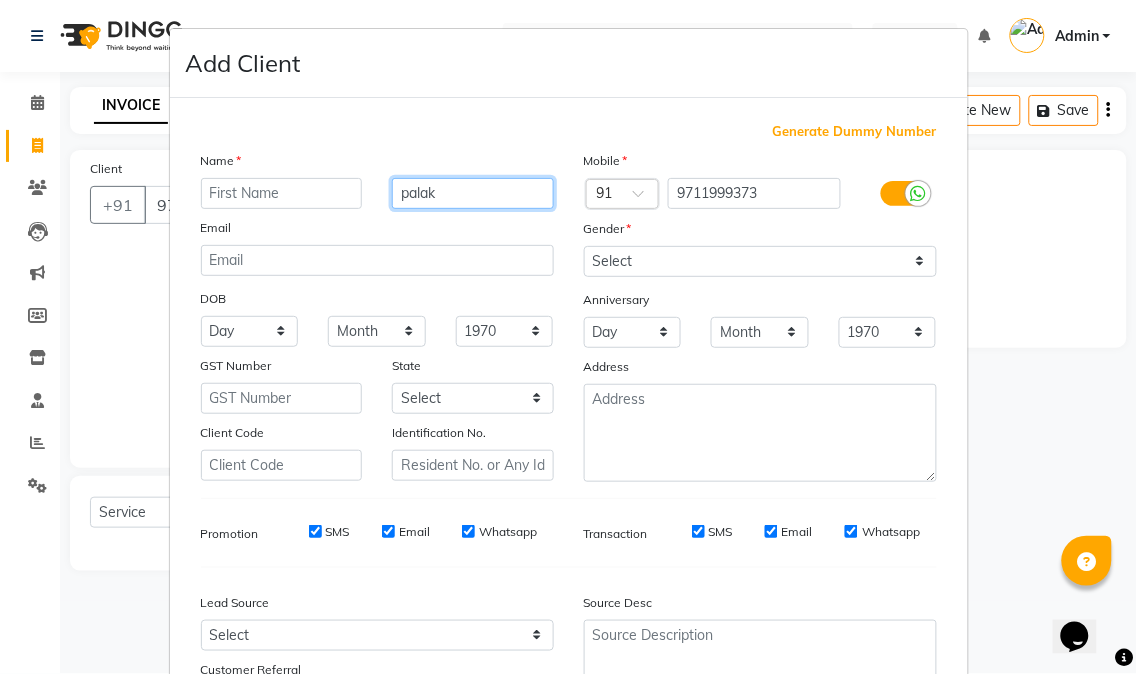 type on "palak" 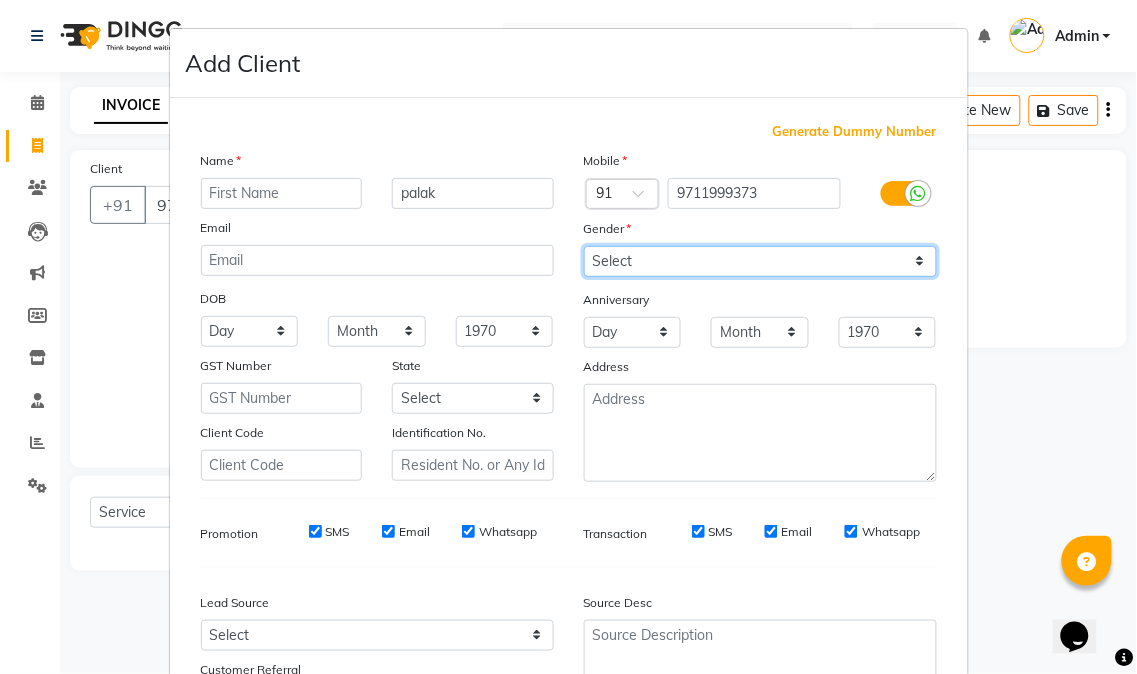 click on "Select [DEMOGRAPHIC_DATA] [DEMOGRAPHIC_DATA] Other Prefer Not To Say" at bounding box center (760, 261) 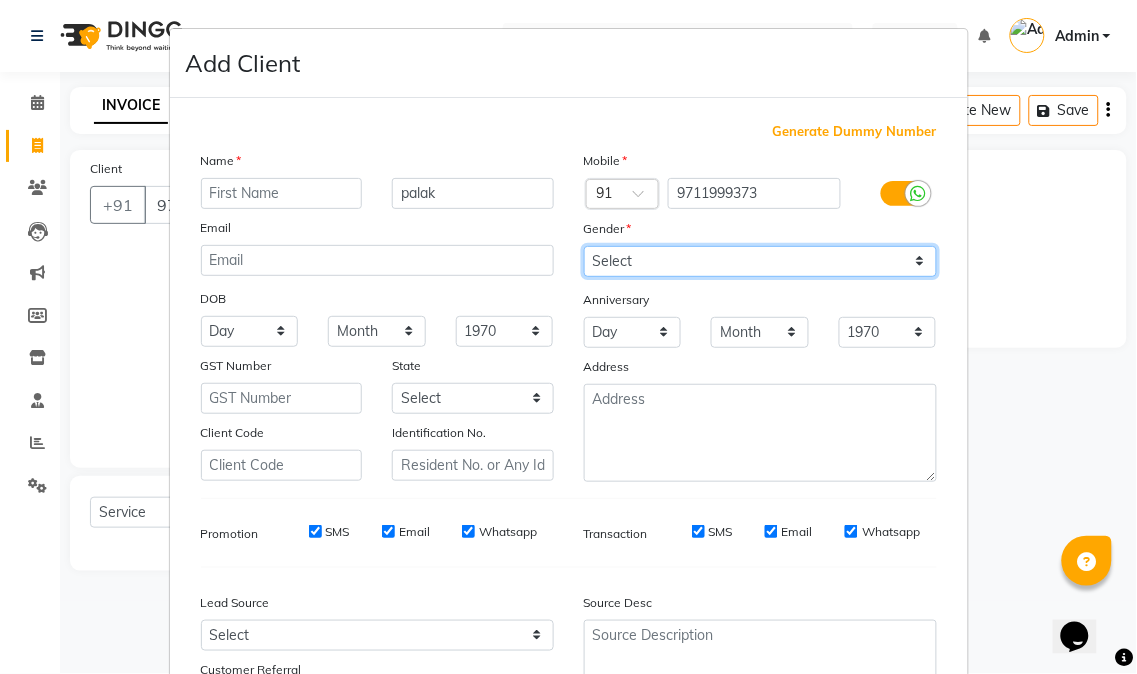 select on "[DEMOGRAPHIC_DATA]" 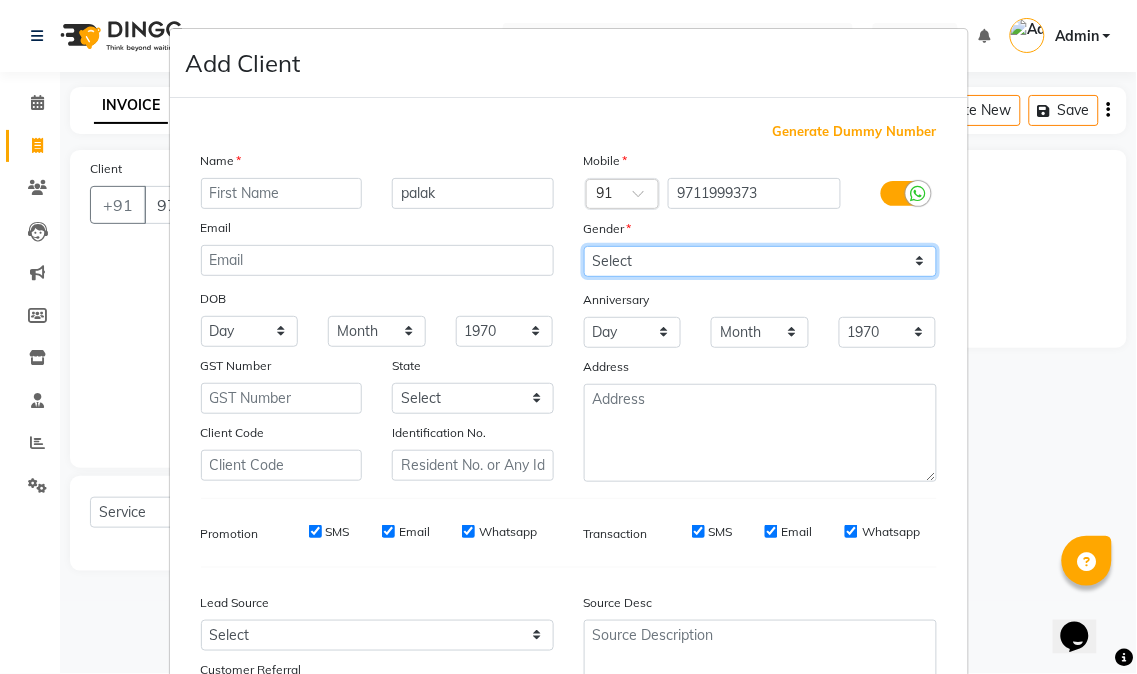 click on "Select [DEMOGRAPHIC_DATA] [DEMOGRAPHIC_DATA] Other Prefer Not To Say" at bounding box center [760, 261] 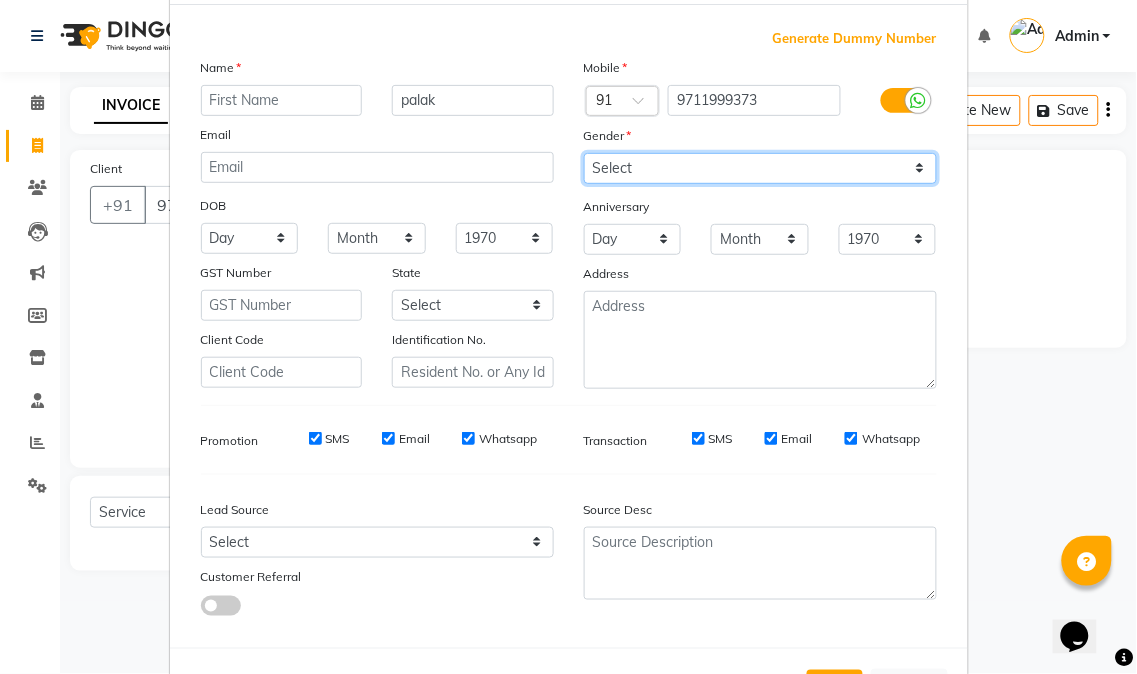 scroll, scrollTop: 176, scrollLeft: 0, axis: vertical 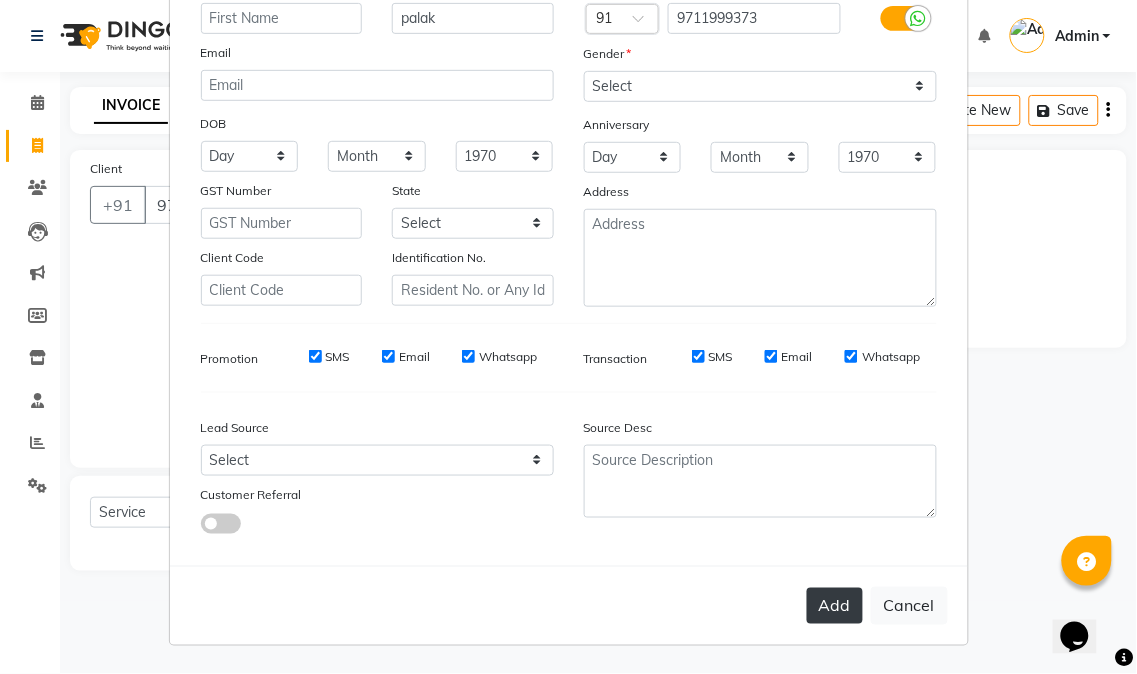 click on "Add" at bounding box center [835, 606] 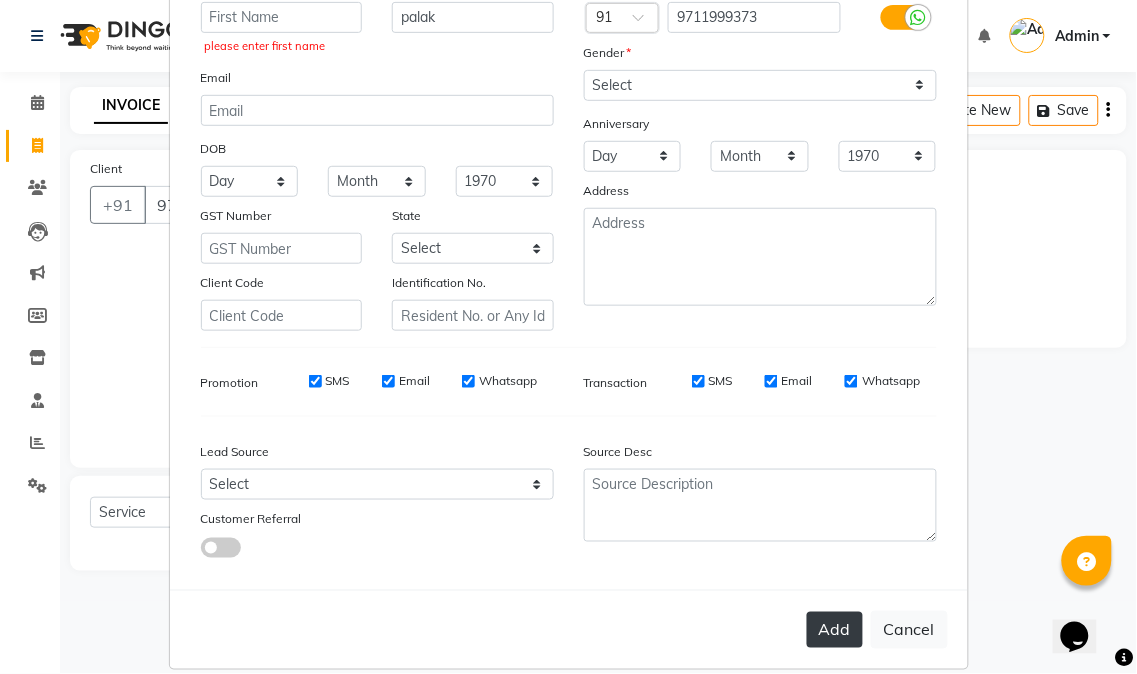 click on "Add" at bounding box center (835, 630) 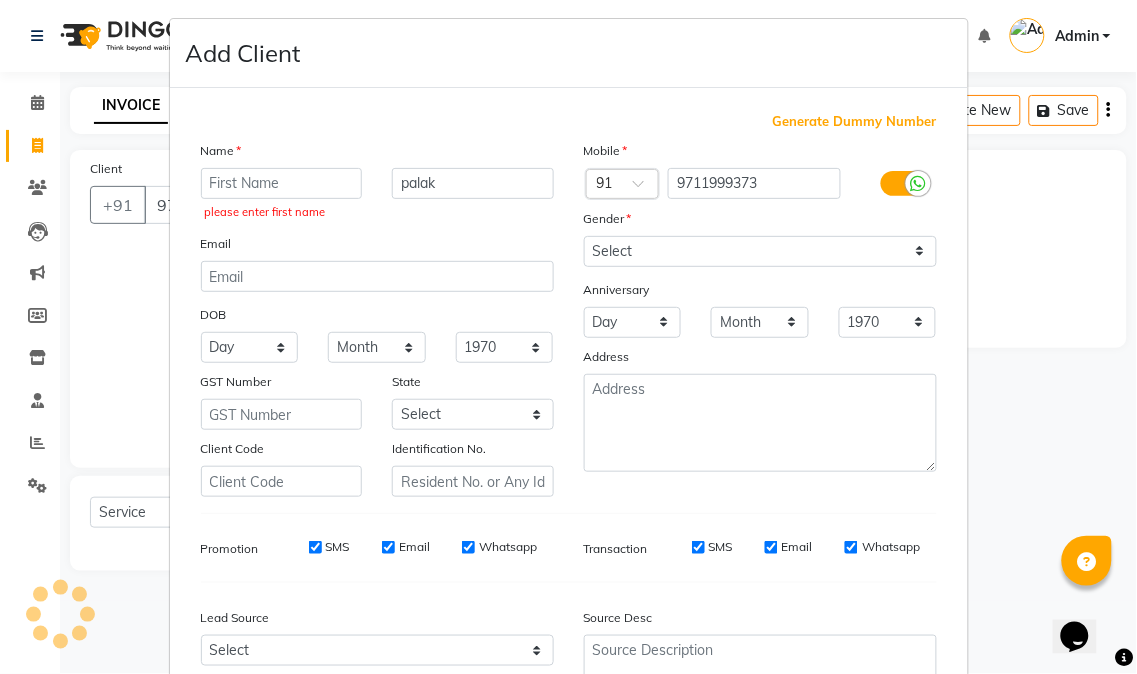 scroll, scrollTop: 0, scrollLeft: 0, axis: both 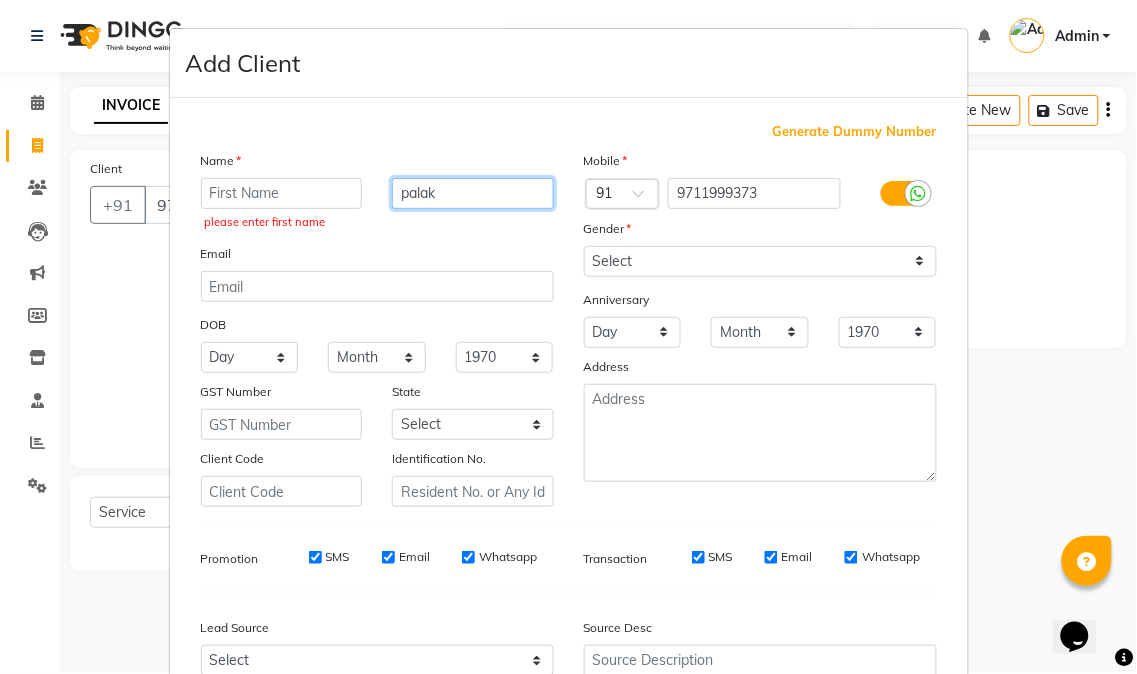 click on "palak" at bounding box center (473, 193) 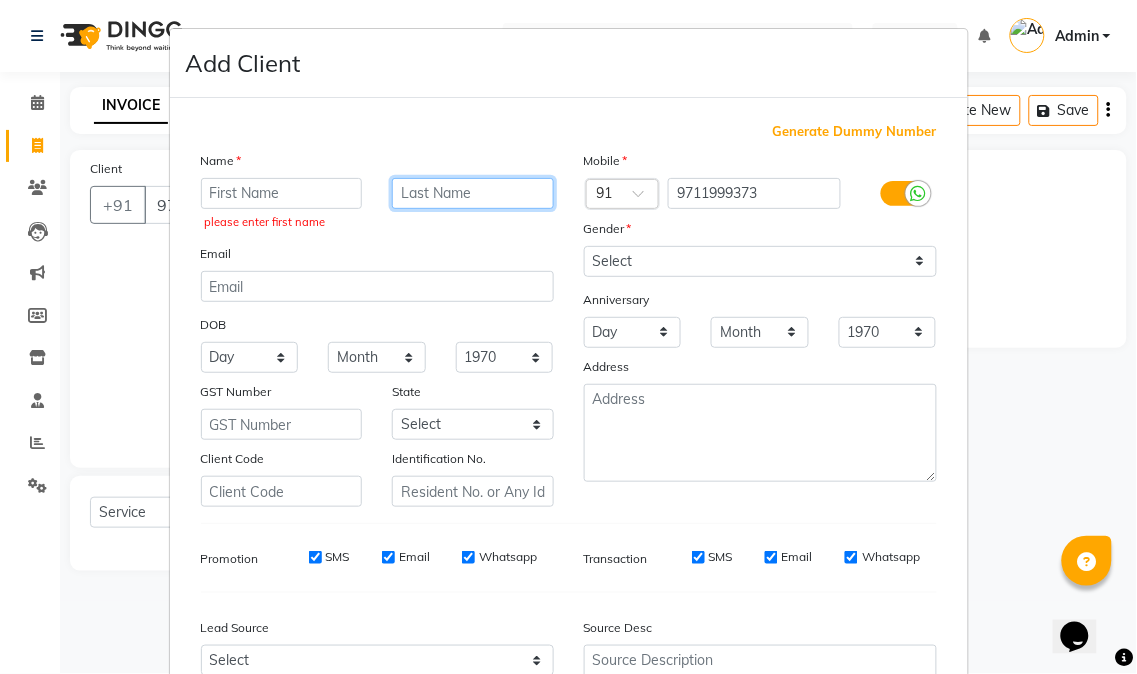 type 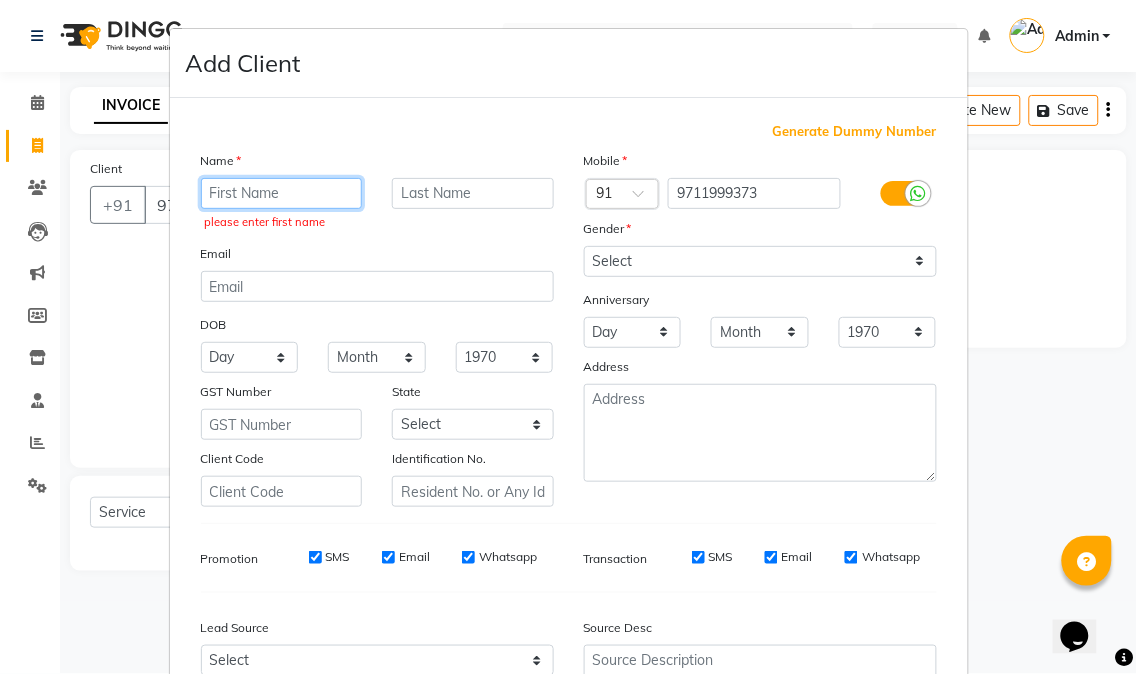 click at bounding box center [282, 193] 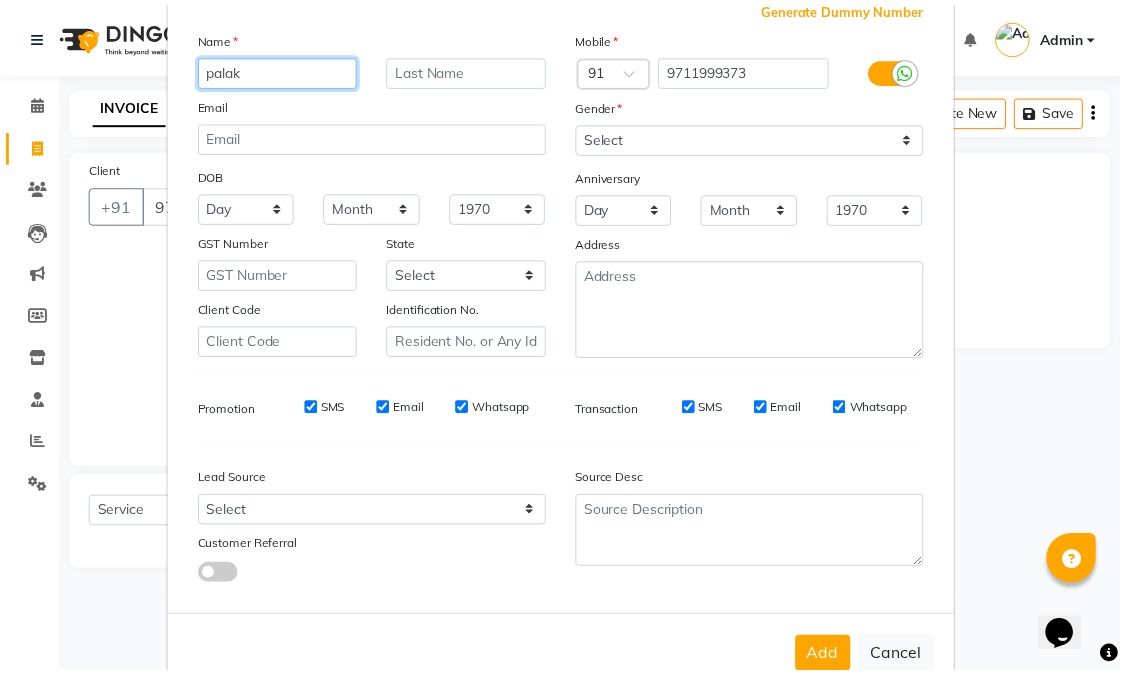 scroll, scrollTop: 176, scrollLeft: 0, axis: vertical 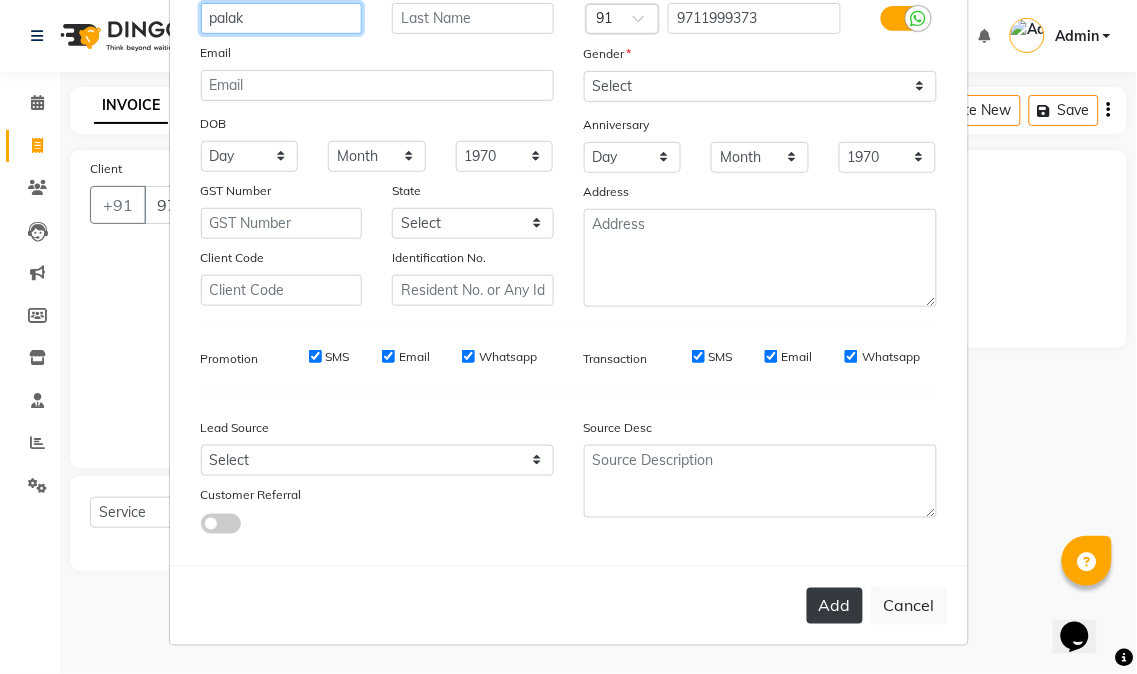 type on "palak" 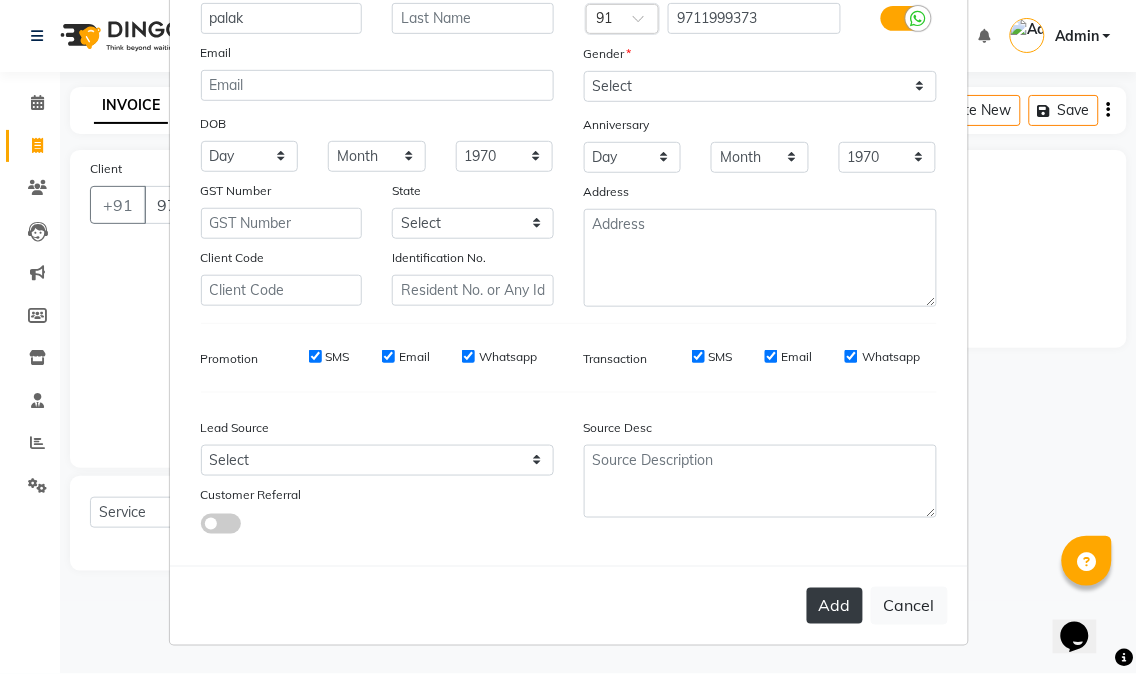click on "Add" at bounding box center (835, 606) 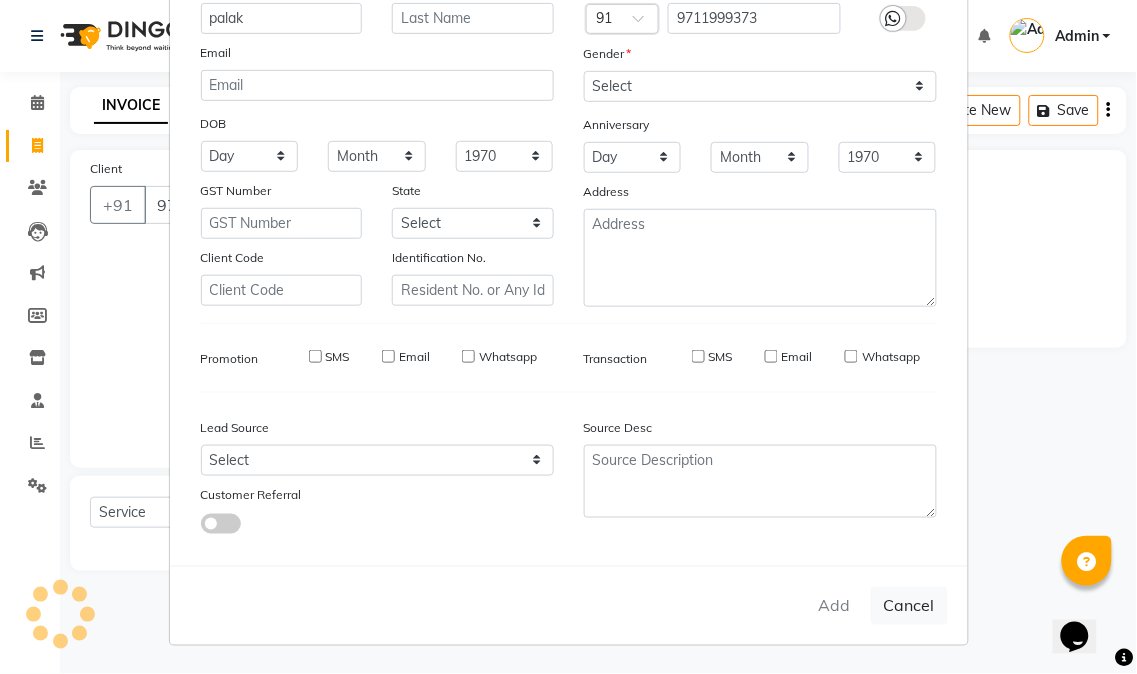 type 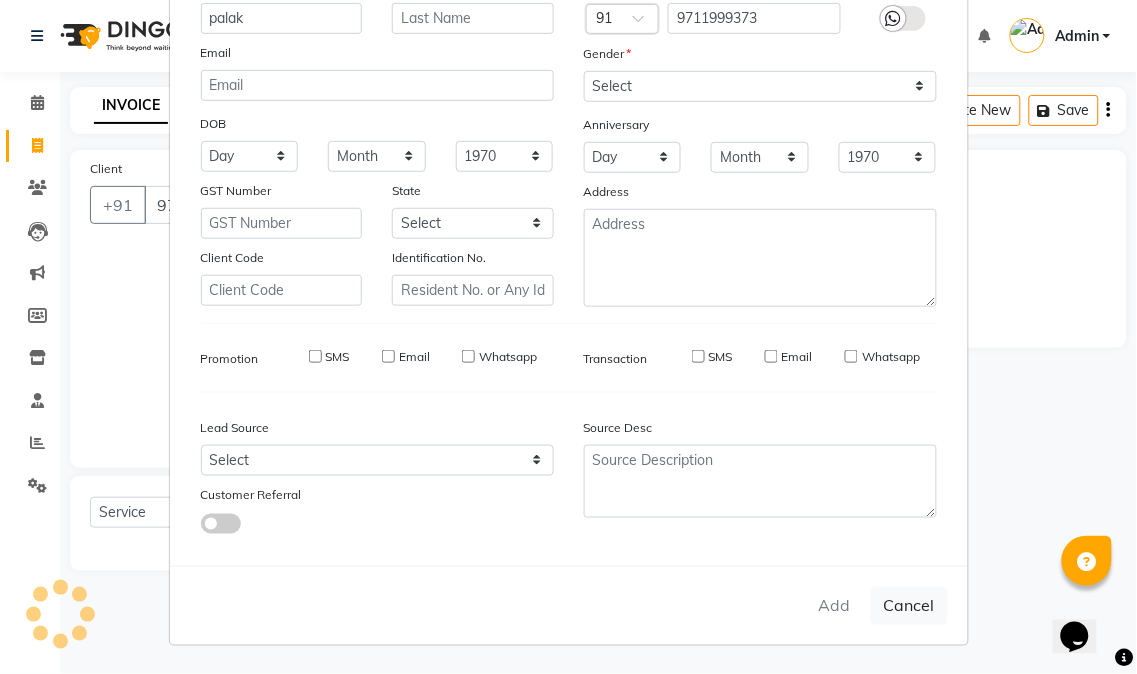 select 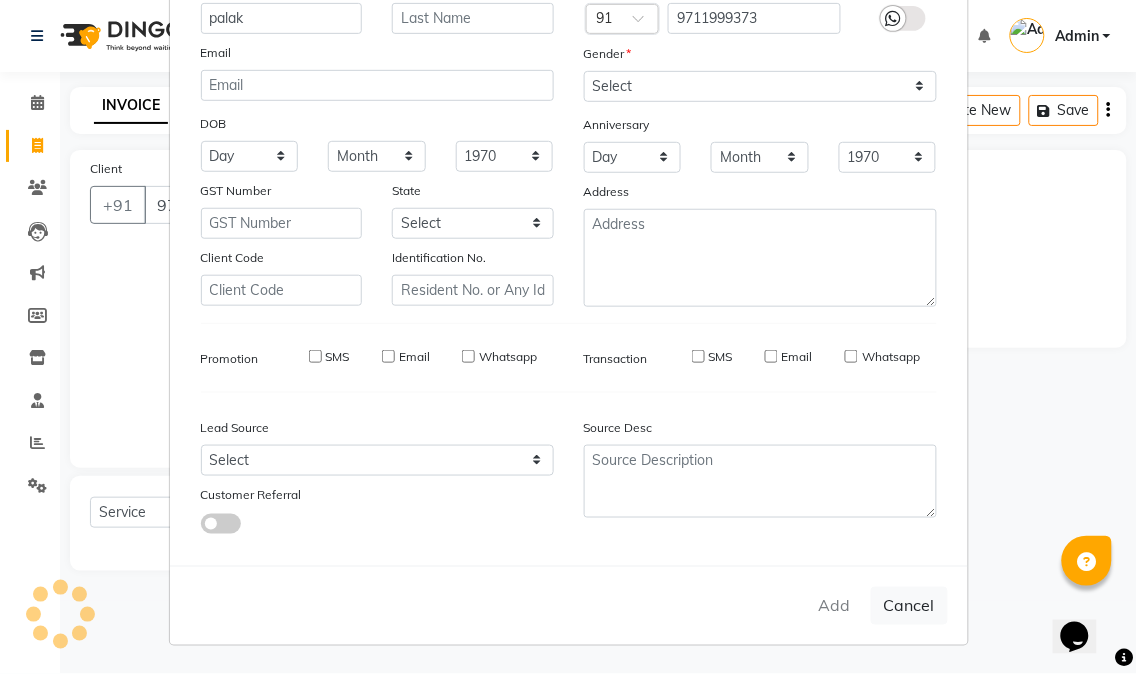 select 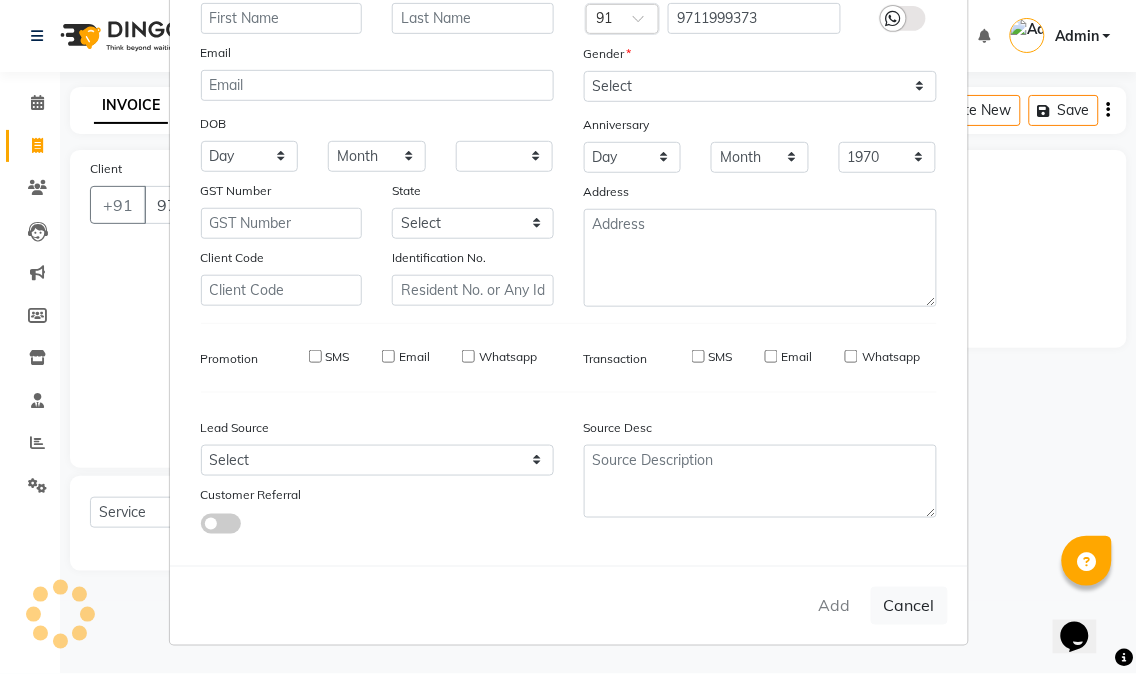 type 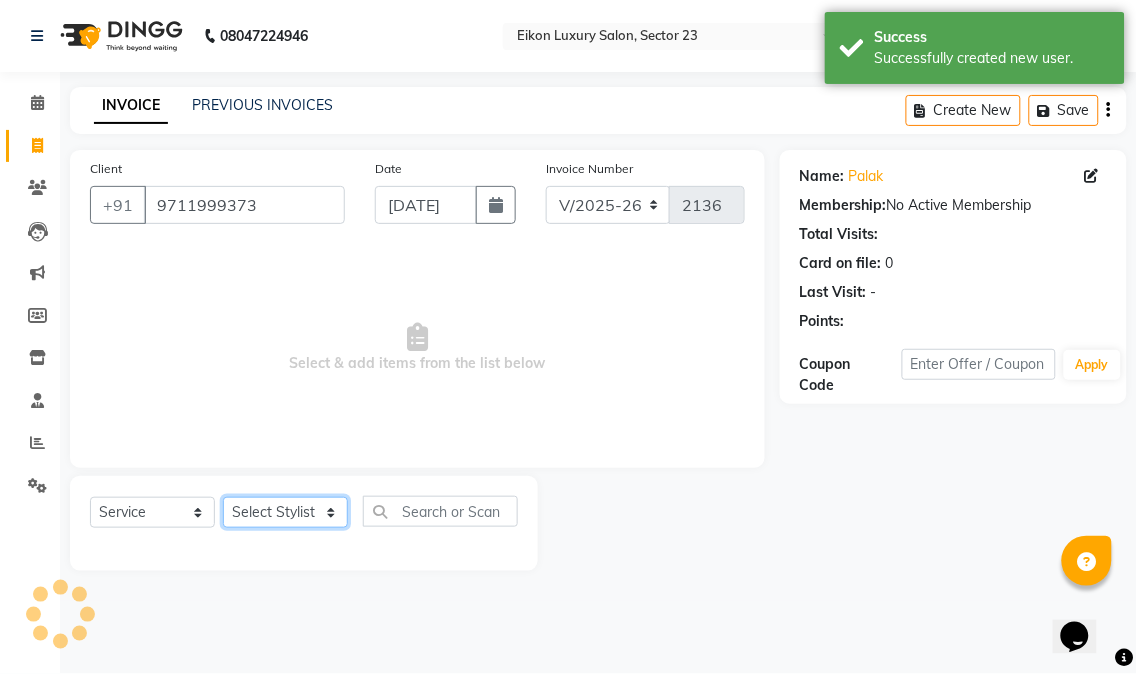 click on "Select Stylist Abhishek amit [PERSON_NAME] [PERSON_NAME] [PERSON_NAME] [PERSON_NAME] [PERSON_NAME] [PERSON_NAME] Mohit [PERSON_NAME] [PERSON_NAME] [PERSON_NAME] [PERSON_NAME] [PERSON_NAME]" 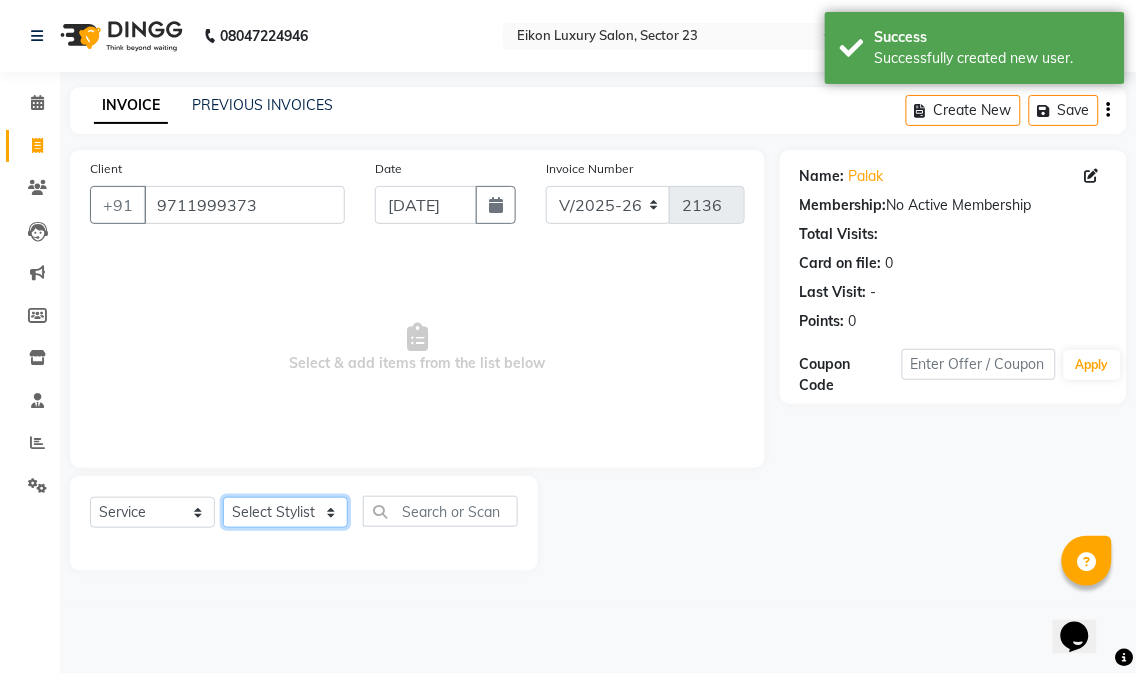 select on "58949" 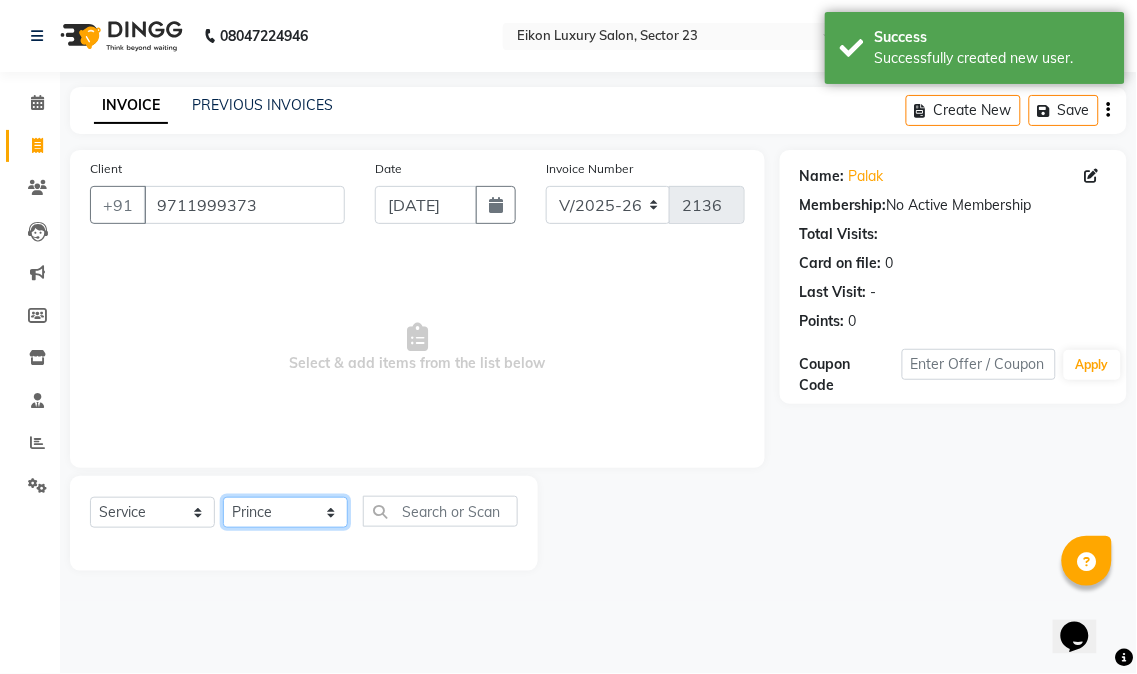 click on "Select Stylist Abhishek amit [PERSON_NAME] [PERSON_NAME] [PERSON_NAME] [PERSON_NAME] [PERSON_NAME] [PERSON_NAME] Mohit [PERSON_NAME] [PERSON_NAME] [PERSON_NAME] [PERSON_NAME] [PERSON_NAME]" 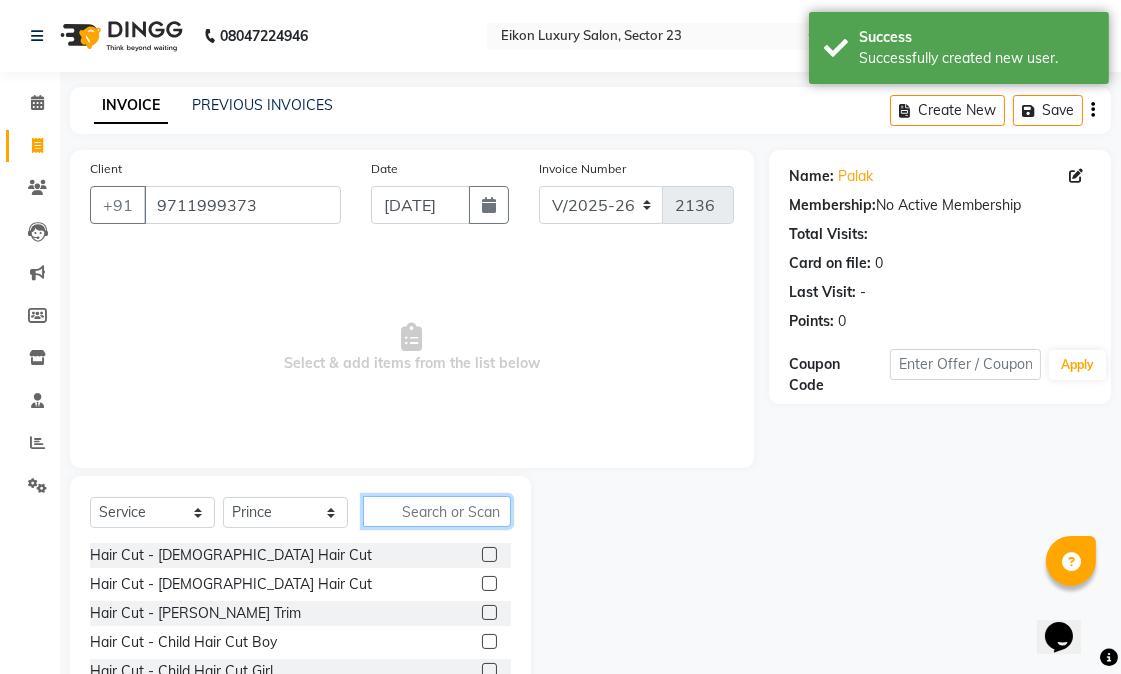 click 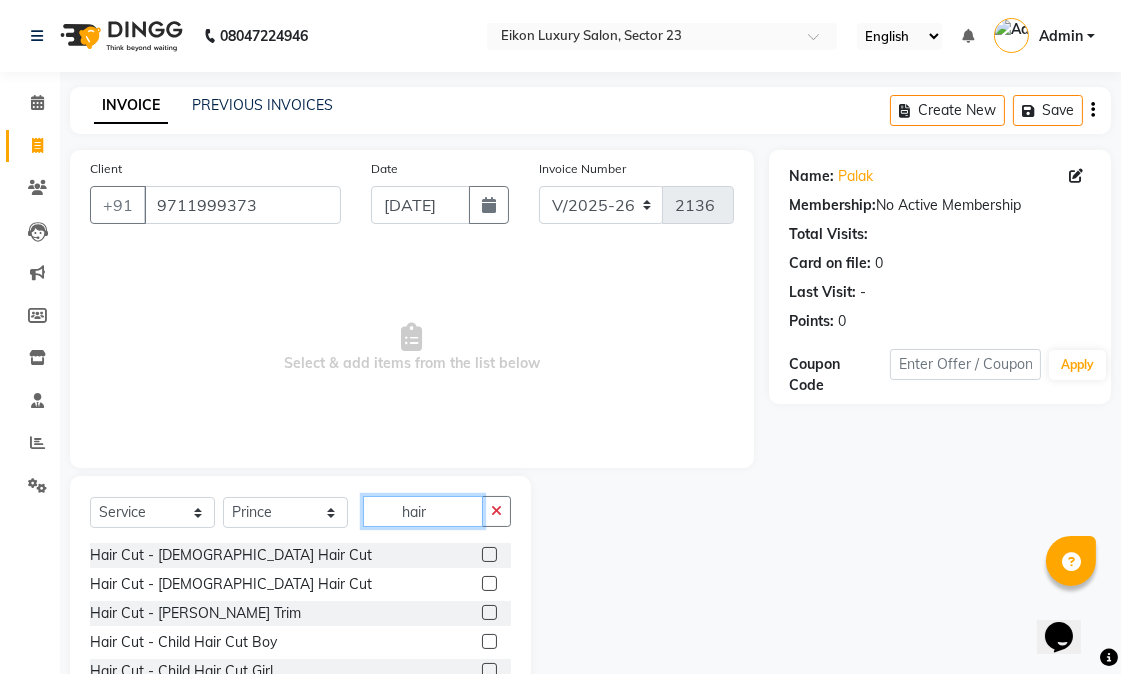 type on "hair" 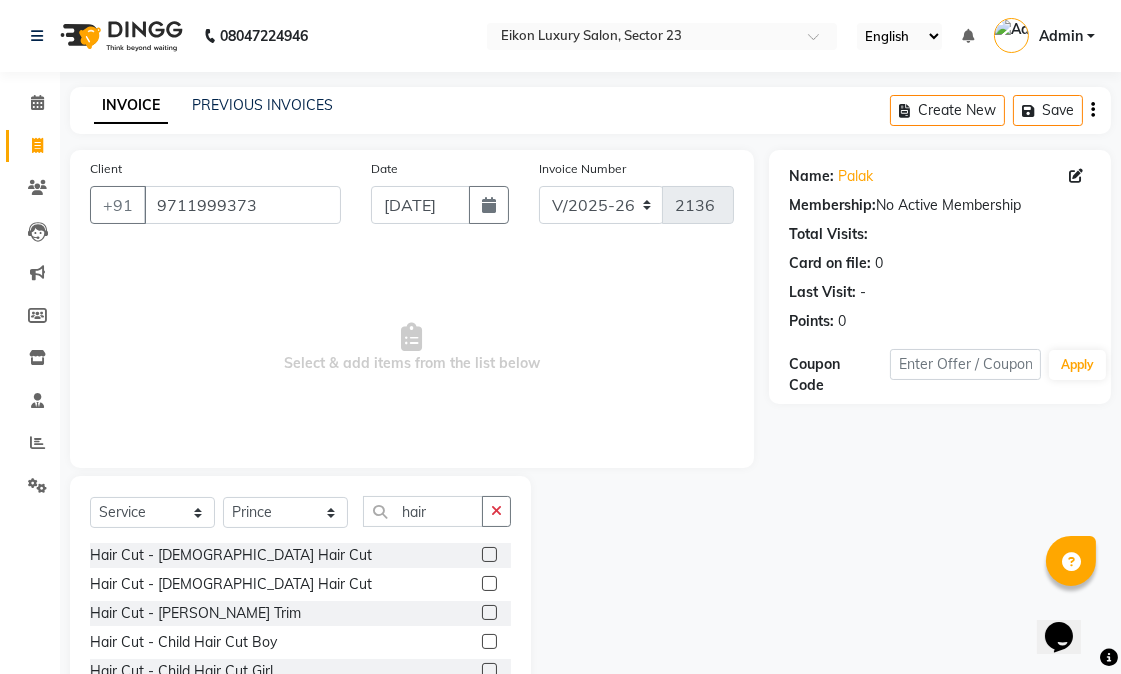 click 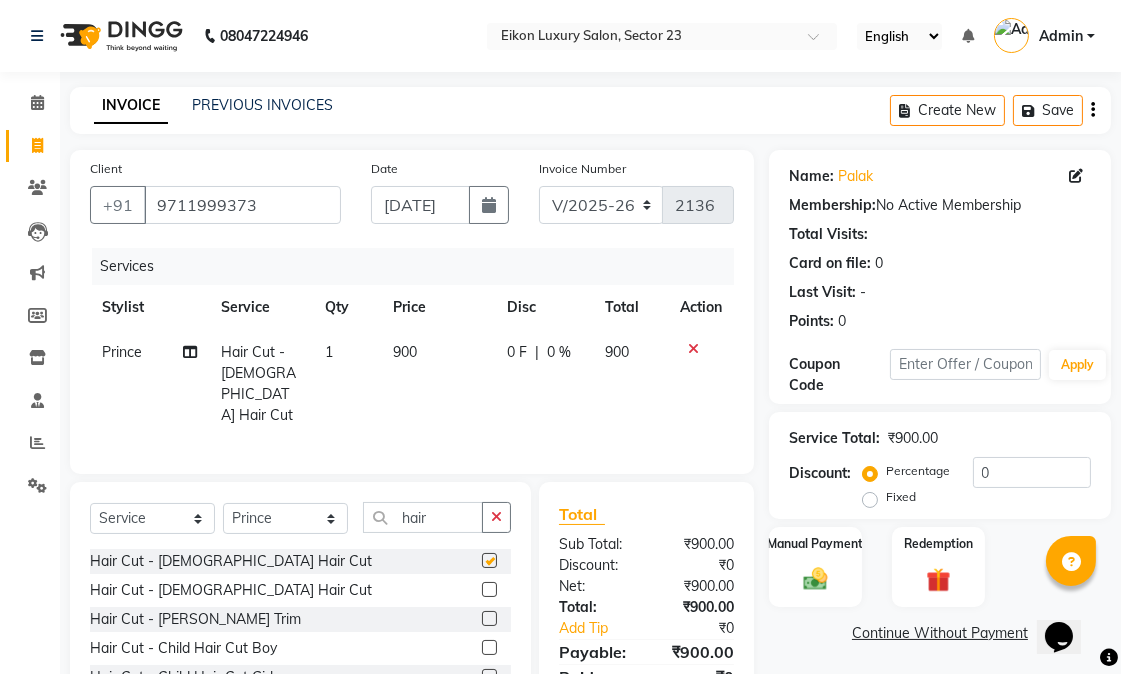 checkbox on "false" 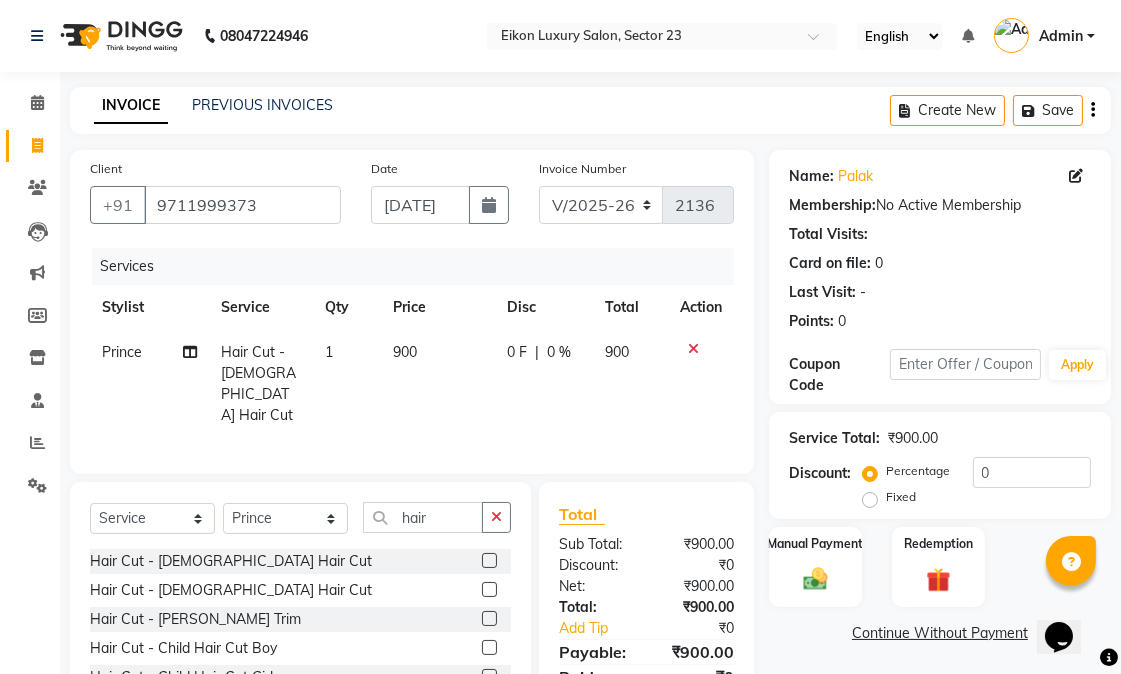scroll, scrollTop: 128, scrollLeft: 0, axis: vertical 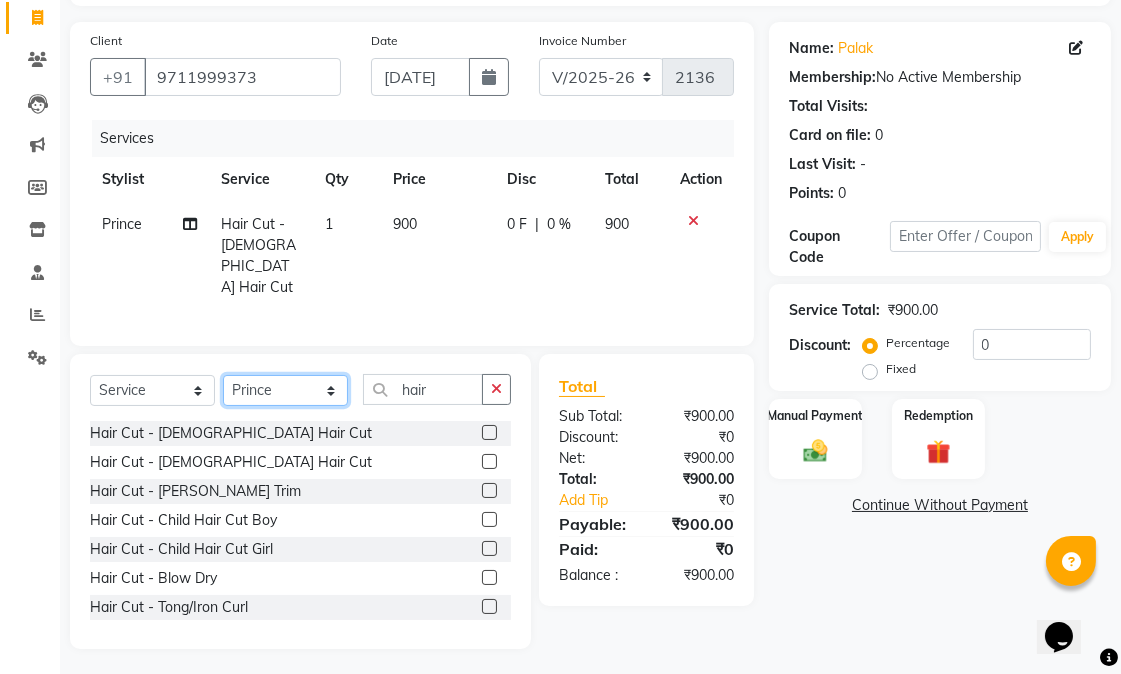 click on "Select Stylist Abhishek amit [PERSON_NAME] [PERSON_NAME] [PERSON_NAME] [PERSON_NAME] [PERSON_NAME] [PERSON_NAME] Mohit [PERSON_NAME] [PERSON_NAME] [PERSON_NAME] [PERSON_NAME] [PERSON_NAME]" 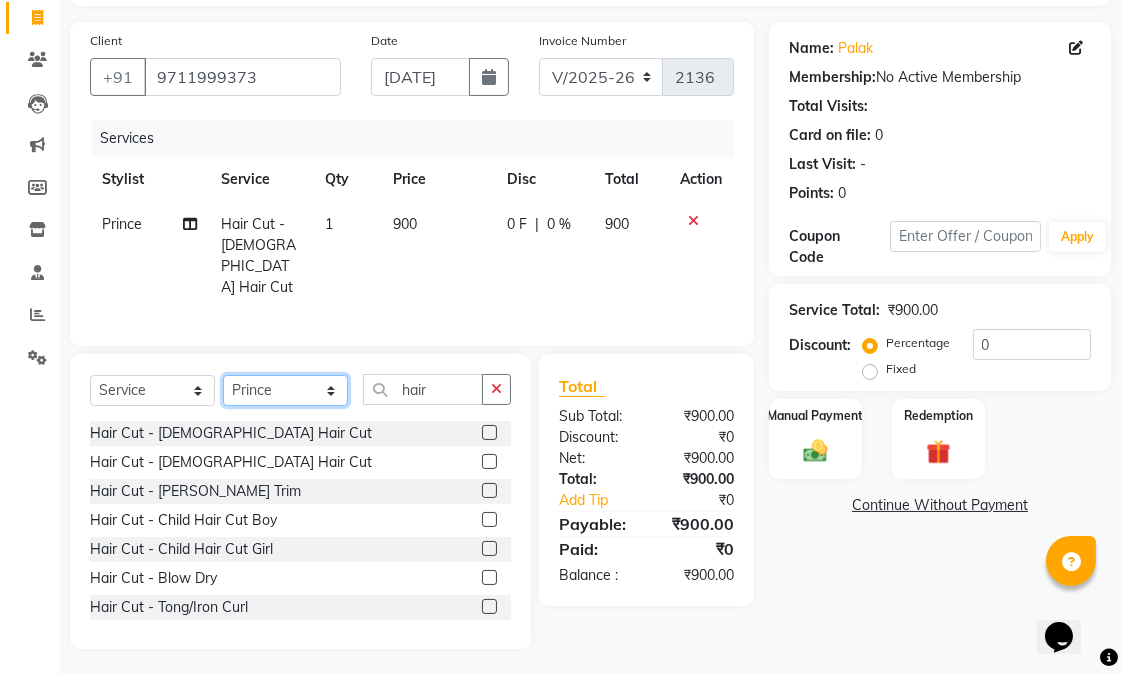 select on "58946" 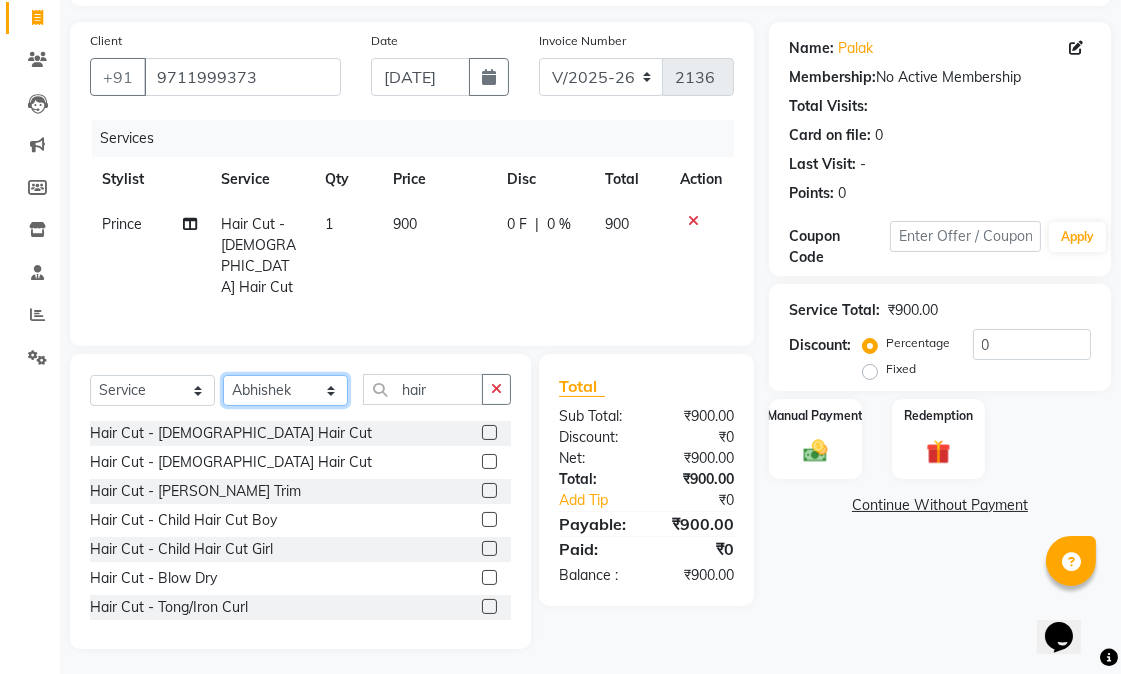 click on "Select Stylist Abhishek amit [PERSON_NAME] [PERSON_NAME] [PERSON_NAME] [PERSON_NAME] [PERSON_NAME] [PERSON_NAME] Mohit [PERSON_NAME] [PERSON_NAME] [PERSON_NAME] [PERSON_NAME] [PERSON_NAME]" 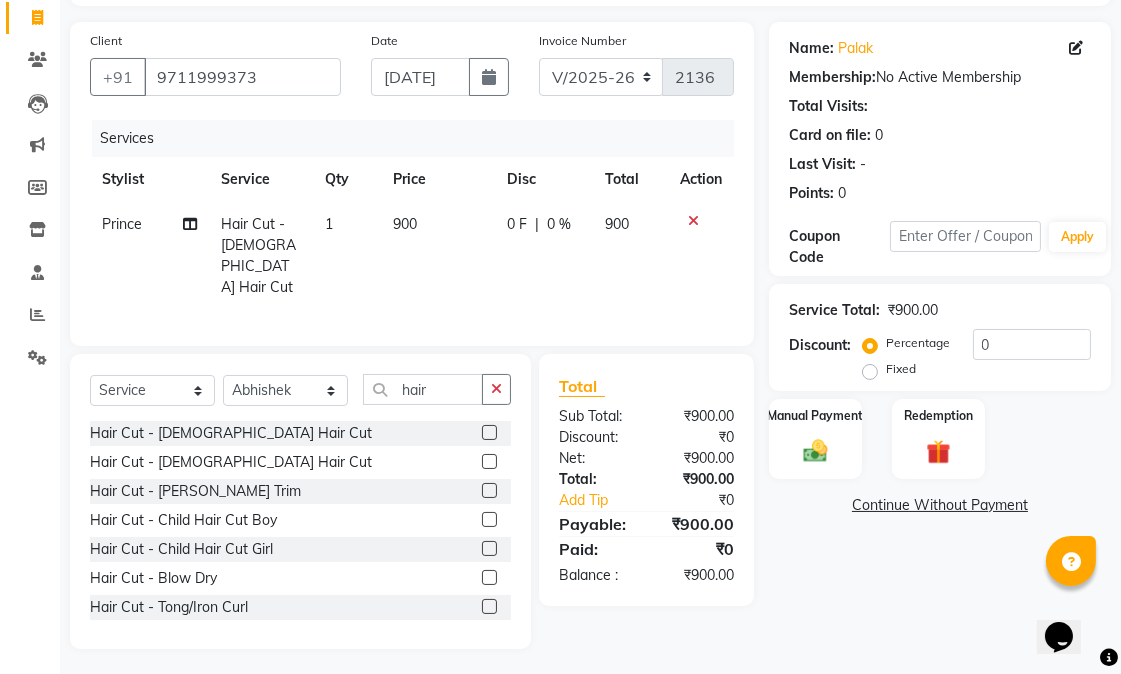 click 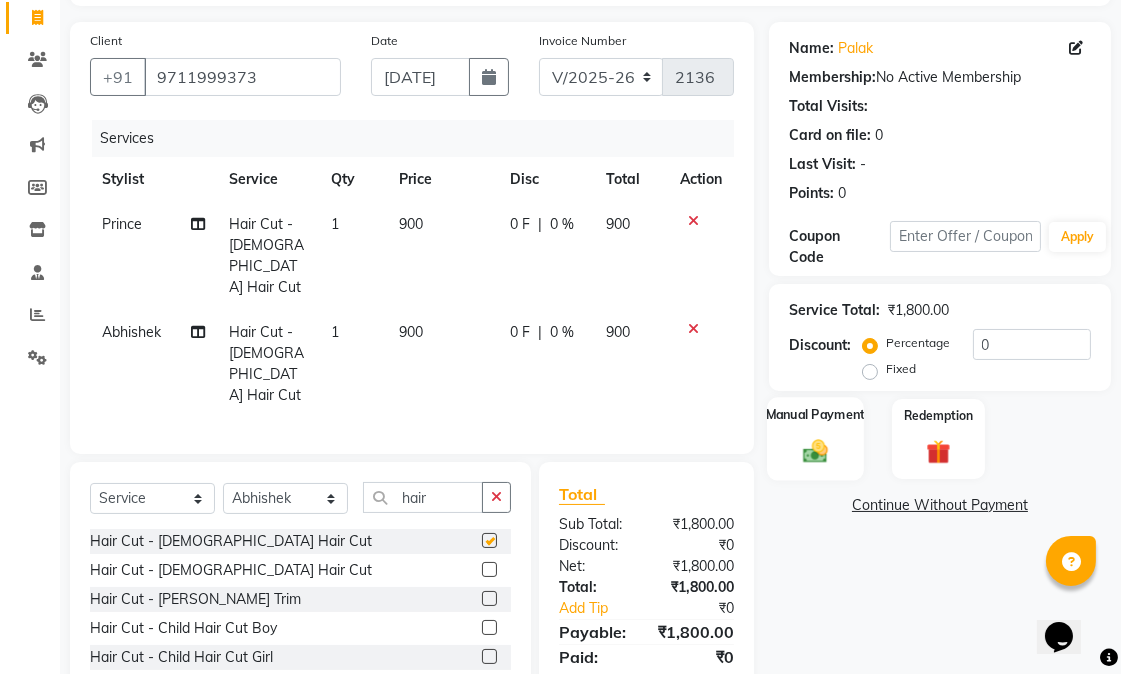 checkbox on "false" 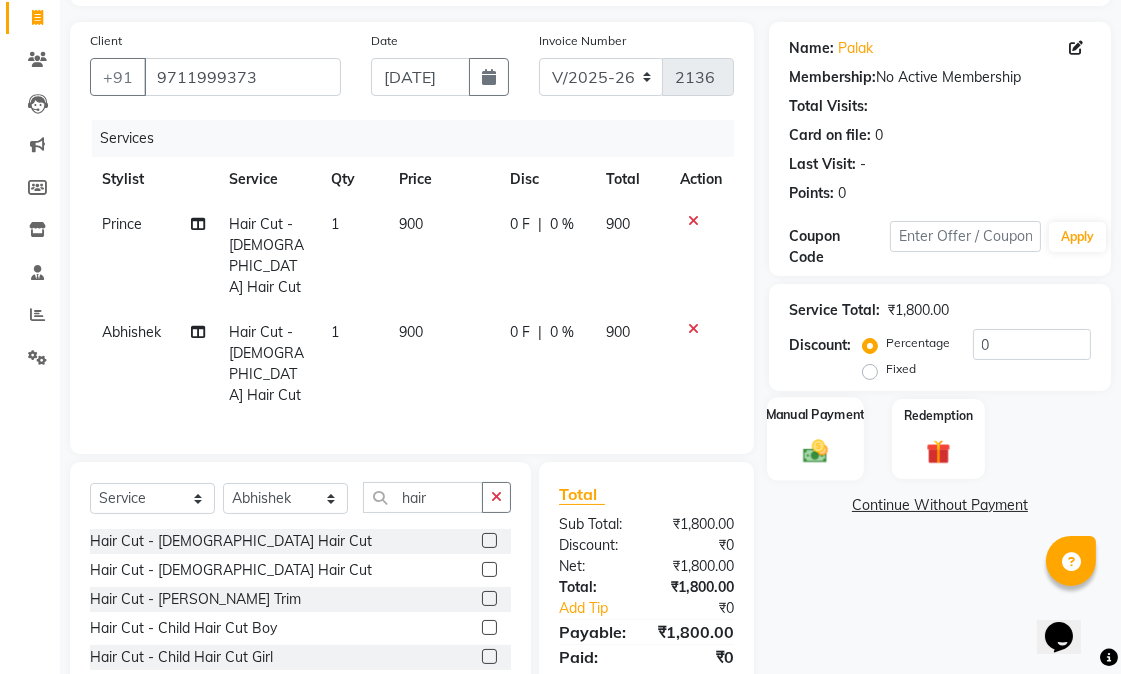 scroll, scrollTop: 215, scrollLeft: 0, axis: vertical 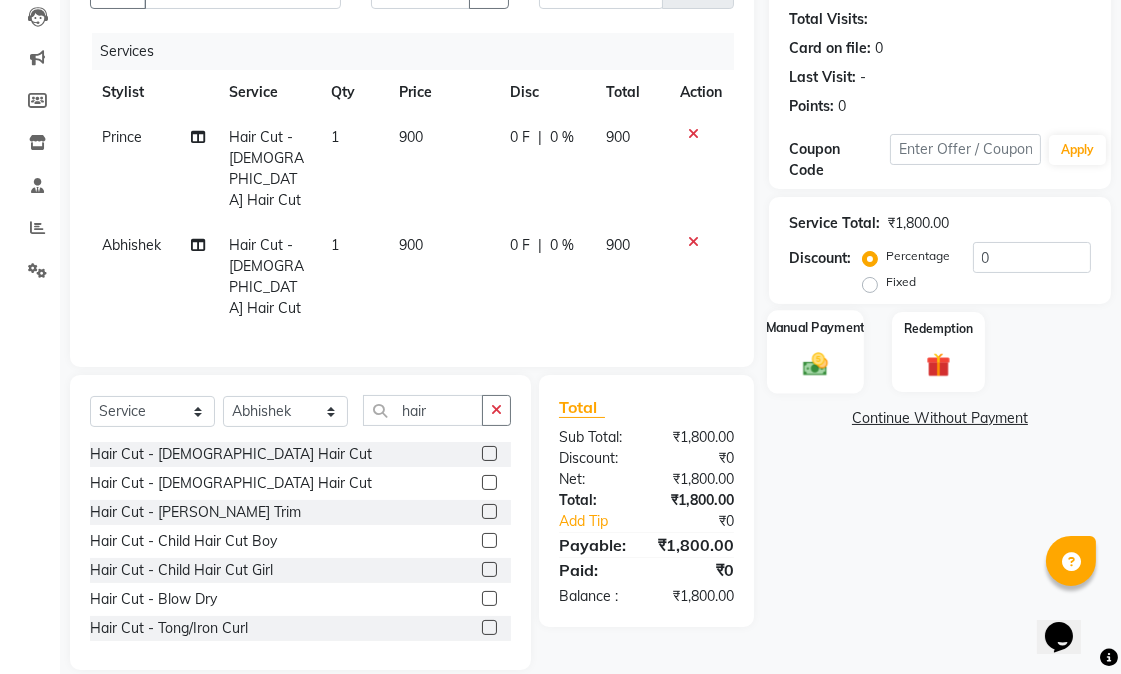 click 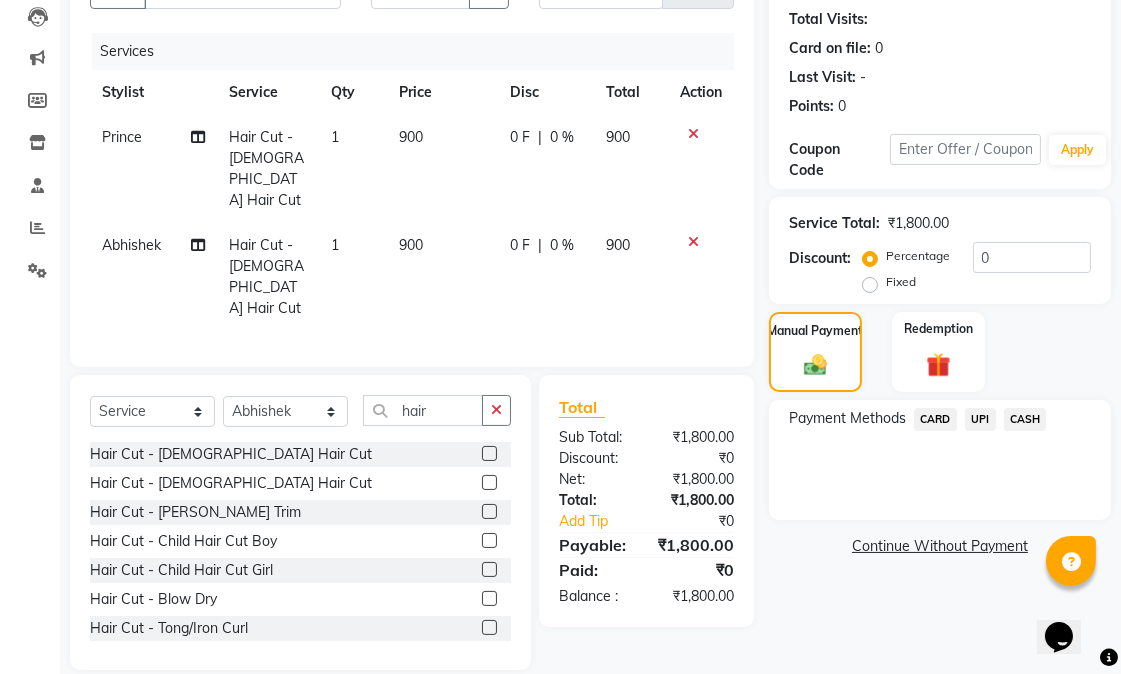 click on "UPI" 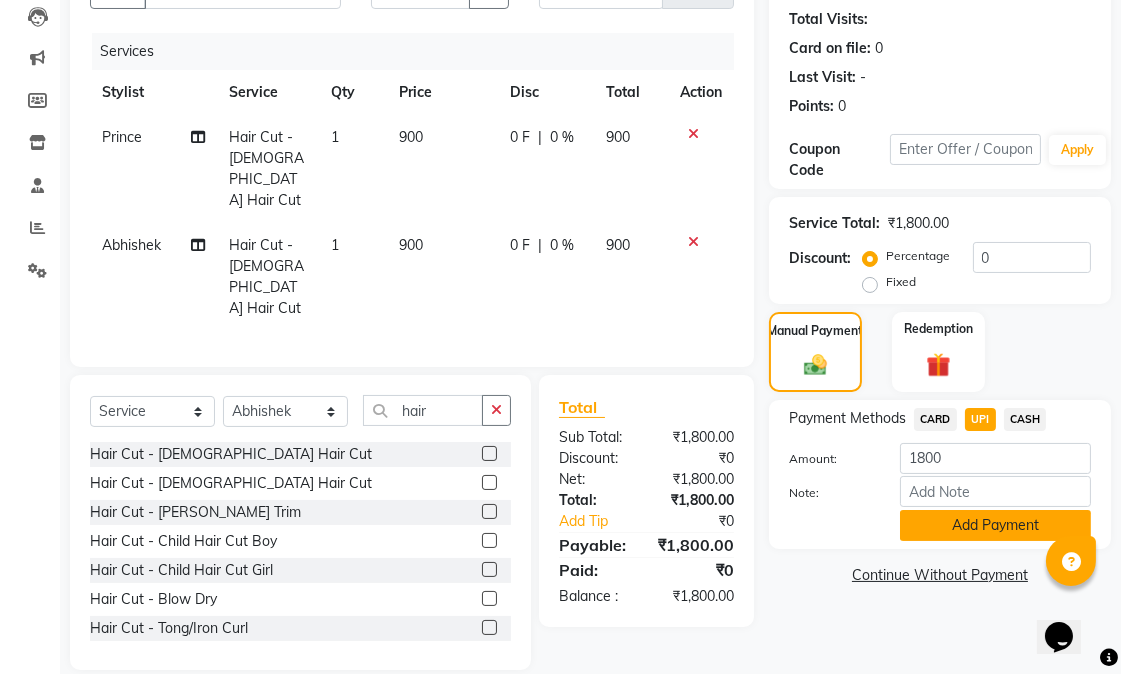 click on "Add Payment" 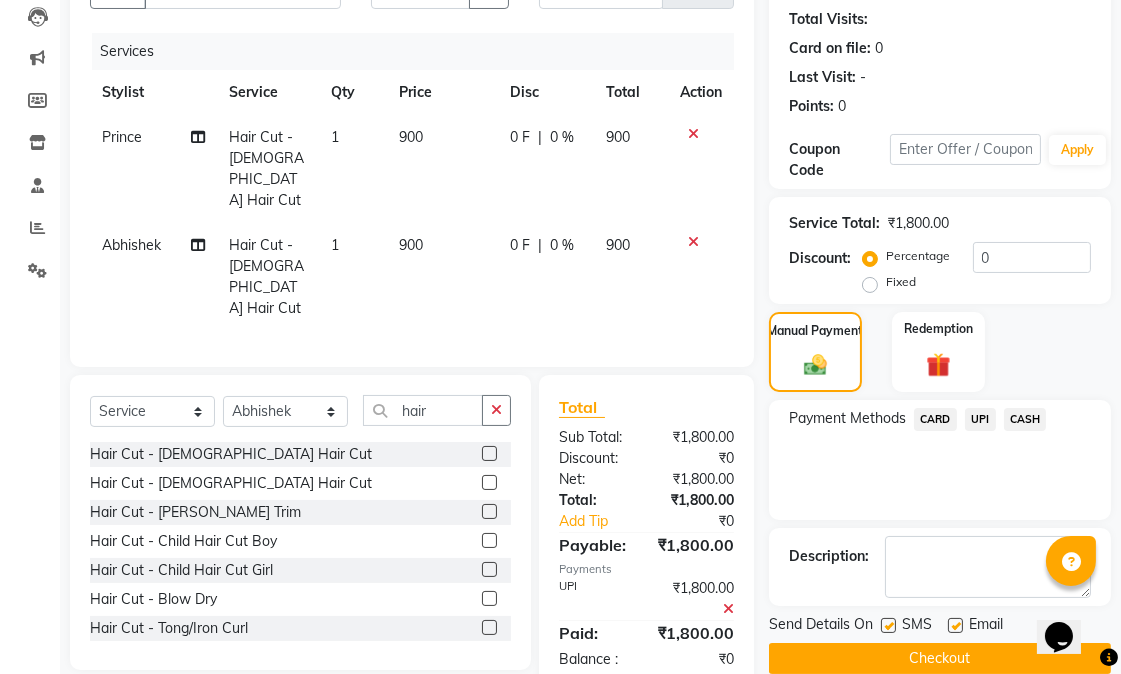 scroll, scrollTop: 258, scrollLeft: 0, axis: vertical 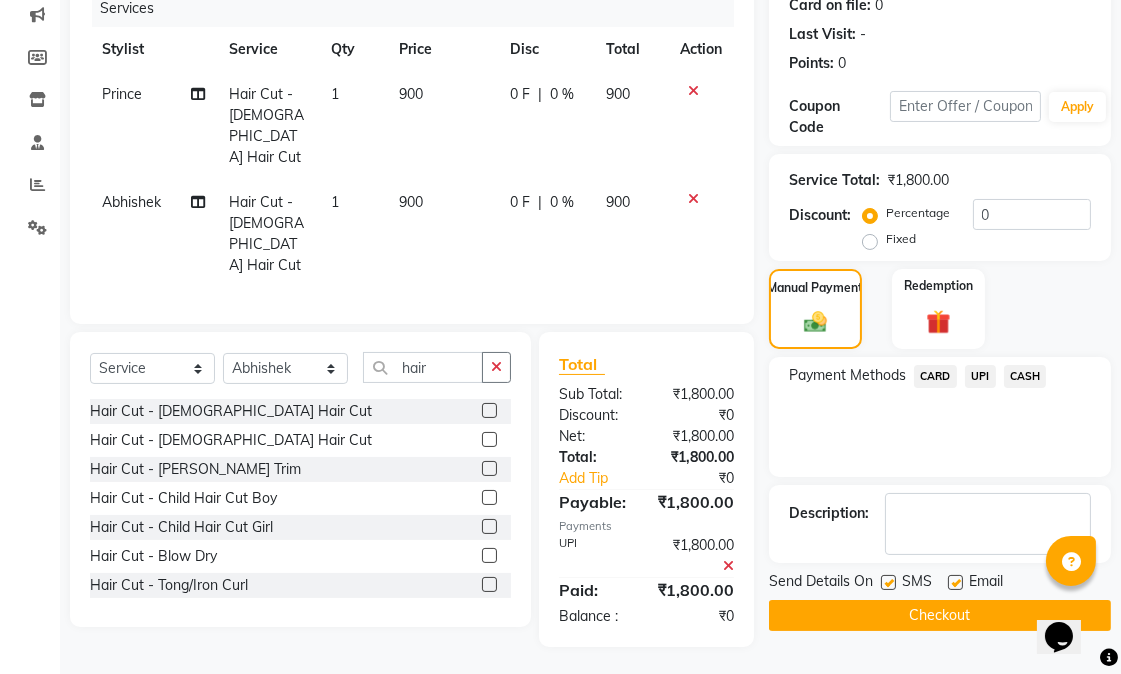 click 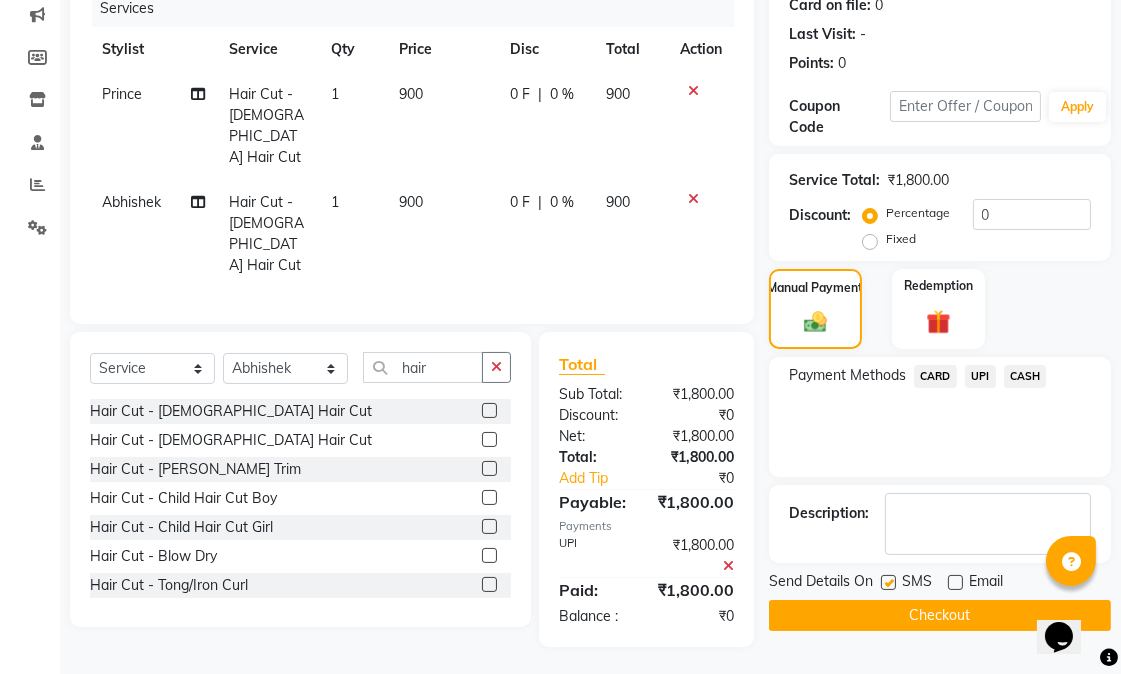 click on "Checkout" 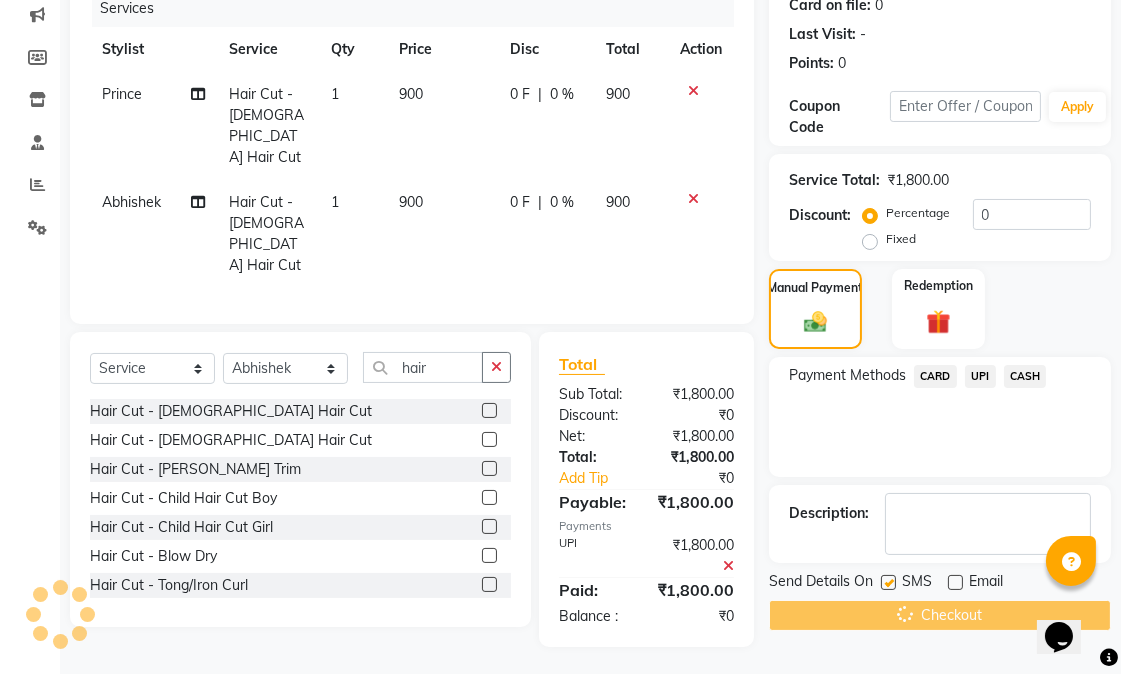 scroll, scrollTop: 0, scrollLeft: 0, axis: both 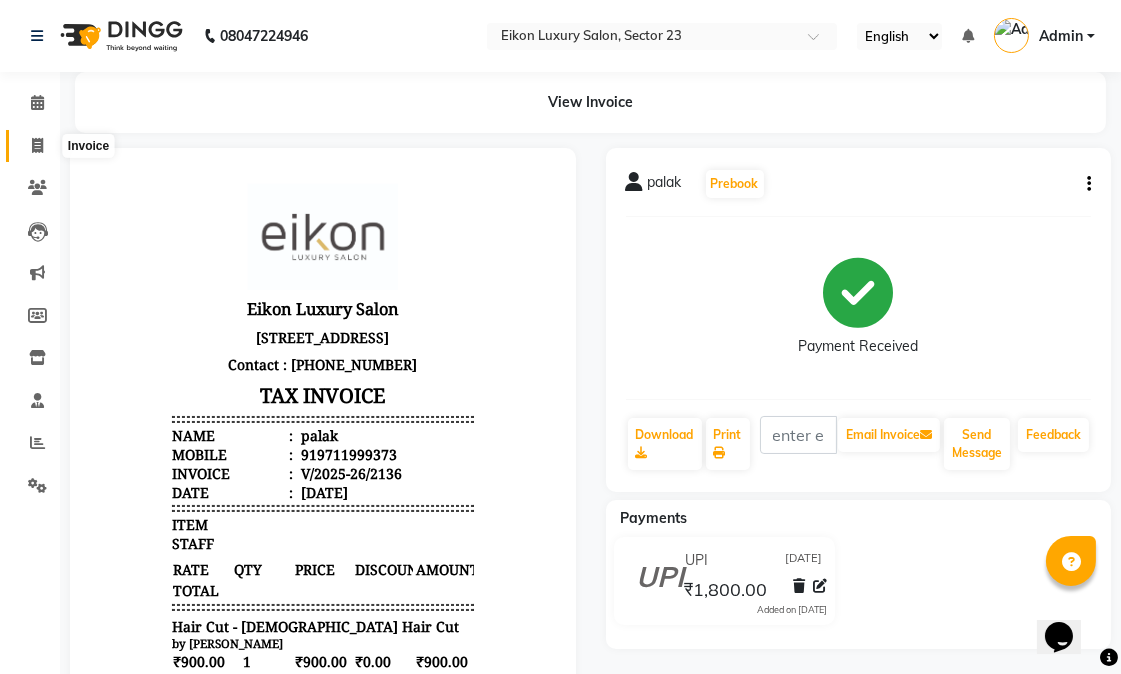 click 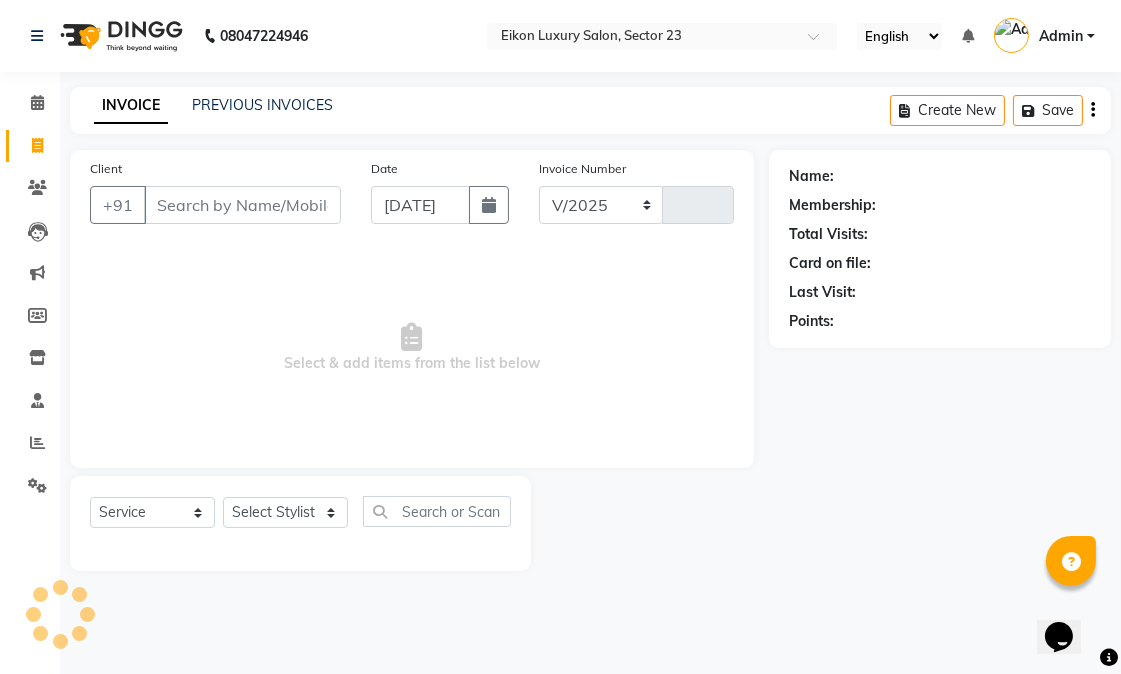 select on "7080" 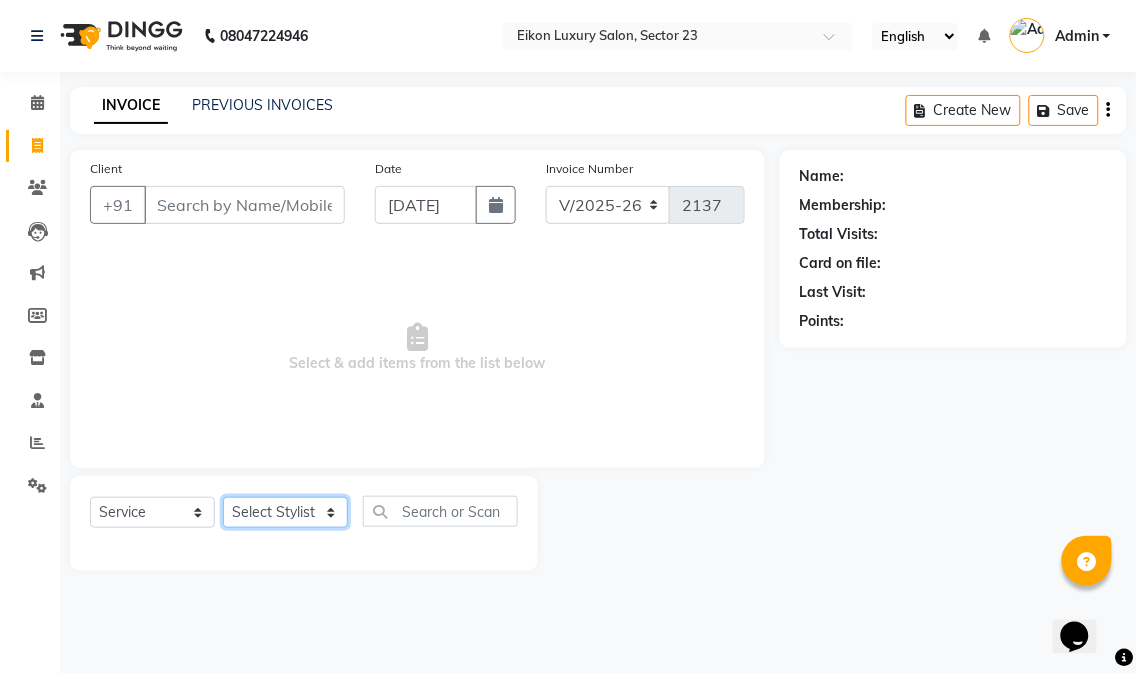 click on "Select Stylist Abhishek amit [PERSON_NAME] [PERSON_NAME] [PERSON_NAME] [PERSON_NAME] [PERSON_NAME] [PERSON_NAME] Mohit [PERSON_NAME] [PERSON_NAME] [PERSON_NAME] [PERSON_NAME] [PERSON_NAME]" 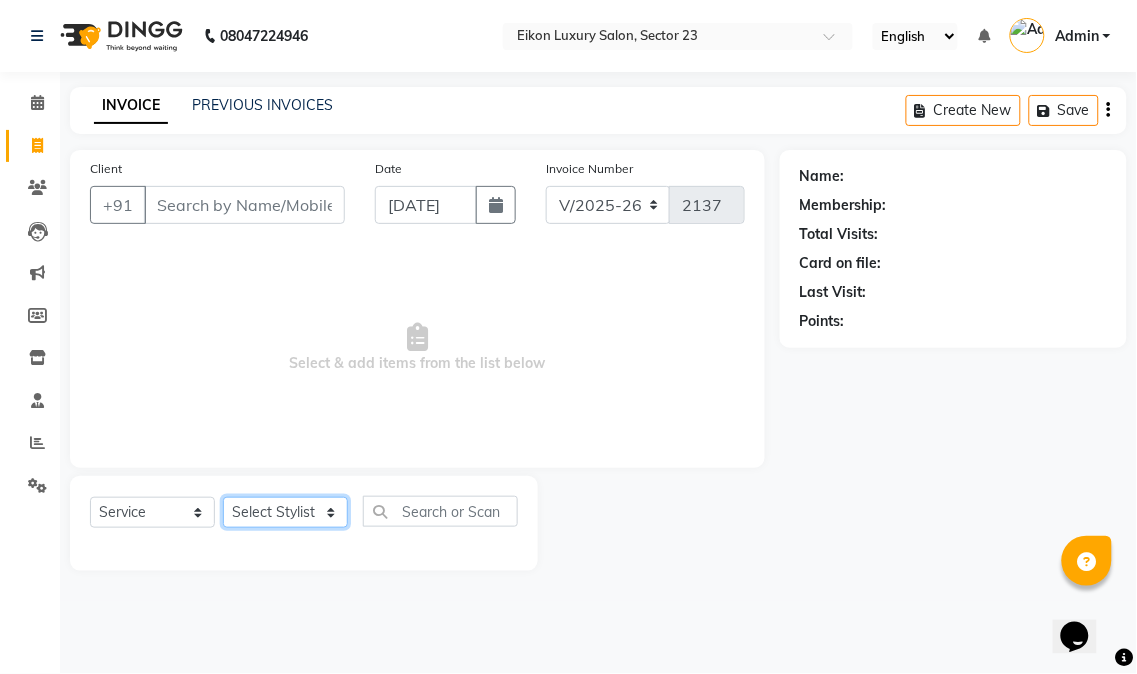 select on "58956" 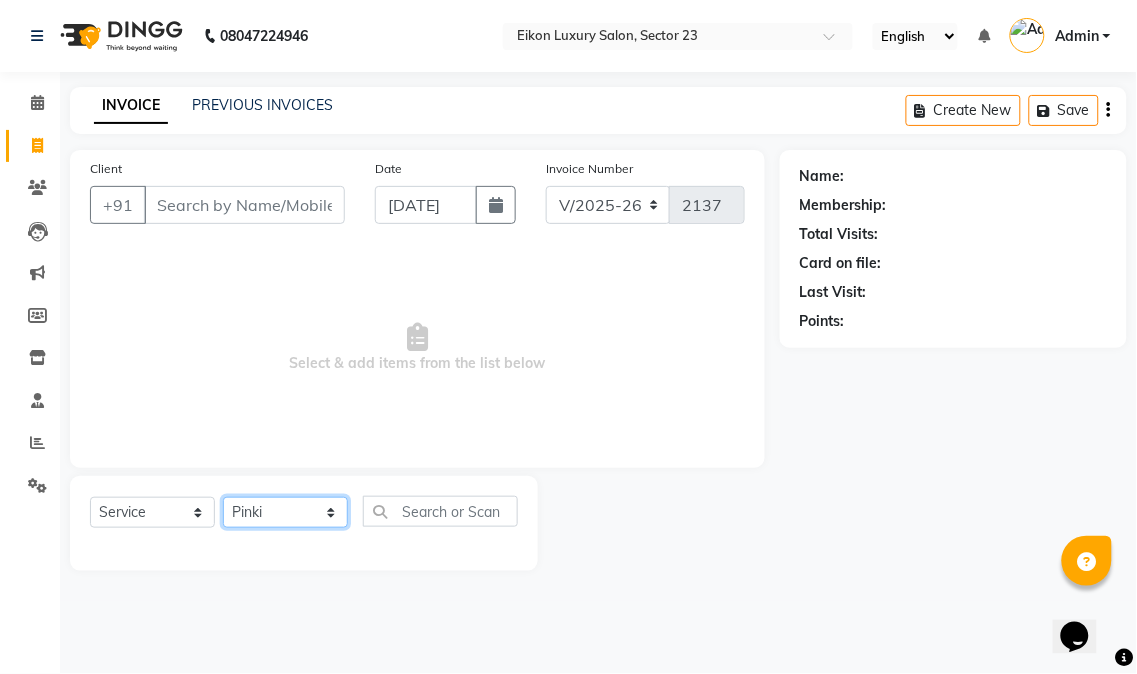 click on "Select Stylist Abhishek amit [PERSON_NAME] [PERSON_NAME] [PERSON_NAME] [PERSON_NAME] [PERSON_NAME] [PERSON_NAME] Mohit [PERSON_NAME] [PERSON_NAME] [PERSON_NAME] [PERSON_NAME] [PERSON_NAME]" 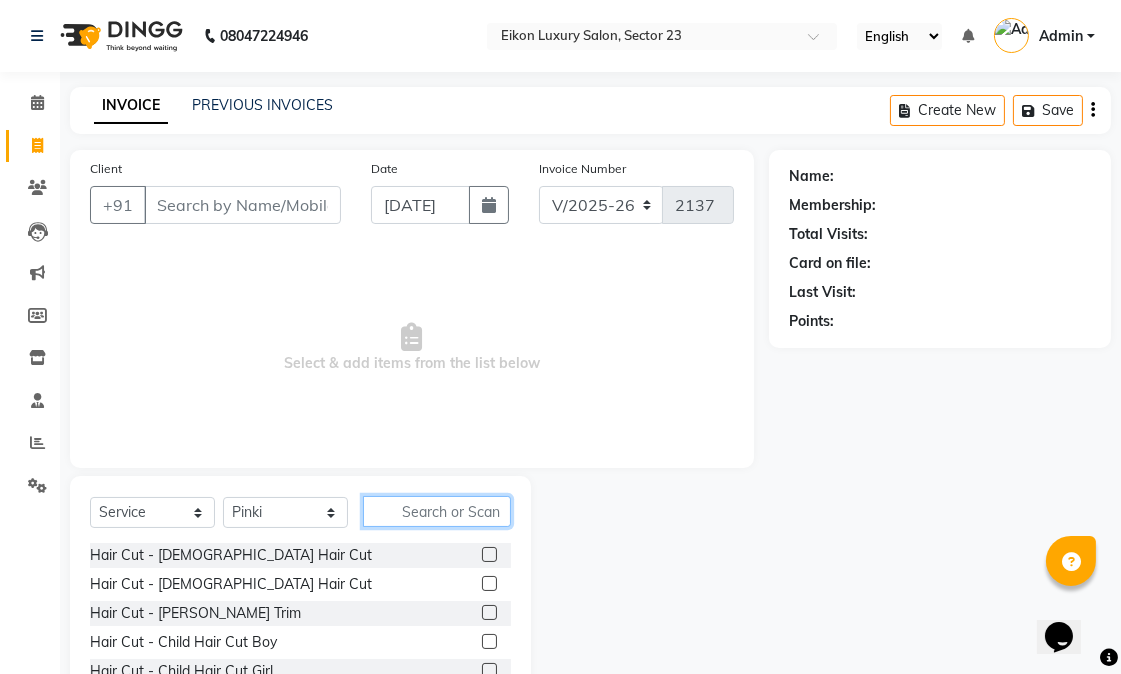 click 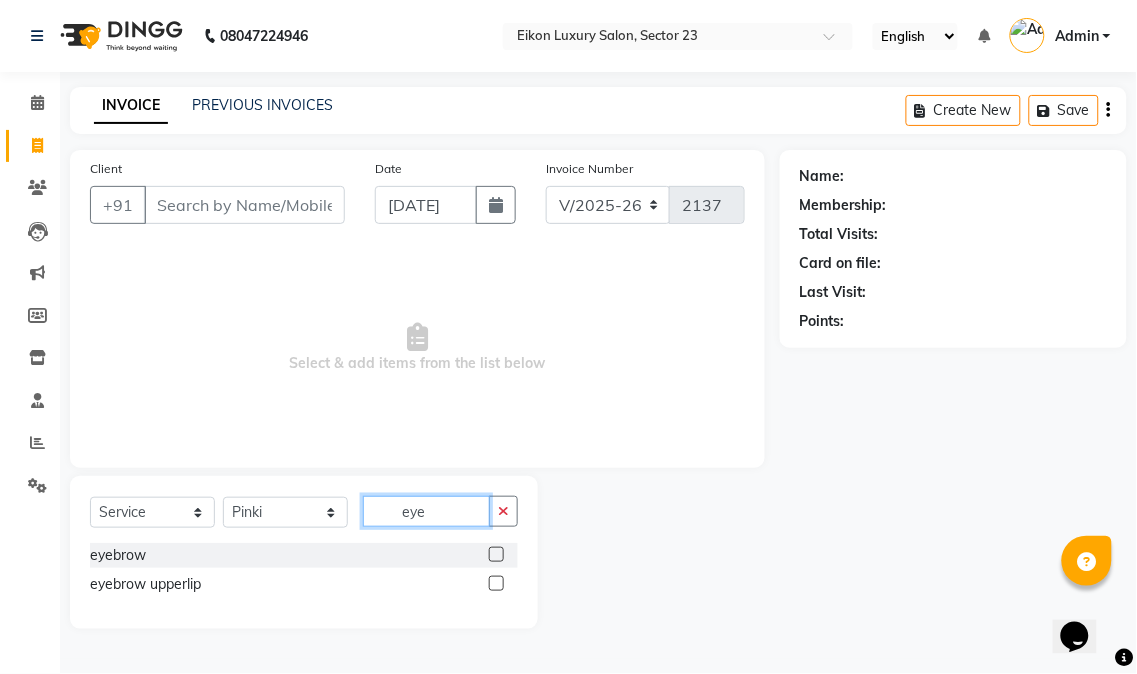 type on "eye" 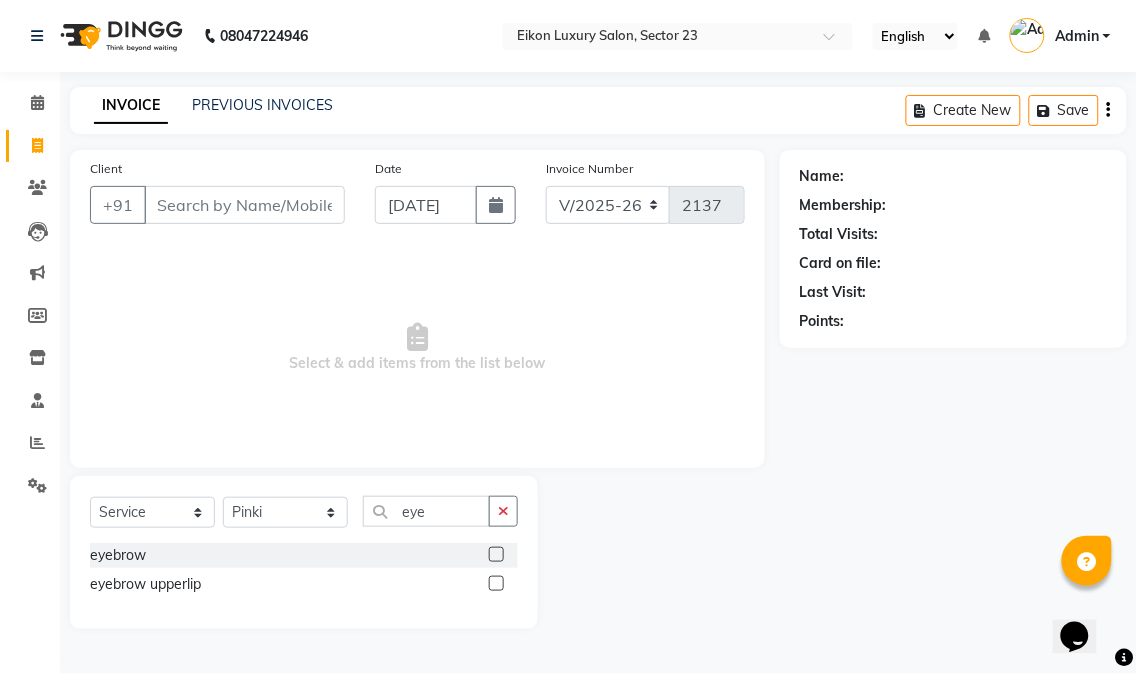 click 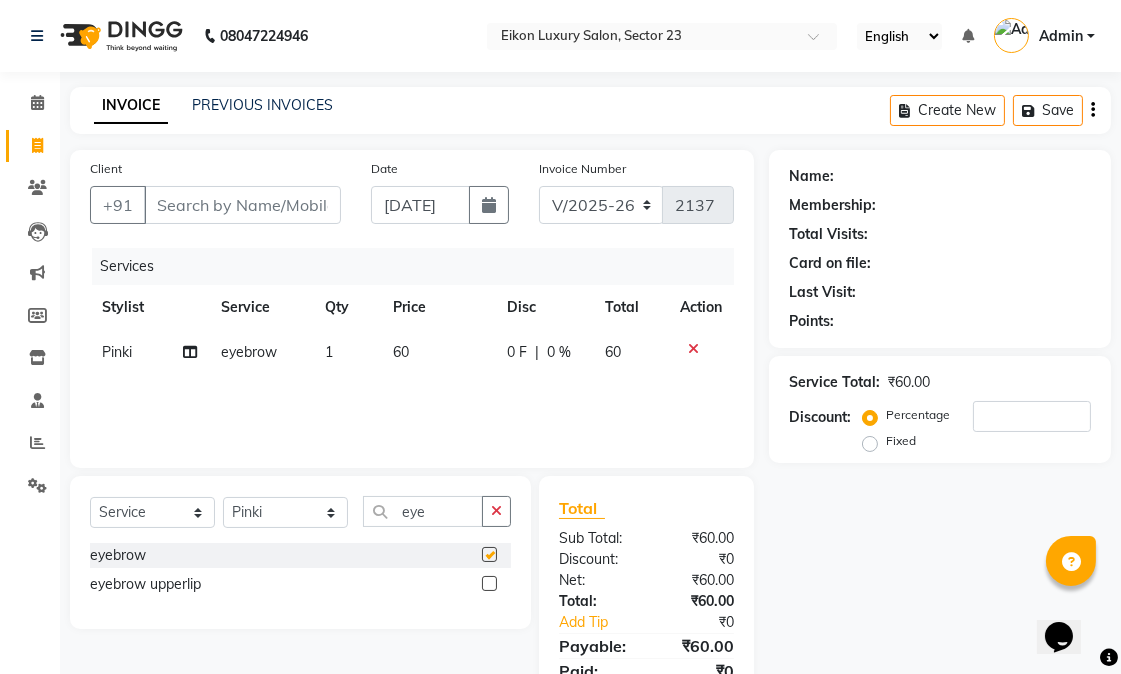 checkbox on "false" 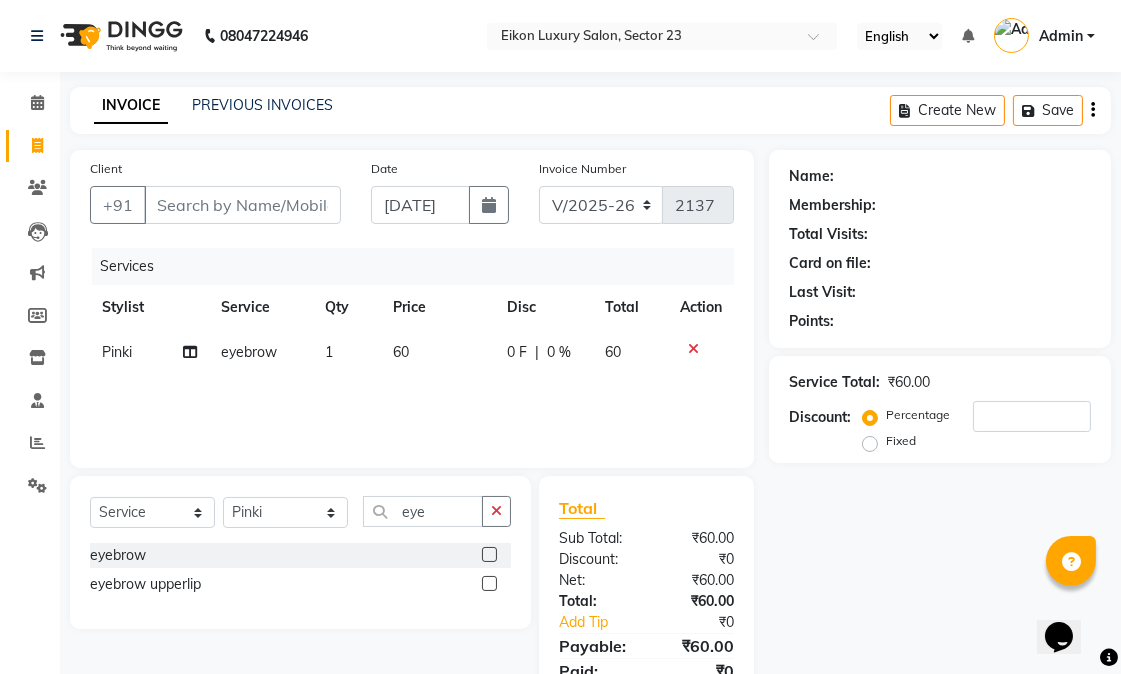 scroll, scrollTop: 84, scrollLeft: 0, axis: vertical 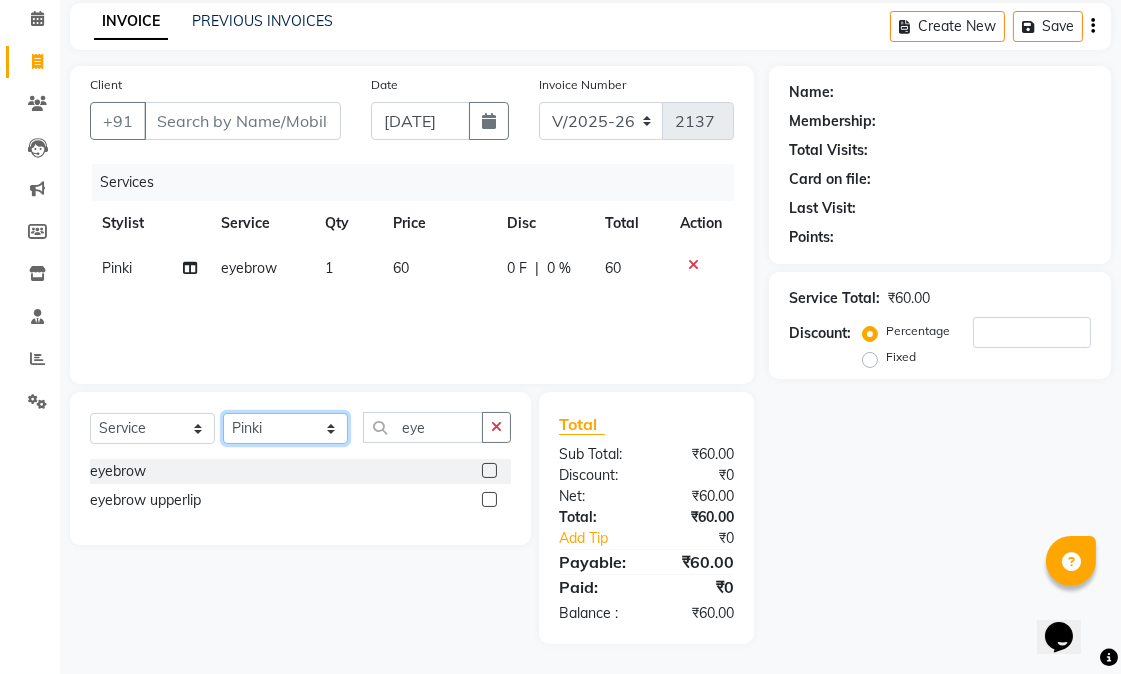 click on "Select Stylist Abhishek amit [PERSON_NAME] [PERSON_NAME] [PERSON_NAME] [PERSON_NAME] [PERSON_NAME] [PERSON_NAME] Mohit [PERSON_NAME] [PERSON_NAME] [PERSON_NAME] [PERSON_NAME] [PERSON_NAME]" 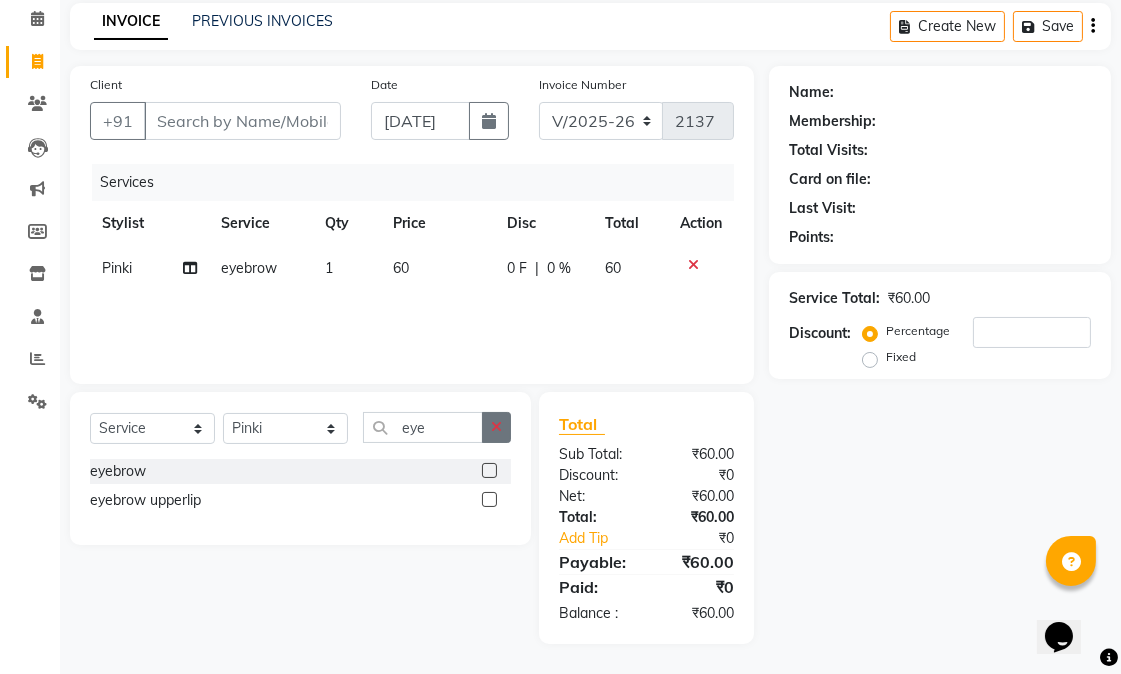 click 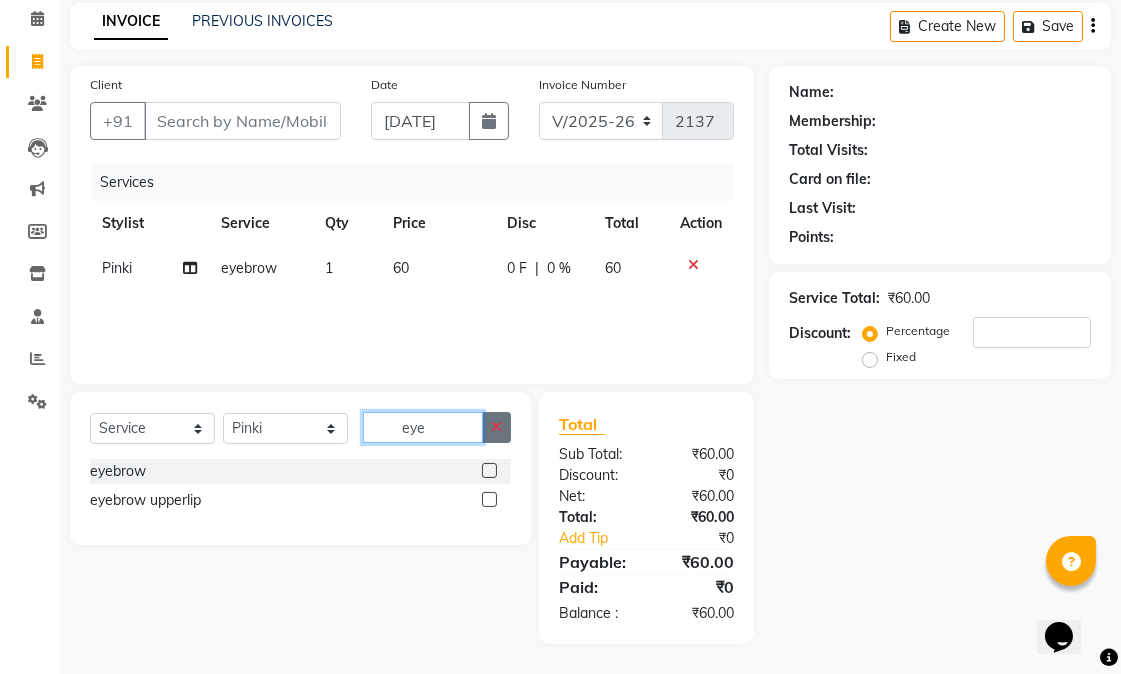 type 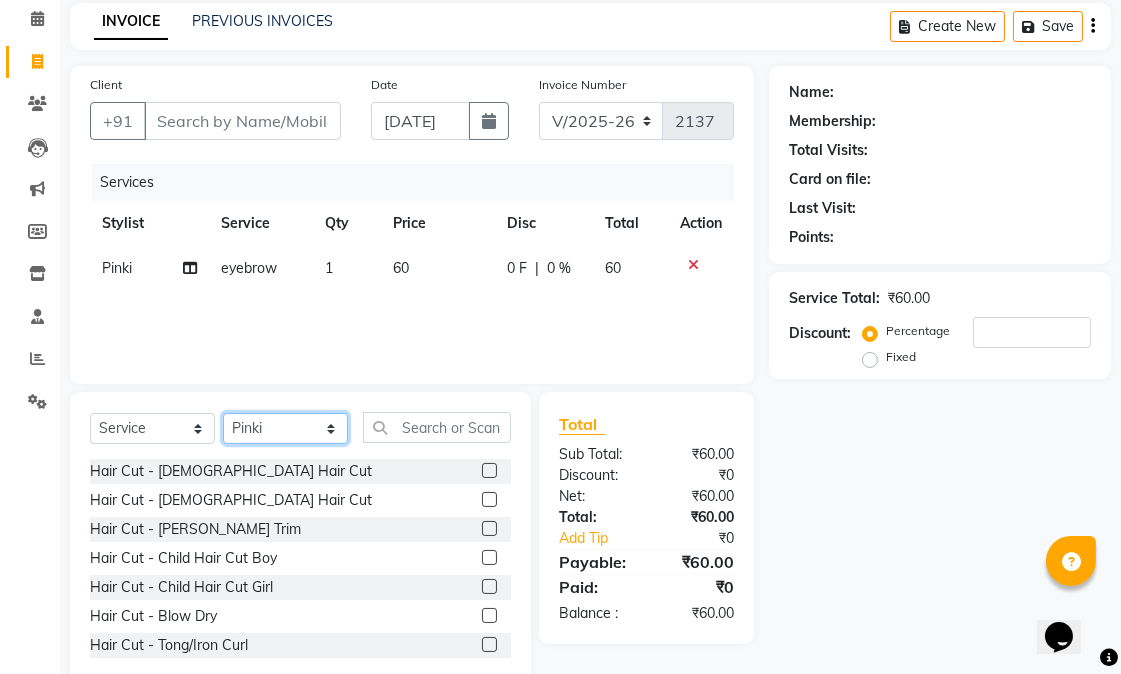 click on "Select Stylist Abhishek amit [PERSON_NAME] [PERSON_NAME] [PERSON_NAME] [PERSON_NAME] [PERSON_NAME] [PERSON_NAME] Mohit [PERSON_NAME] [PERSON_NAME] [PERSON_NAME] [PERSON_NAME] [PERSON_NAME]" 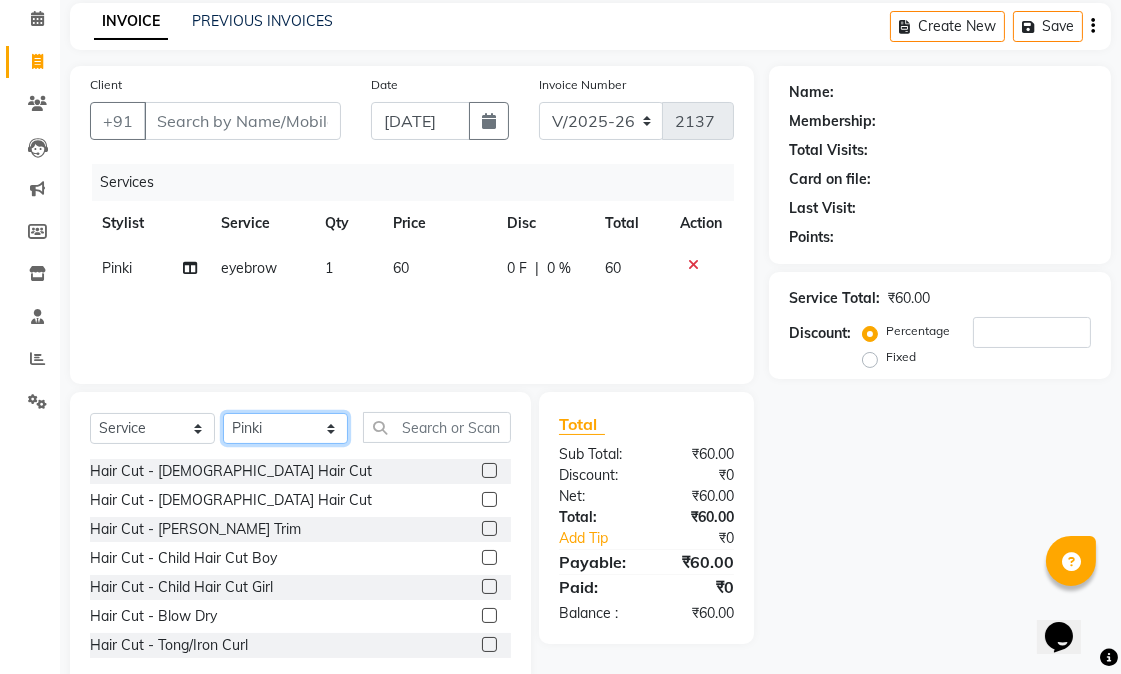 select on "58946" 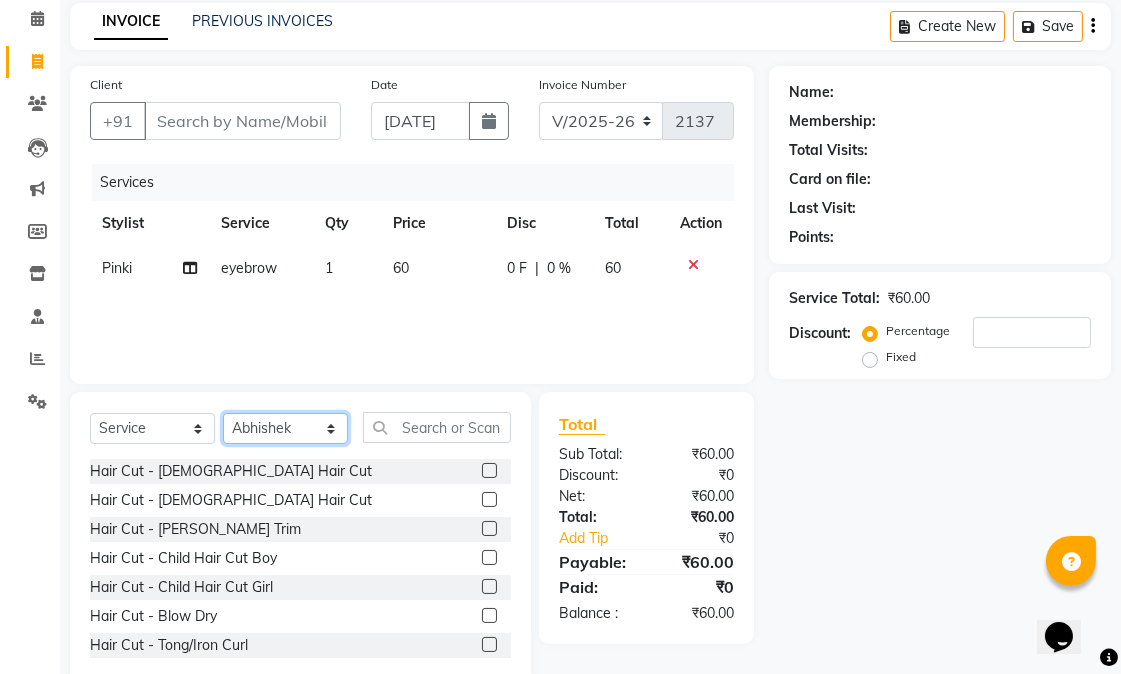 click on "Select Stylist Abhishek amit [PERSON_NAME] [PERSON_NAME] [PERSON_NAME] [PERSON_NAME] [PERSON_NAME] [PERSON_NAME] Mohit [PERSON_NAME] [PERSON_NAME] [PERSON_NAME] [PERSON_NAME] [PERSON_NAME]" 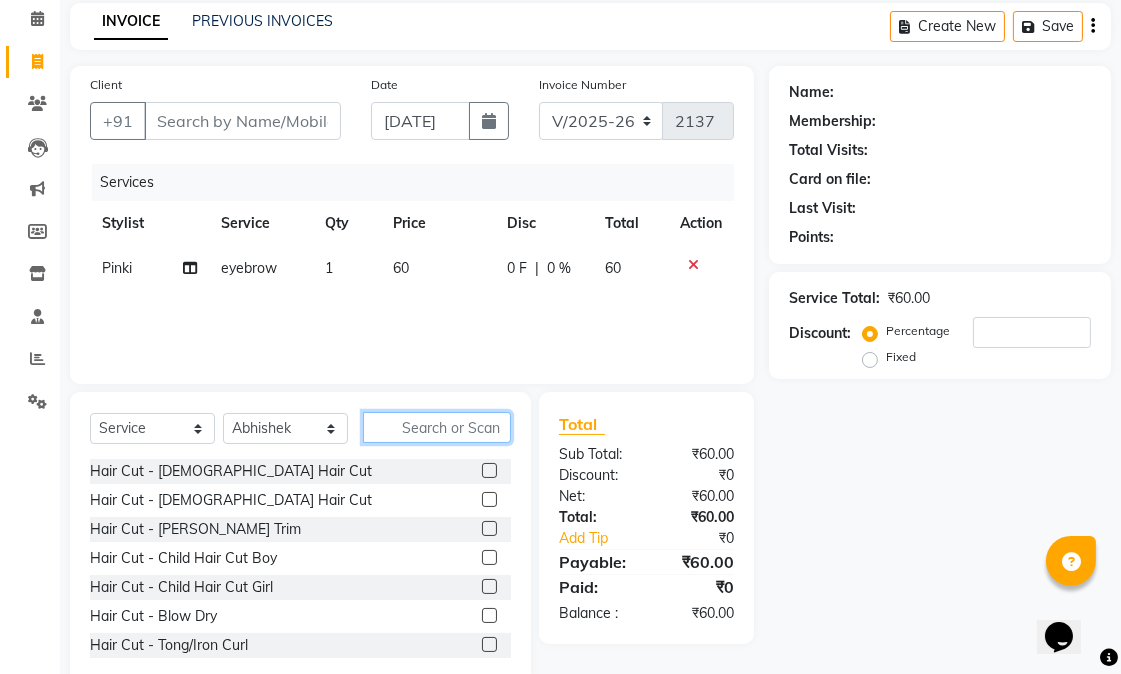 click 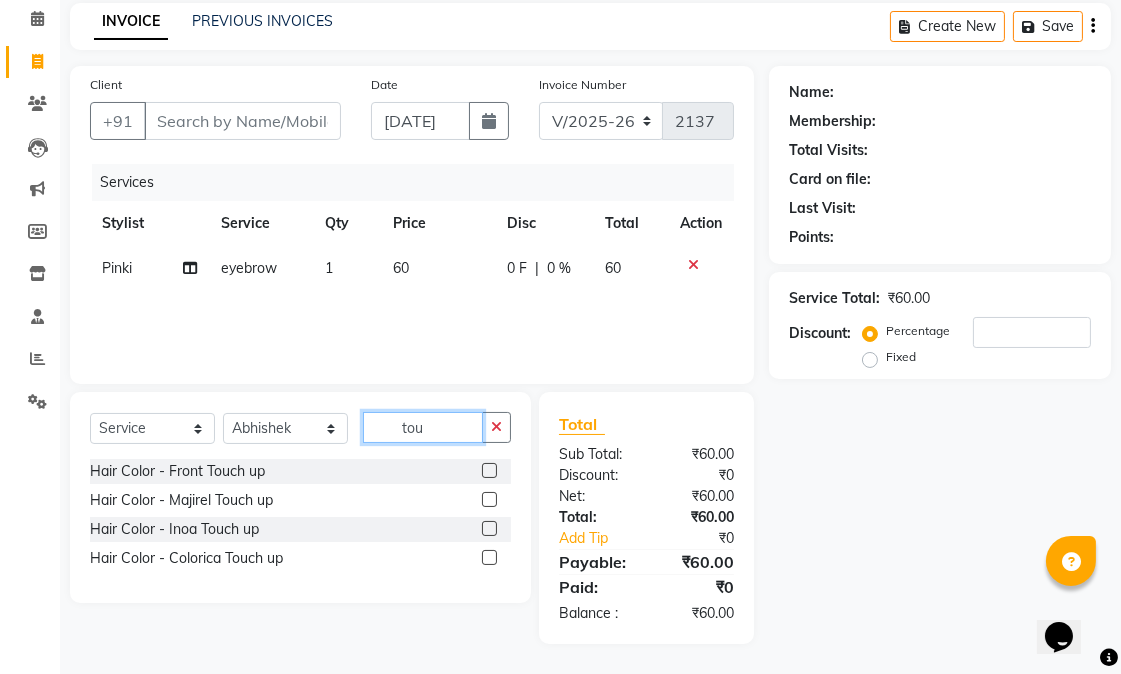 type on "tou" 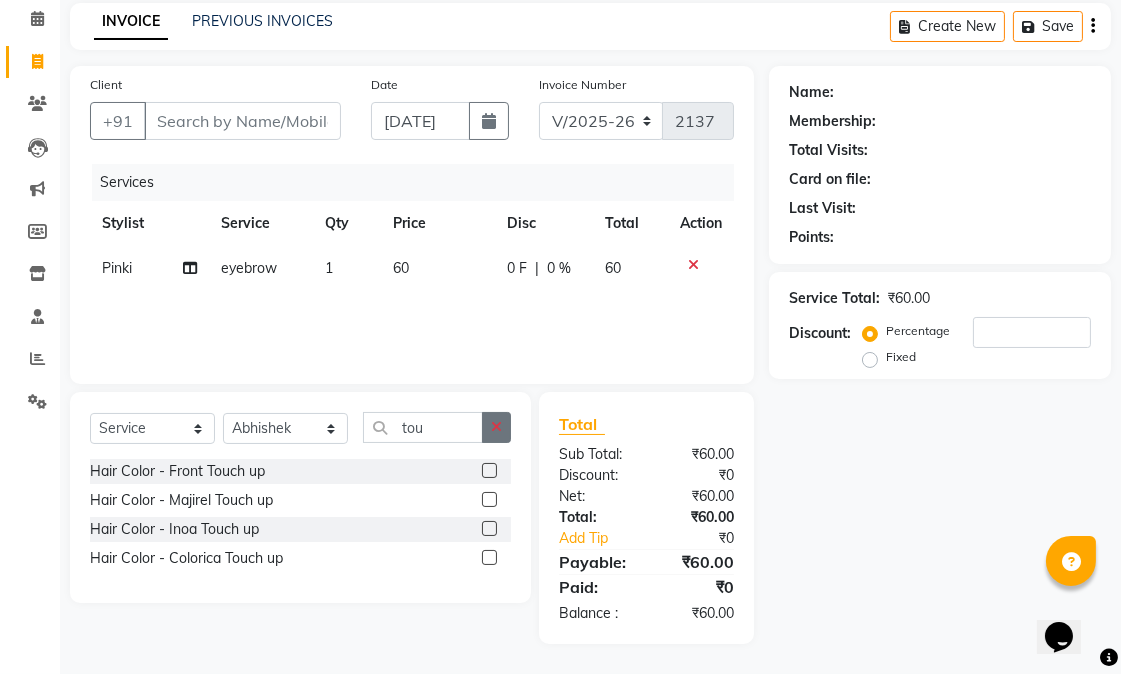 drag, startPoint x: 490, startPoint y: 500, endPoint x: 498, endPoint y: 475, distance: 26.24881 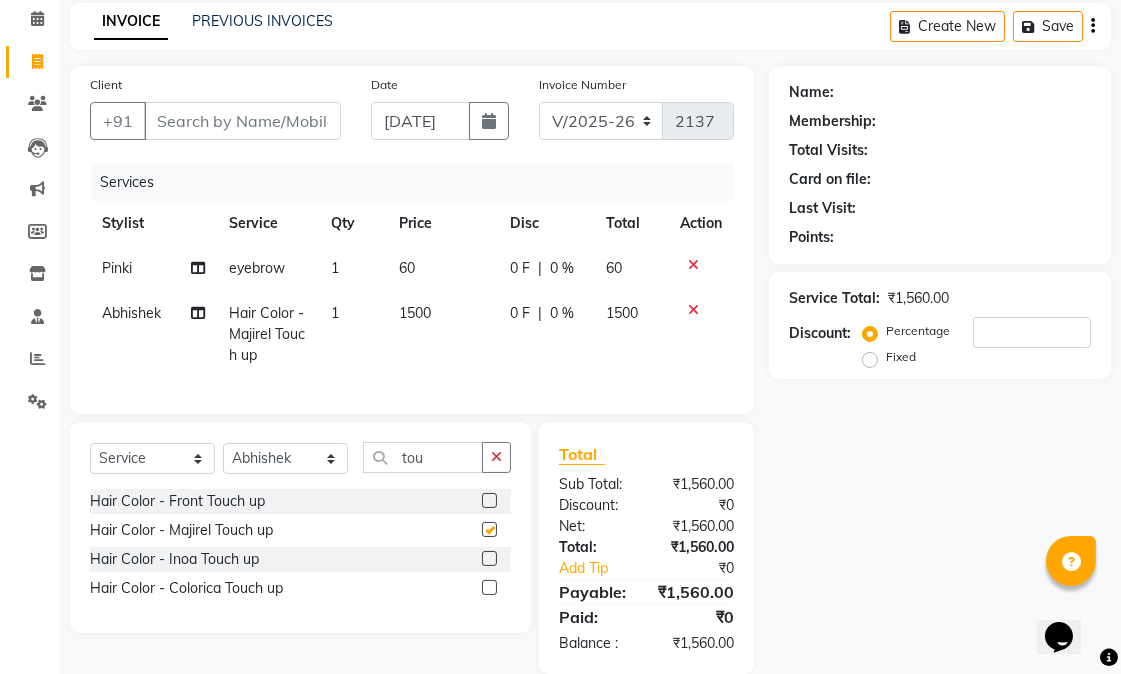 checkbox on "false" 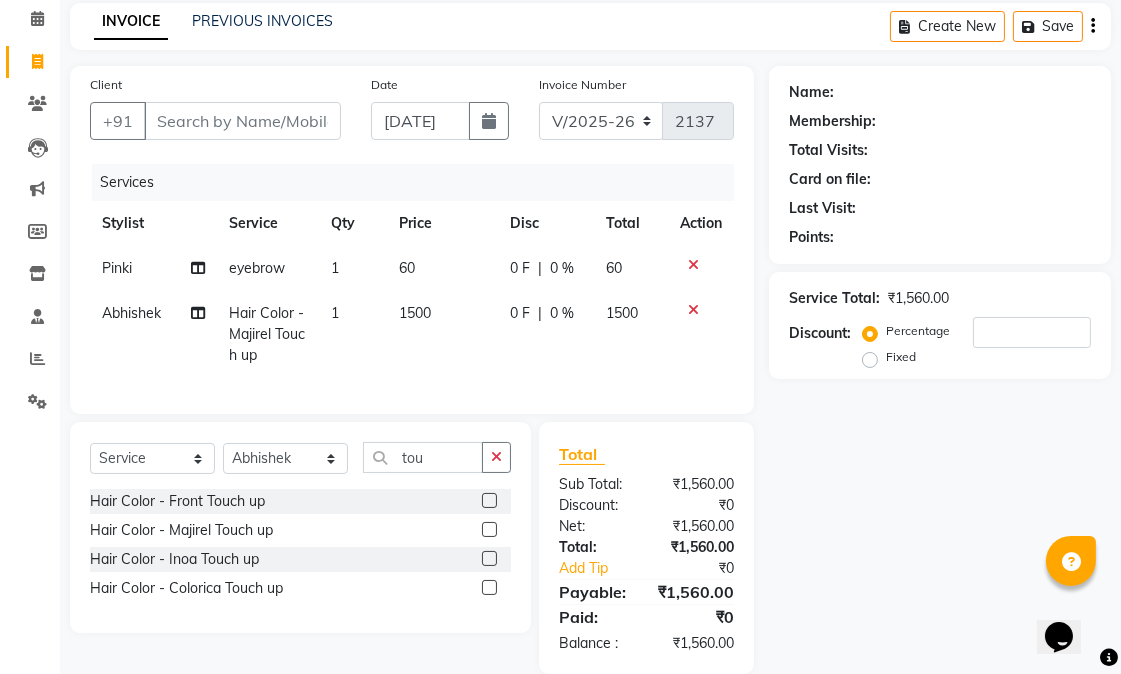 scroll, scrollTop: 154, scrollLeft: 0, axis: vertical 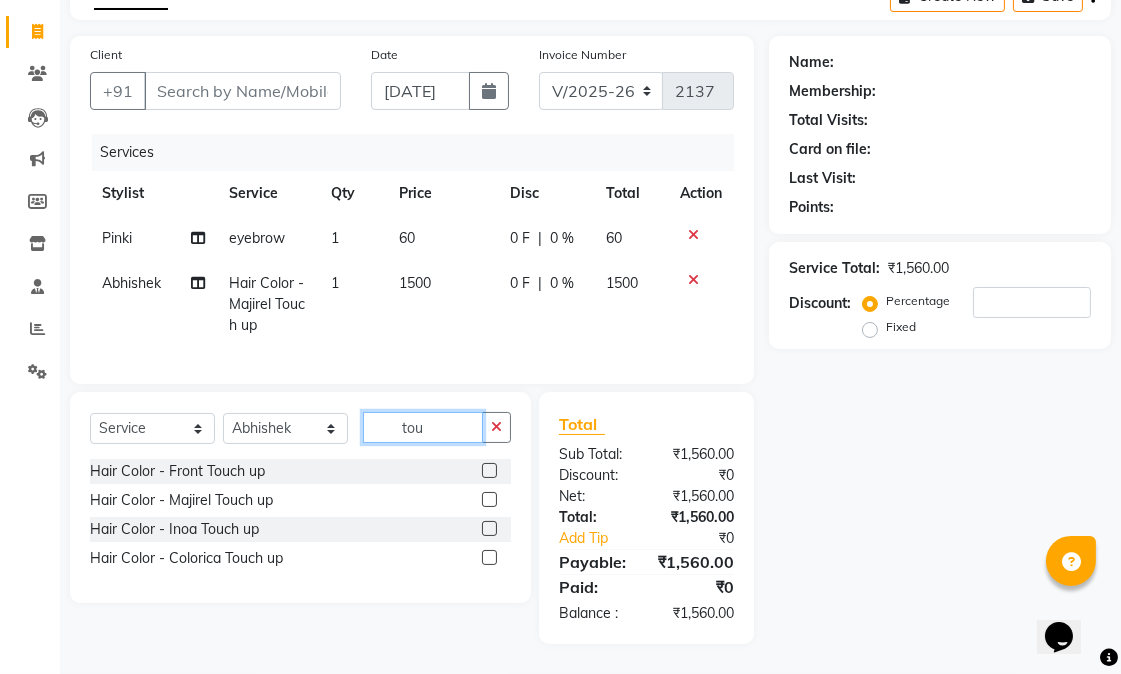click on "tou" 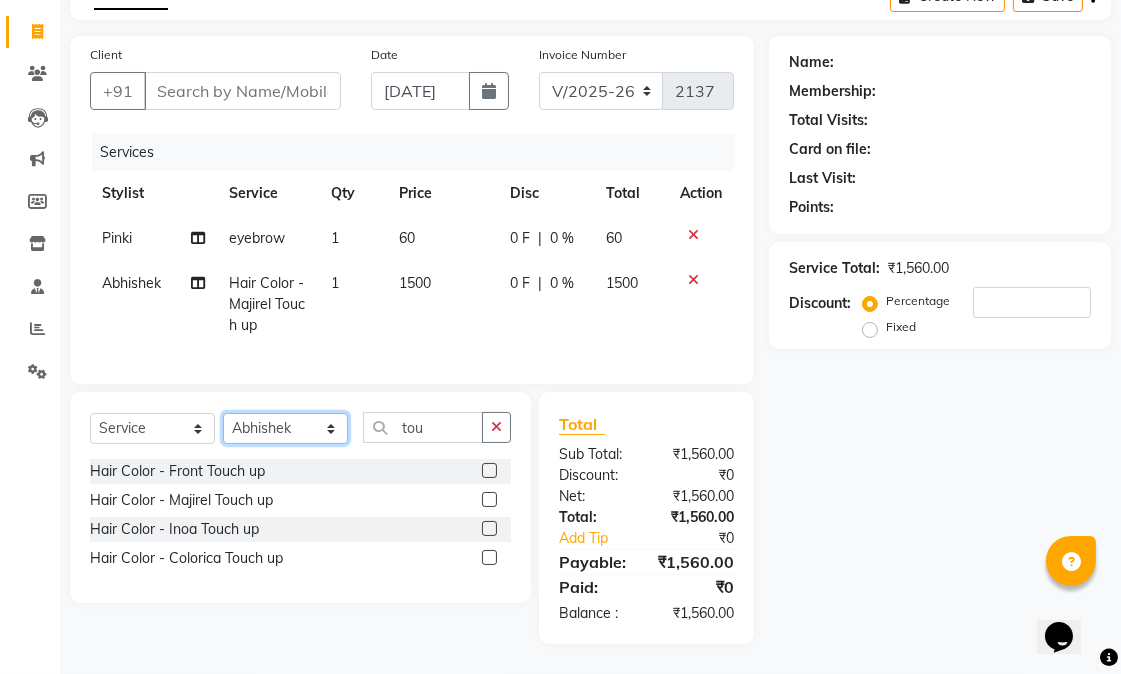 click on "Select Stylist Abhishek amit [PERSON_NAME] [PERSON_NAME] [PERSON_NAME] [PERSON_NAME] [PERSON_NAME] [PERSON_NAME] Mohit [PERSON_NAME] [PERSON_NAME] [PERSON_NAME] [PERSON_NAME] [PERSON_NAME]" 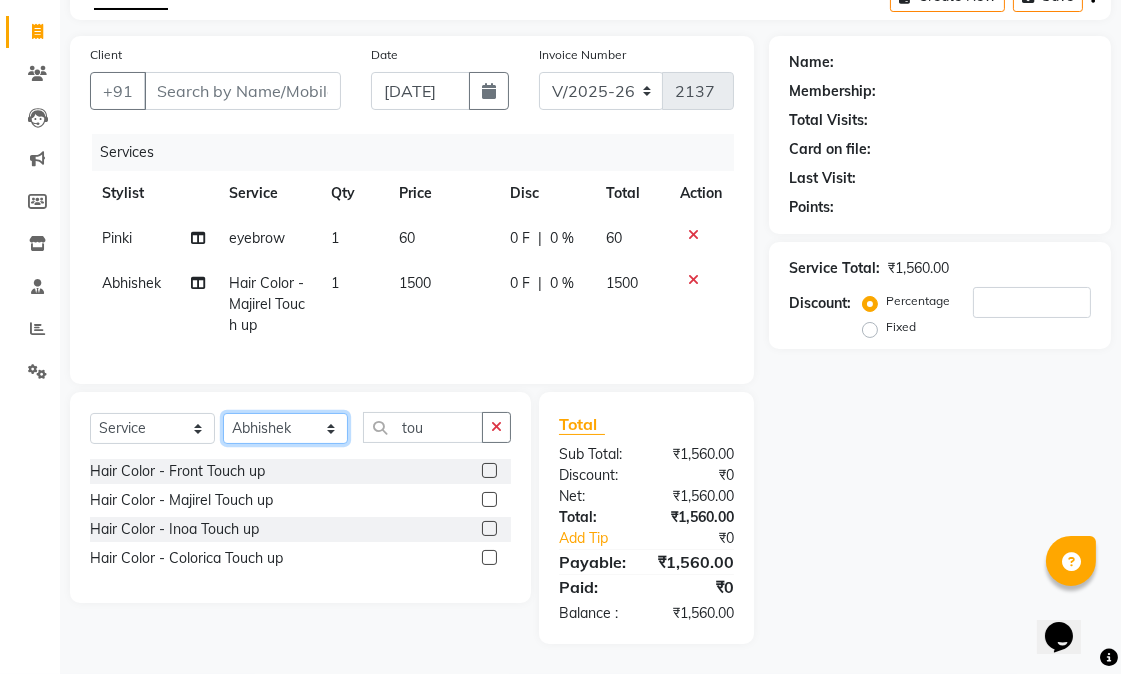 select on "58952" 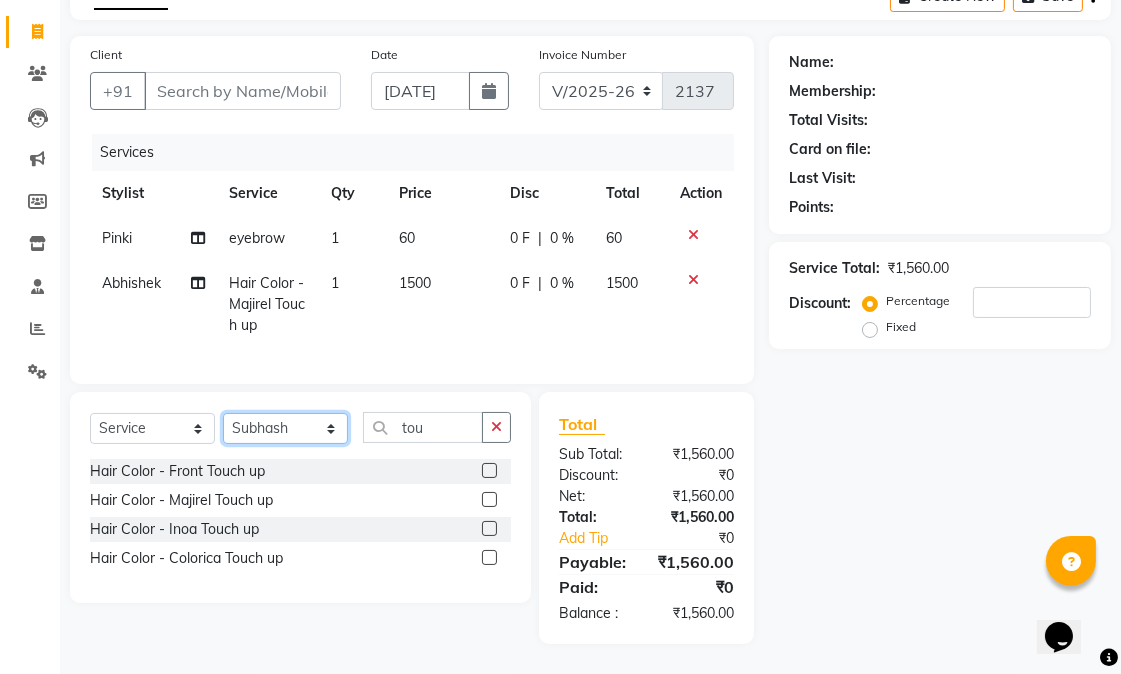 click on "Select Stylist Abhishek amit [PERSON_NAME] [PERSON_NAME] [PERSON_NAME] [PERSON_NAME] [PERSON_NAME] [PERSON_NAME] Mohit [PERSON_NAME] [PERSON_NAME] [PERSON_NAME] [PERSON_NAME] [PERSON_NAME]" 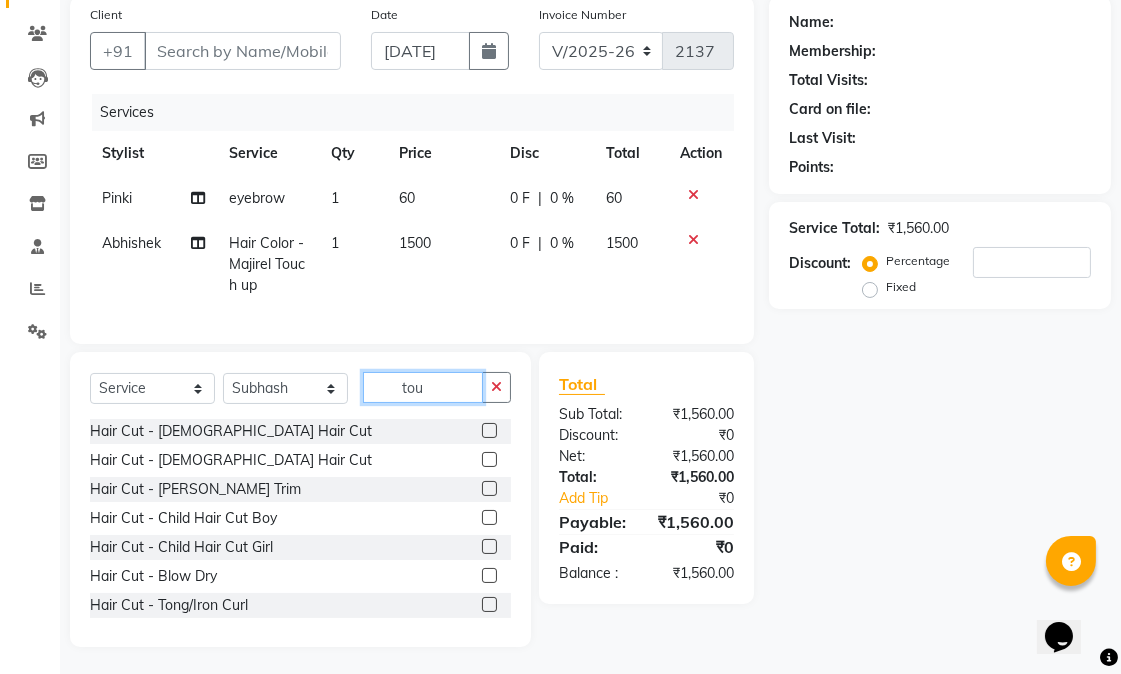 click on "tou" 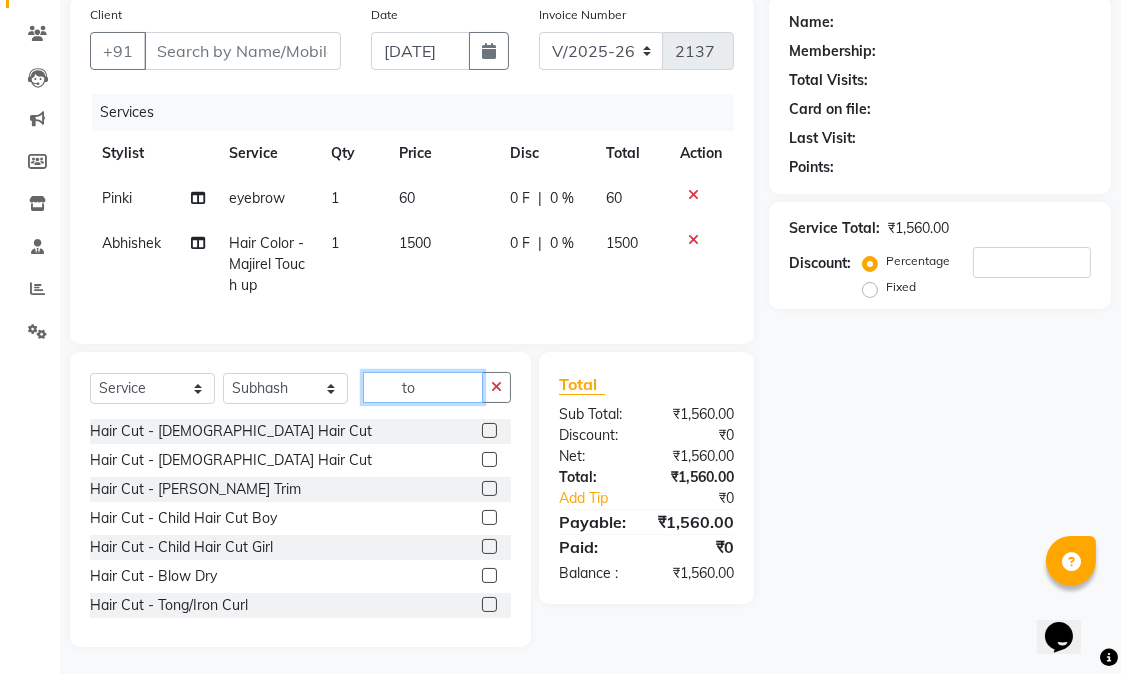 type on "t" 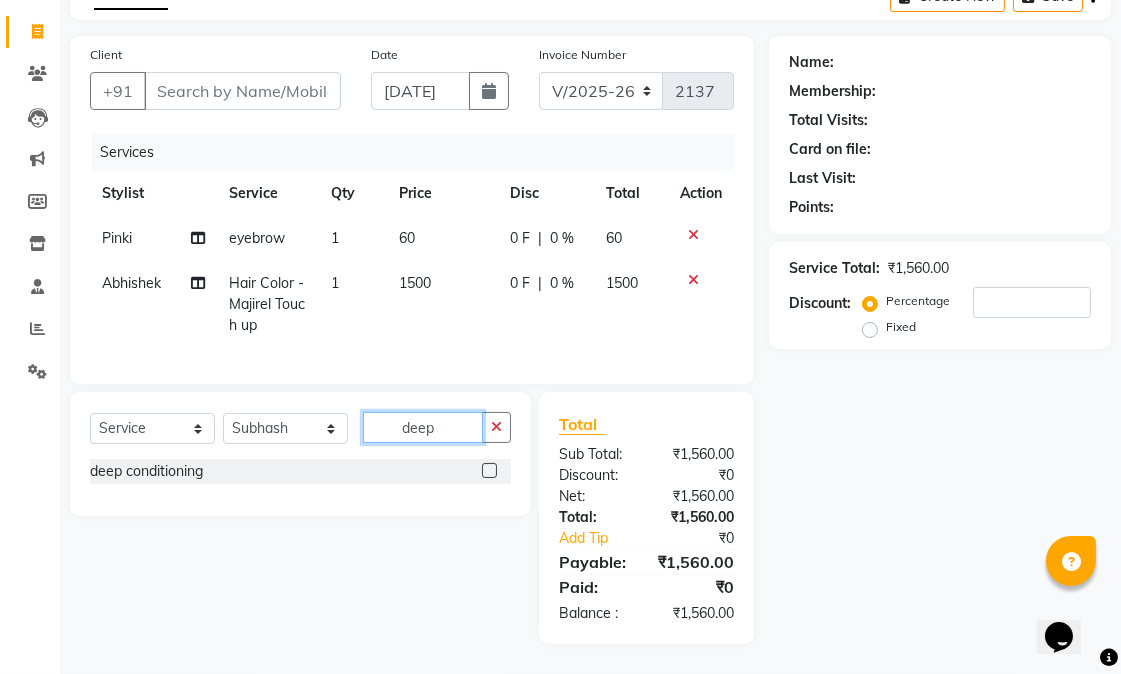 type on "deep" 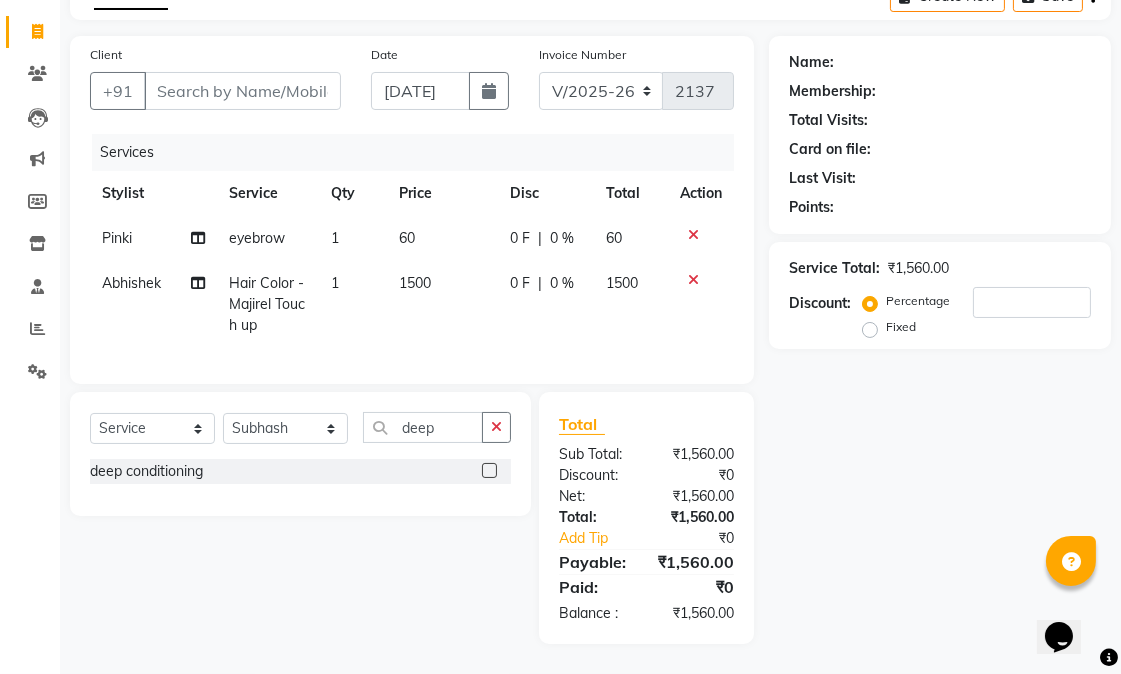 click 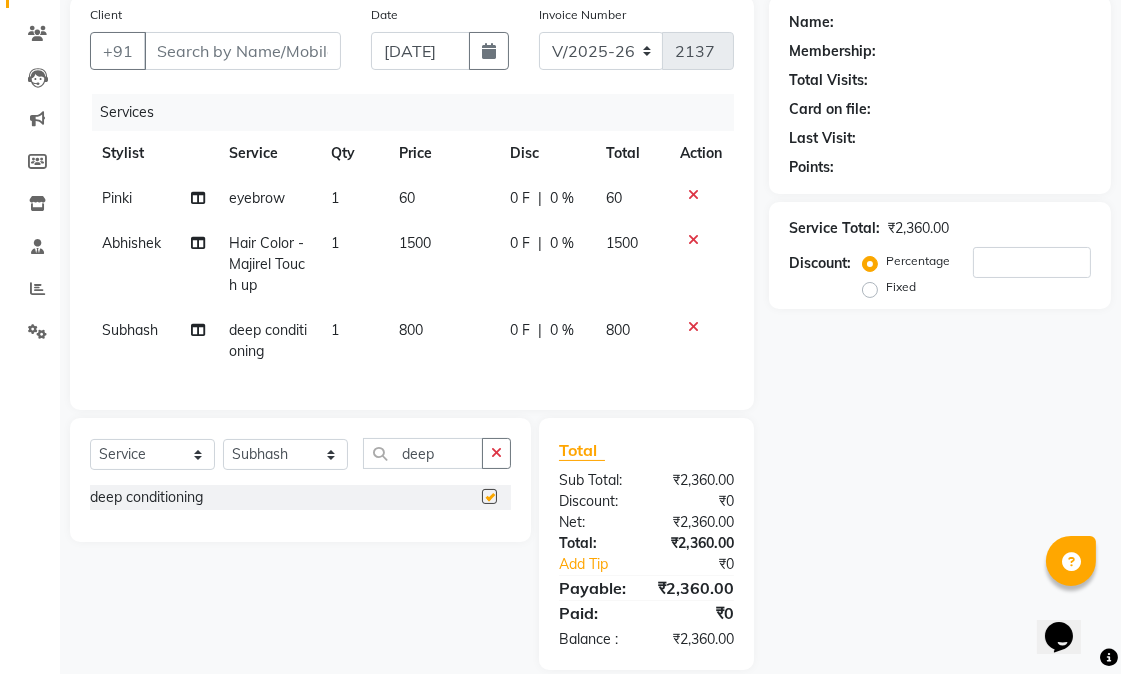 checkbox on "false" 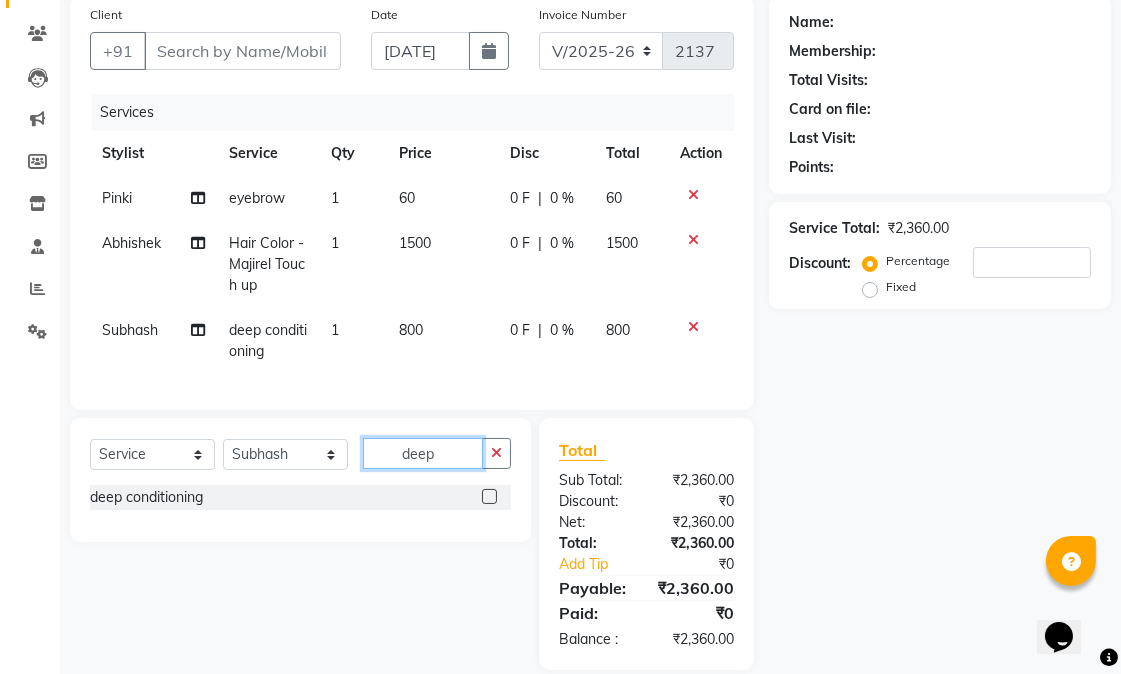 click on "deep" 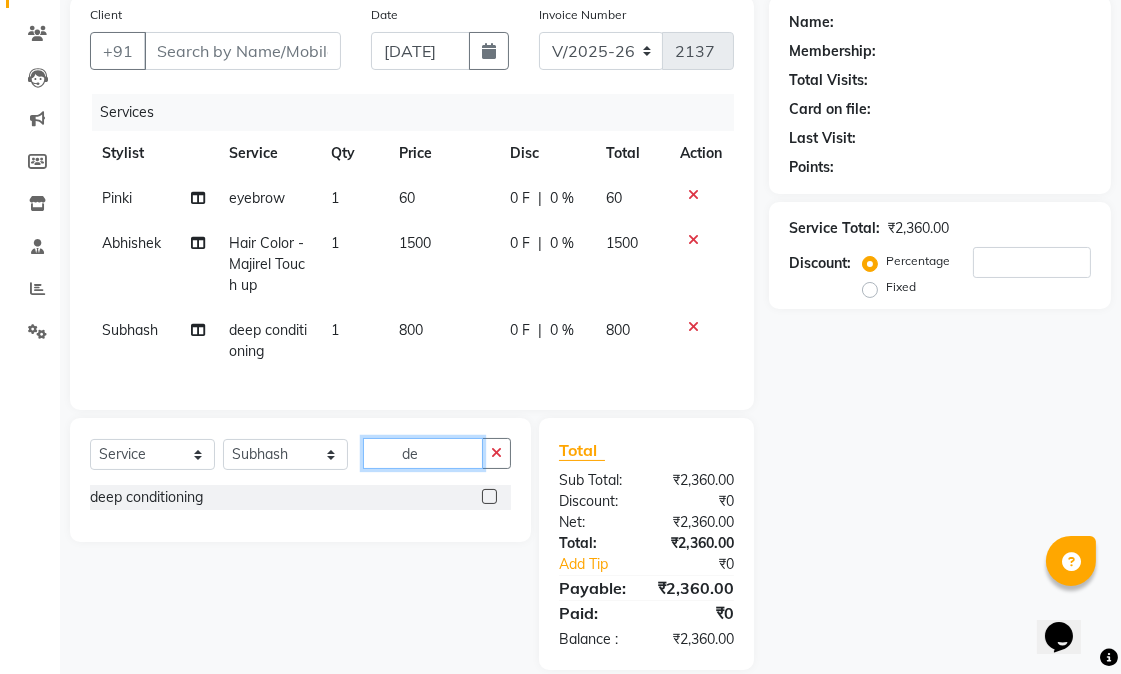 type on "d" 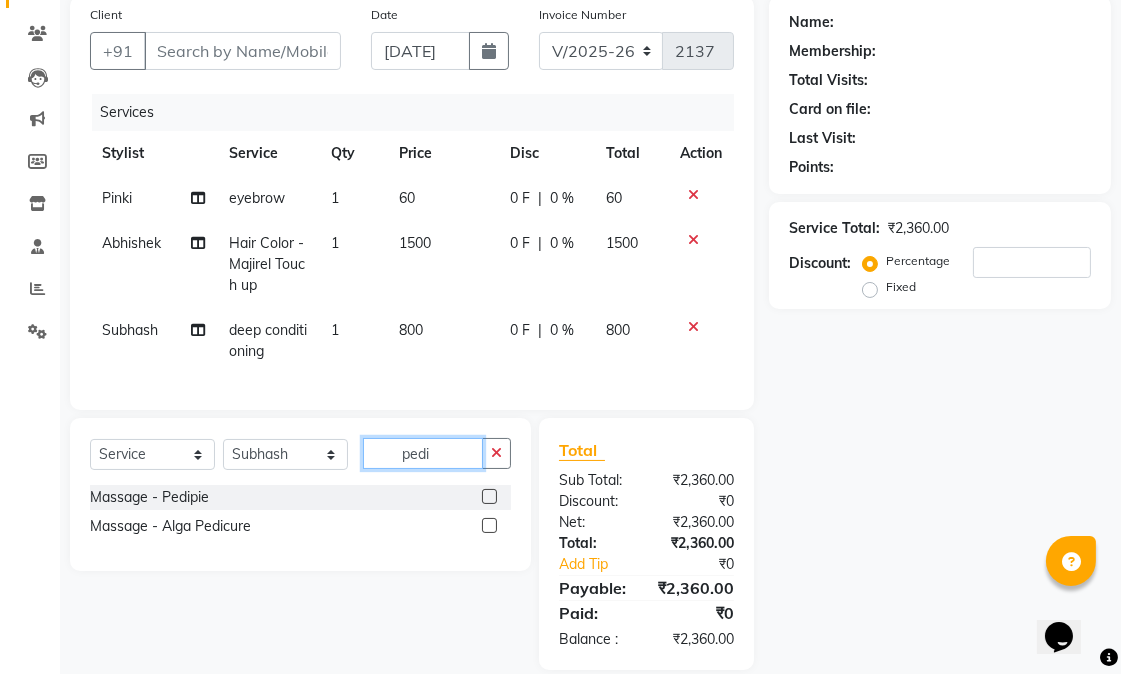 type on "pedi" 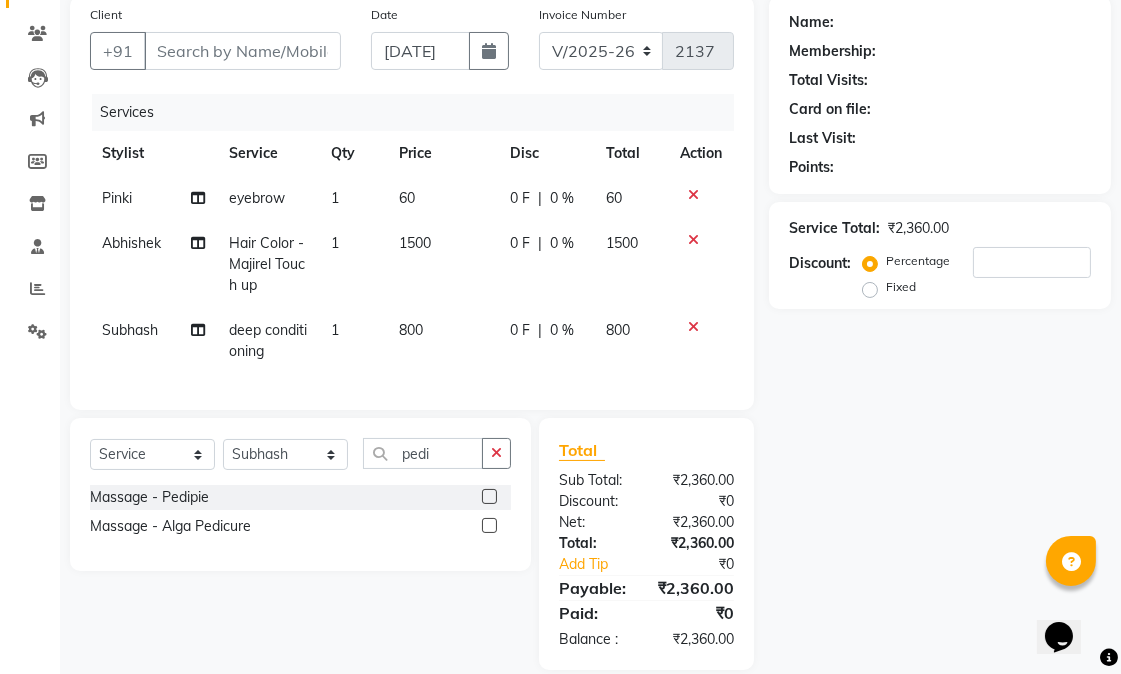 click 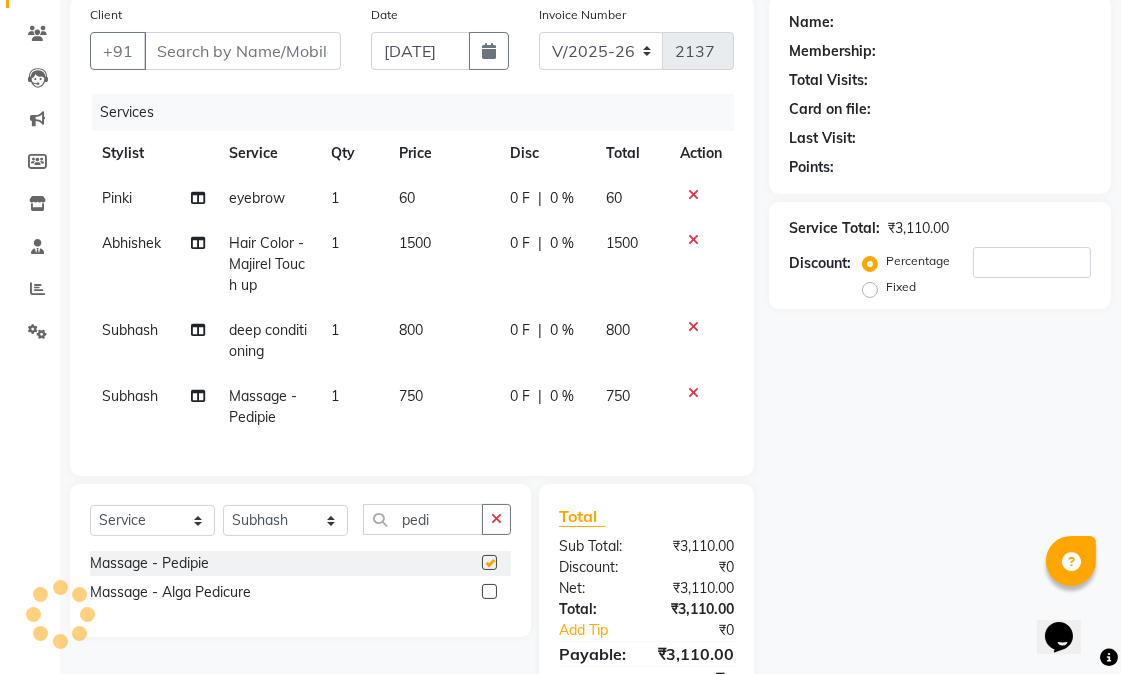 checkbox on "false" 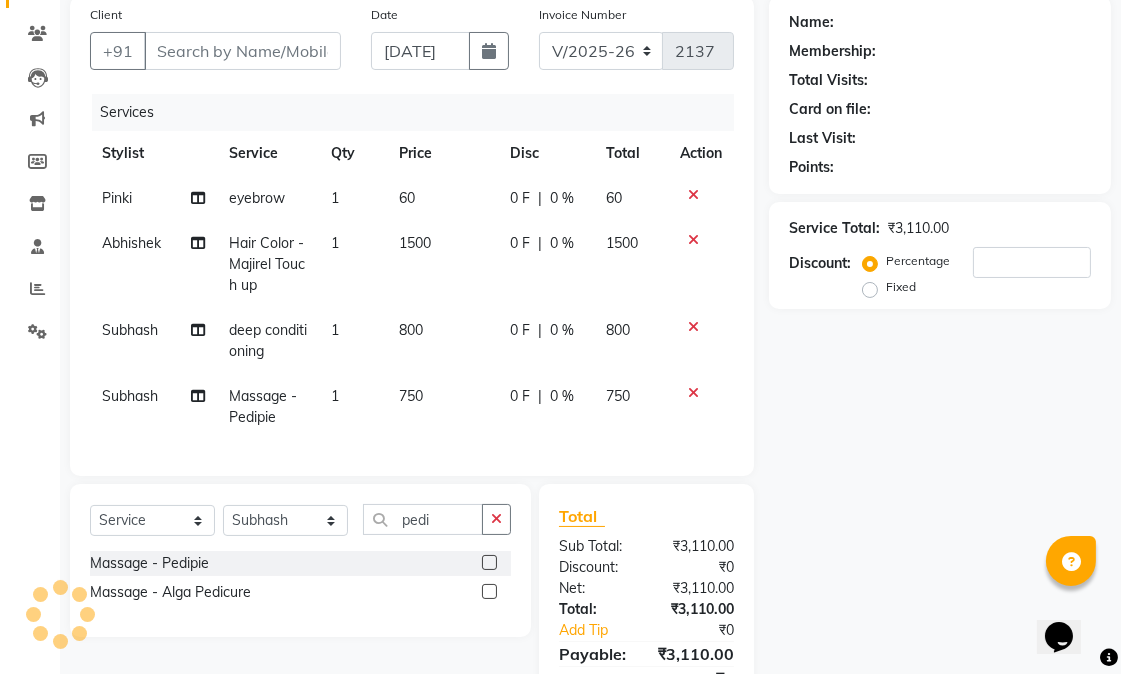 scroll, scrollTop: 0, scrollLeft: 0, axis: both 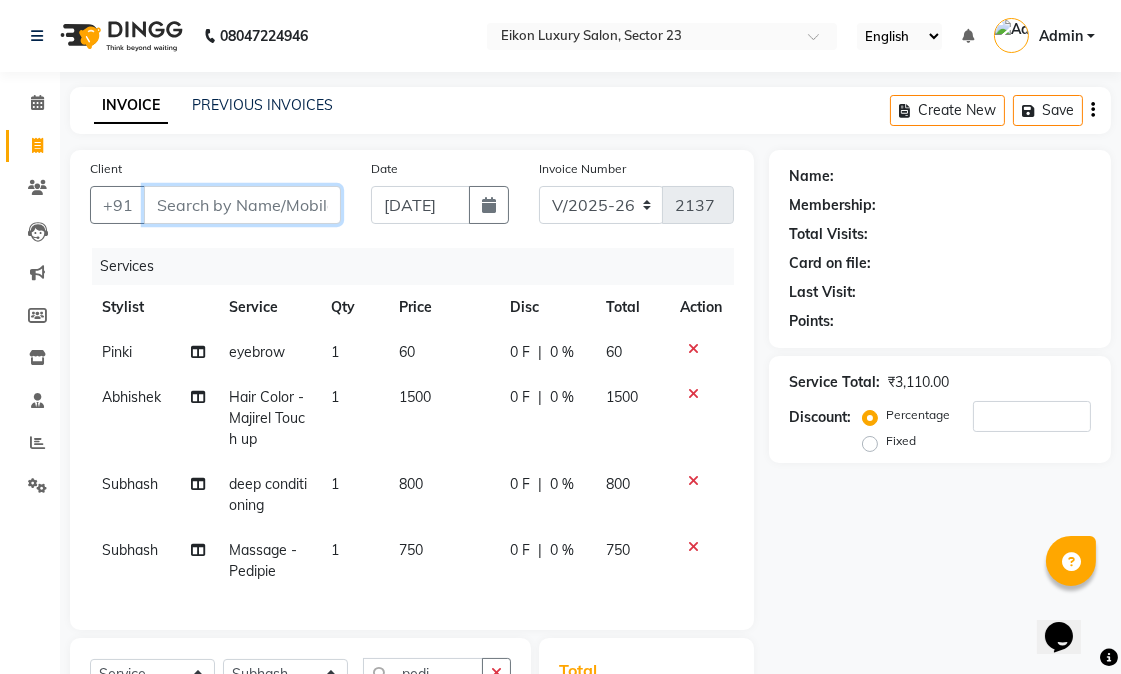 click on "Client" at bounding box center (242, 205) 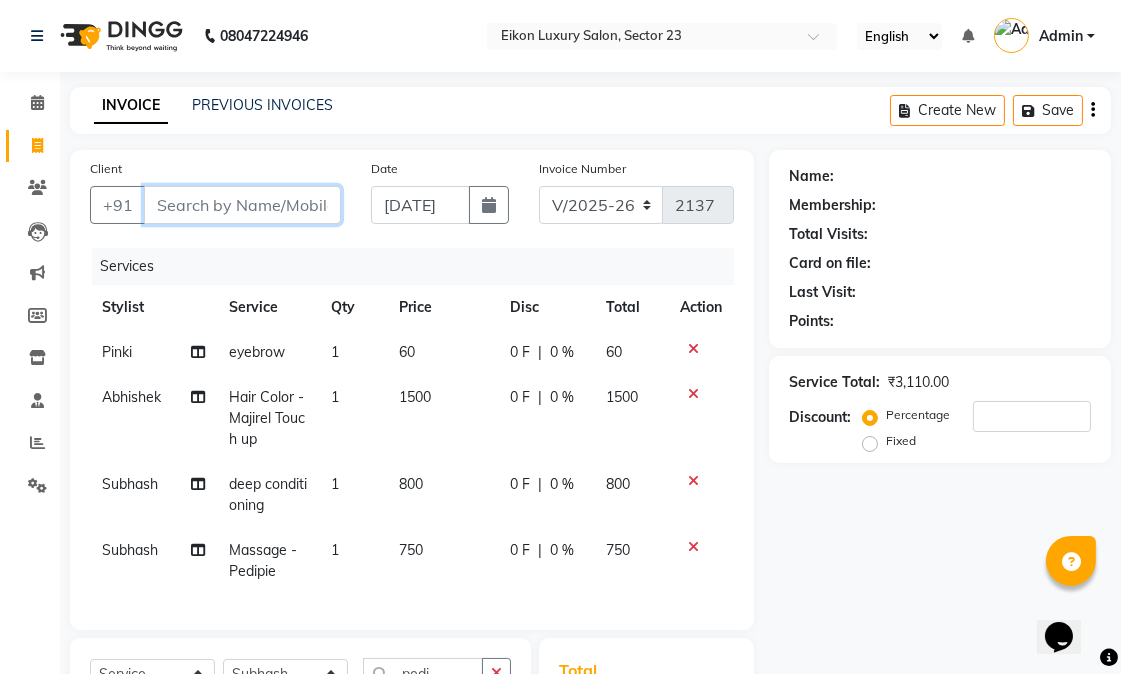 type on "9" 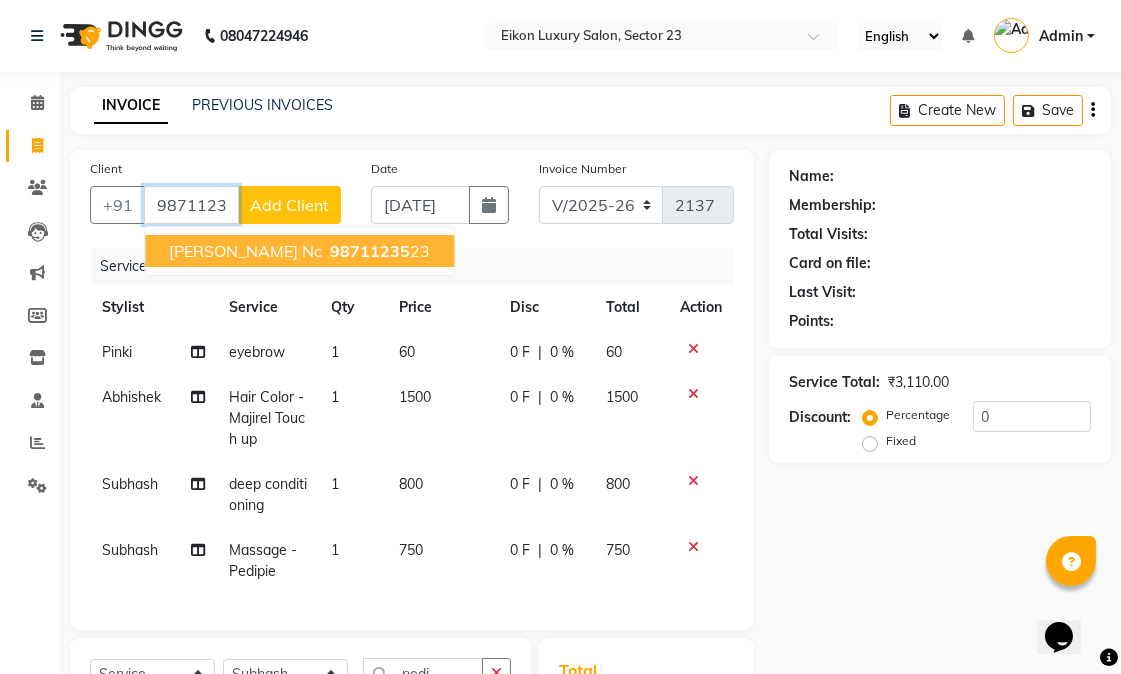 click on "98711235" at bounding box center (370, 251) 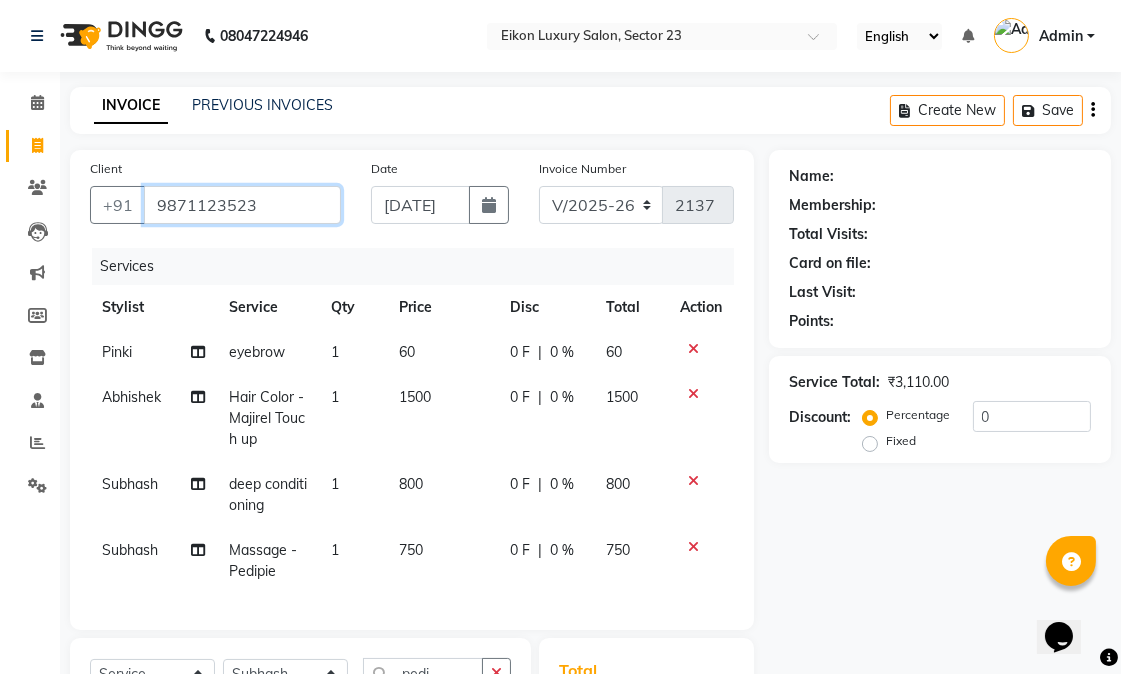 type on "9871123523" 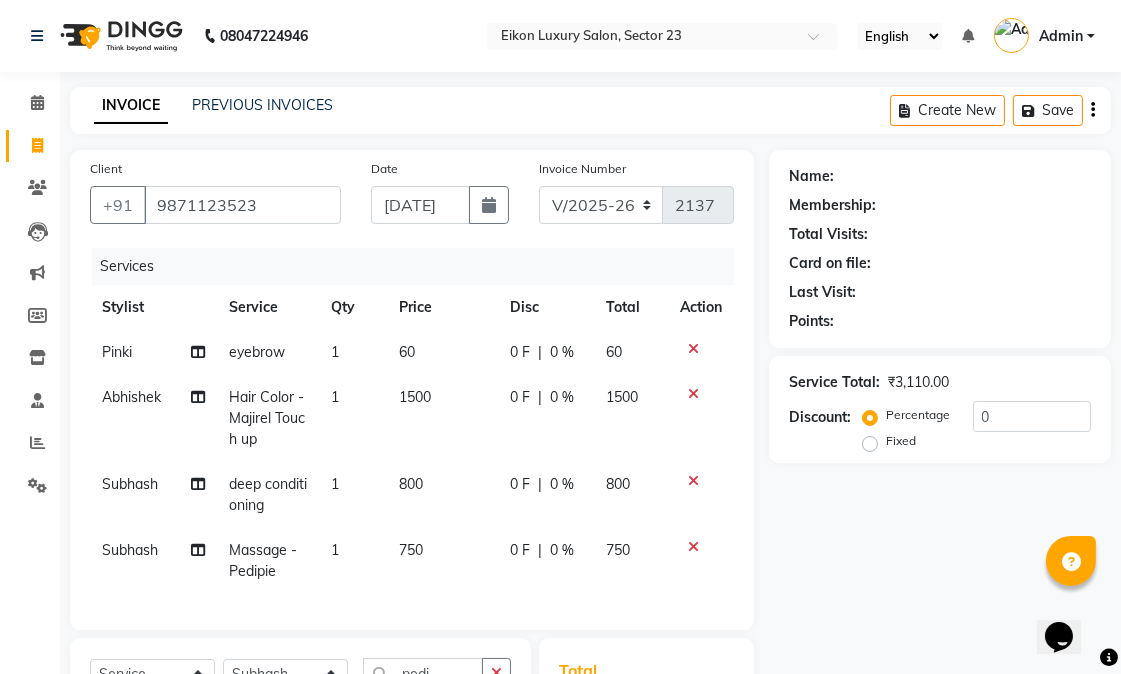 select on "1: Object" 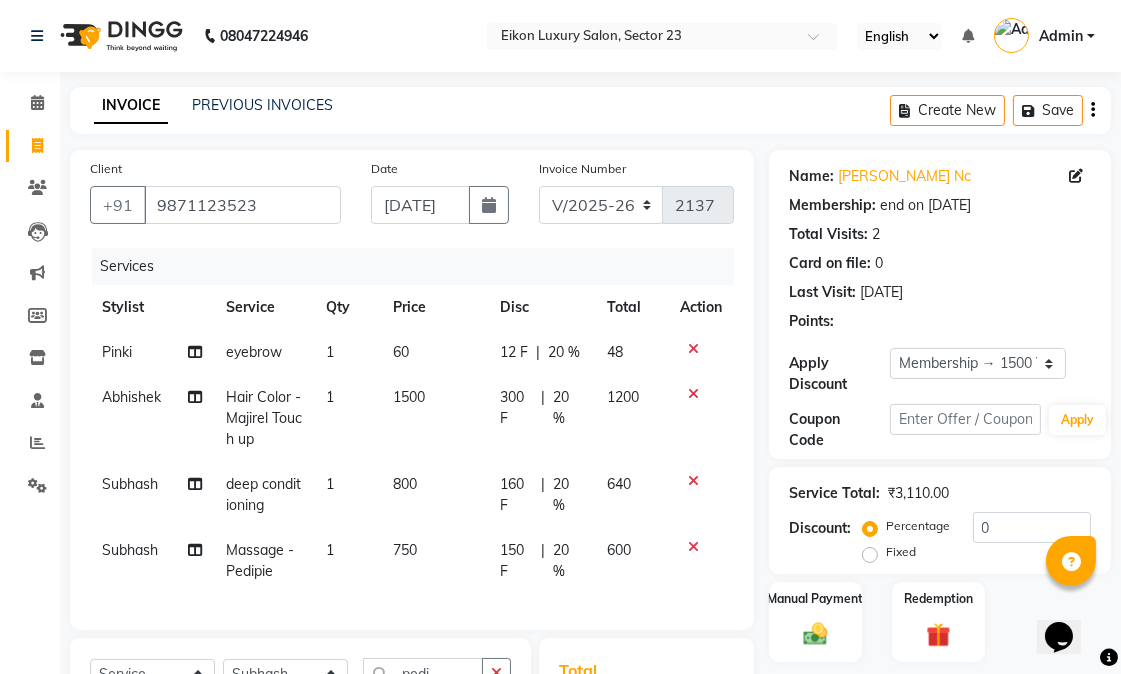 type on "20" 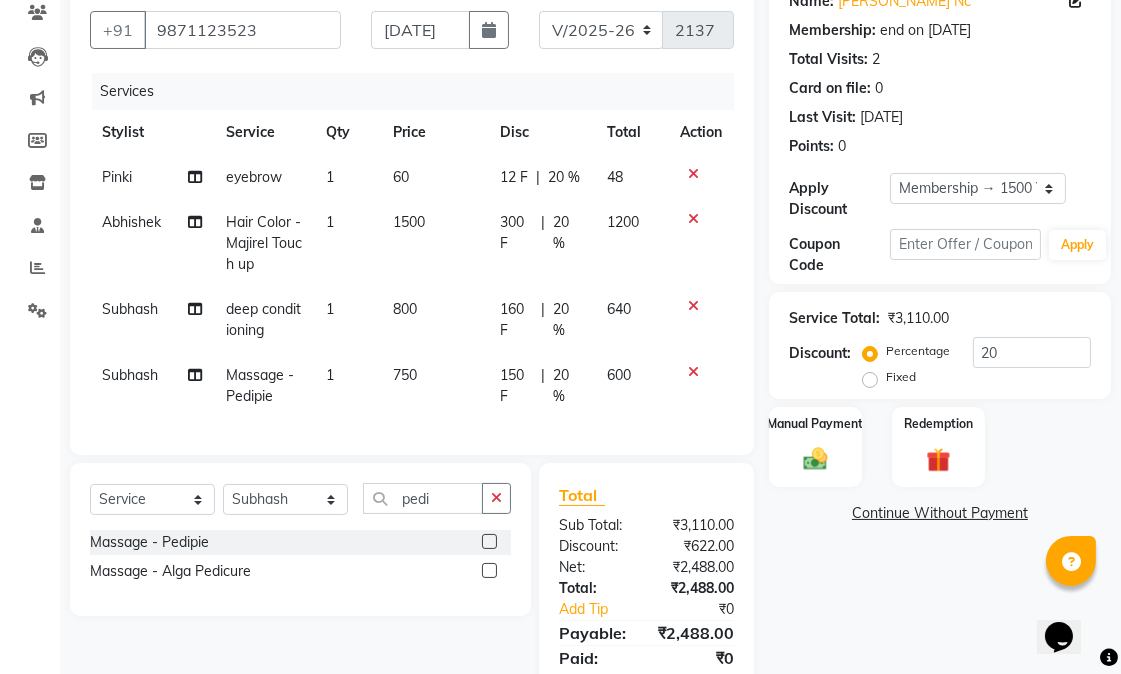 scroll, scrollTop: 286, scrollLeft: 0, axis: vertical 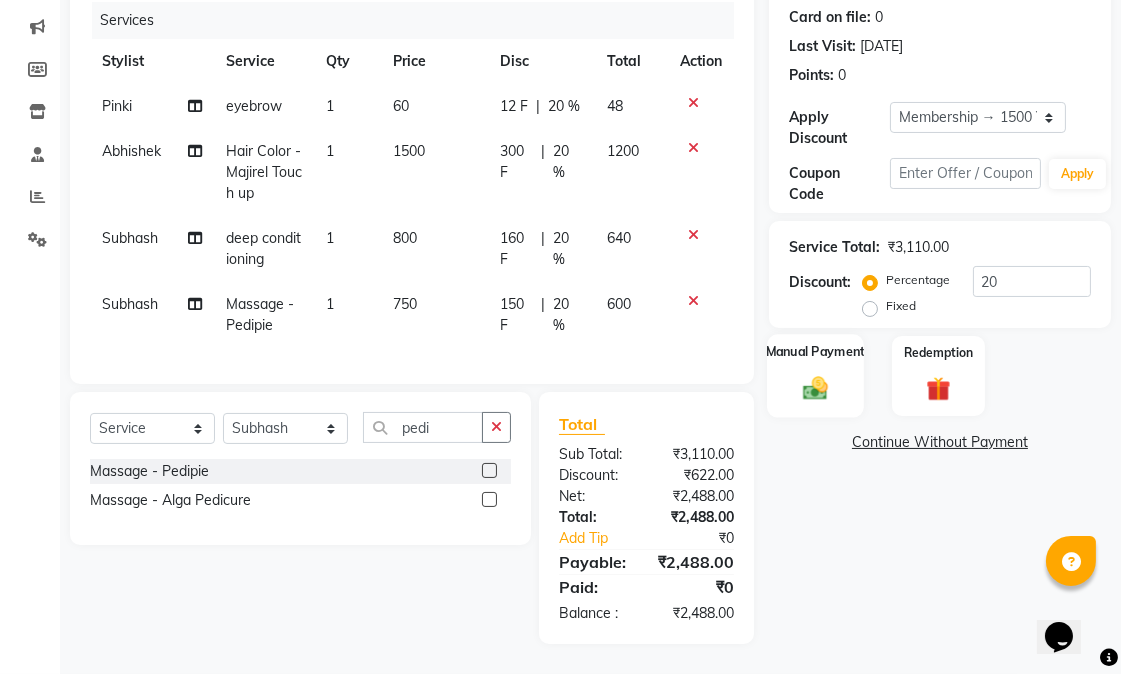 click 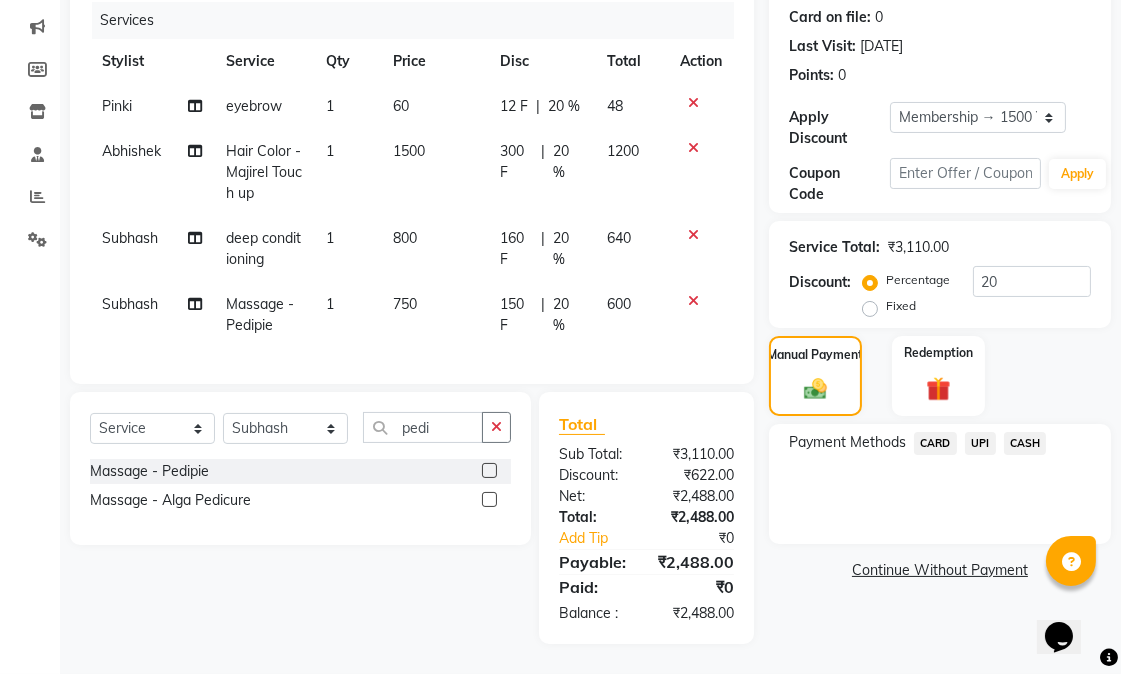 click on "CASH" 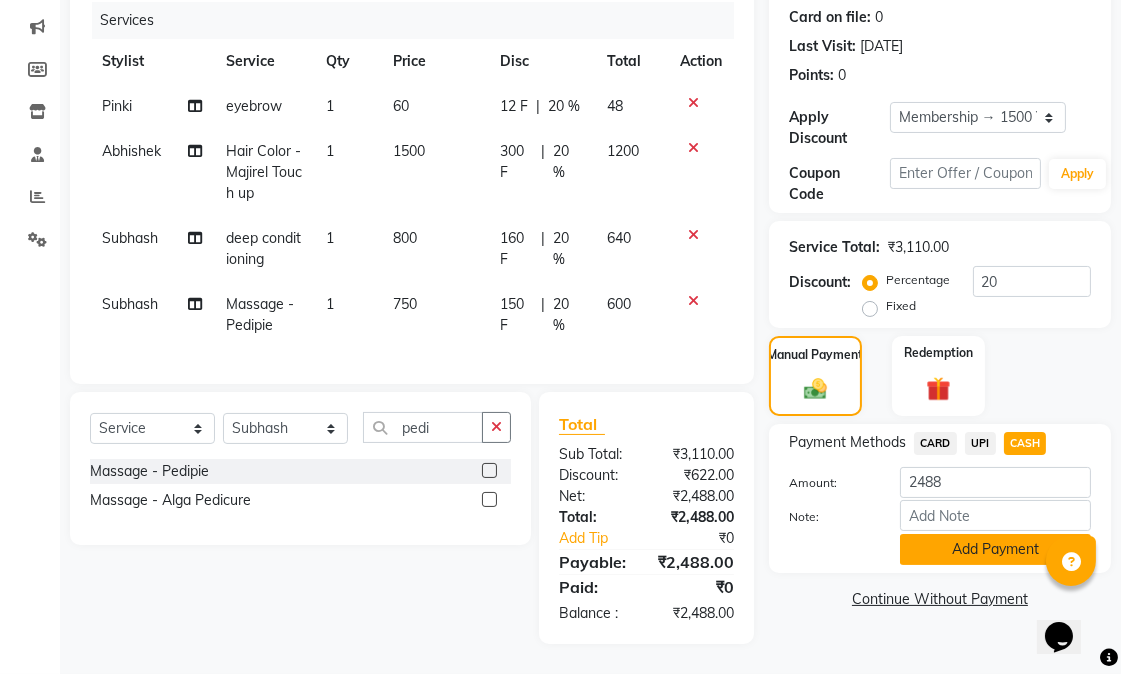 click on "Add Payment" 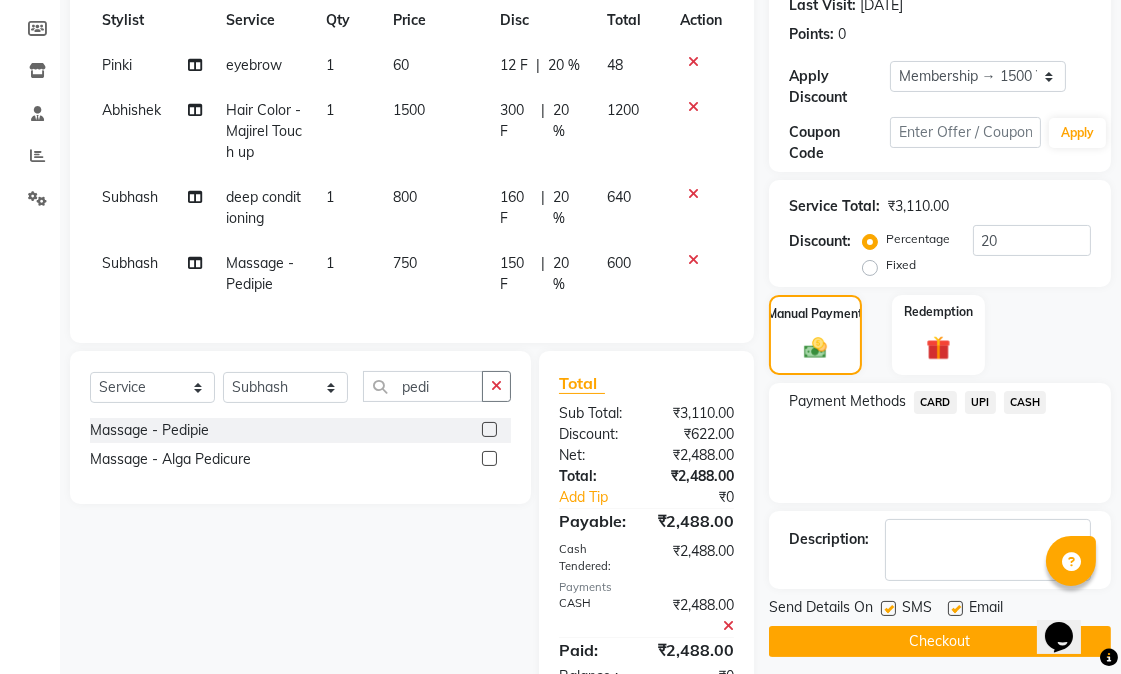 scroll, scrollTop: 391, scrollLeft: 0, axis: vertical 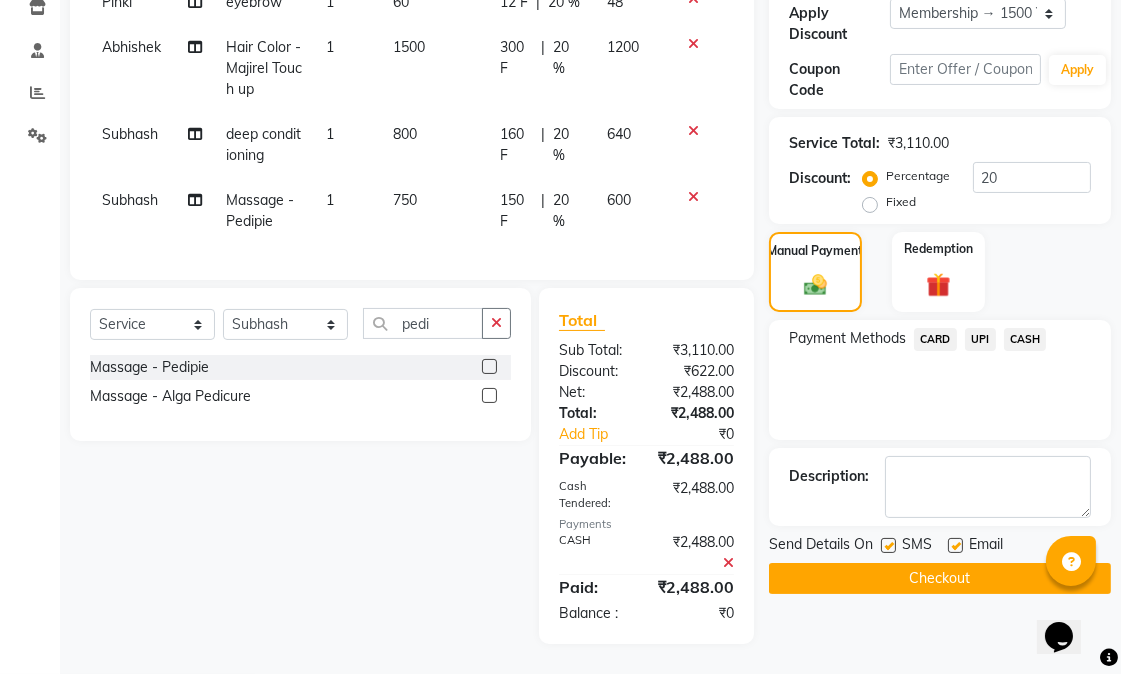 click 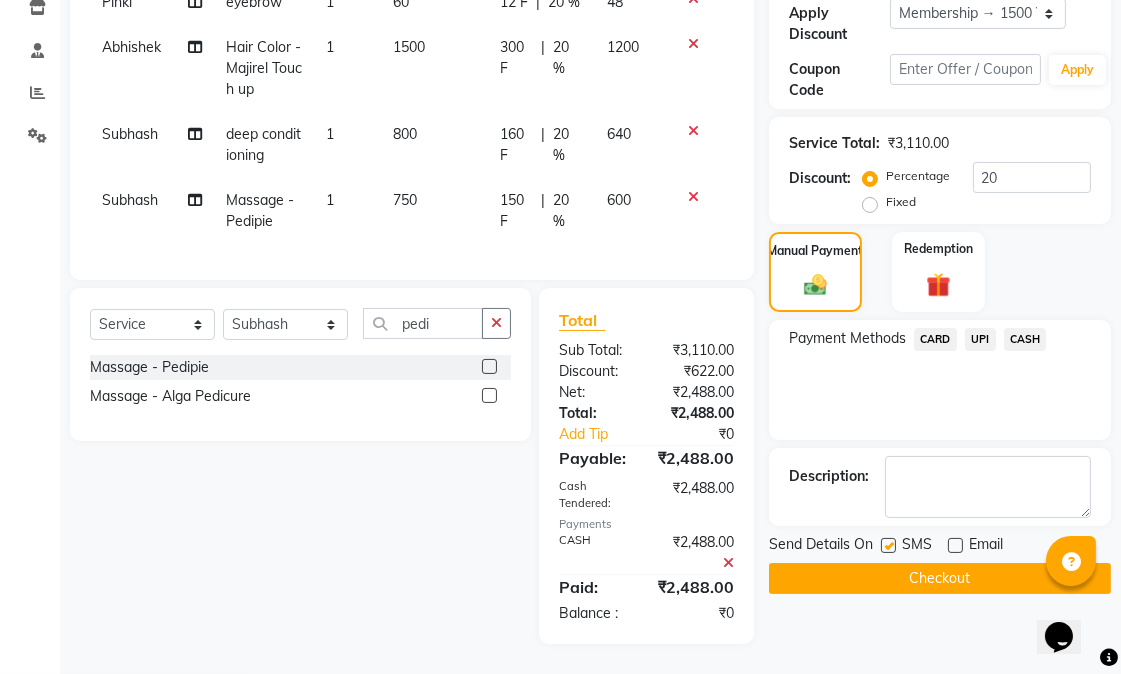 click on "Checkout" 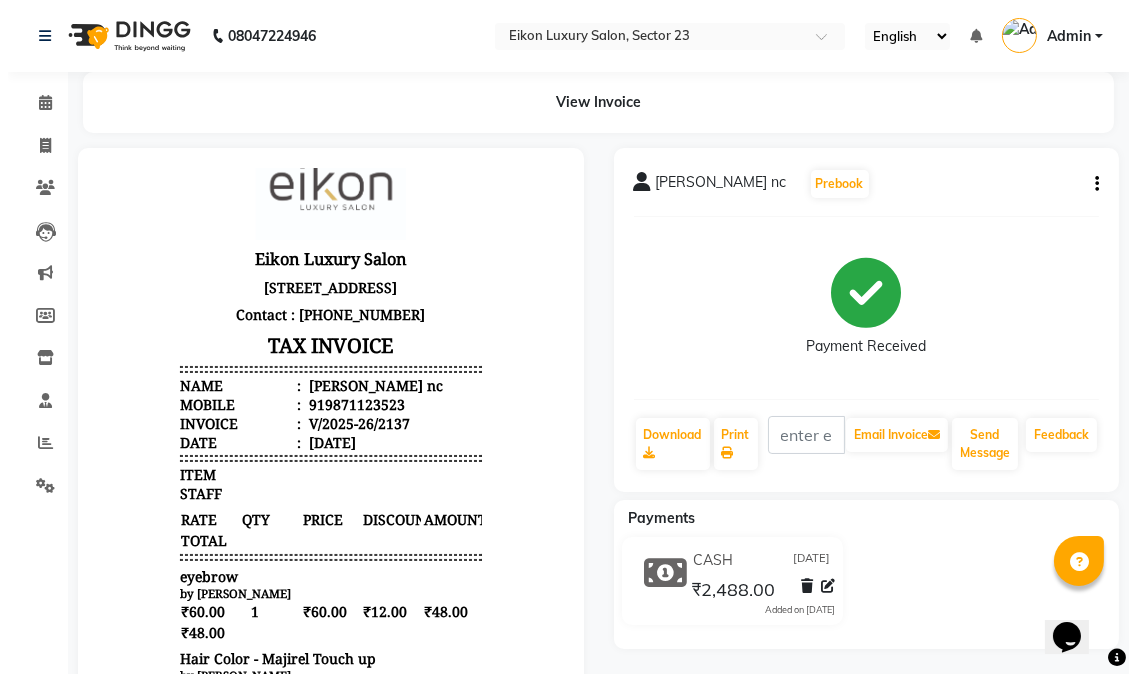 scroll, scrollTop: 0, scrollLeft: 0, axis: both 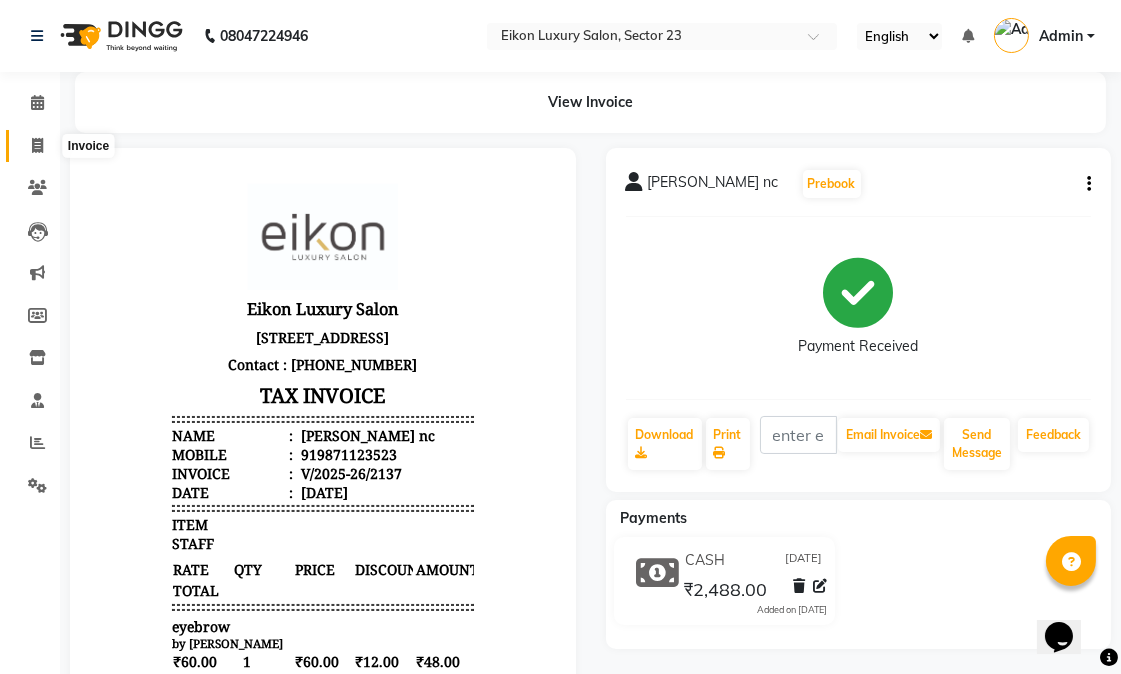 click 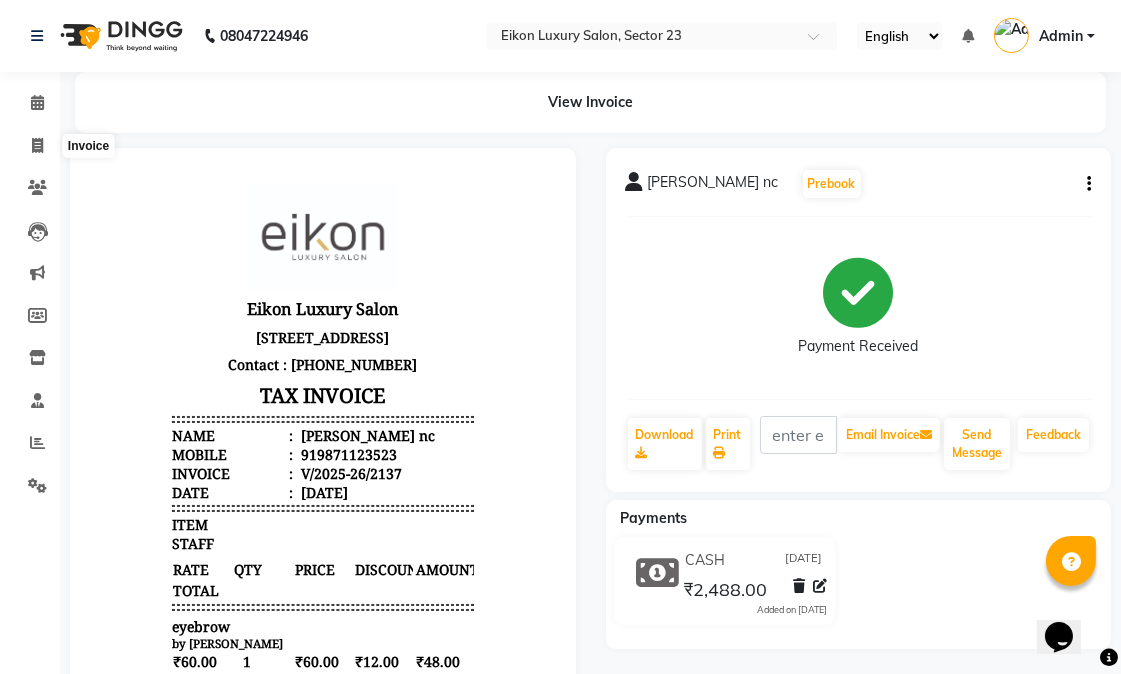 select on "7080" 